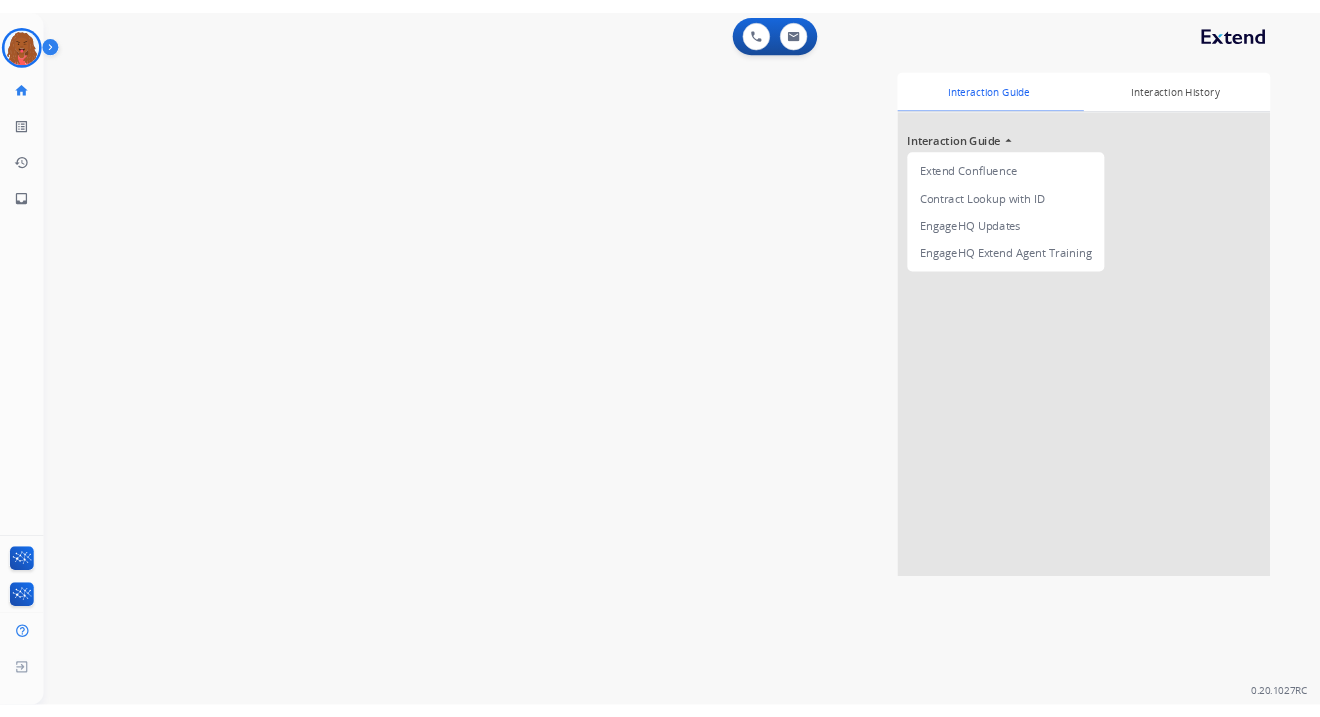 scroll, scrollTop: 0, scrollLeft: 0, axis: both 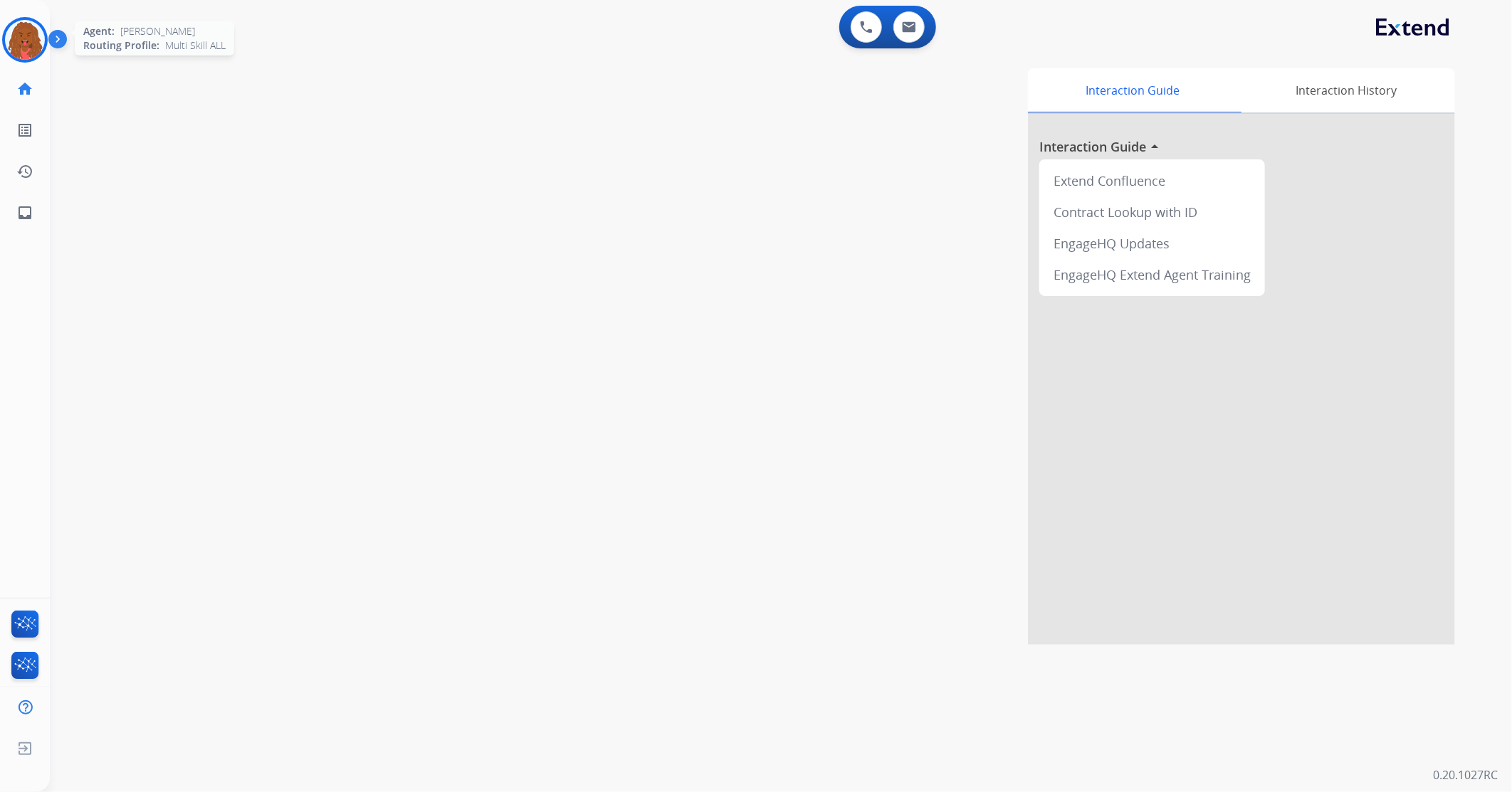 click at bounding box center (25, 40) 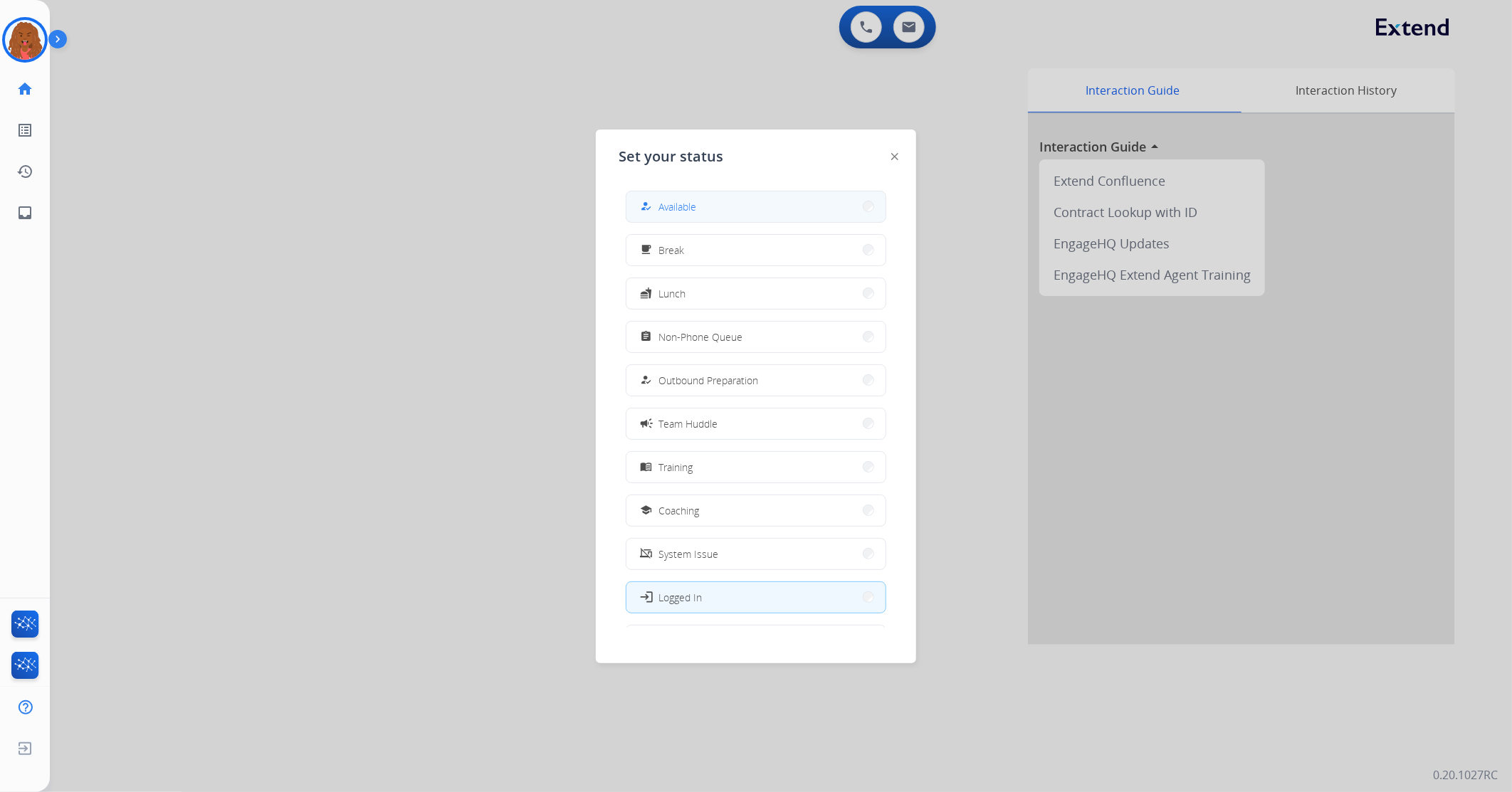 click on "how_to_reg Available" at bounding box center [756, 206] 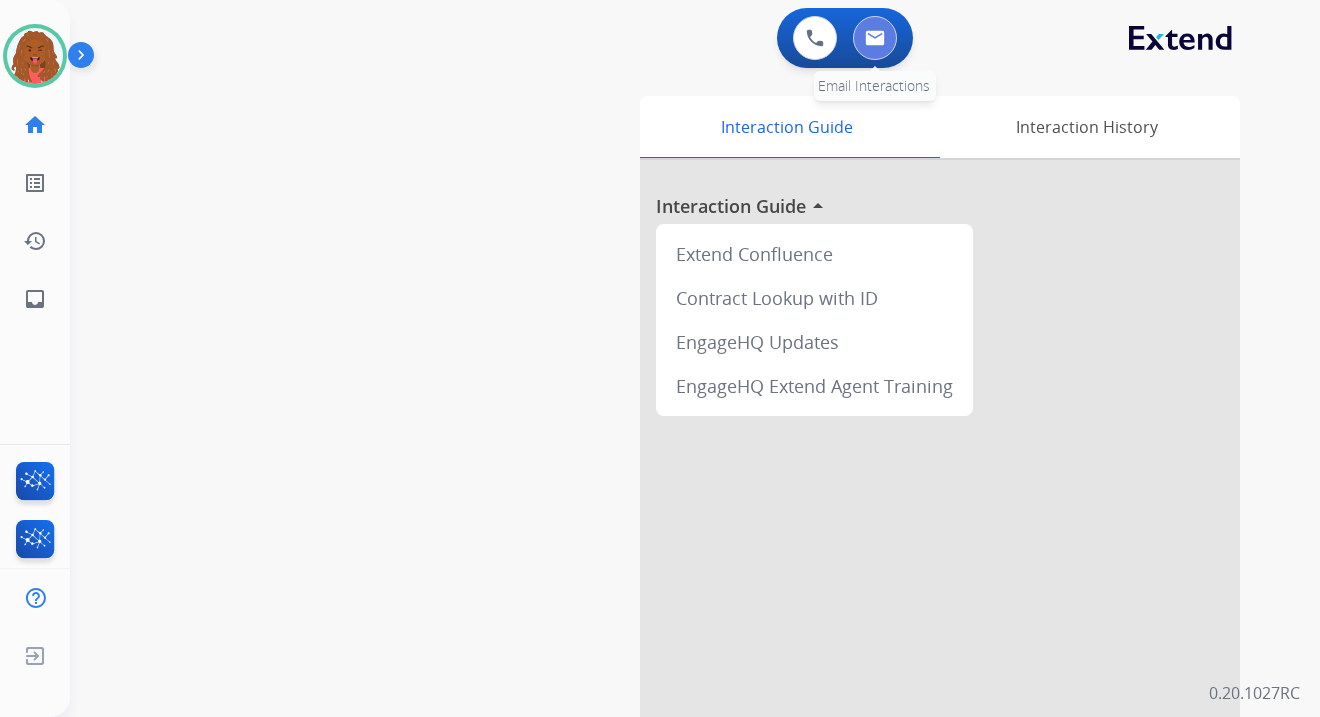 click at bounding box center (875, 38) 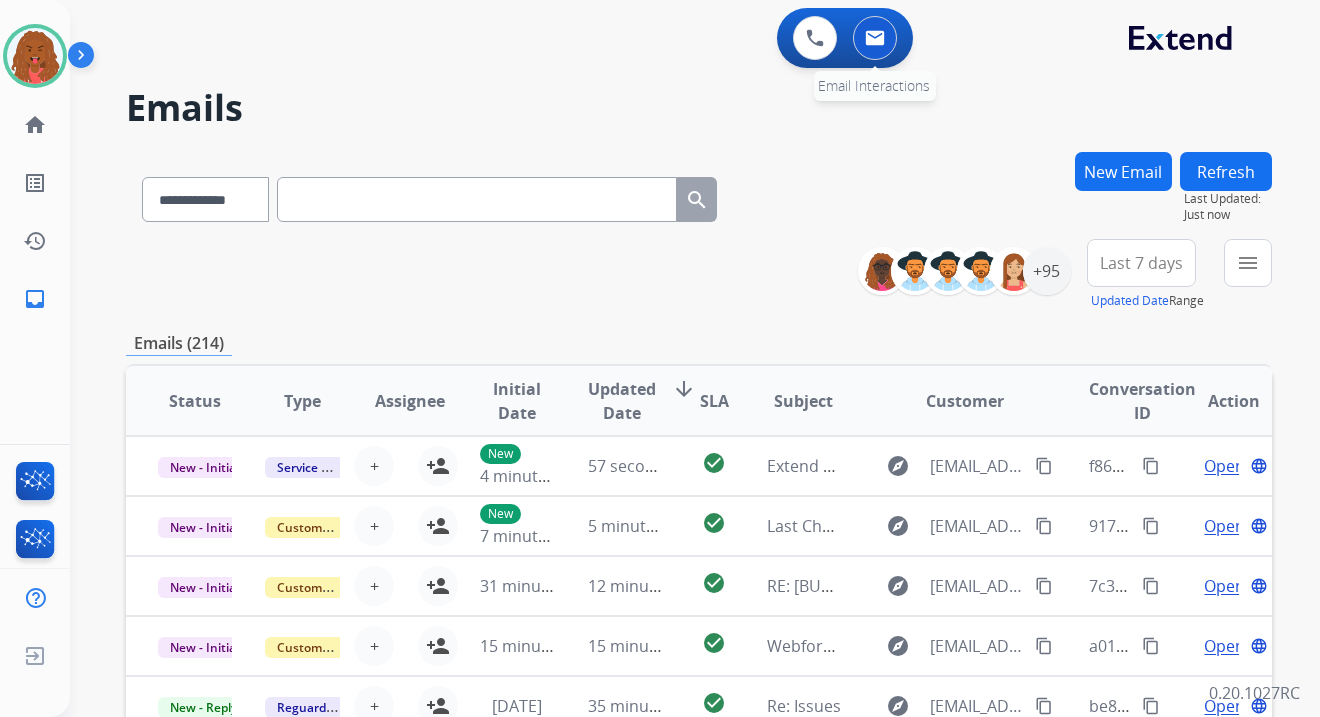 click at bounding box center (875, 38) 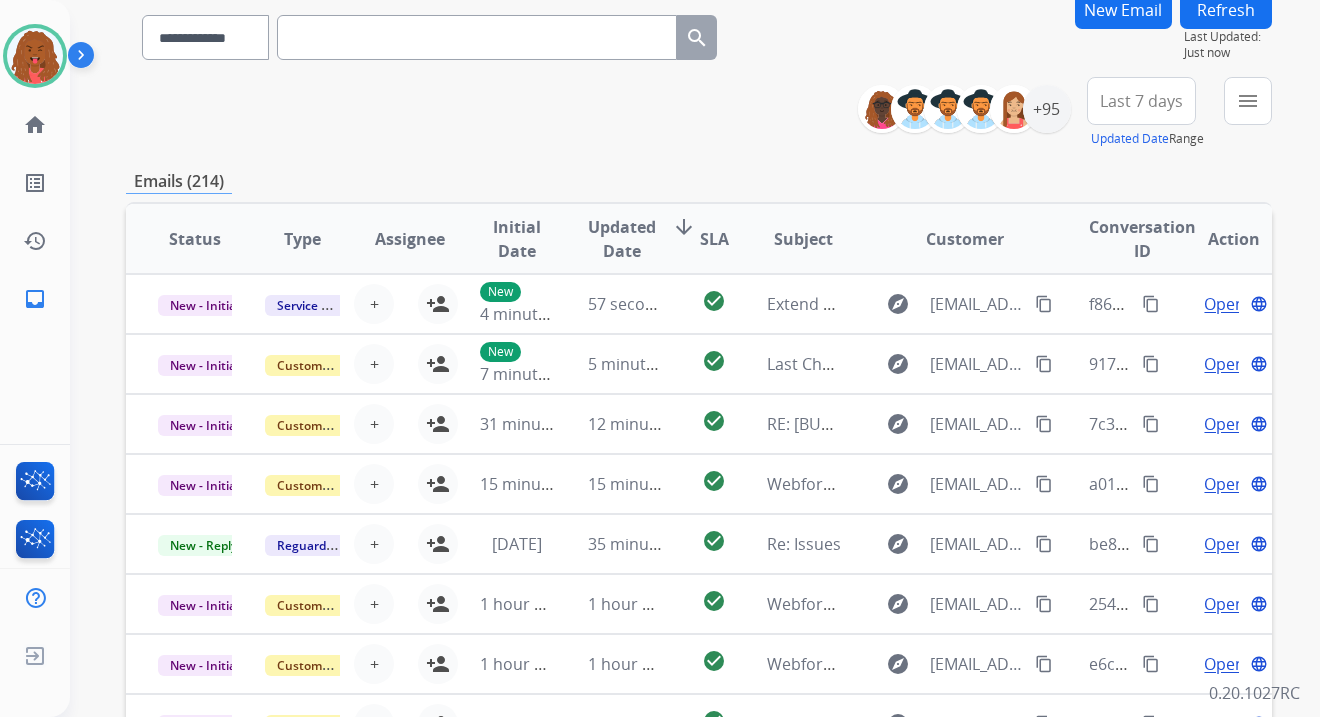 scroll, scrollTop: 111, scrollLeft: 0, axis: vertical 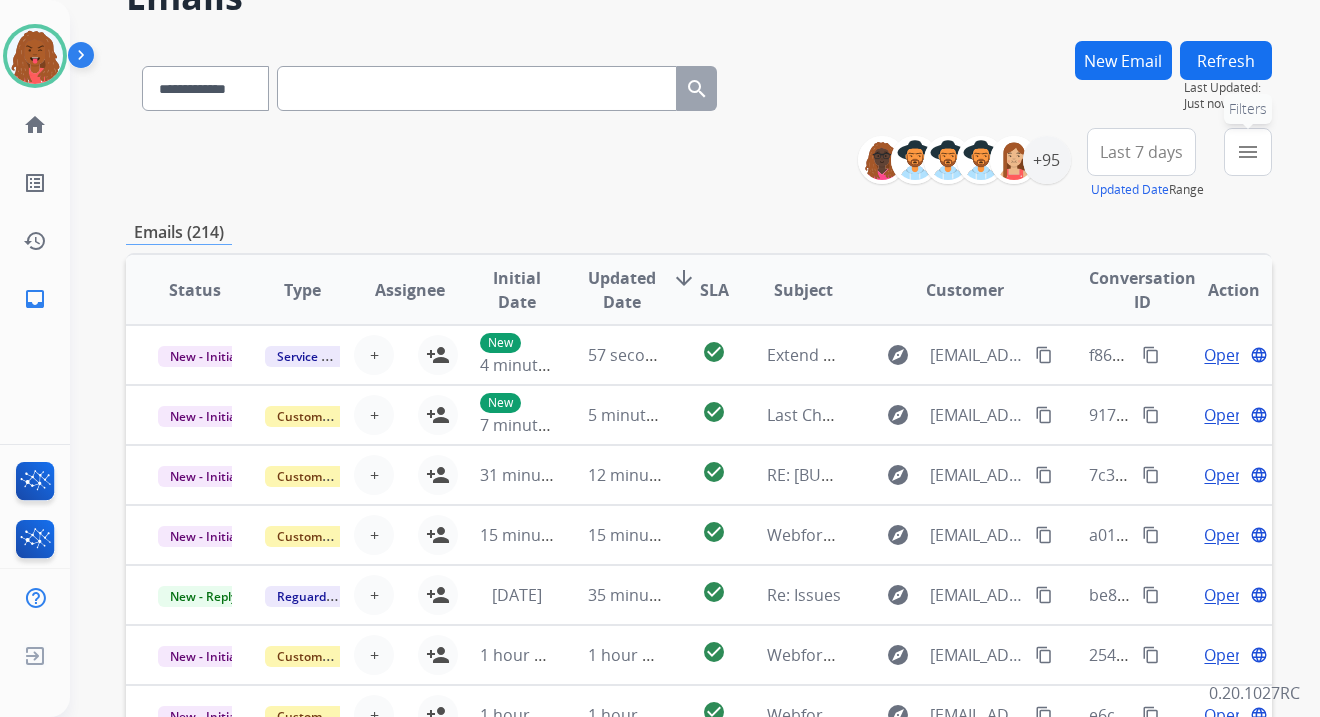 click on "menu  Filters" at bounding box center [1248, 152] 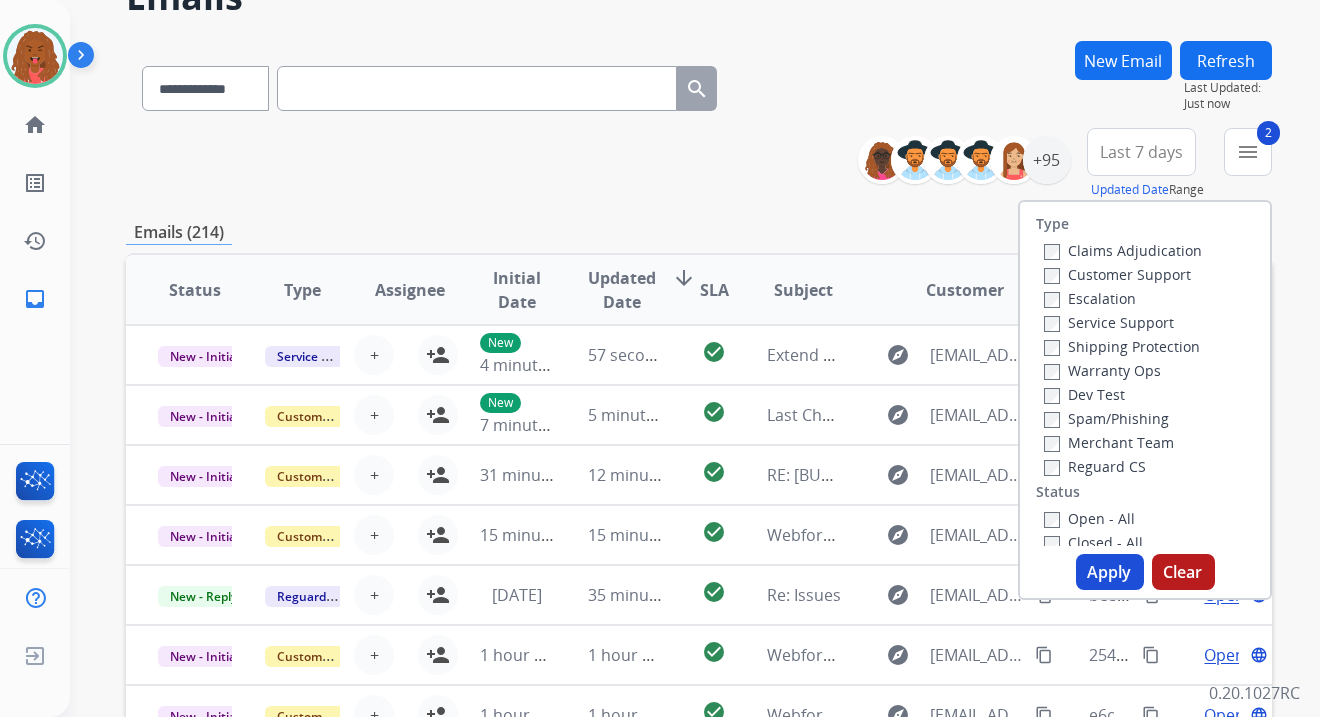 click on "Type  Claims Adjudication   Customer Support   Escalation   Service Support   Shipping Protection   Warranty Ops   Dev Test   Spam/Phishing   Merchant Team   Reguard CS  Status  Open - All   Closed - All   New - Initial   New - Reply   On-hold – Internal   On-hold - Customer   On Hold - Pending Parts   On Hold - Servicers   Closed - Unresolved   Closed – Solved   Closed – Merchant Transfer  SLA  Within SLA   Nearing SLA   Past SLA   Critical   On Hold   Closed  Processed  Migration   Webhook   Polling   Extend.com (API)" at bounding box center [1145, 374] 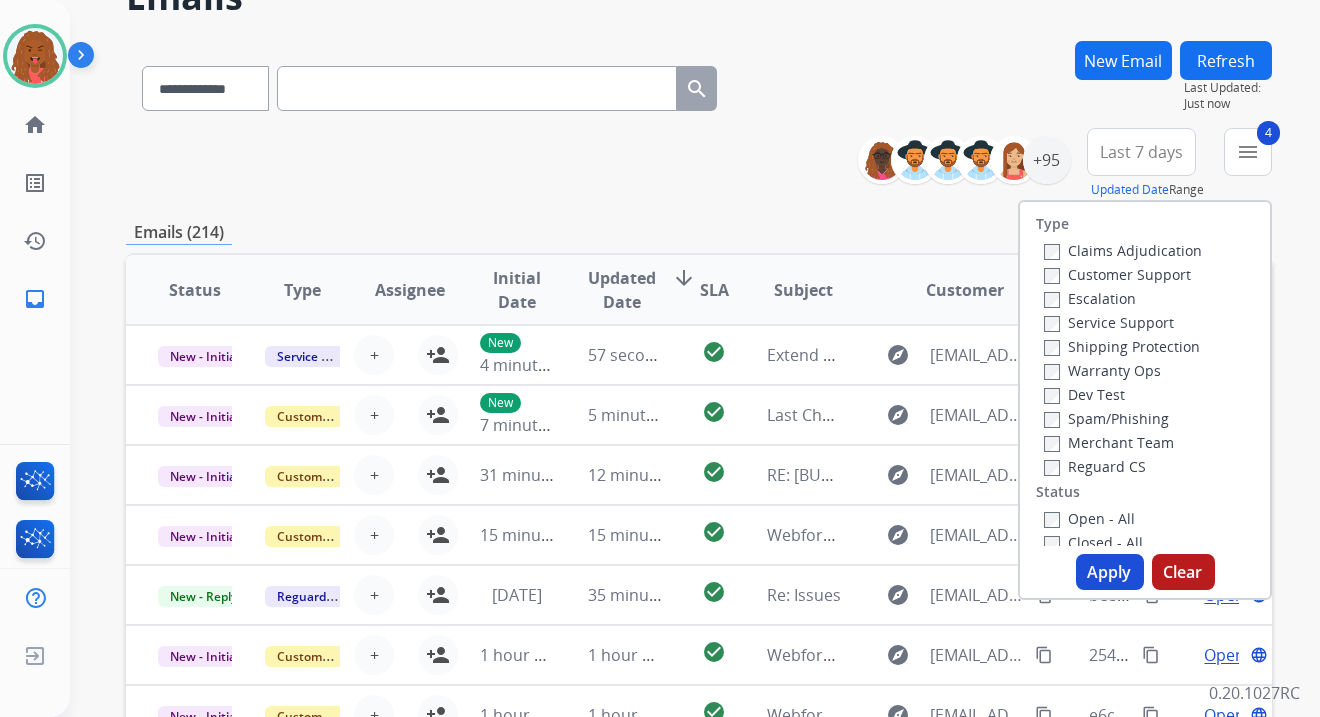 click on "Apply" at bounding box center [1110, 572] 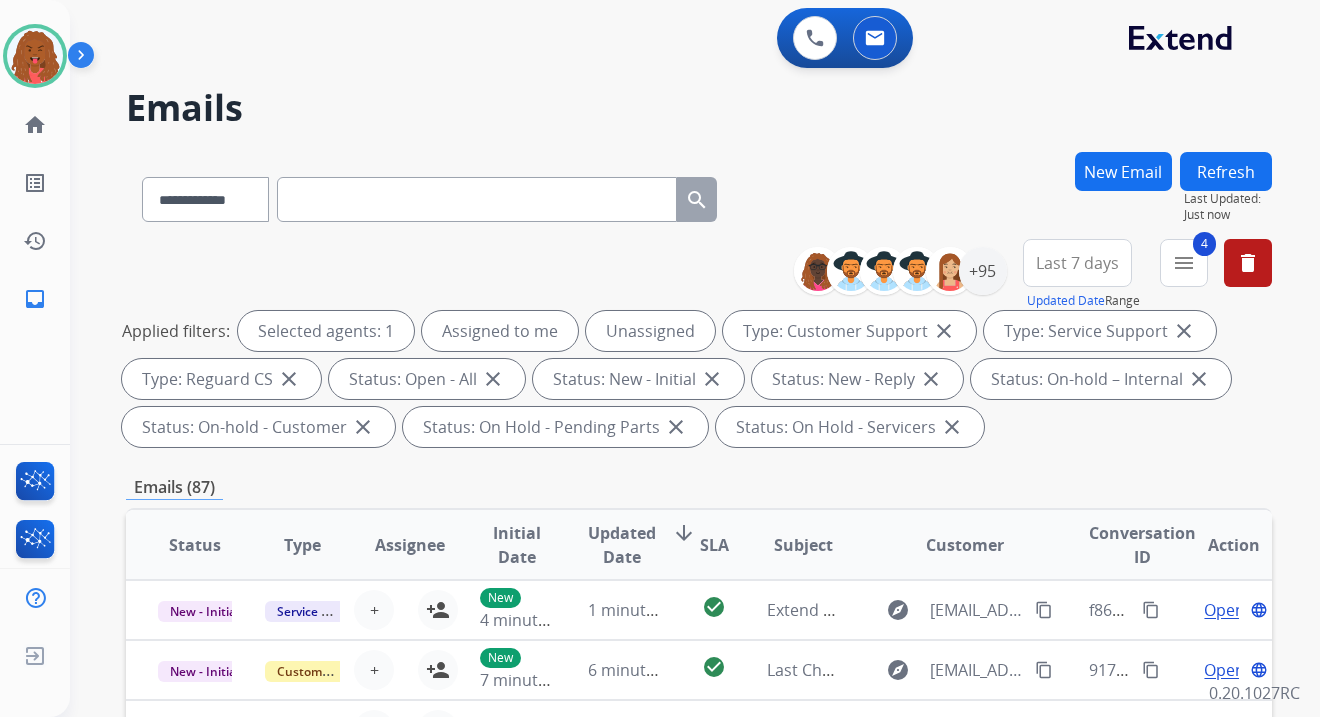 click on "Last 7 days" at bounding box center [1077, 263] 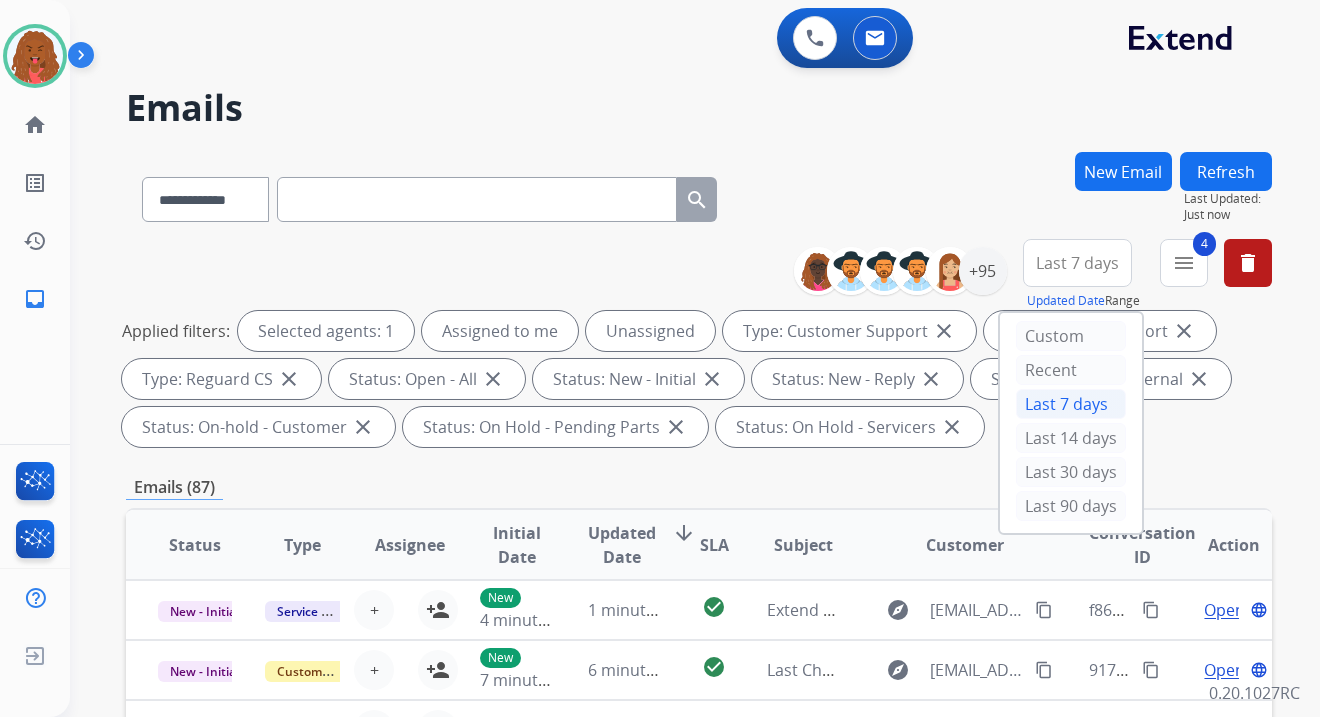 click on "Last 90 days" at bounding box center (1071, 506) 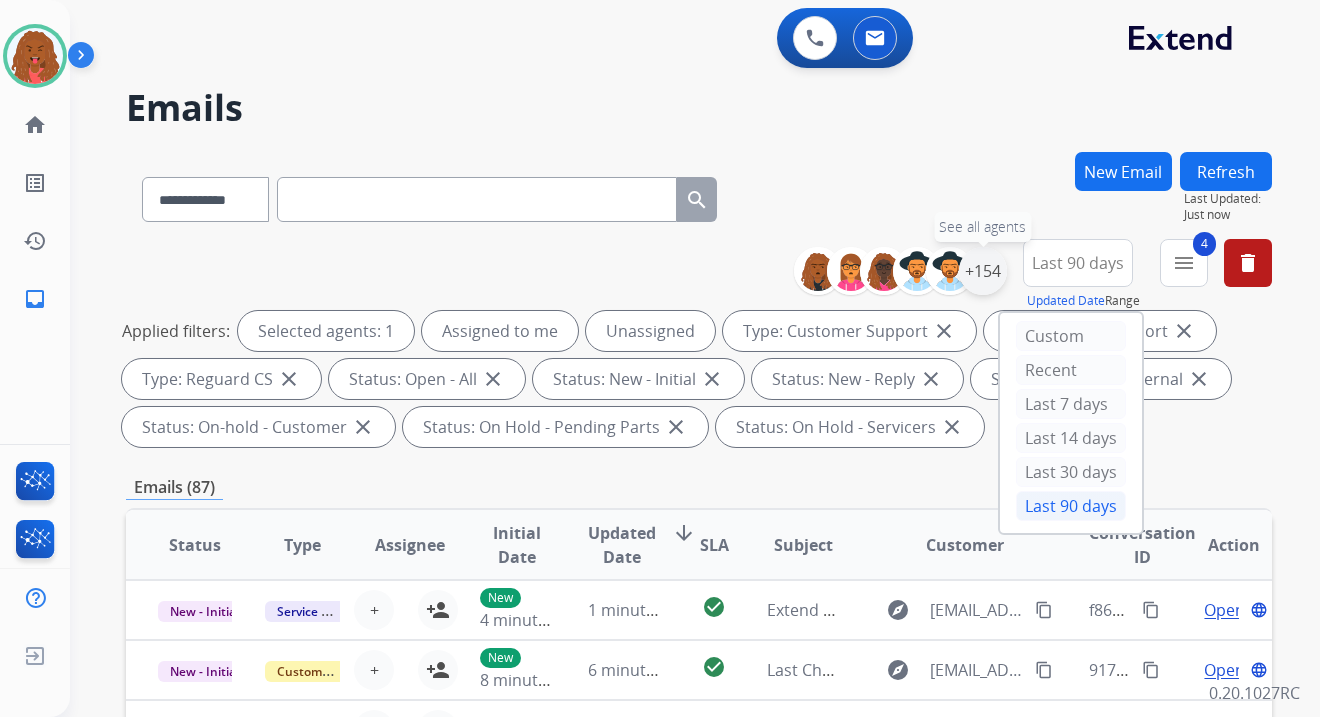 click on "+154" at bounding box center [983, 271] 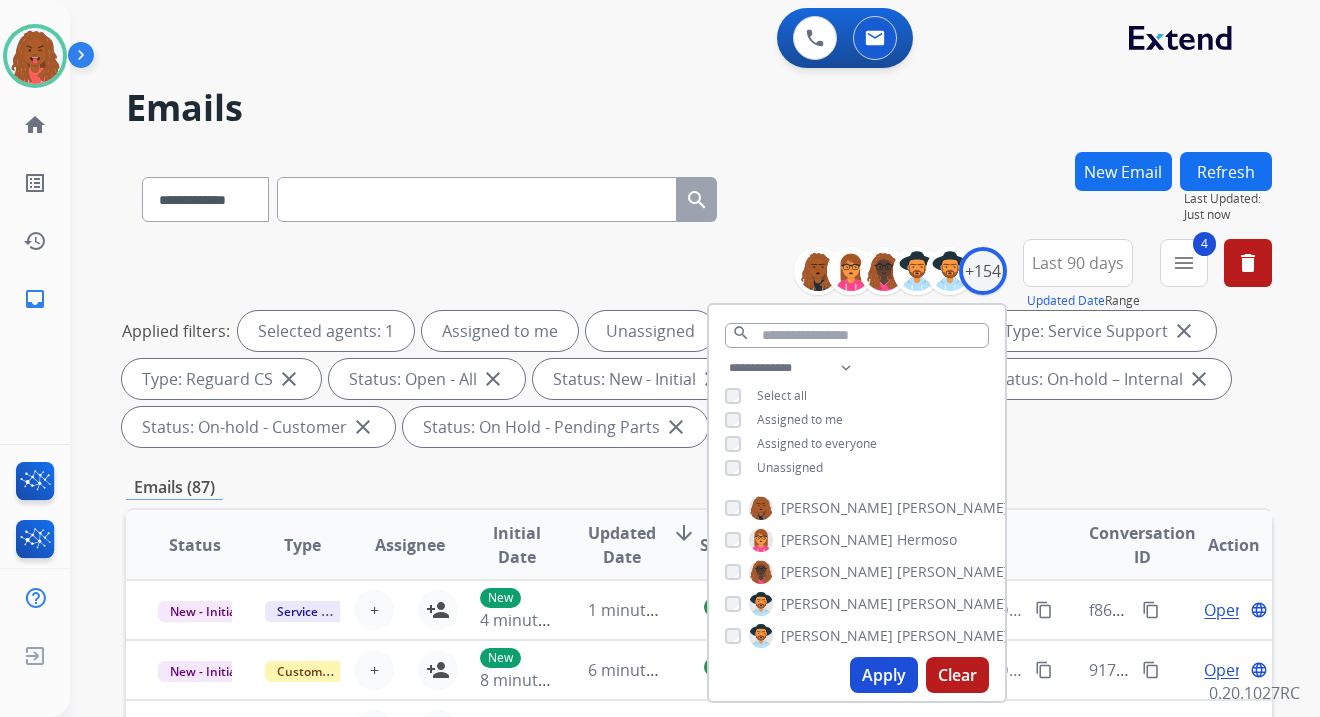 click on "Unassigned" at bounding box center [774, 468] 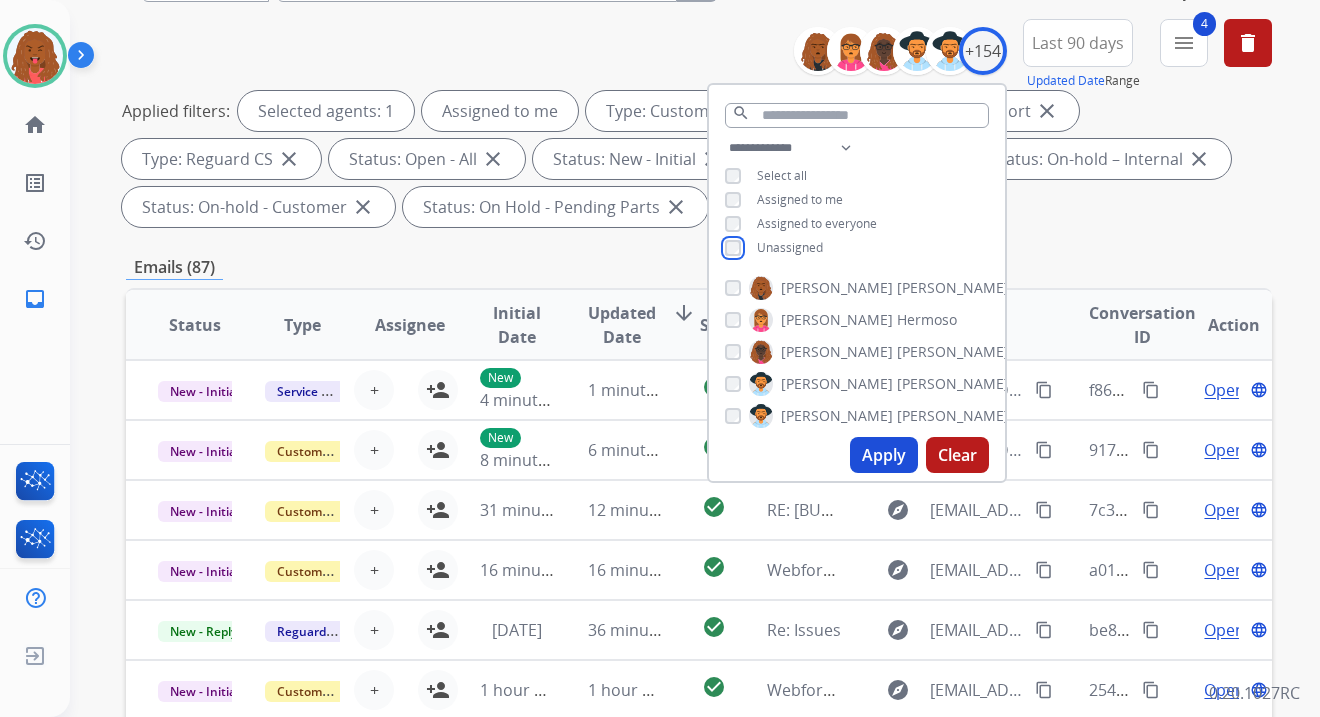 scroll, scrollTop: 222, scrollLeft: 0, axis: vertical 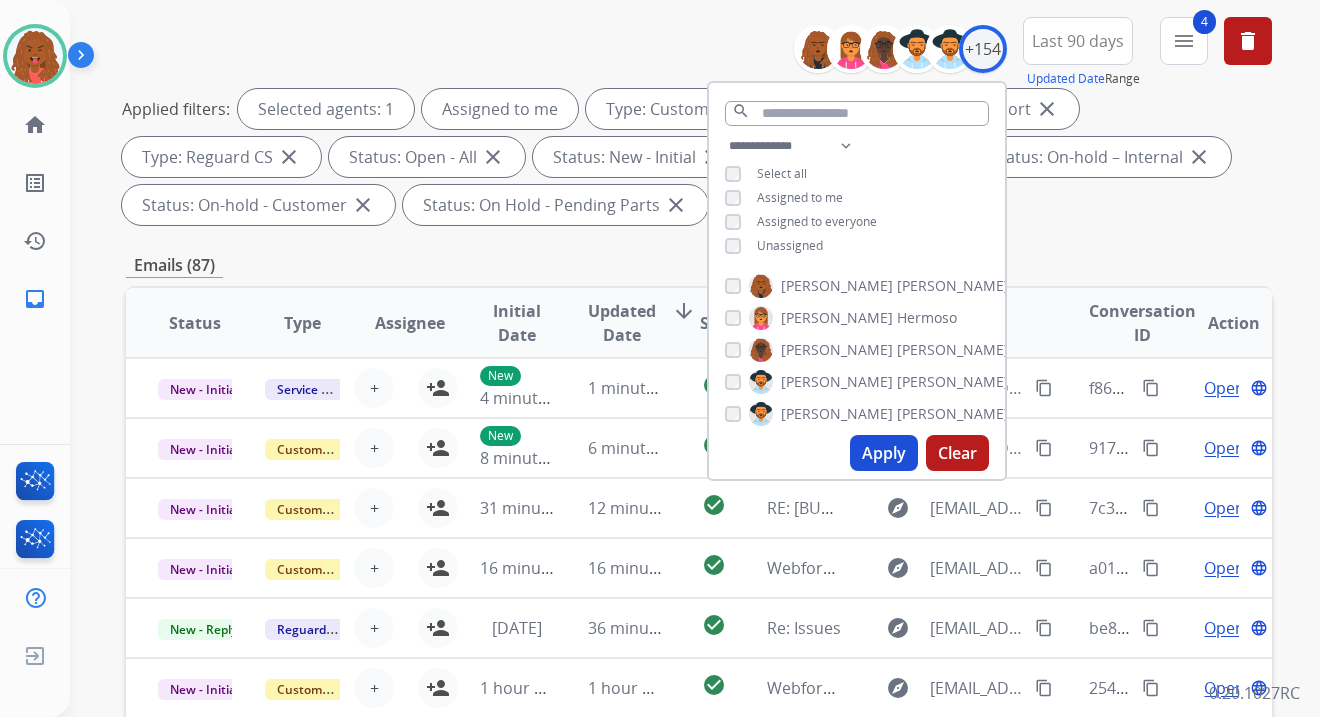 click on "Apply" at bounding box center (884, 453) 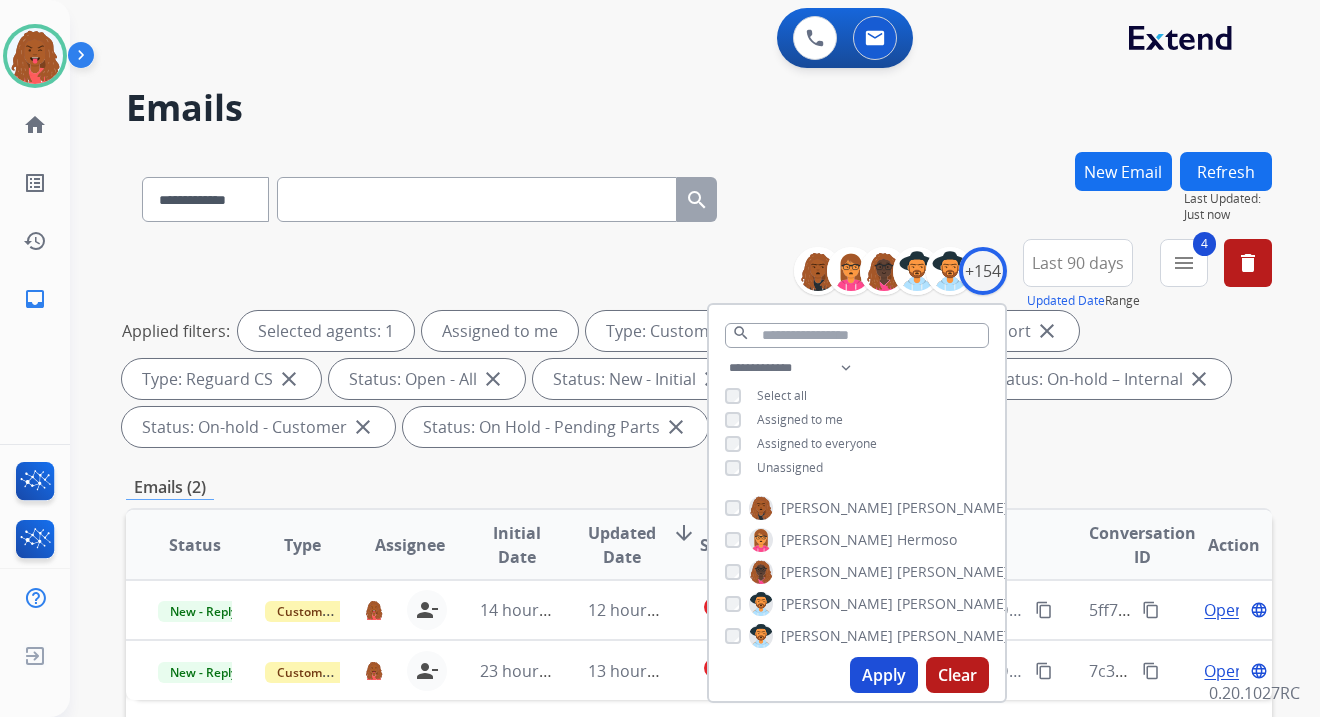 click on "**********" at bounding box center [699, 195] 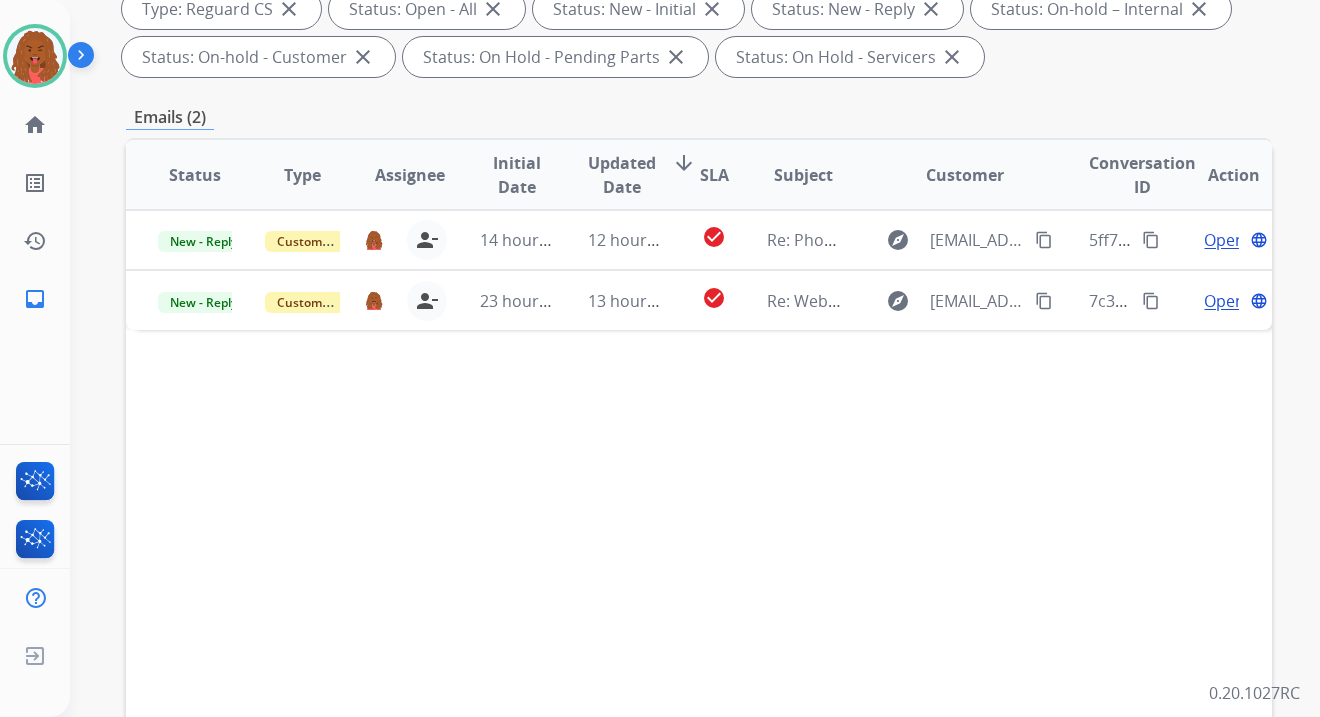 scroll, scrollTop: 444, scrollLeft: 0, axis: vertical 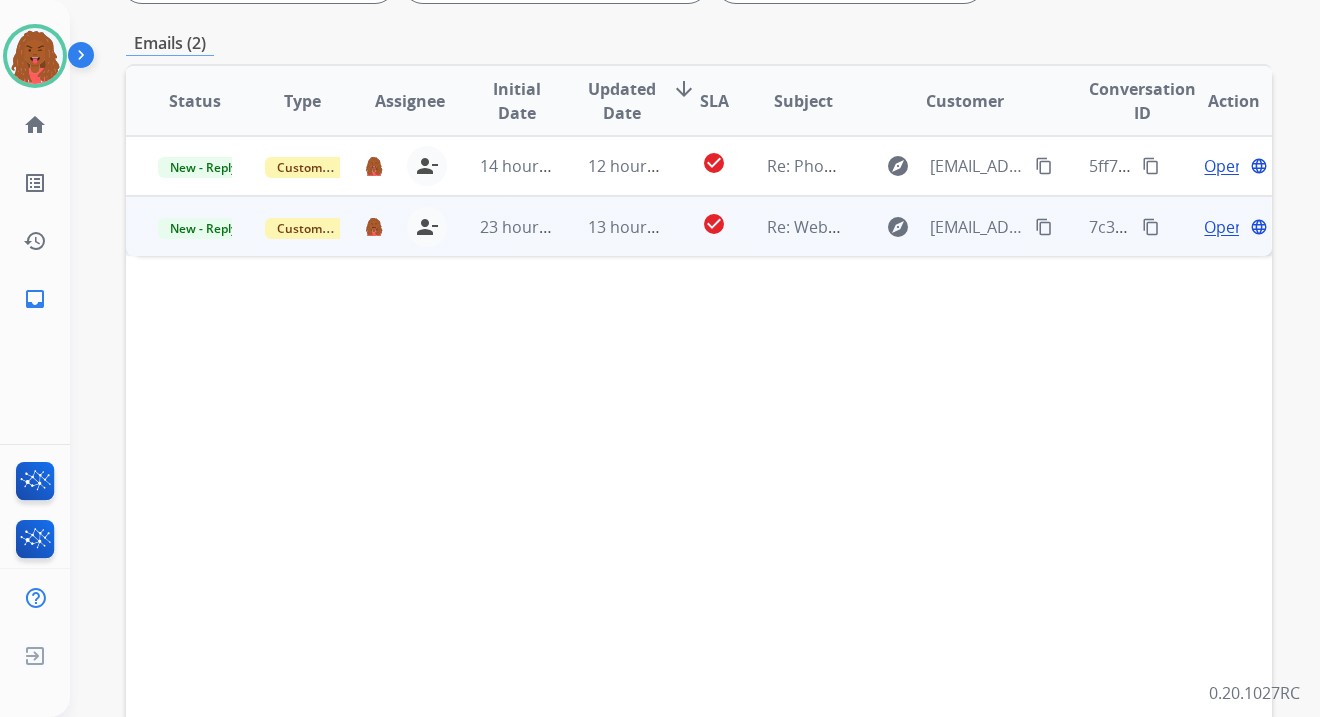 click on "Open" at bounding box center [1224, 227] 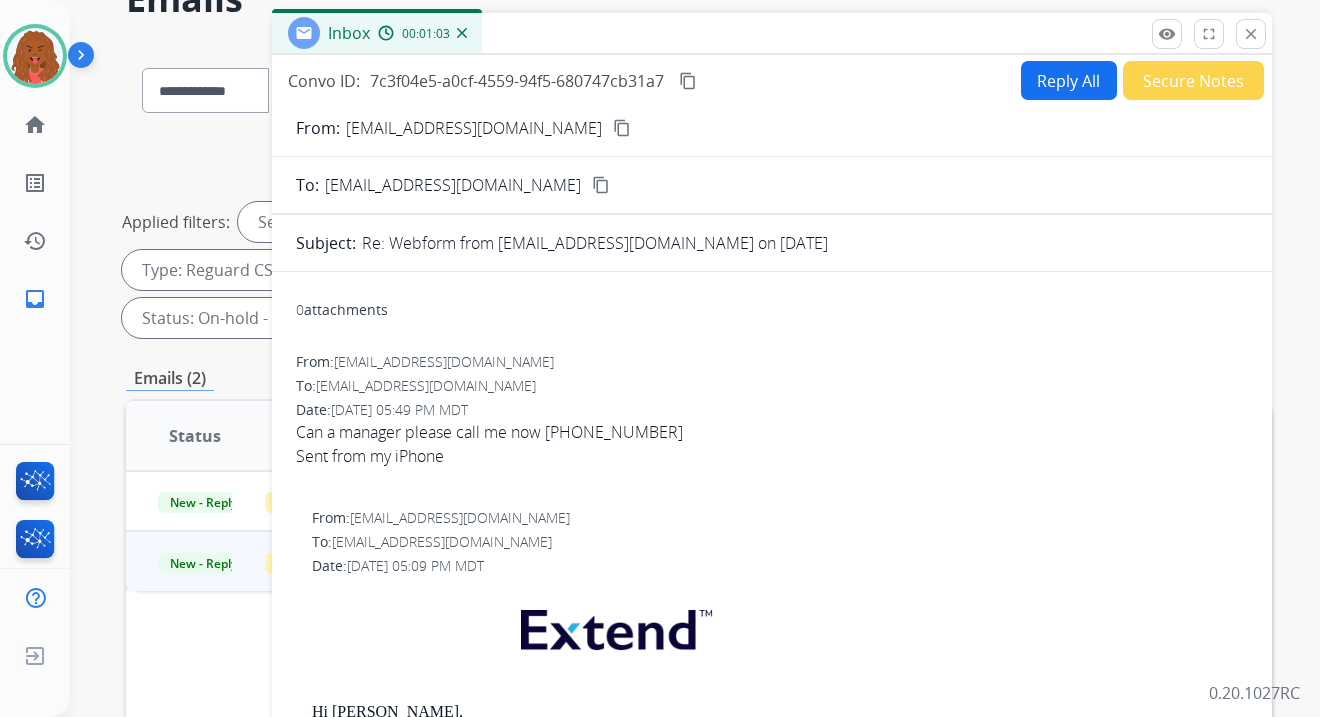 scroll, scrollTop: 0, scrollLeft: 0, axis: both 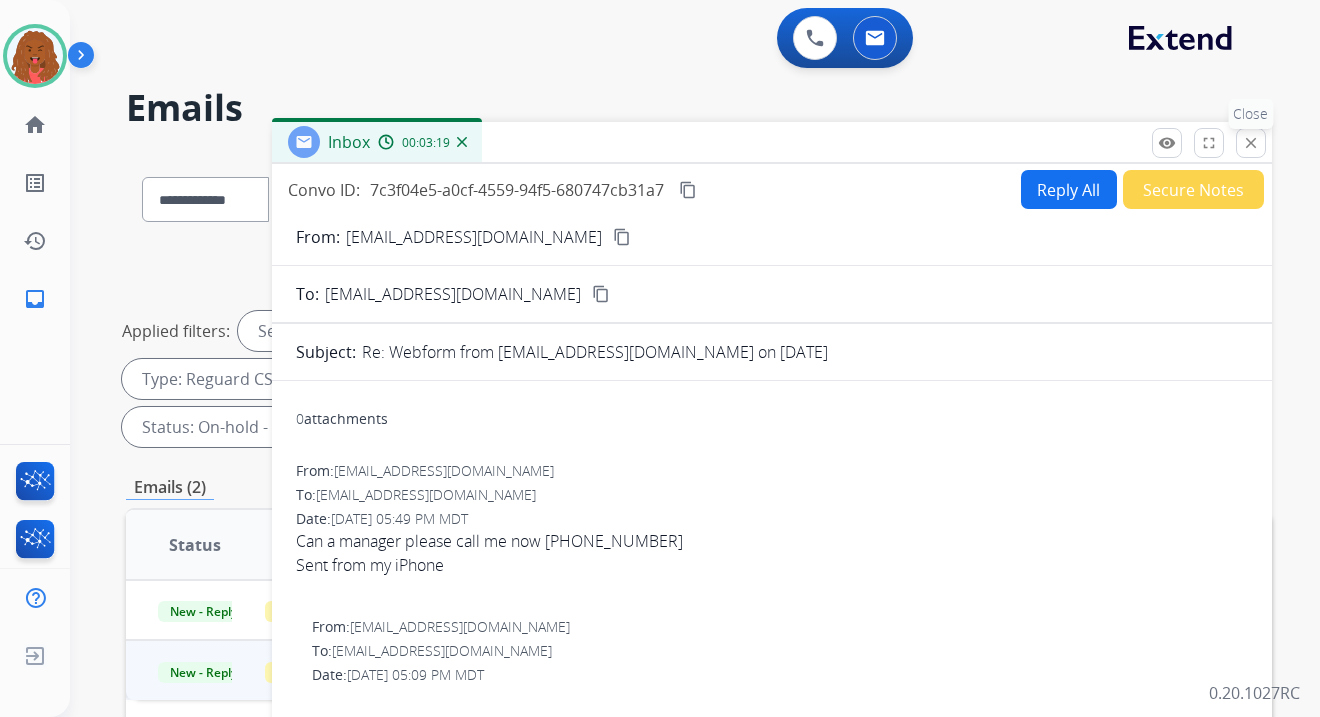 click on "close" at bounding box center [1251, 143] 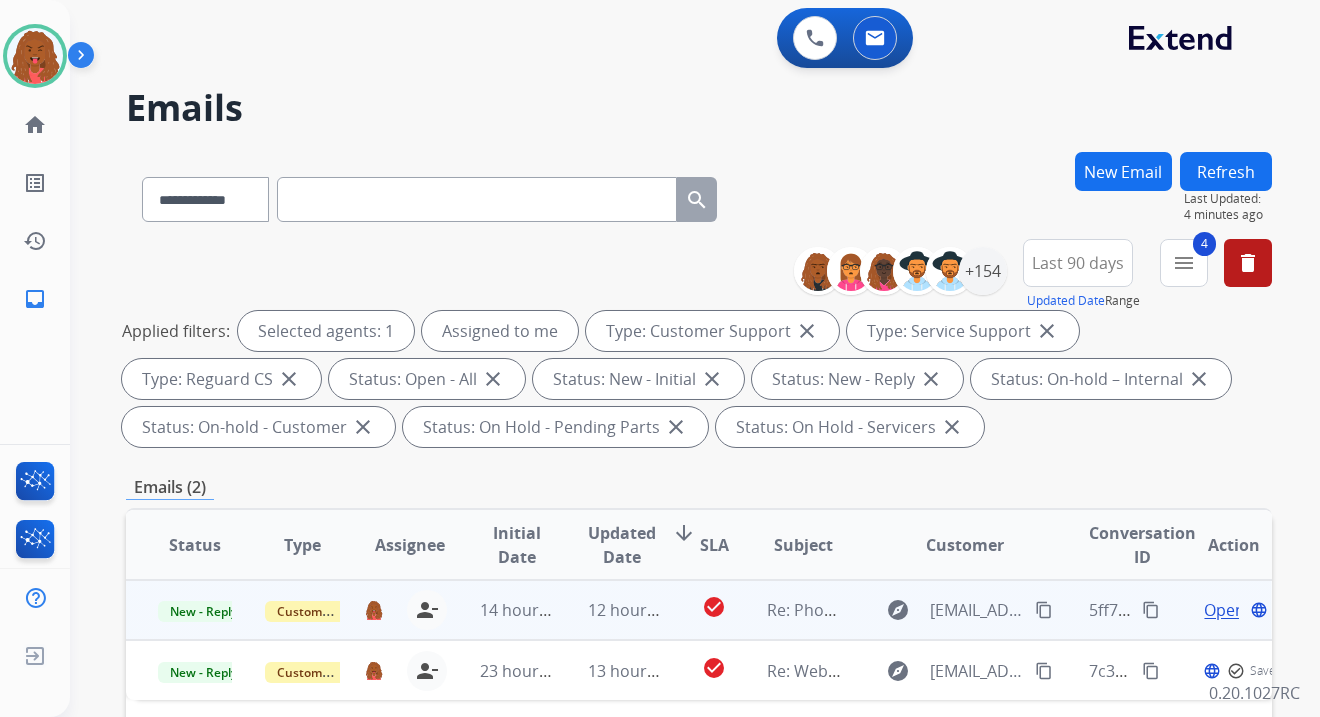 scroll, scrollTop: 222, scrollLeft: 0, axis: vertical 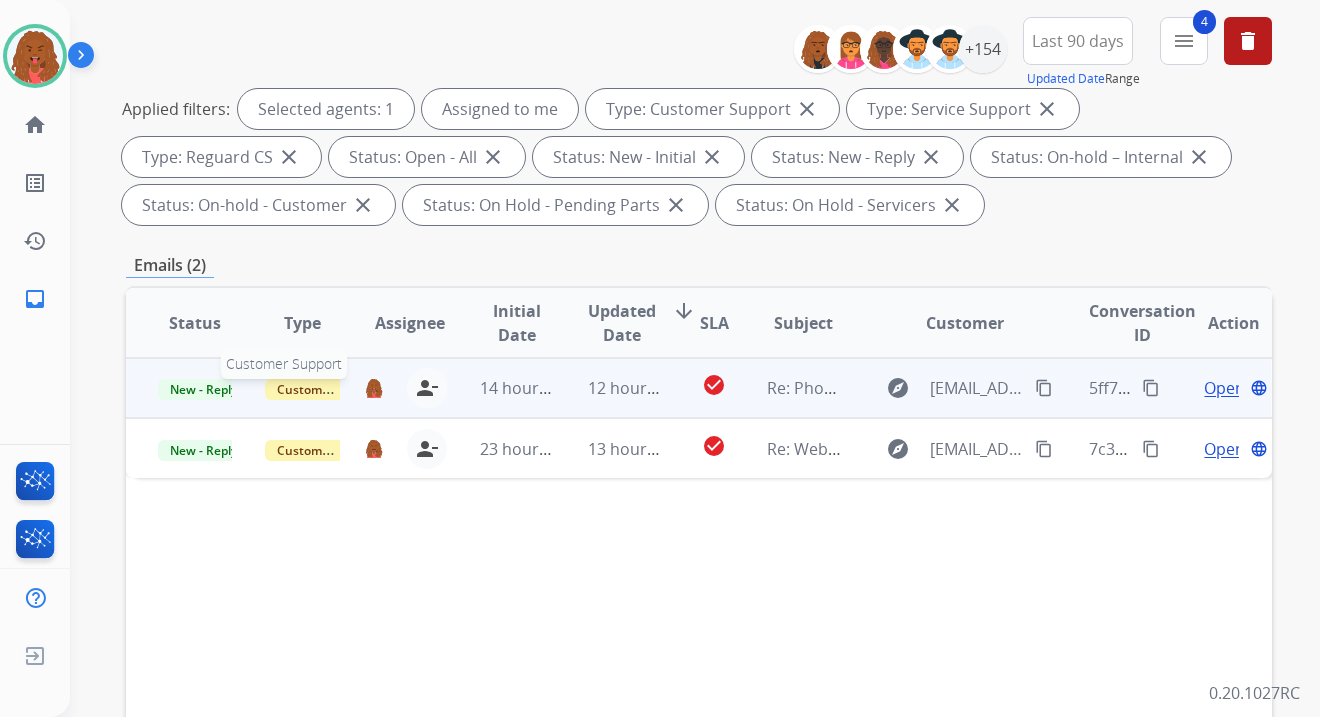 click on "Customer Support" at bounding box center (330, 389) 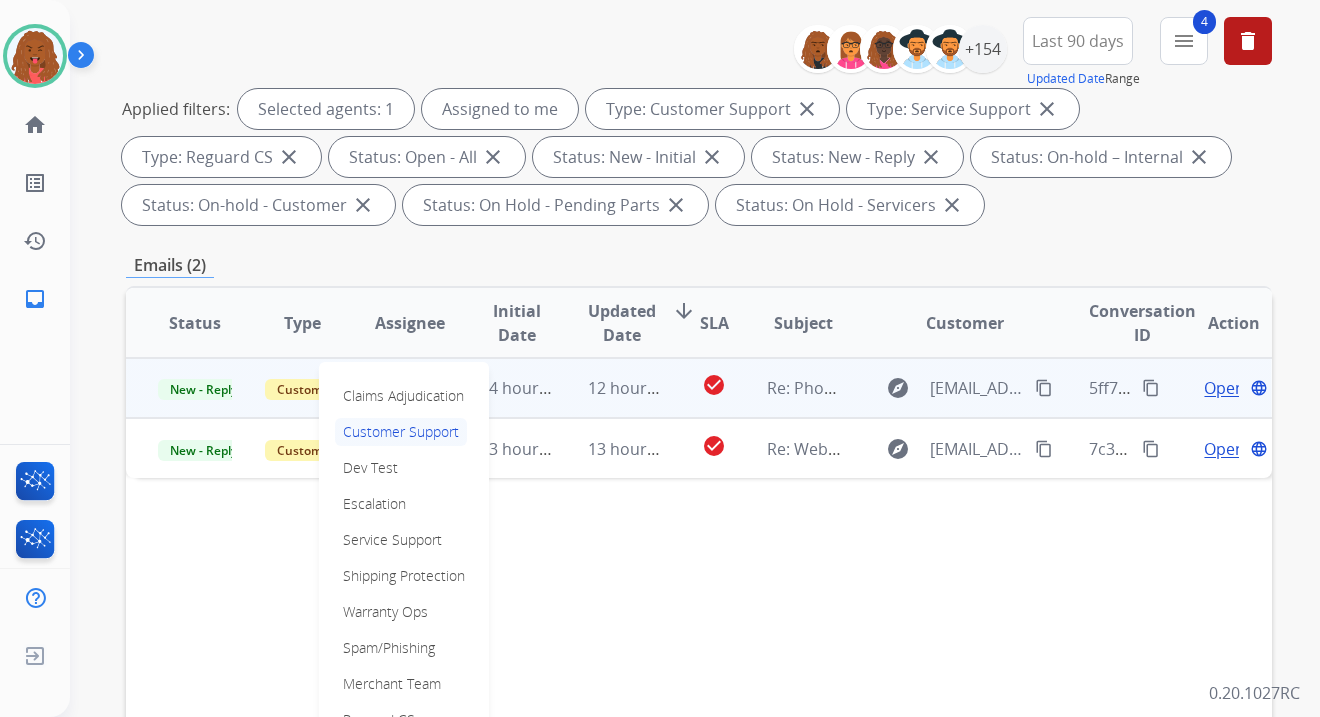 click on "Status Type Assignee Initial Date Updated Date arrow_downward SLA Subject Customer Conversation ID Action New - Reply Customer Support  Claims Adjudication   Customer Support   Dev Test   Escalation   Service Support   Shipping Protection   Warranty Ops   Spam/Phishing   Merchant Team   Reguard CS  britney.white@mcibpo.com person_remove Unassign to Me 14 hours ago 12 hours ago check_circle  Re: Photos  explore joeandlaura.ingram@gmail.com content_copy  5ff734c1-ae33-4905-bf16-ef9b3ea2db5e  content_copy Open language New - Reply Customer Support britney.white@mcibpo.com person_remove Unassign to Me 23 hours ago 13 hours ago check_circle  Re: Webform from Corykboy323@iCloud.com on 07/18/2025  explore Corykboy323@iCloud.com content_copy  7c3f04e5-a0cf-4559-94f5-680747cb31a7  content_copy Open language" at bounding box center (699, 621) 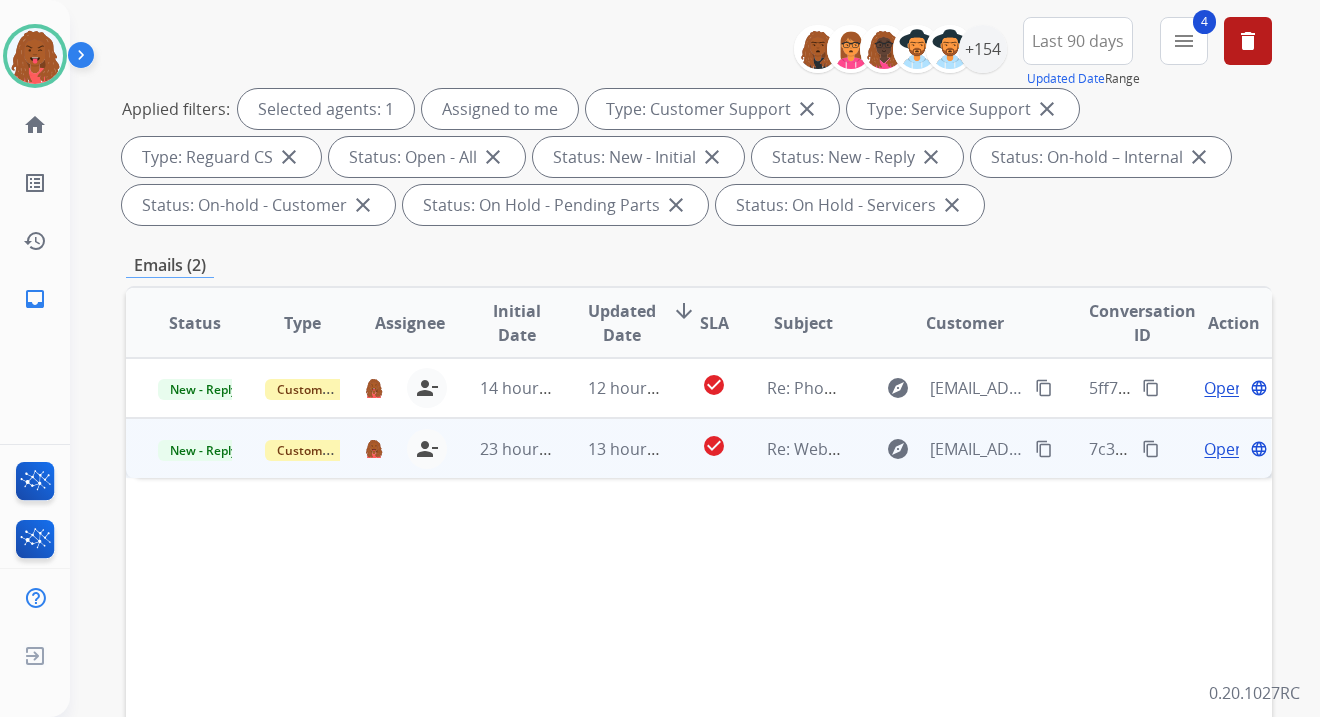 click on "Customer Support" at bounding box center (286, 448) 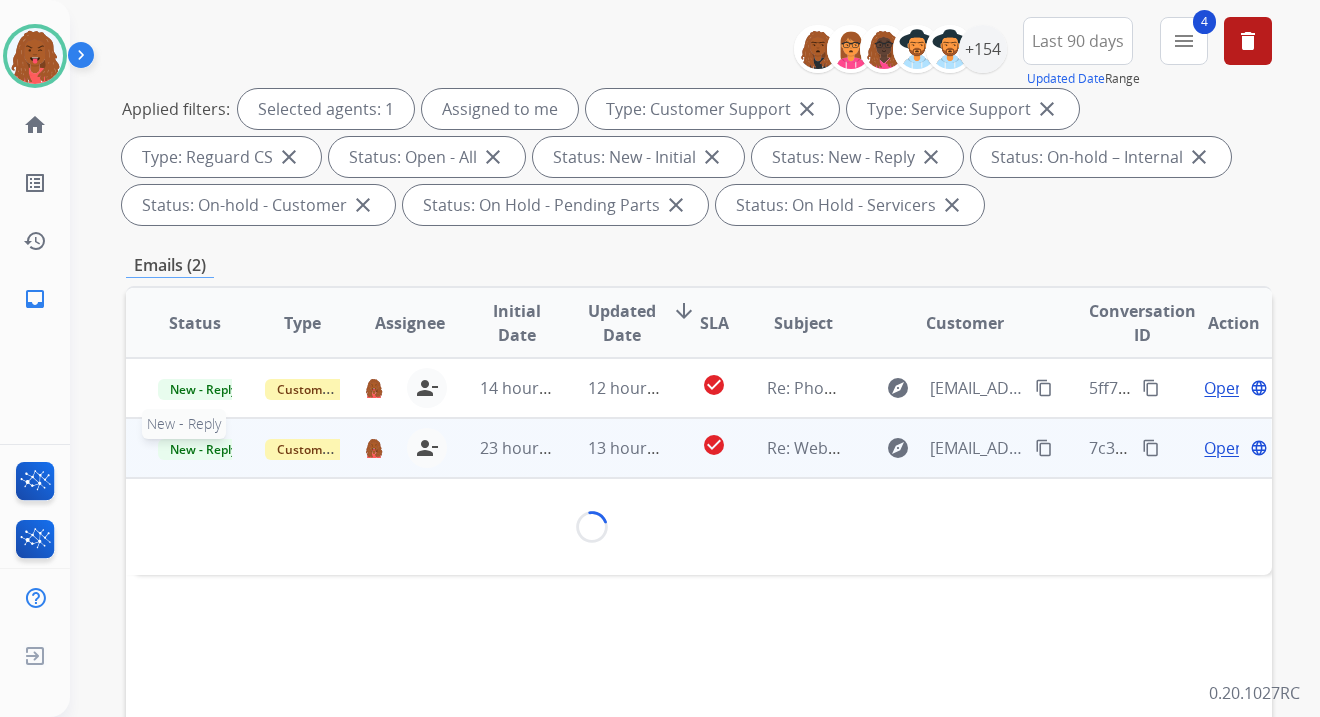 click on "New - Reply" at bounding box center [203, 449] 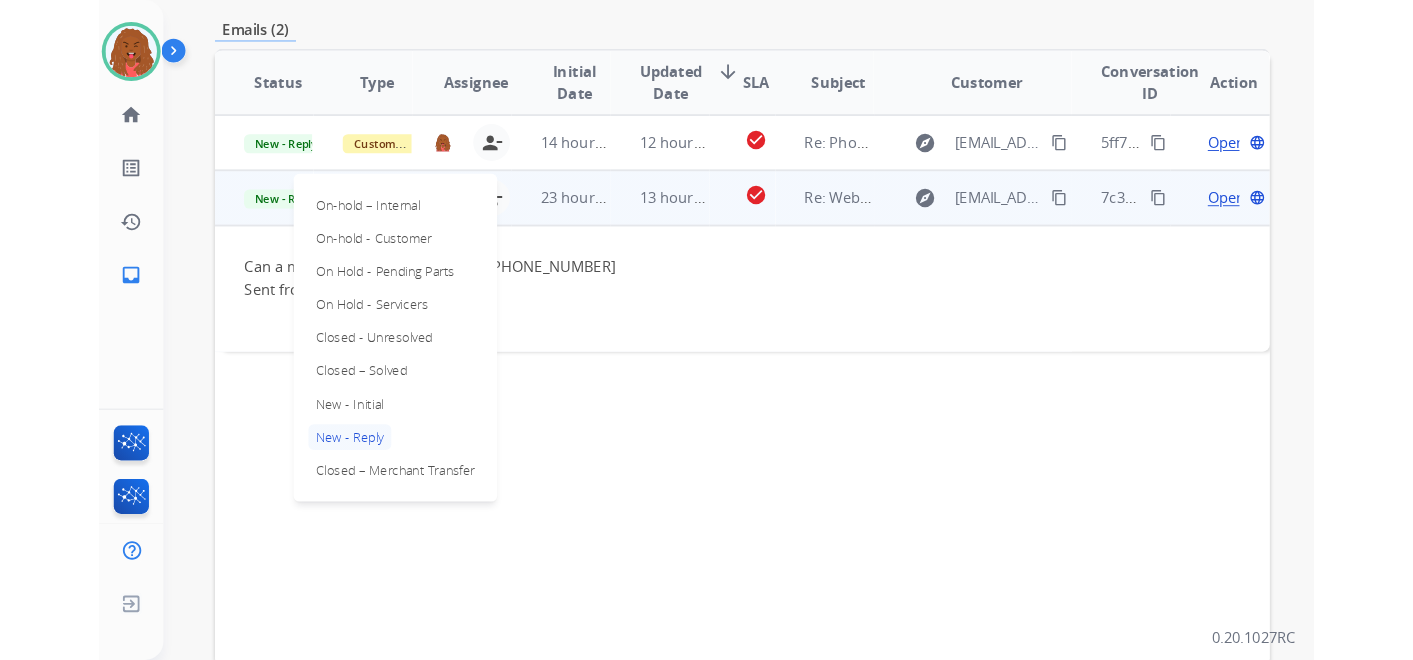 scroll, scrollTop: 555, scrollLeft: 0, axis: vertical 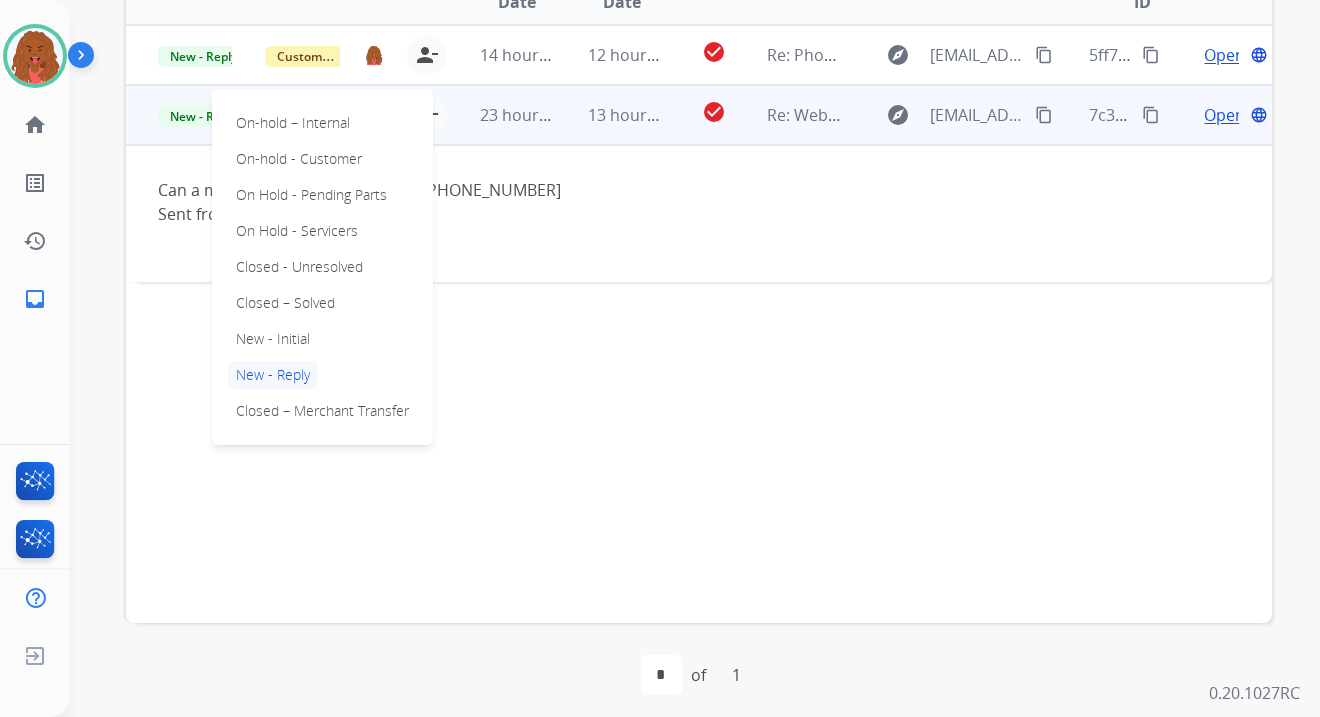 click on "Open" at bounding box center (1224, 115) 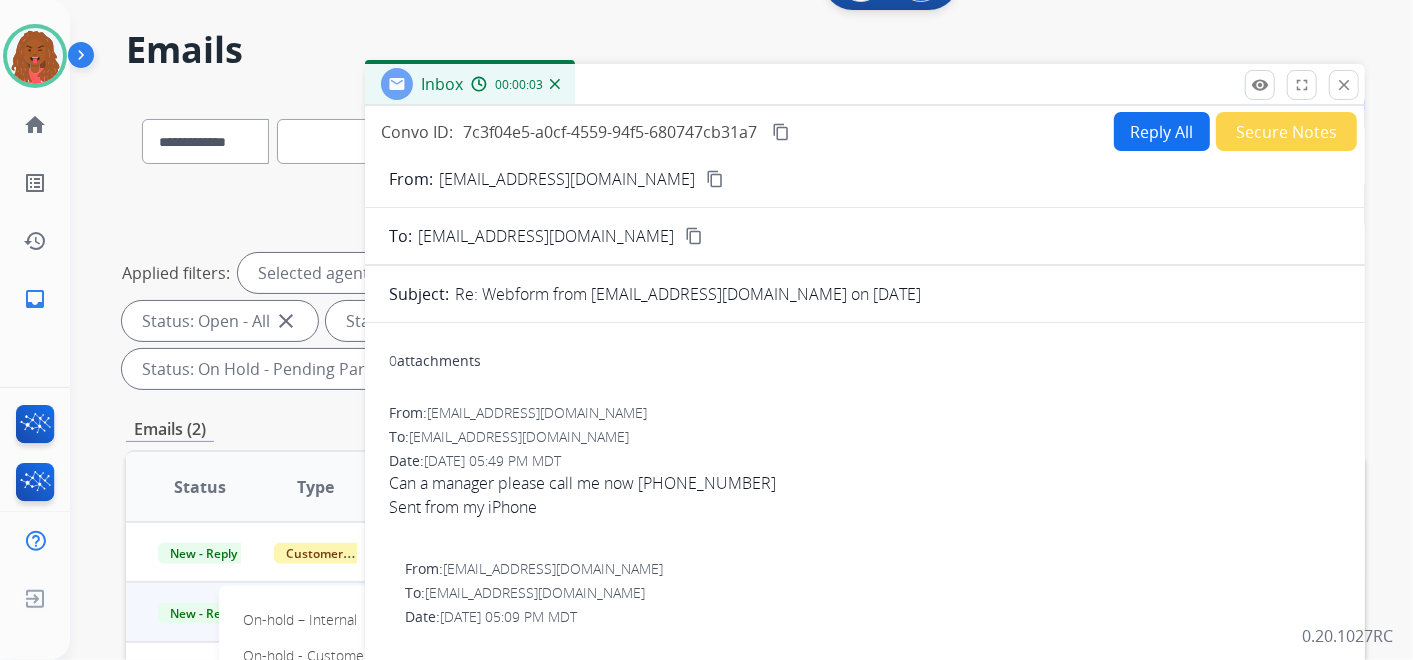 scroll, scrollTop: 0, scrollLeft: 0, axis: both 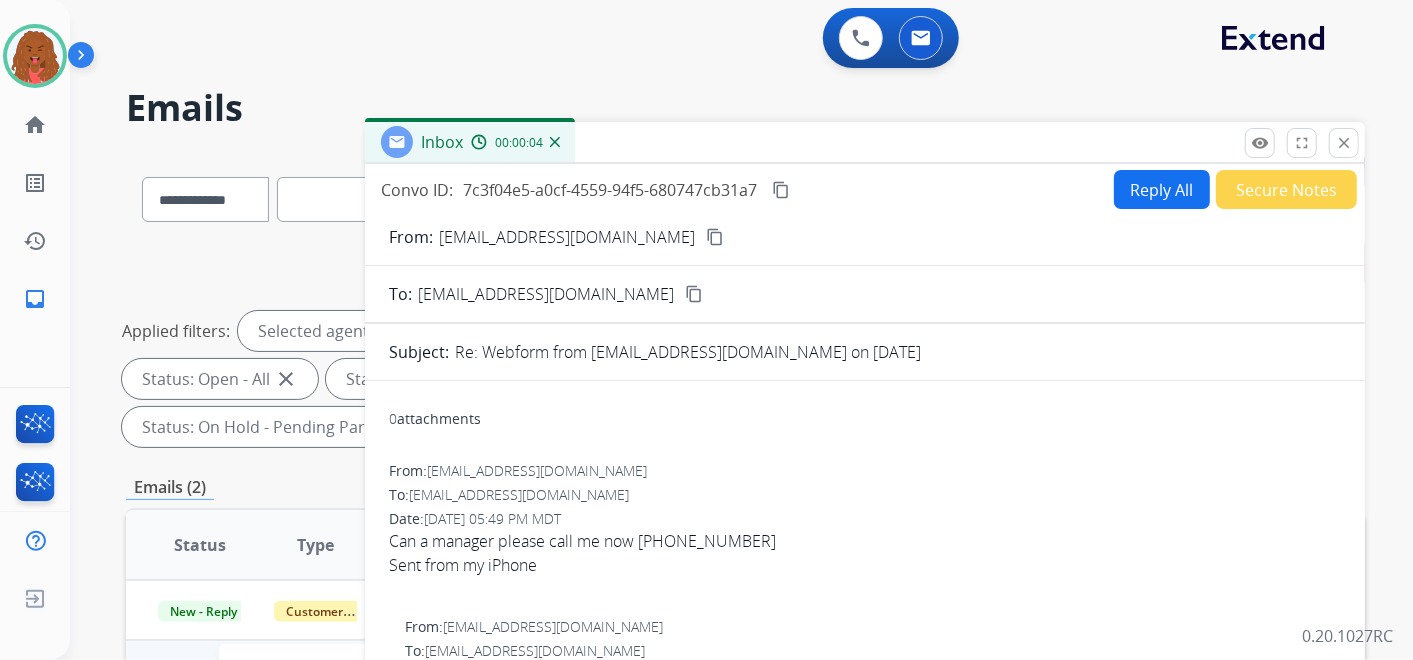 click on "Secure Notes" at bounding box center (1286, 189) 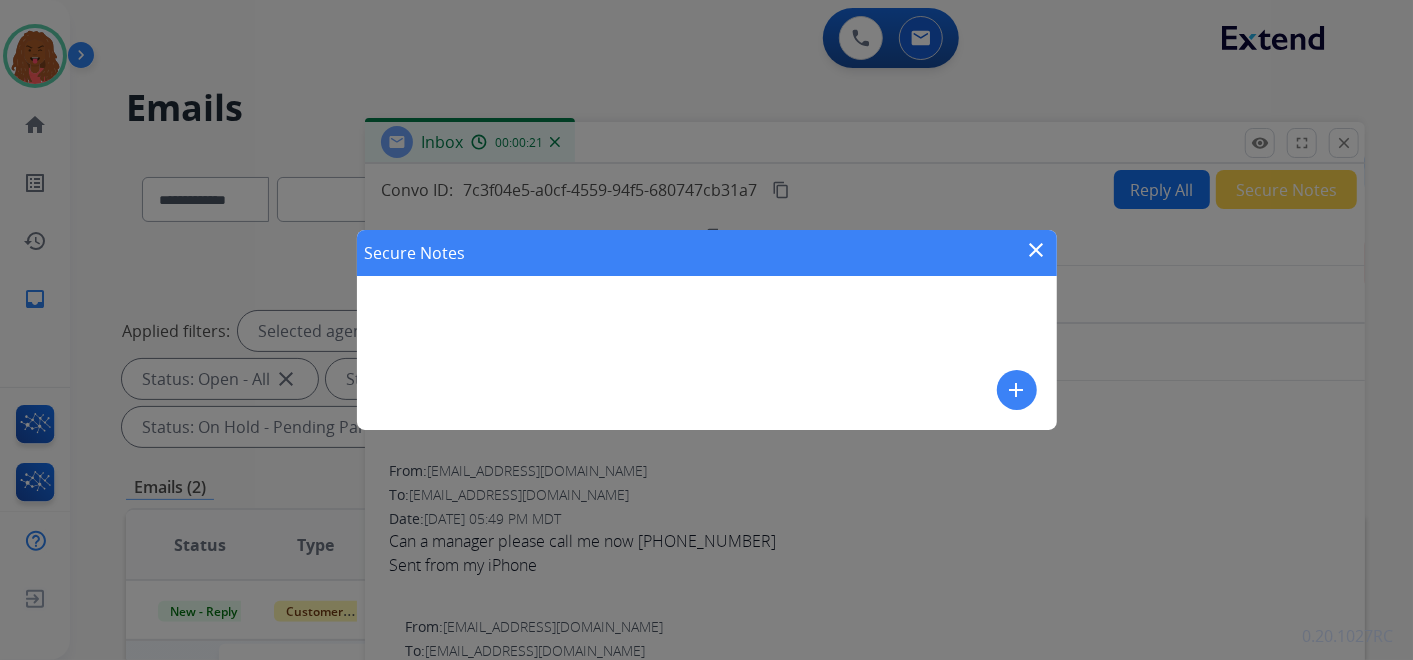 click on "add" at bounding box center [1017, 390] 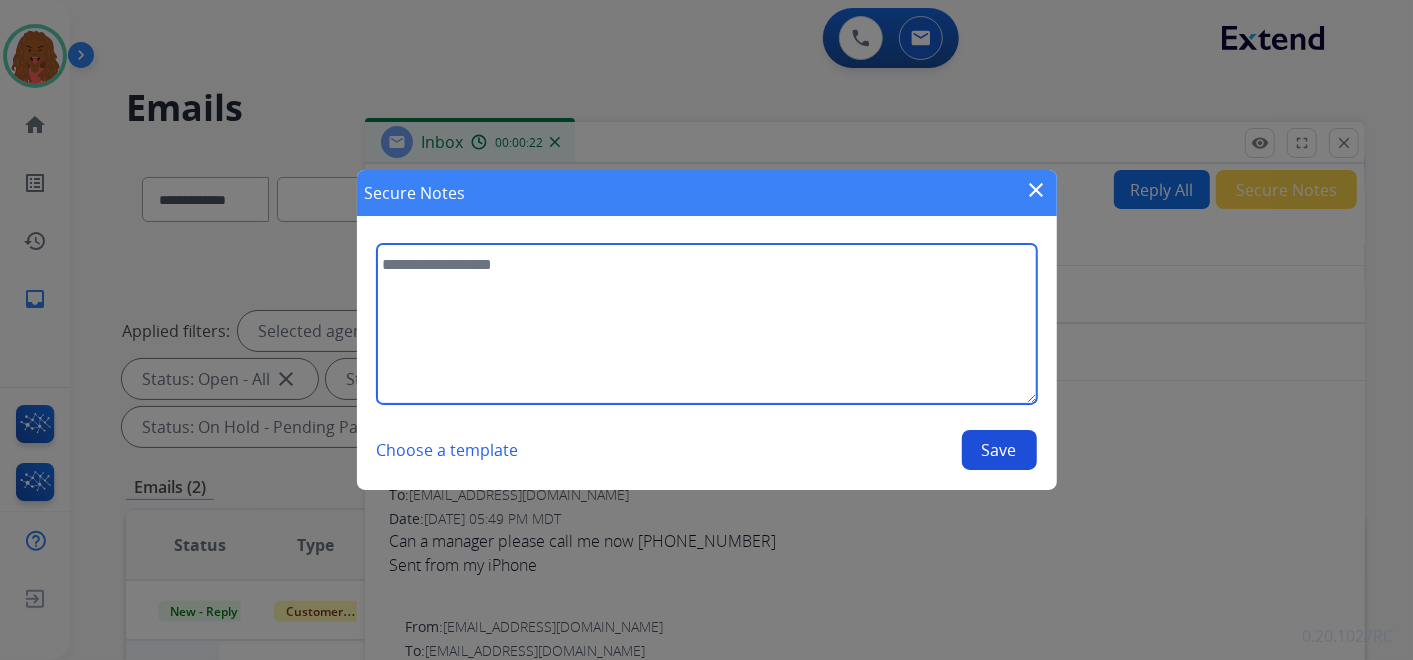 click at bounding box center (707, 324) 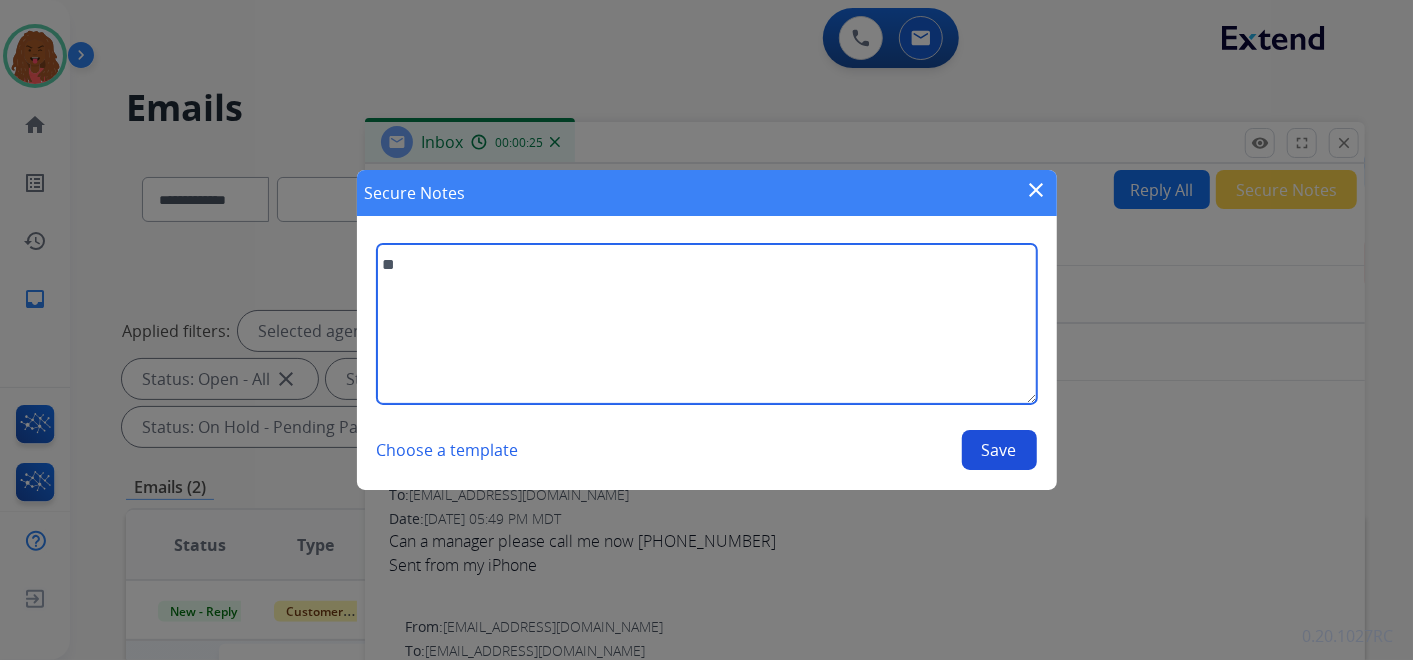 type on "*" 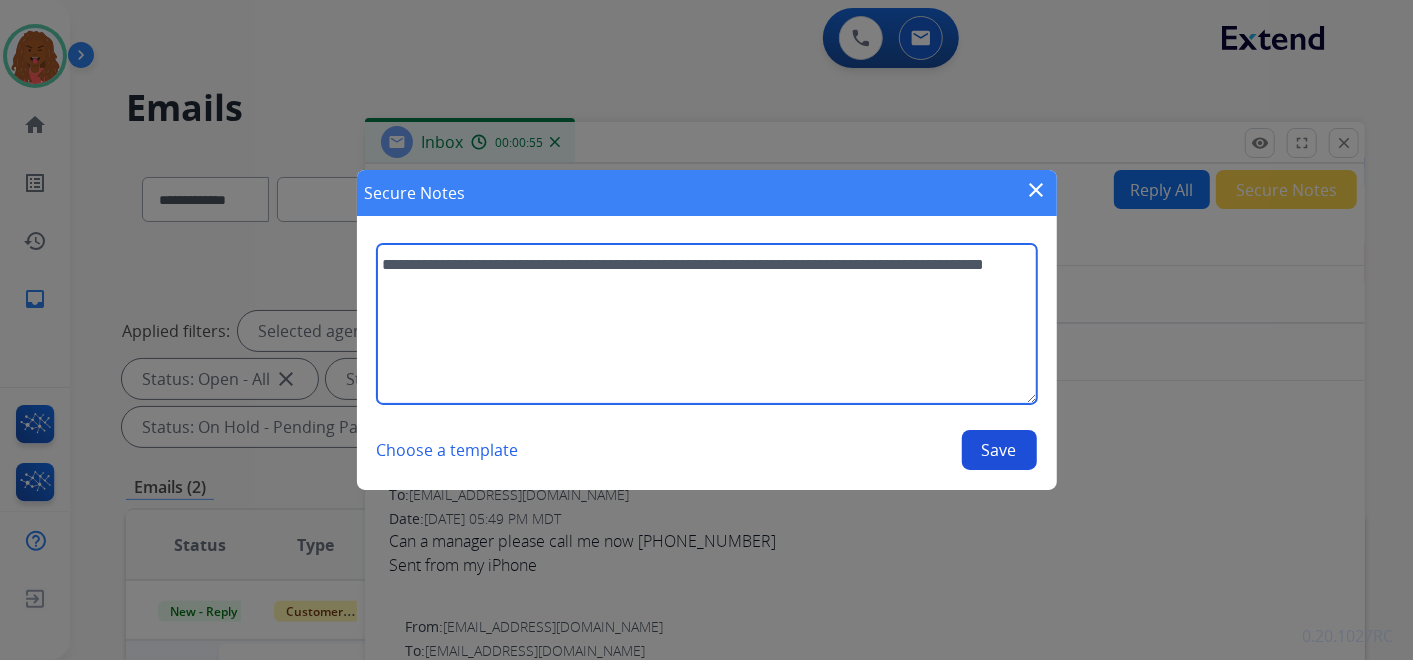 type on "**********" 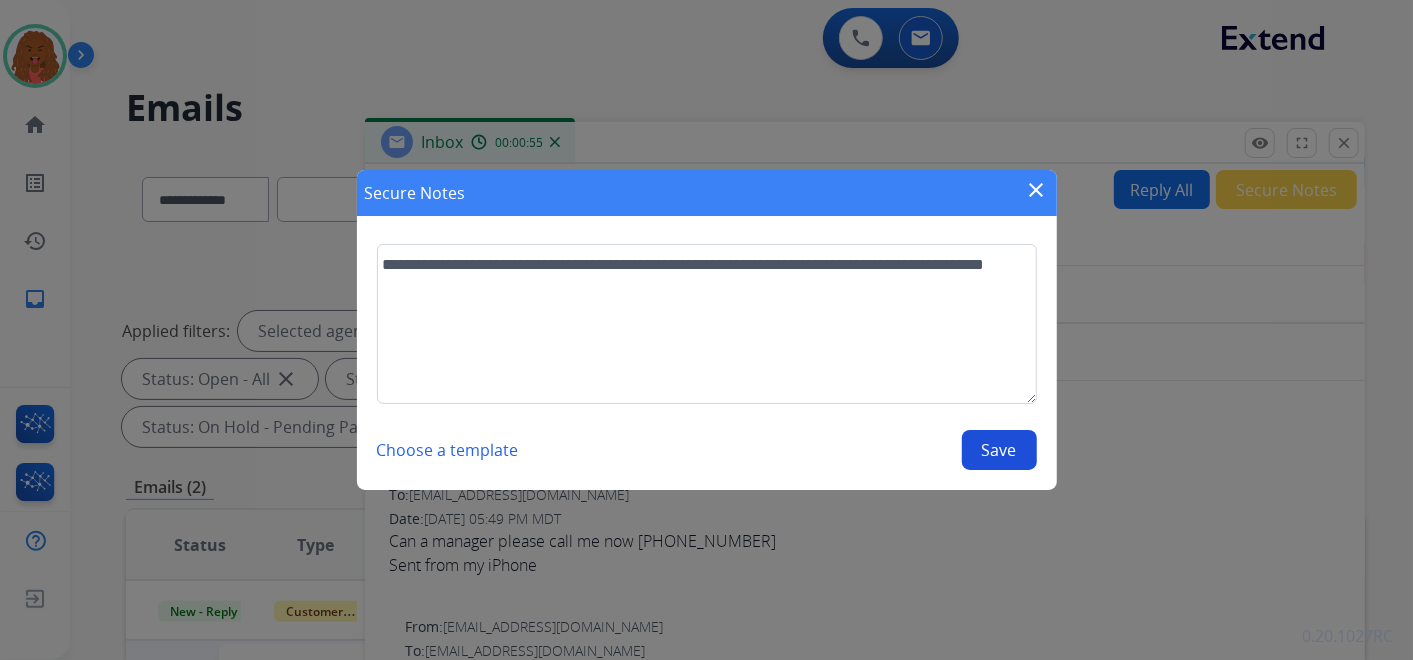 click on "Save" at bounding box center (999, 450) 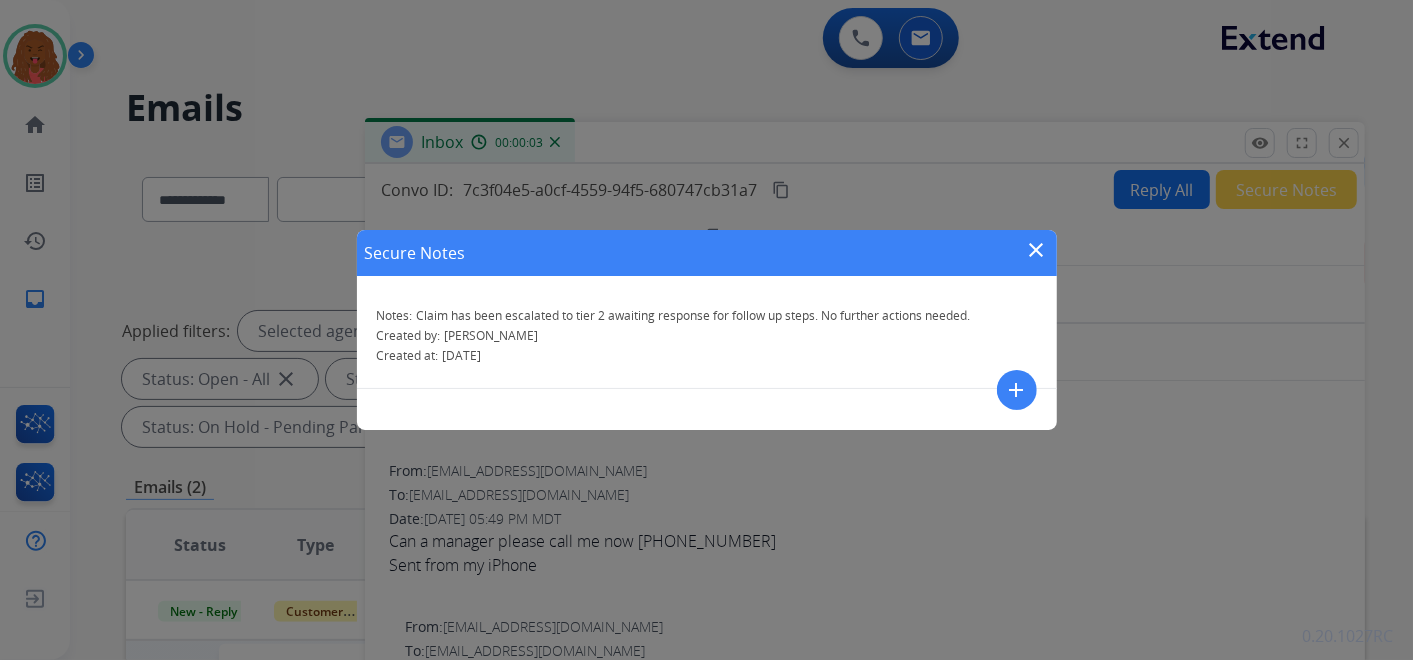 click on "close" at bounding box center (1037, 250) 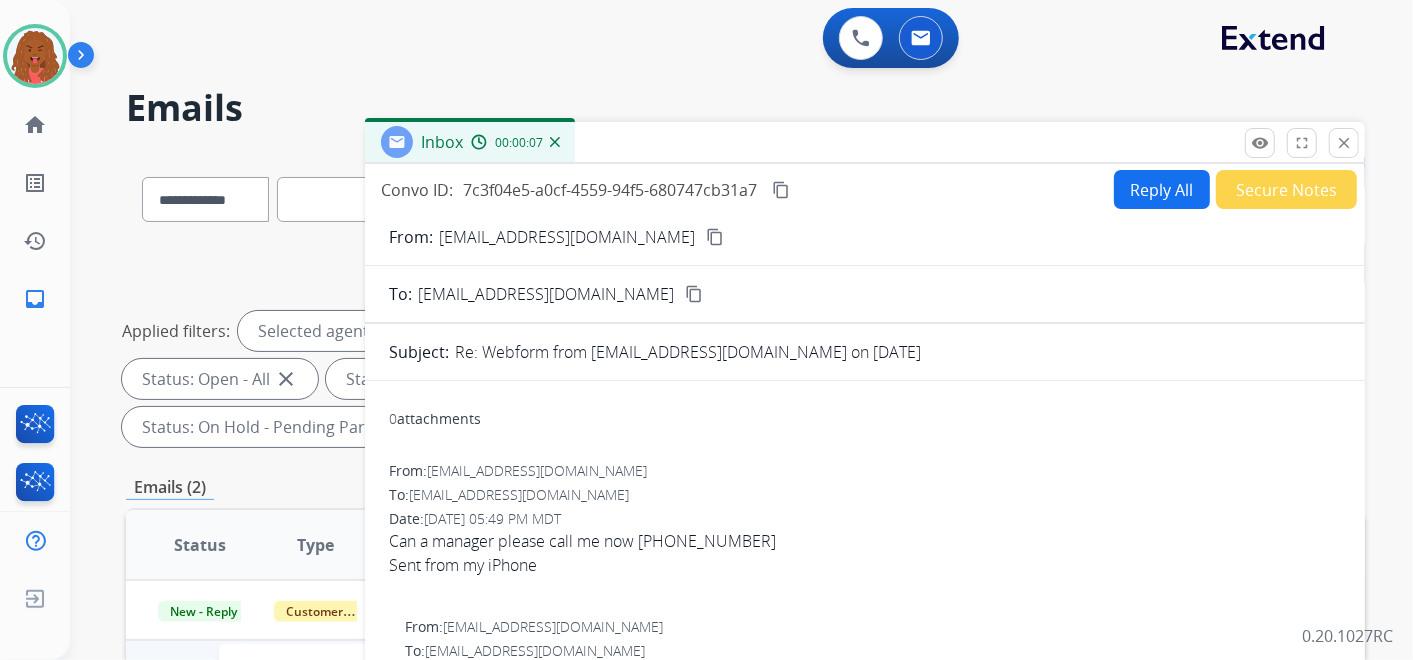 click on "Secure Notes" at bounding box center (1286, 189) 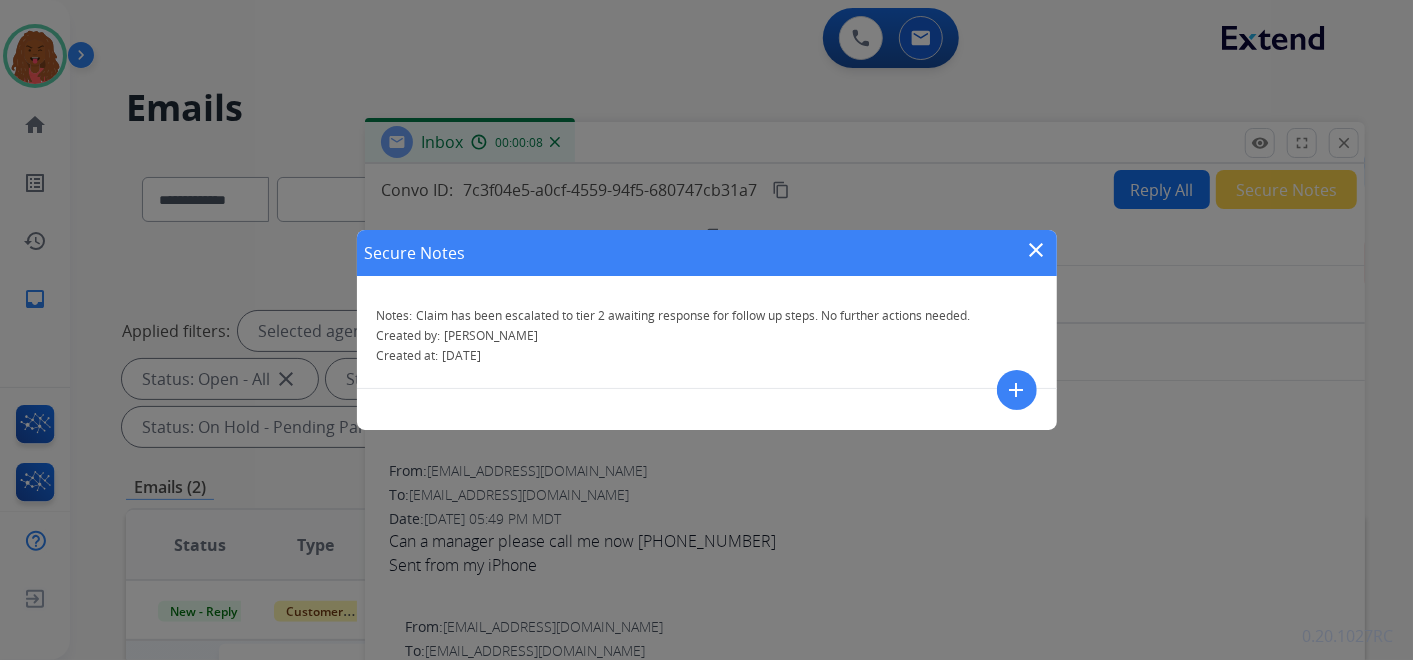 click on "close" at bounding box center [1037, 250] 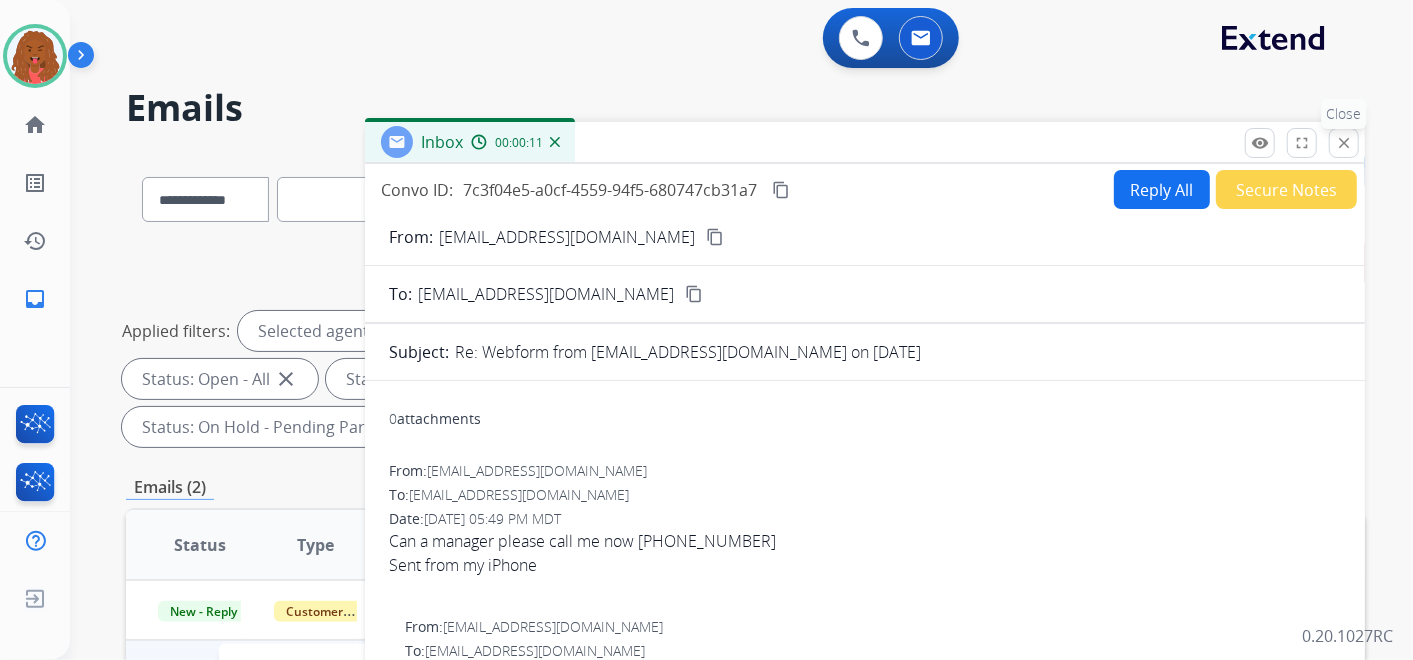 click on "close" at bounding box center [1344, 143] 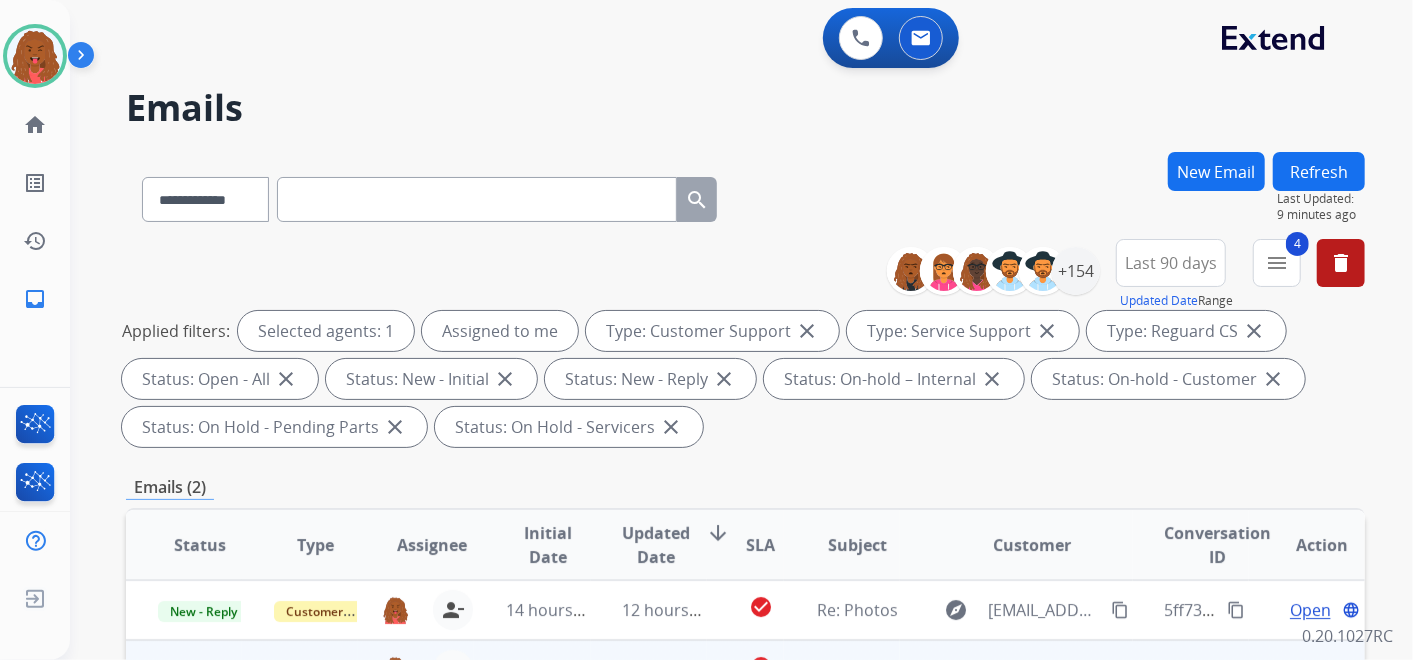 scroll, scrollTop: 222, scrollLeft: 0, axis: vertical 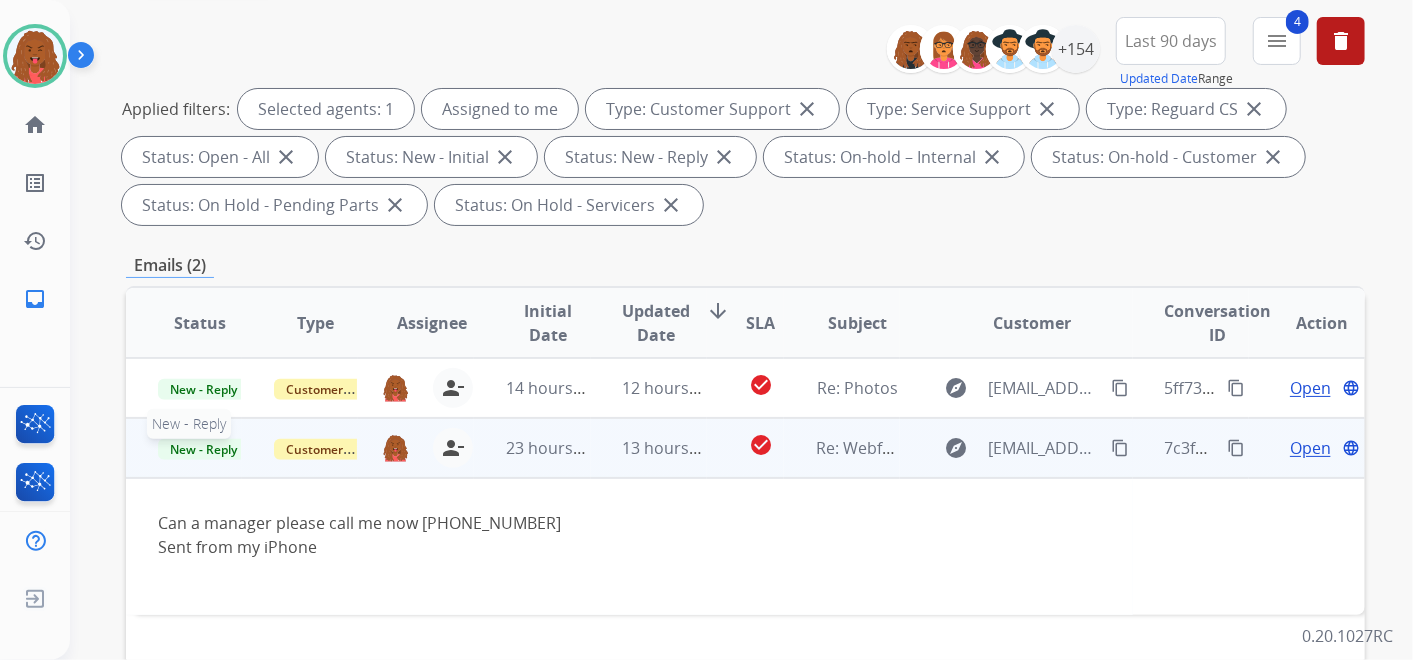 click on "New - Reply" at bounding box center (203, 449) 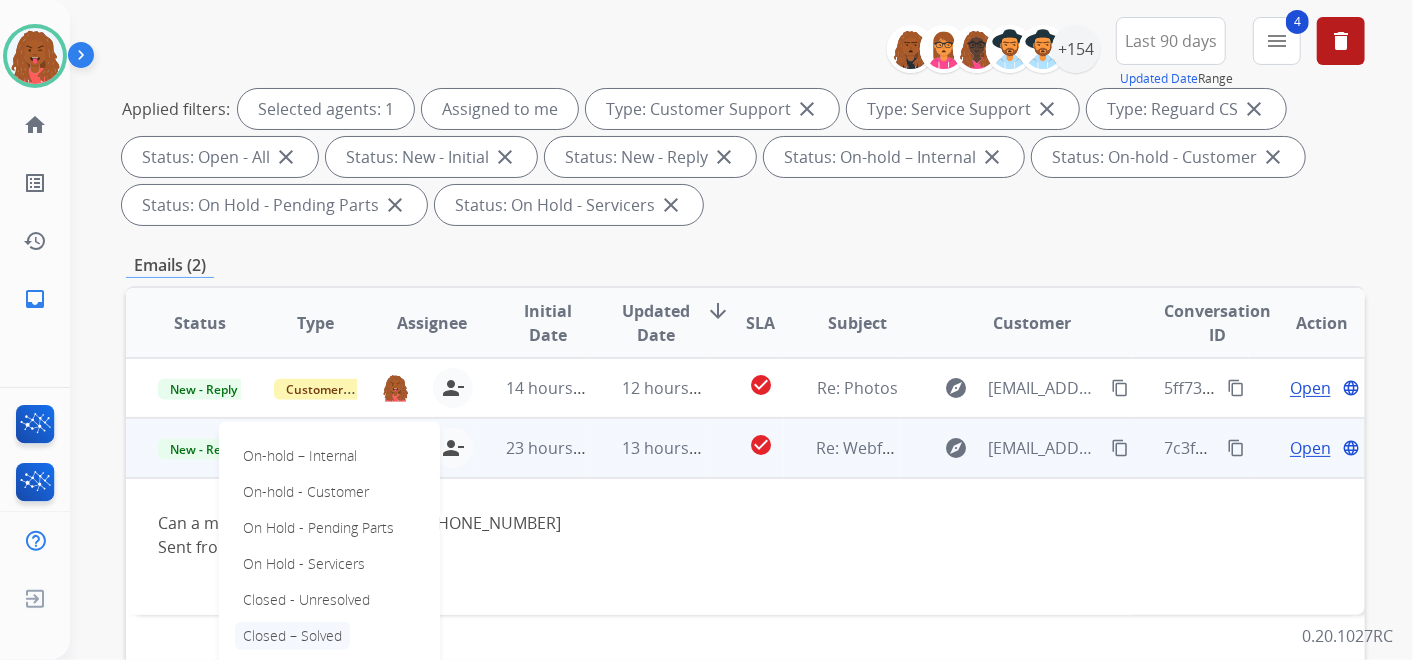 click on "Closed – Solved" at bounding box center (292, 636) 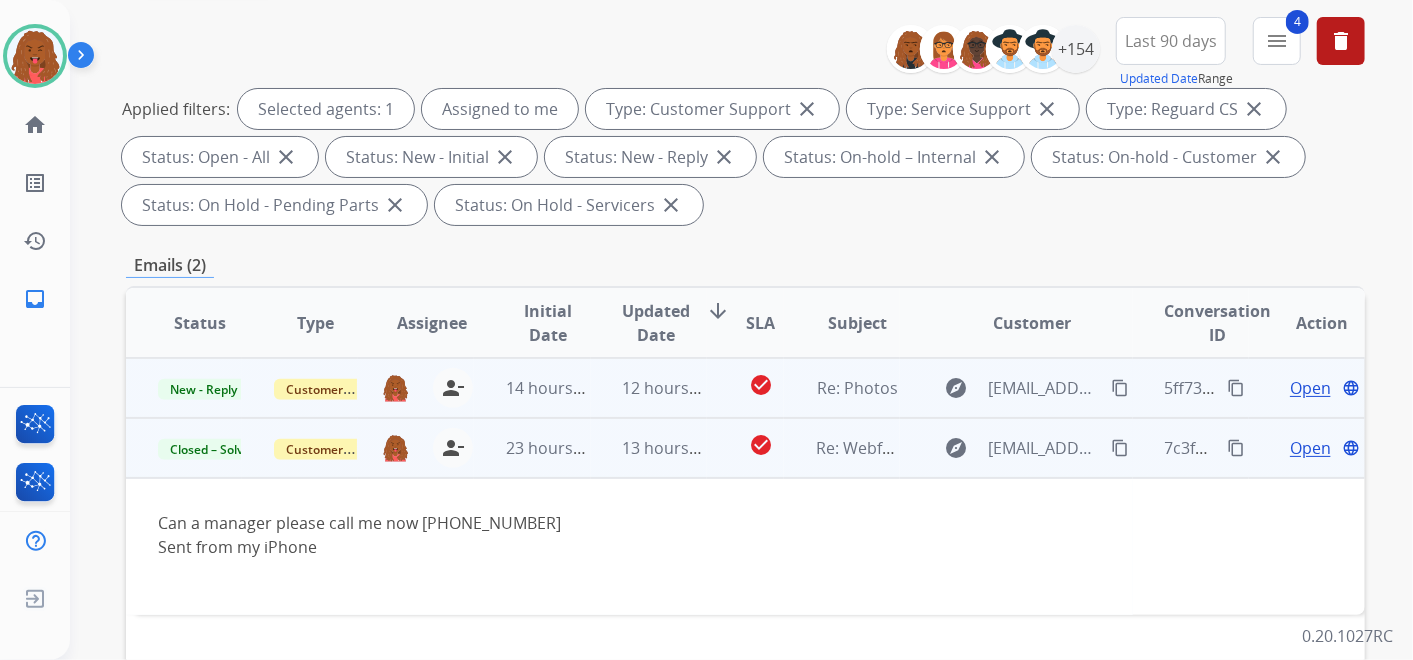 click on "Open" at bounding box center [1310, 388] 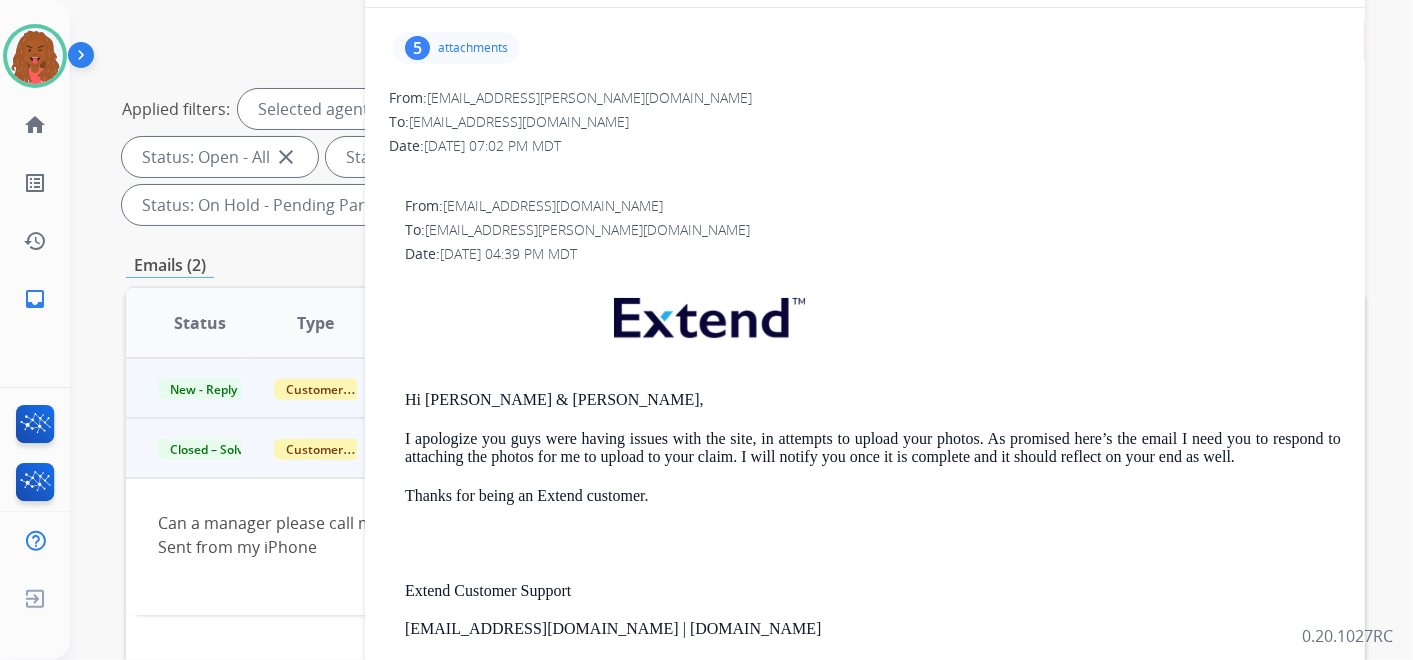 scroll, scrollTop: 0, scrollLeft: 0, axis: both 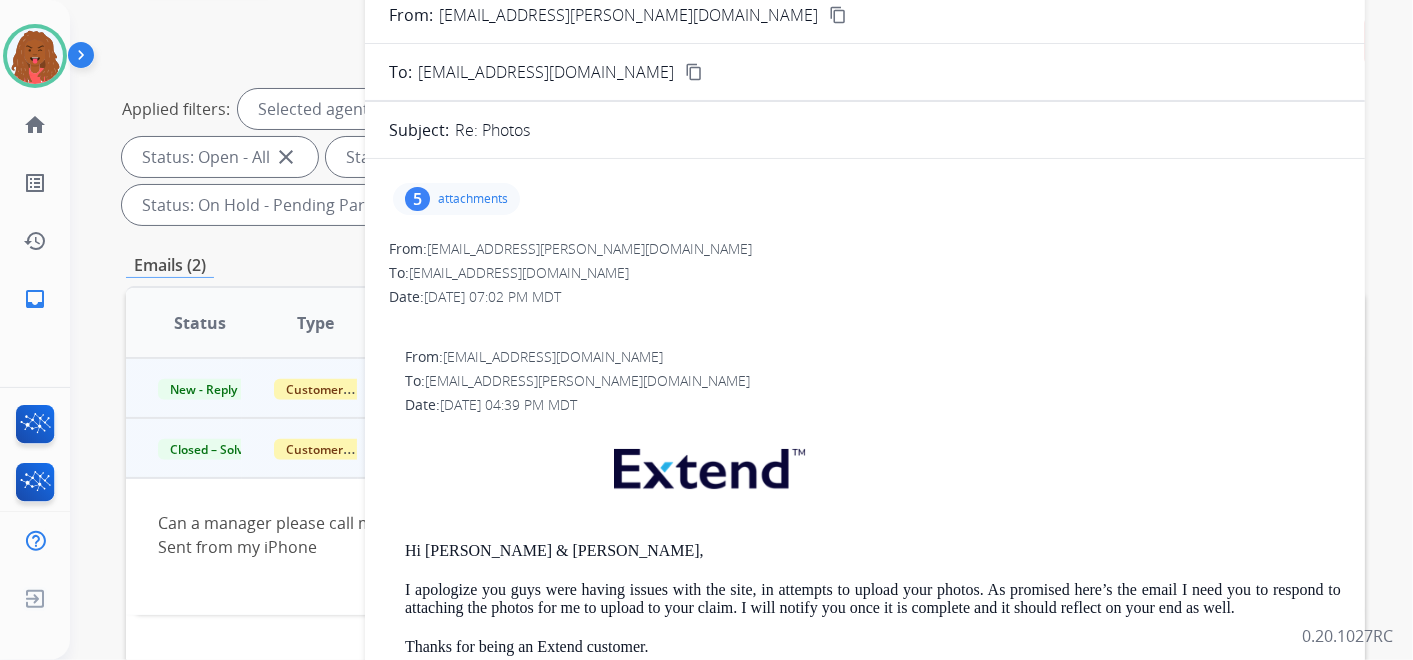 click on "attachments" at bounding box center [473, 199] 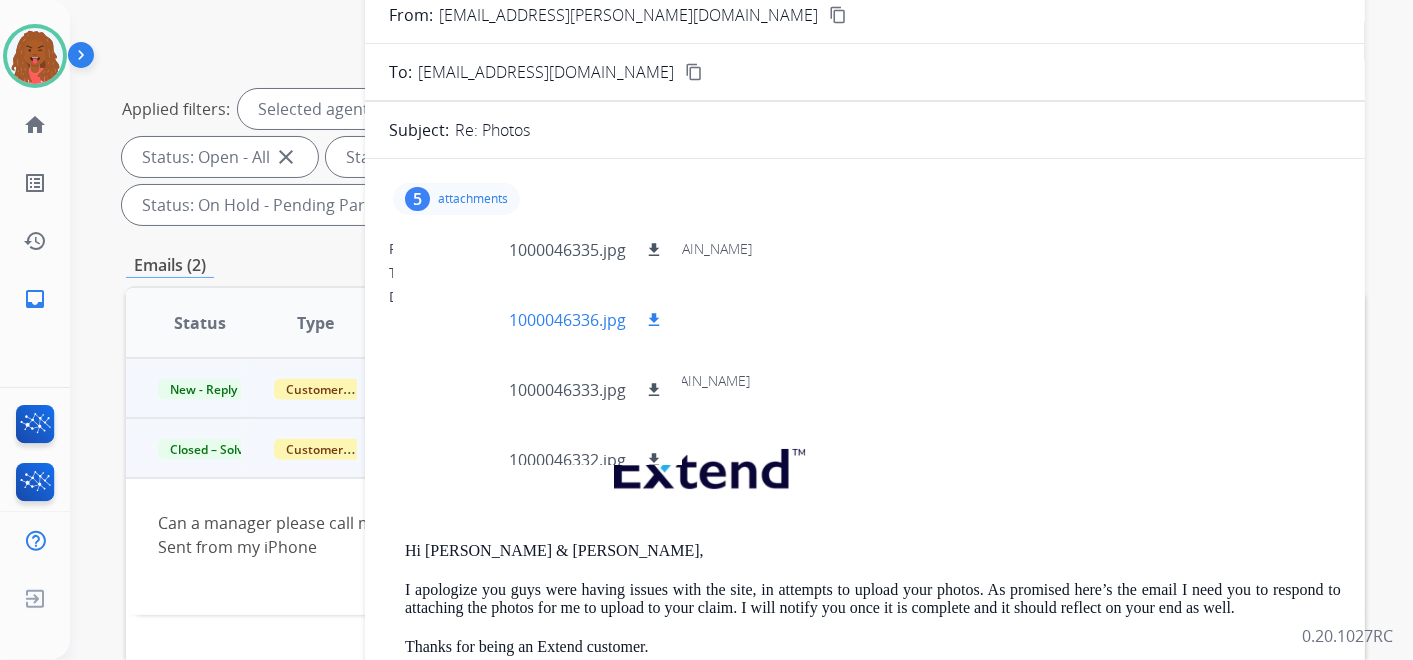 scroll, scrollTop: 100, scrollLeft: 0, axis: vertical 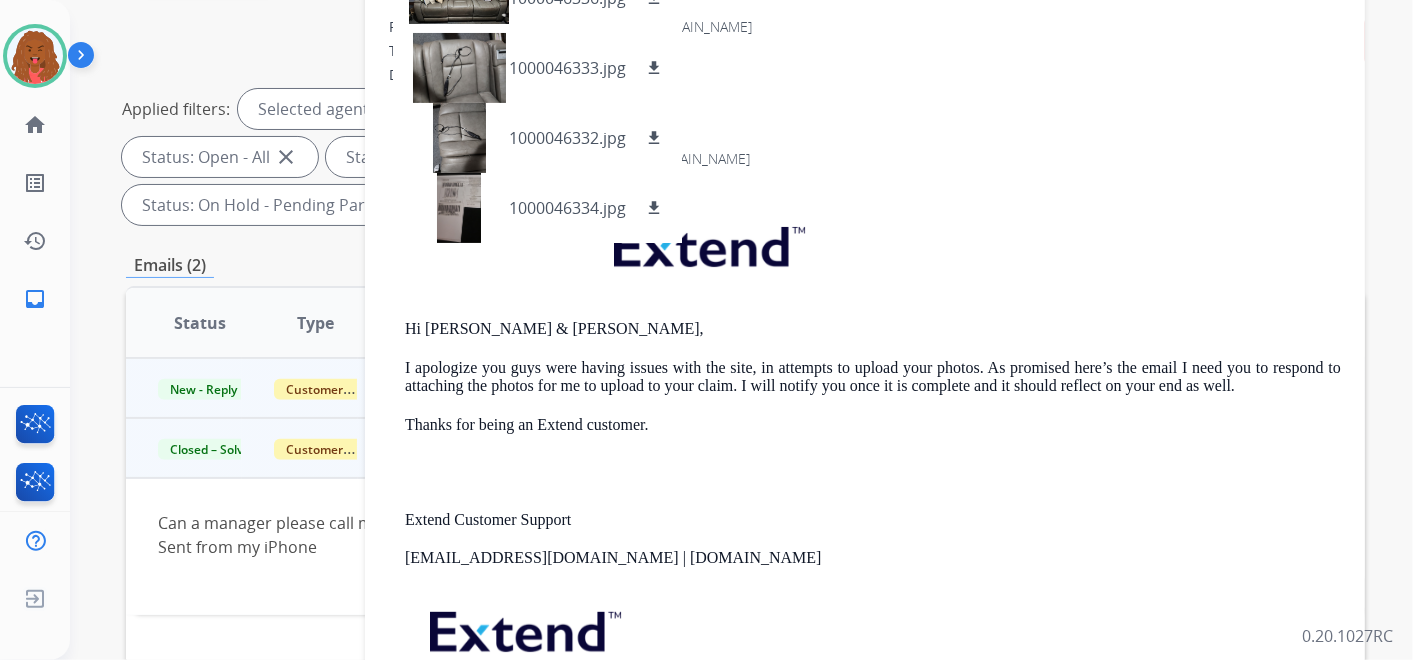 click at bounding box center (873, 251) 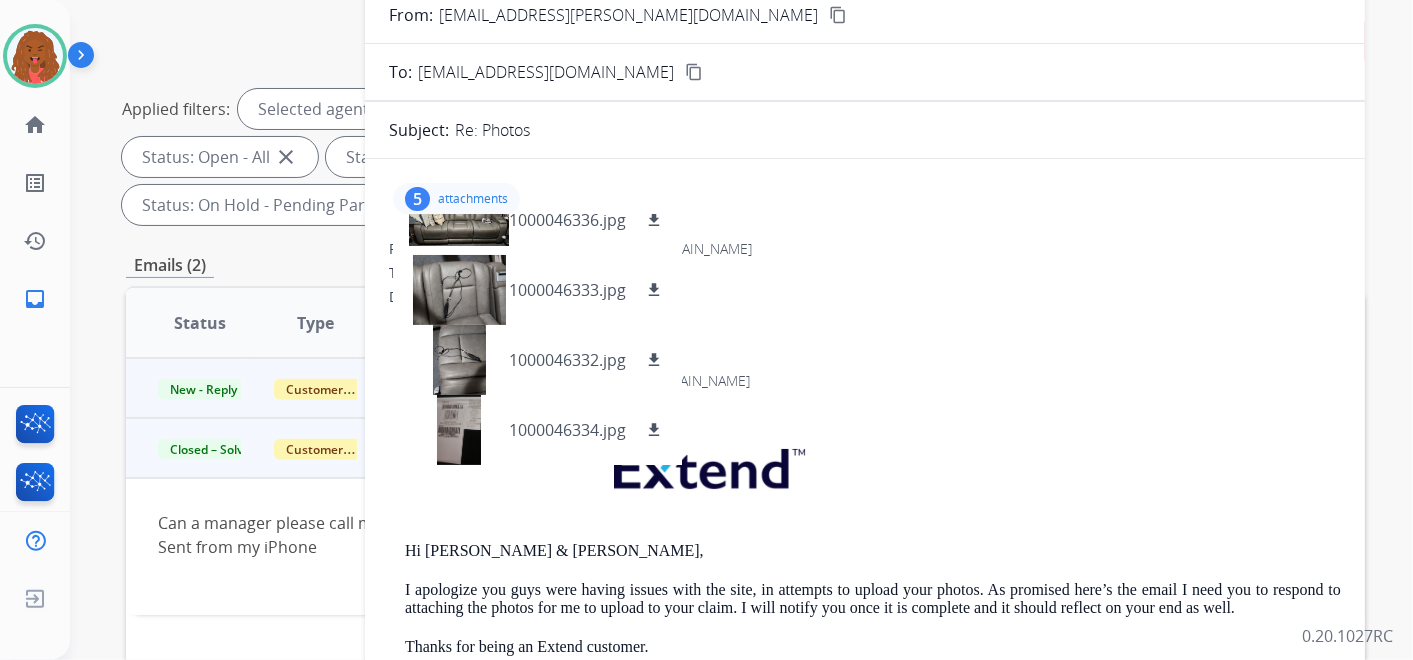 click on "attachments" at bounding box center (473, 199) 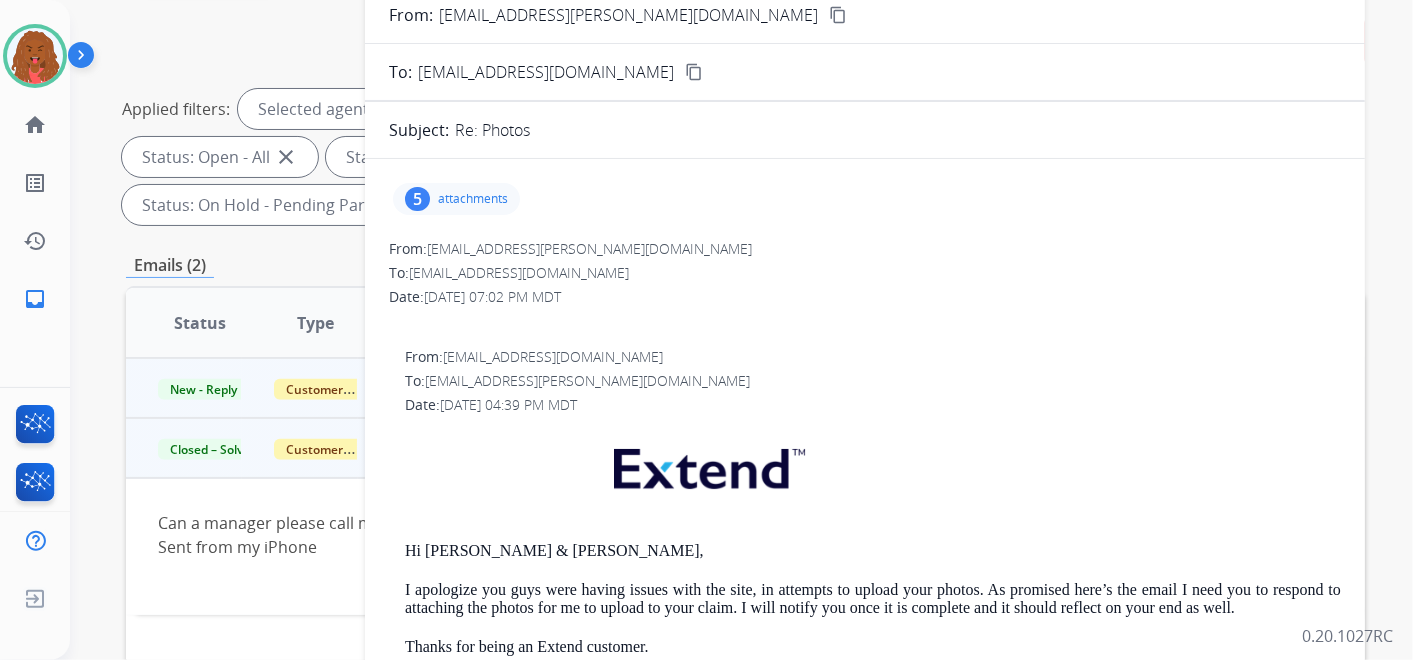 click on "content_copy" at bounding box center (838, 15) 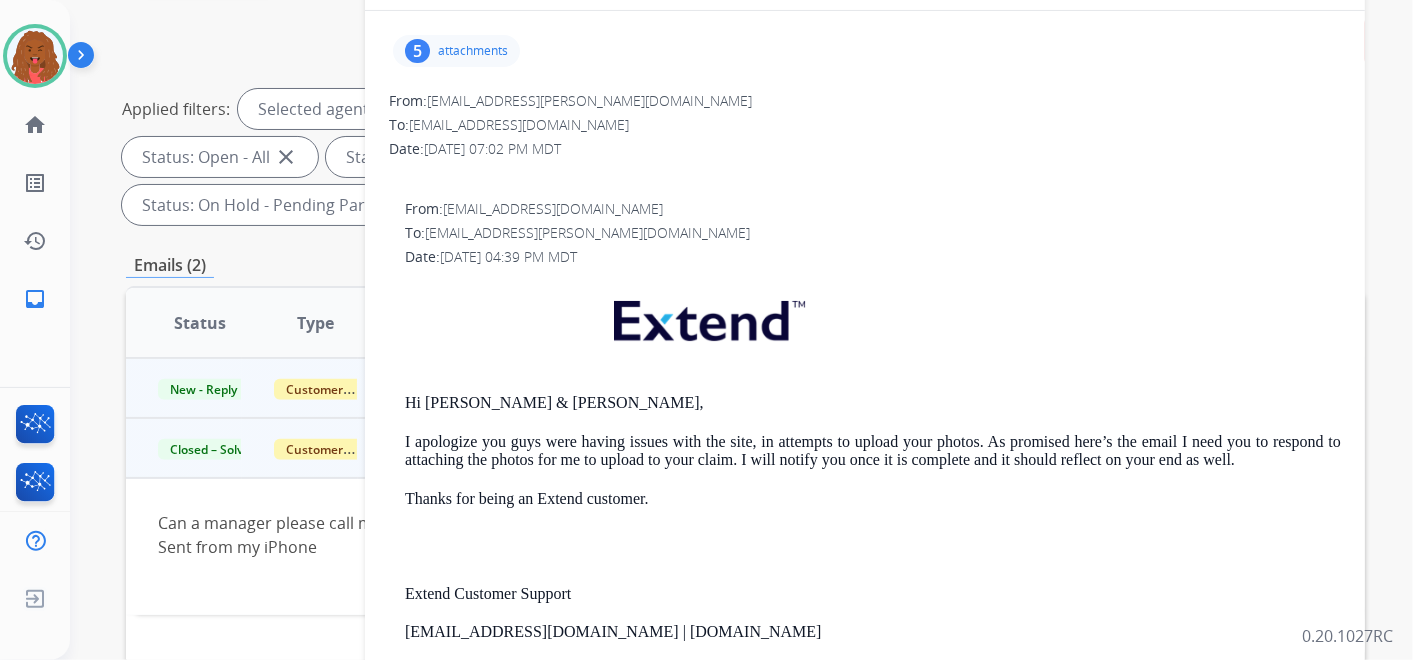 scroll, scrollTop: 222, scrollLeft: 0, axis: vertical 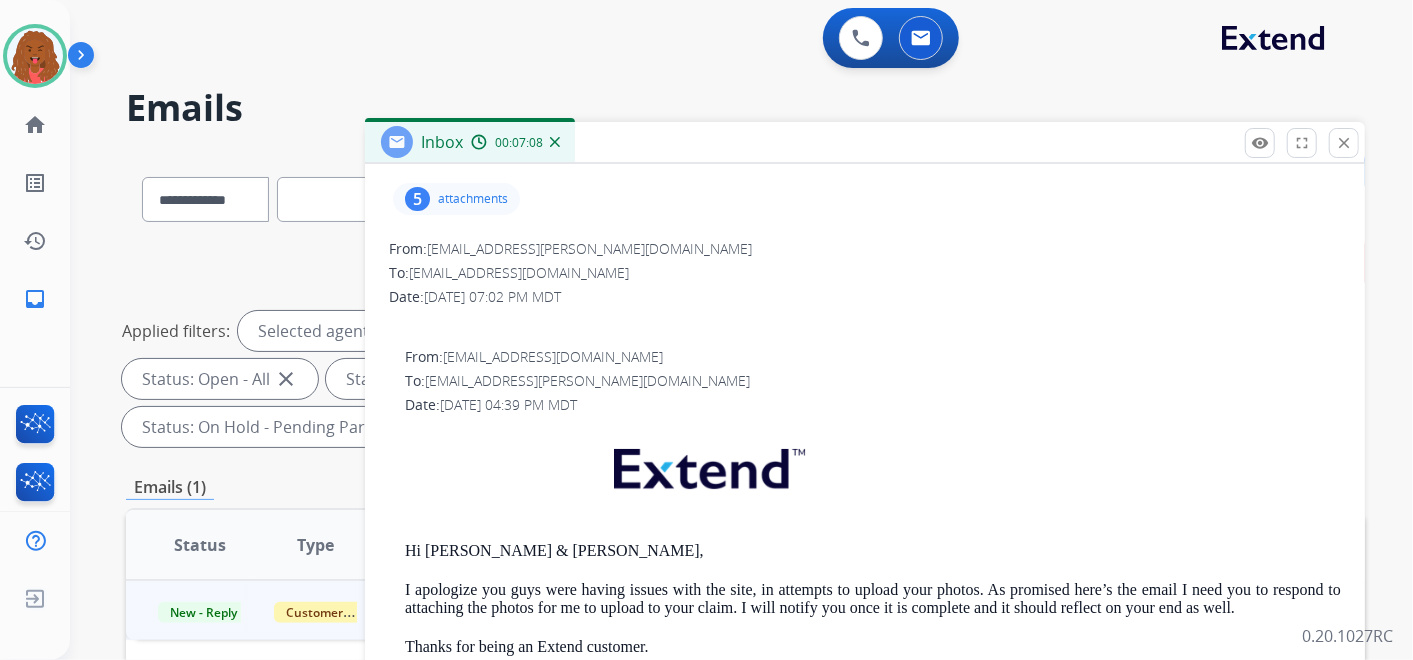 click on "attachments" at bounding box center [473, 199] 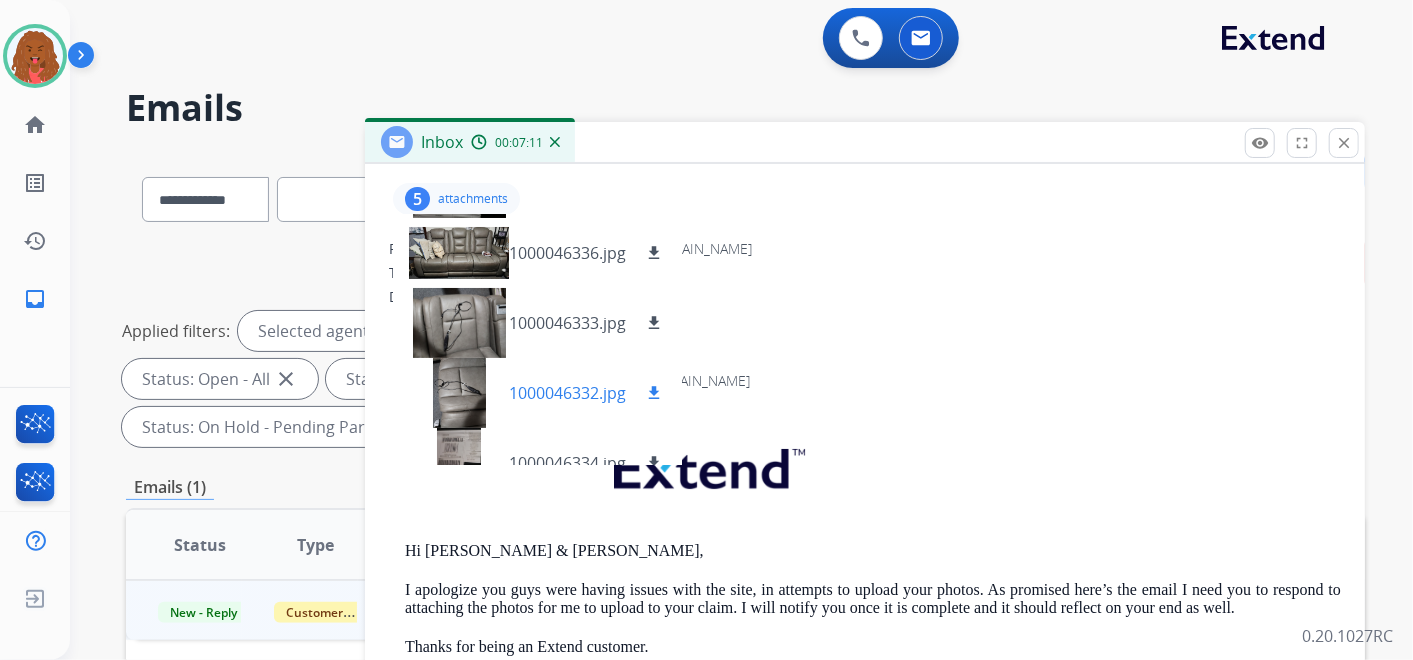 scroll, scrollTop: 100, scrollLeft: 0, axis: vertical 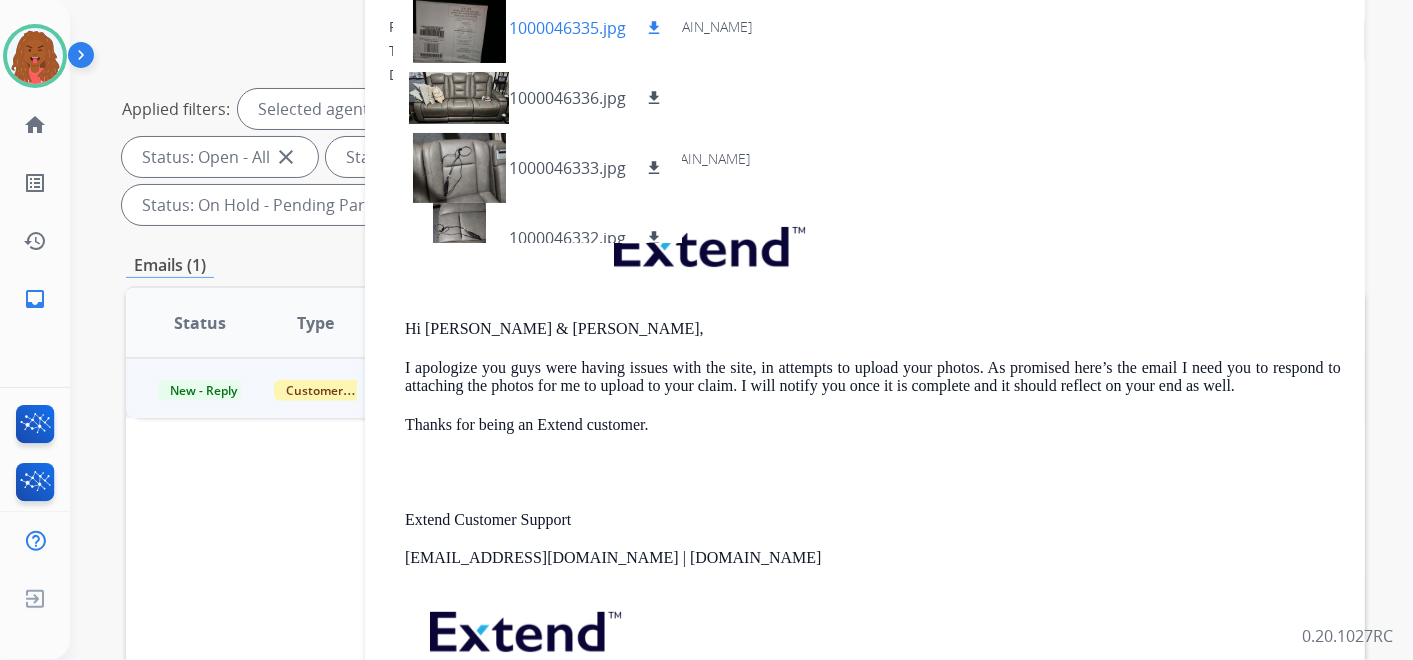 click on "download" at bounding box center [654, 28] 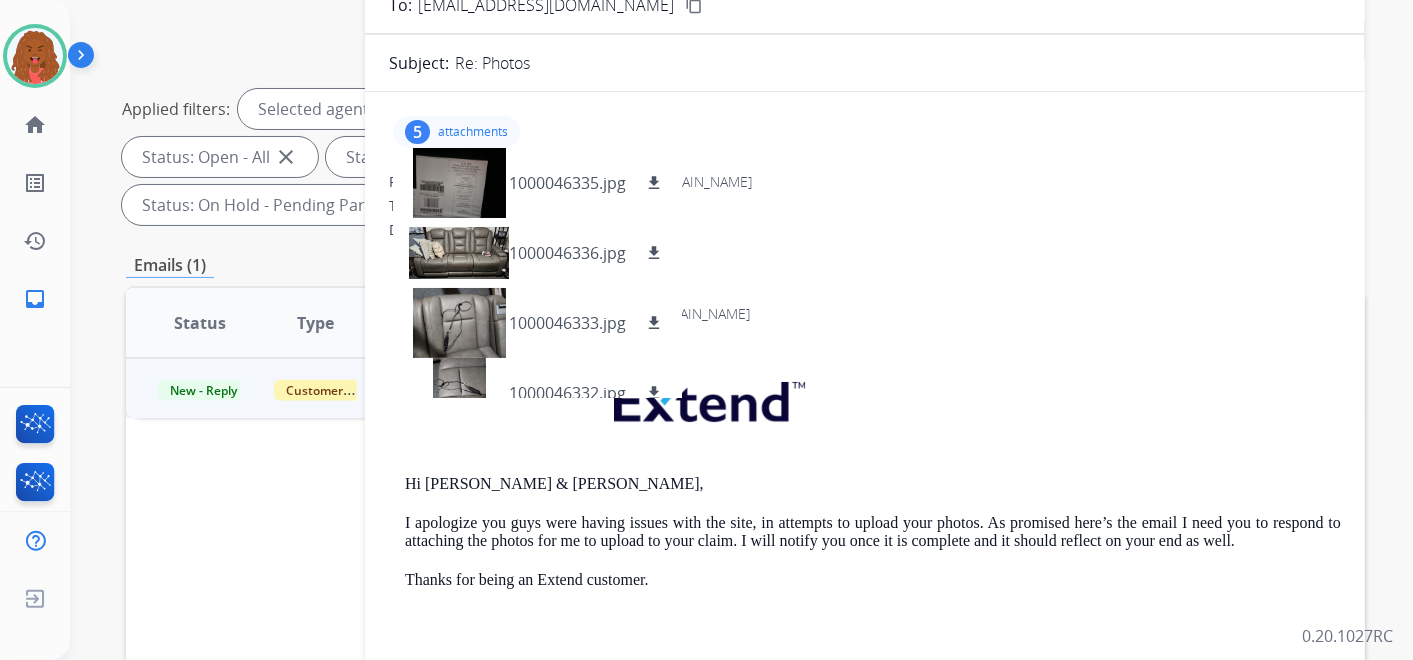 scroll, scrollTop: 0, scrollLeft: 0, axis: both 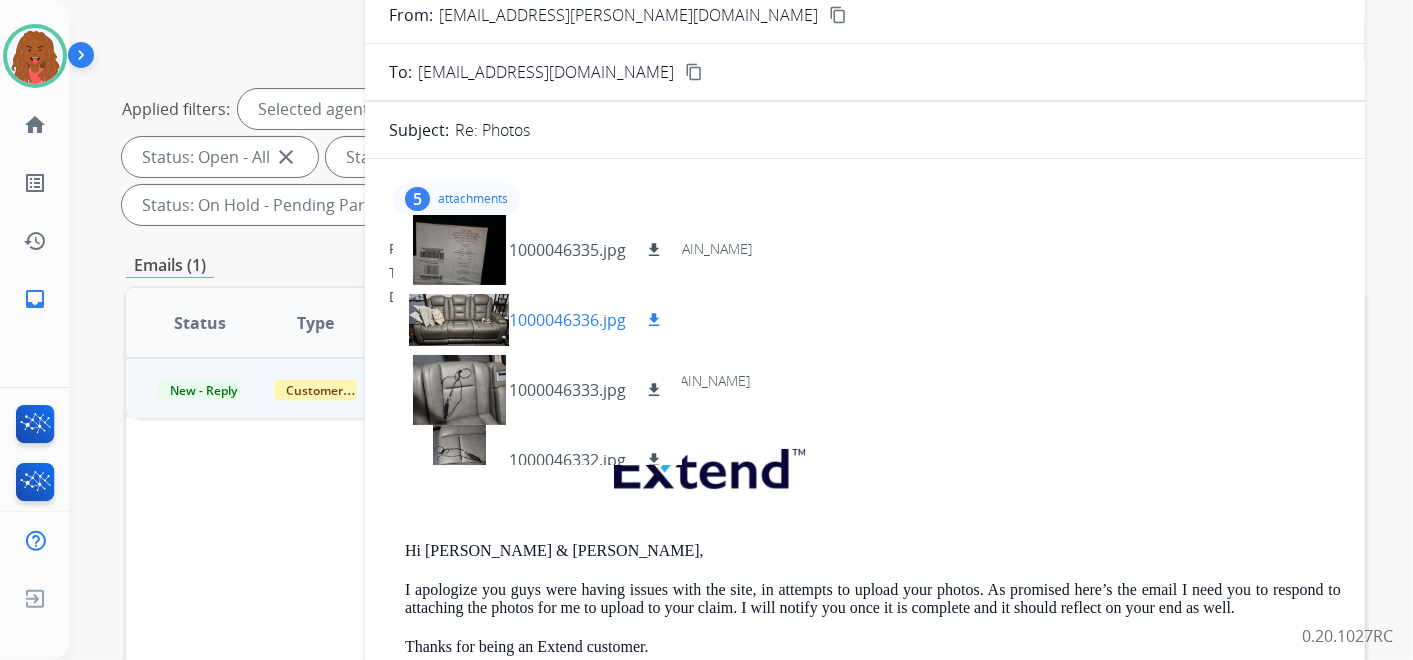 click on "download" at bounding box center (654, 320) 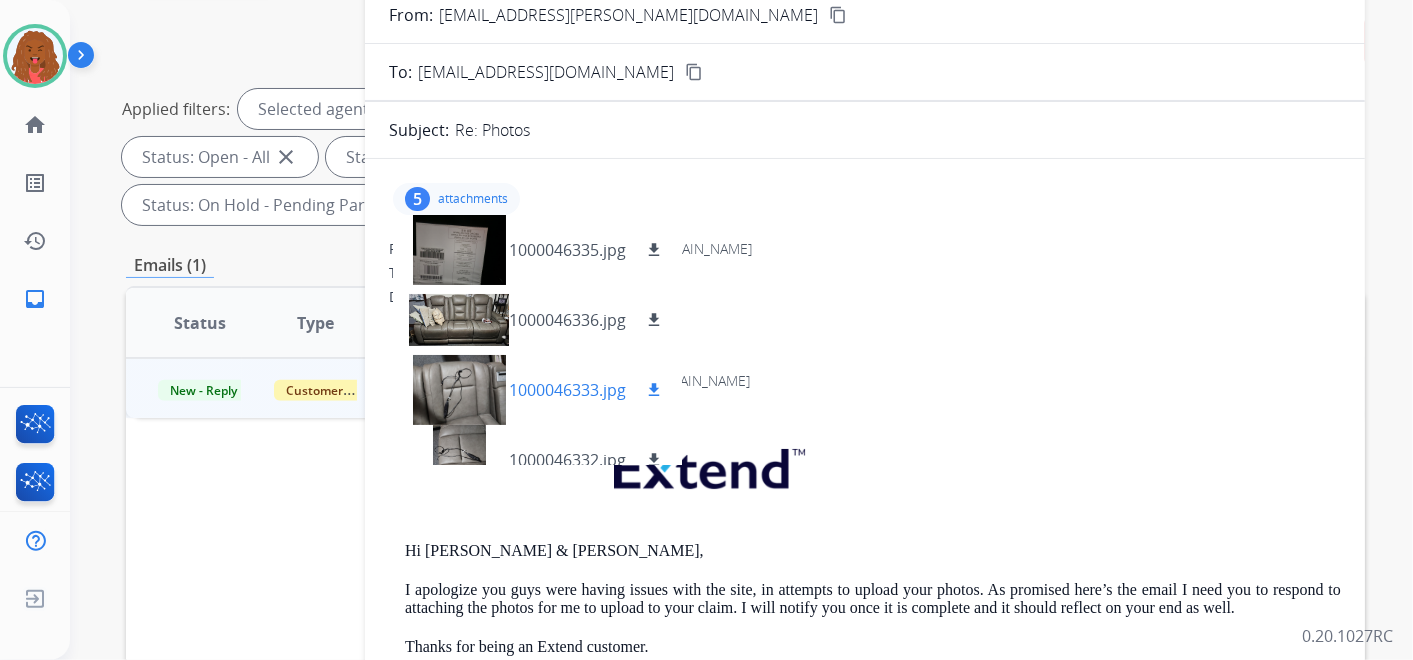click on "download" at bounding box center [654, 390] 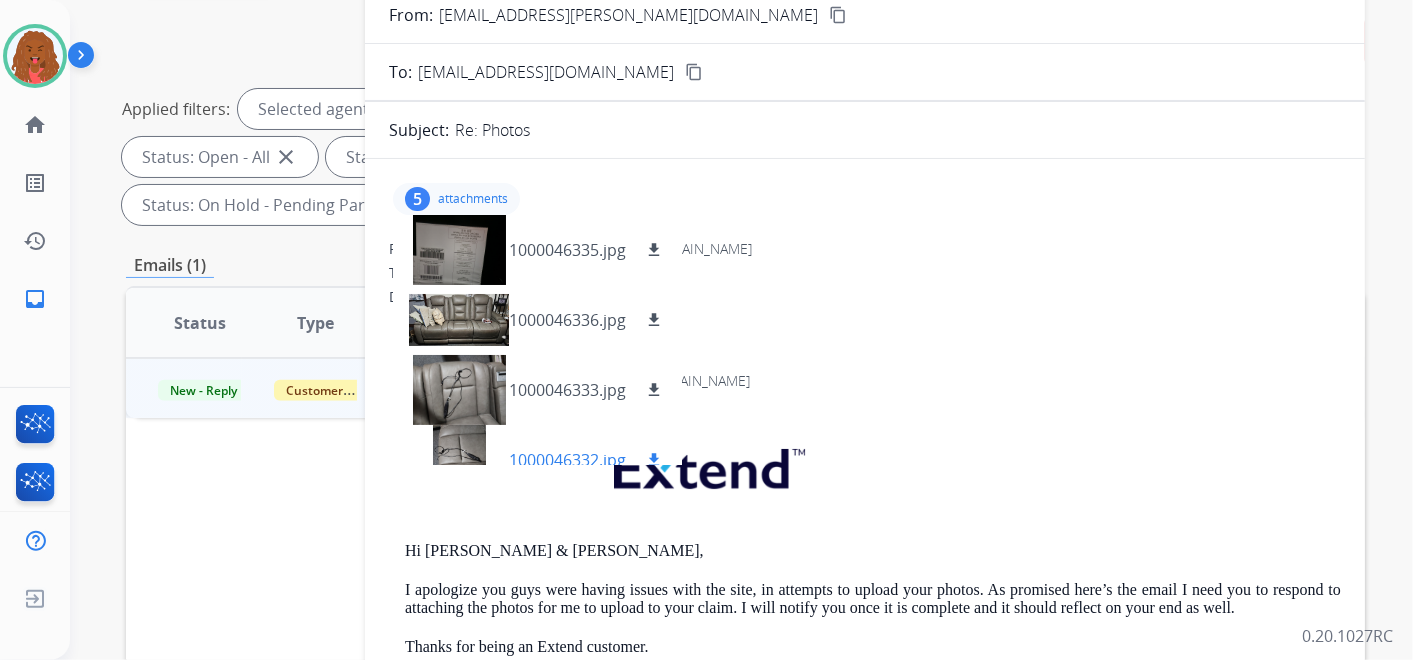 click on "download" at bounding box center [654, 460] 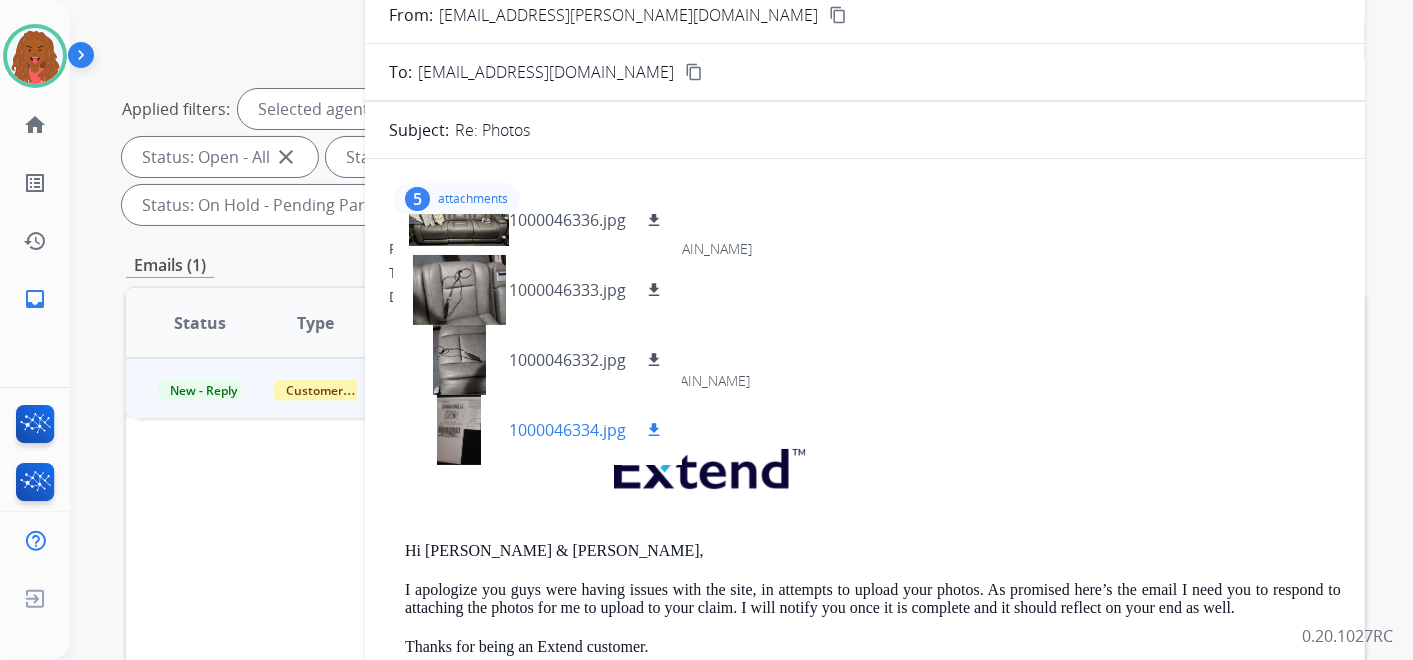 click on "download" at bounding box center (654, 430) 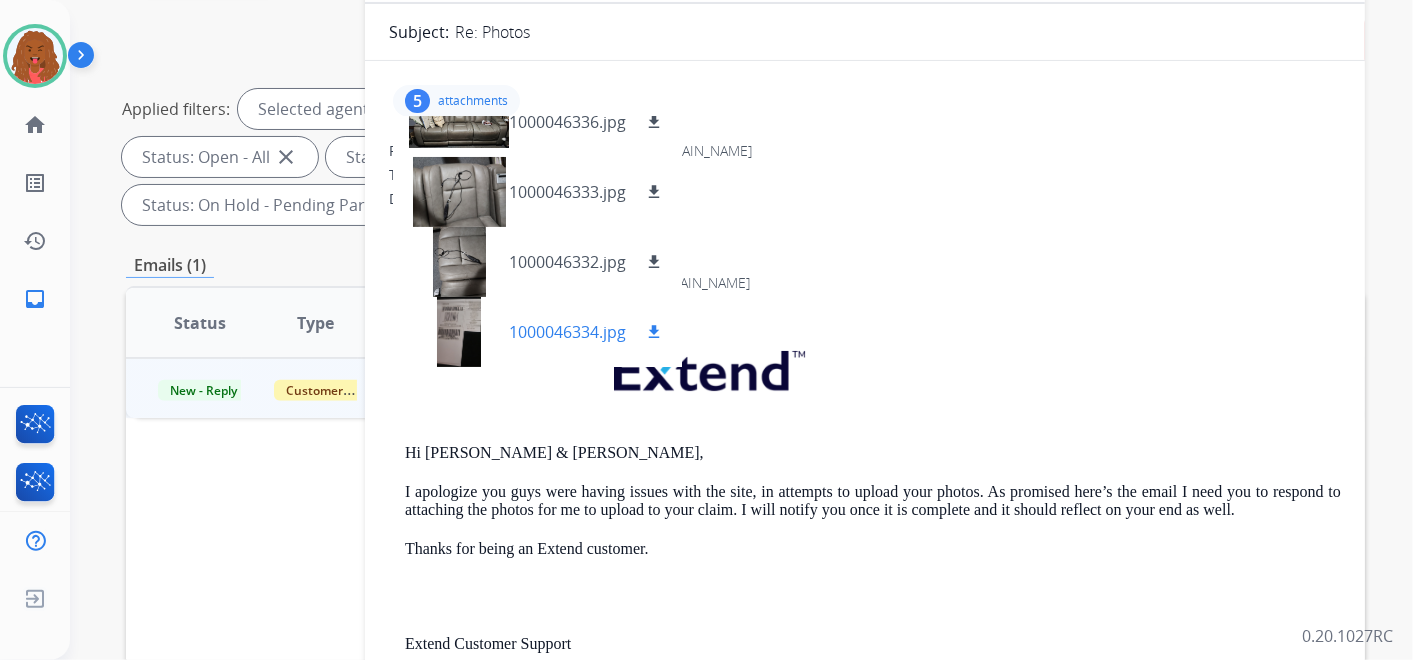 scroll, scrollTop: 222, scrollLeft: 0, axis: vertical 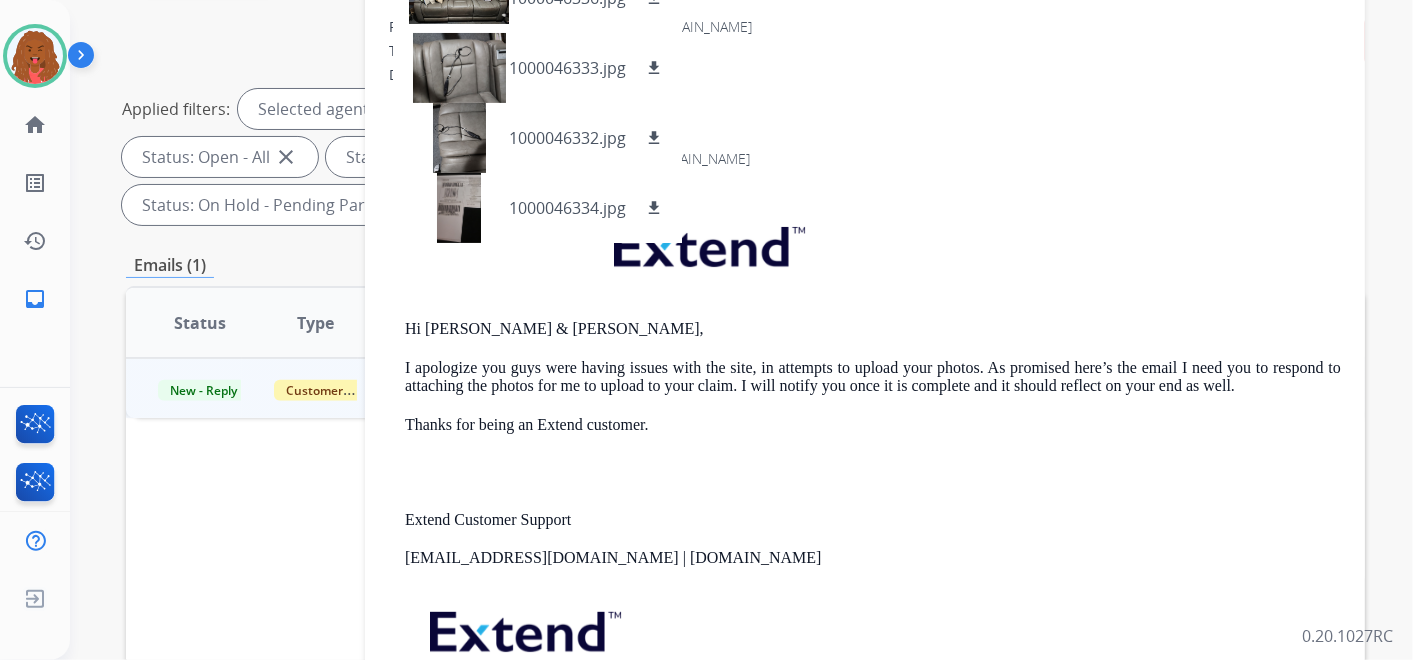 click at bounding box center [873, 251] 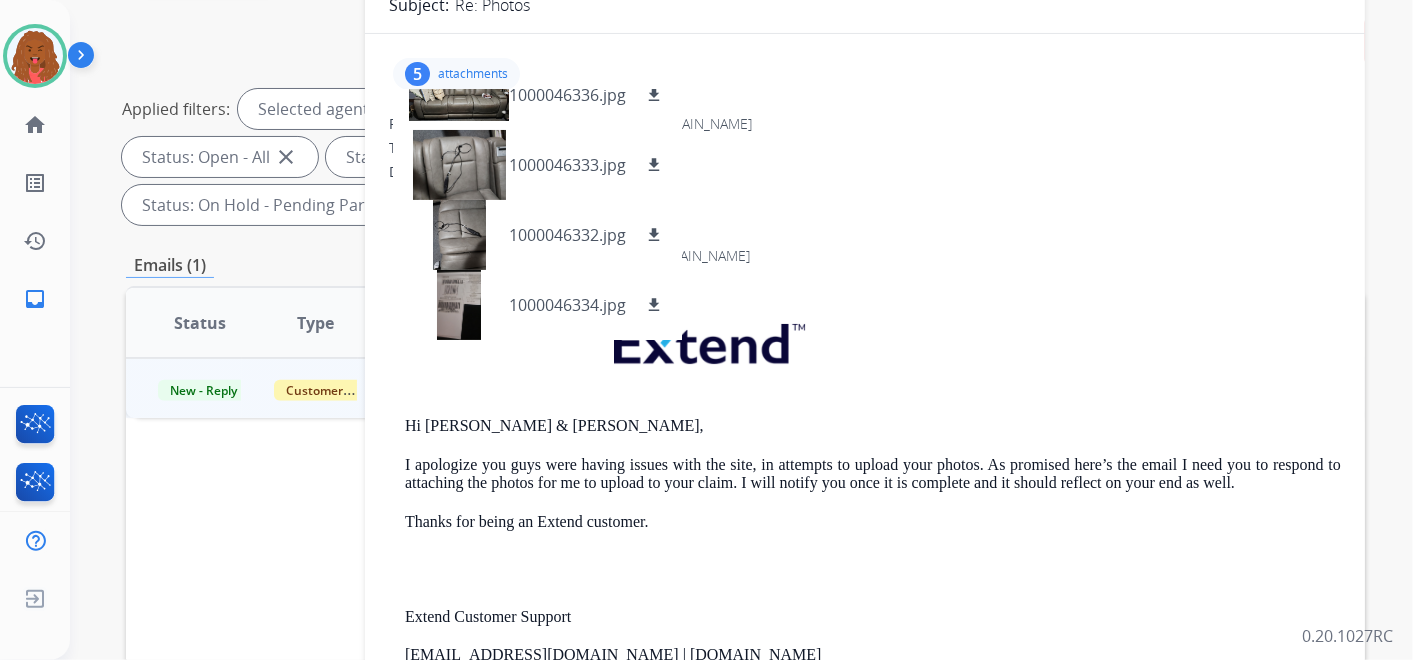 scroll, scrollTop: 0, scrollLeft: 0, axis: both 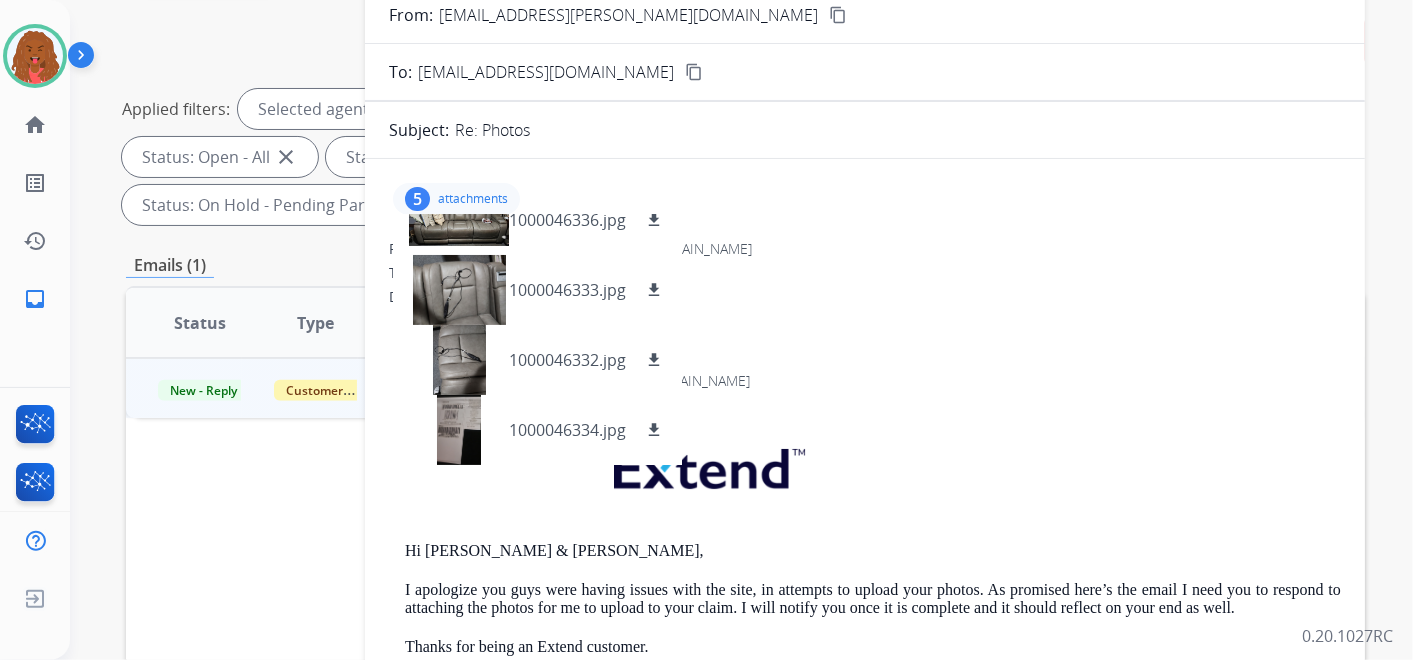 click on "attachments" at bounding box center (473, 199) 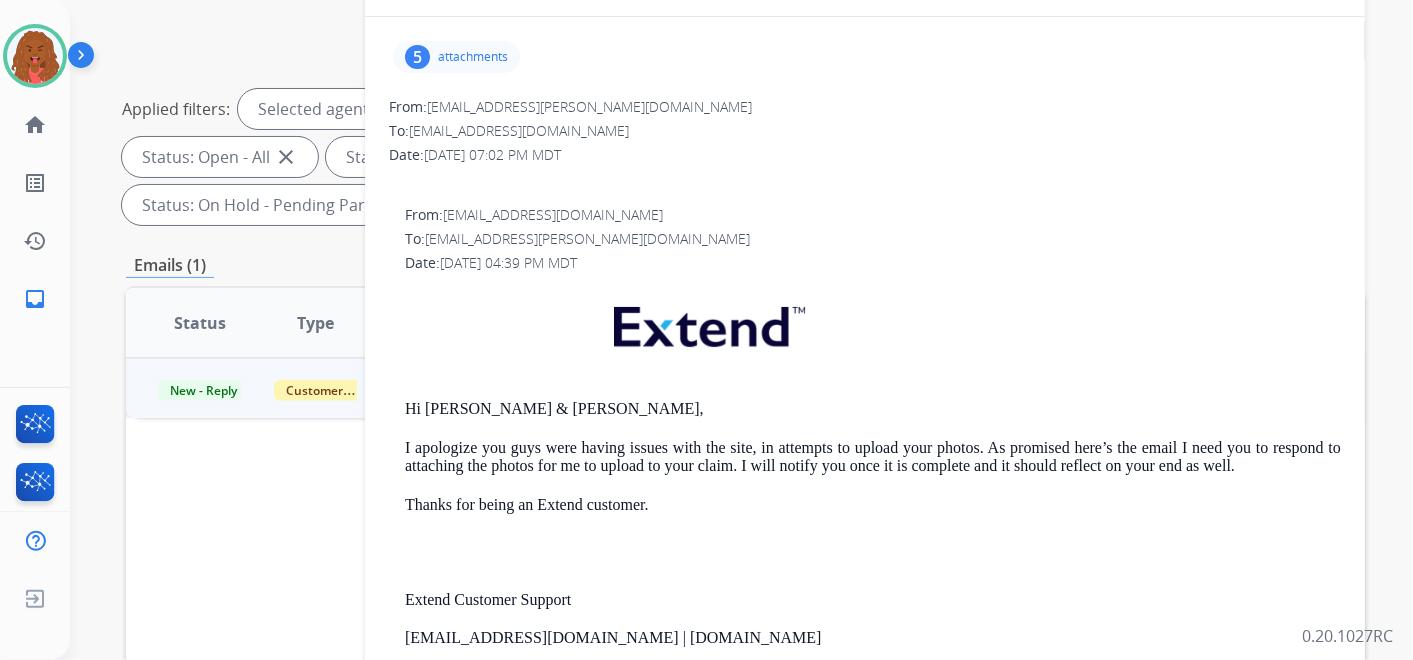 scroll, scrollTop: 222, scrollLeft: 0, axis: vertical 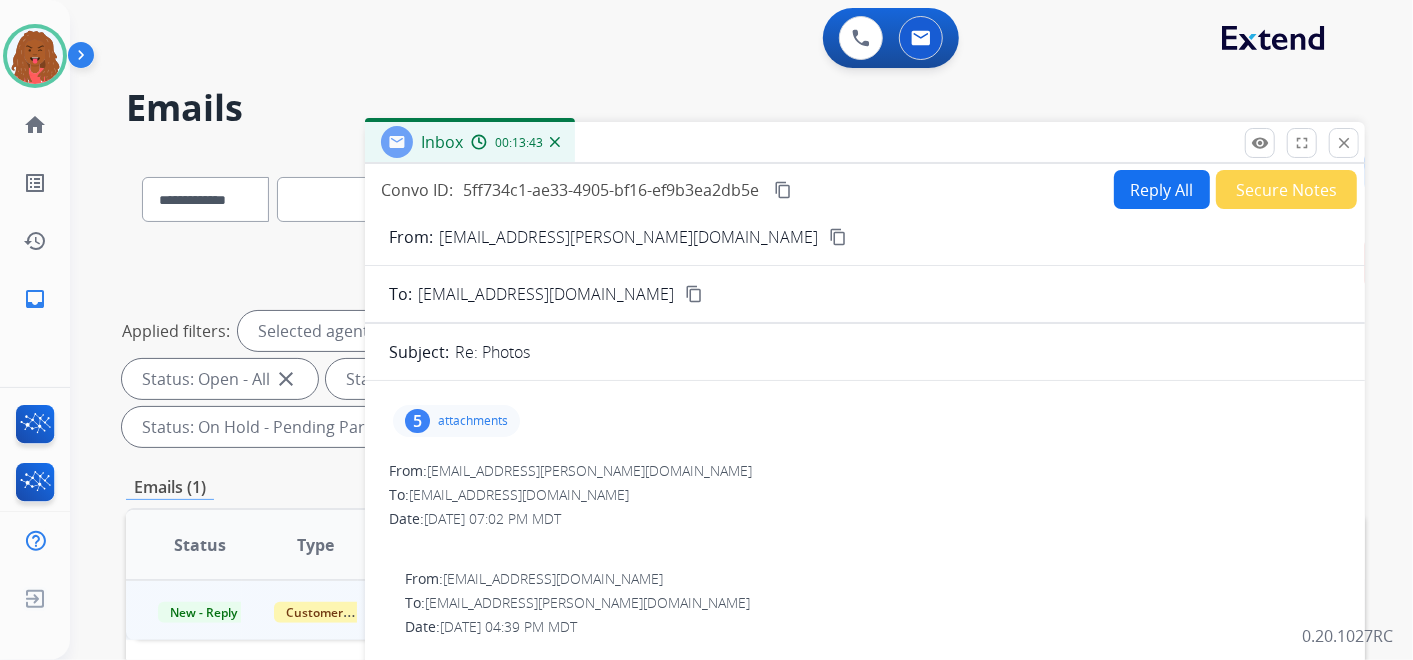 click on "Reply All" at bounding box center (1162, 189) 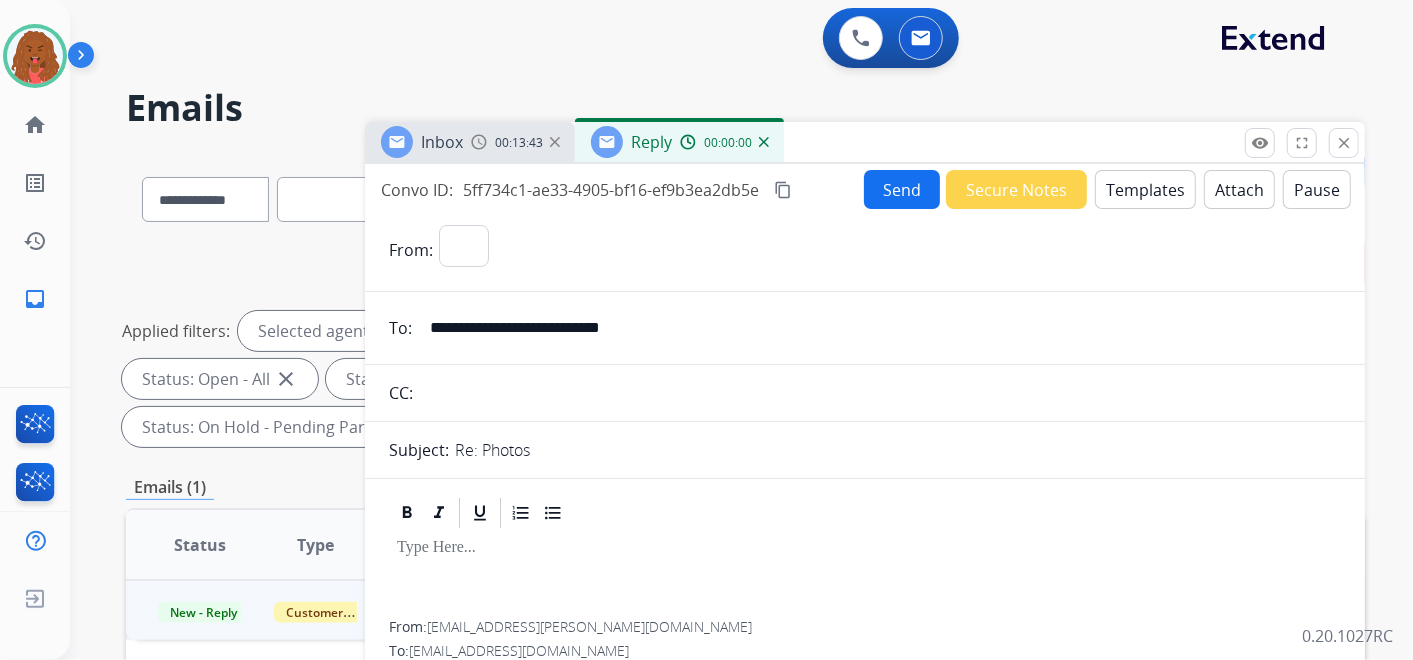 select on "**********" 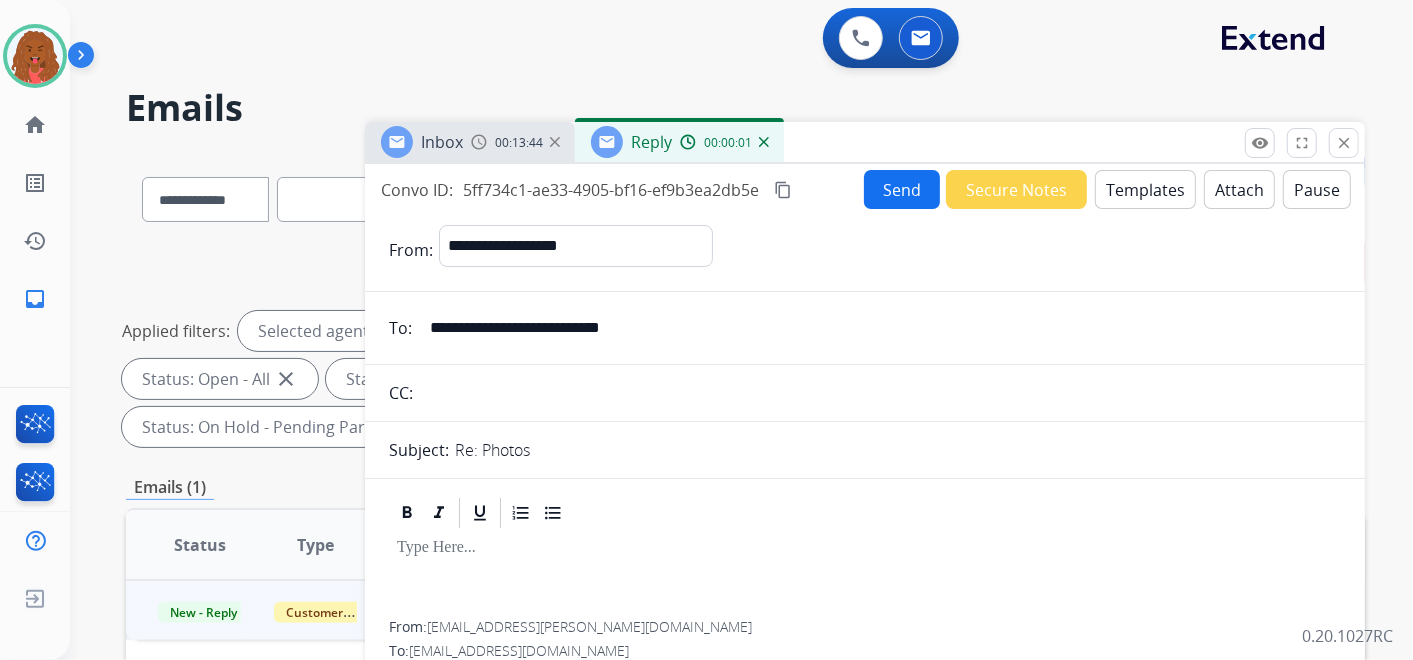 click on "Templates" at bounding box center (1145, 189) 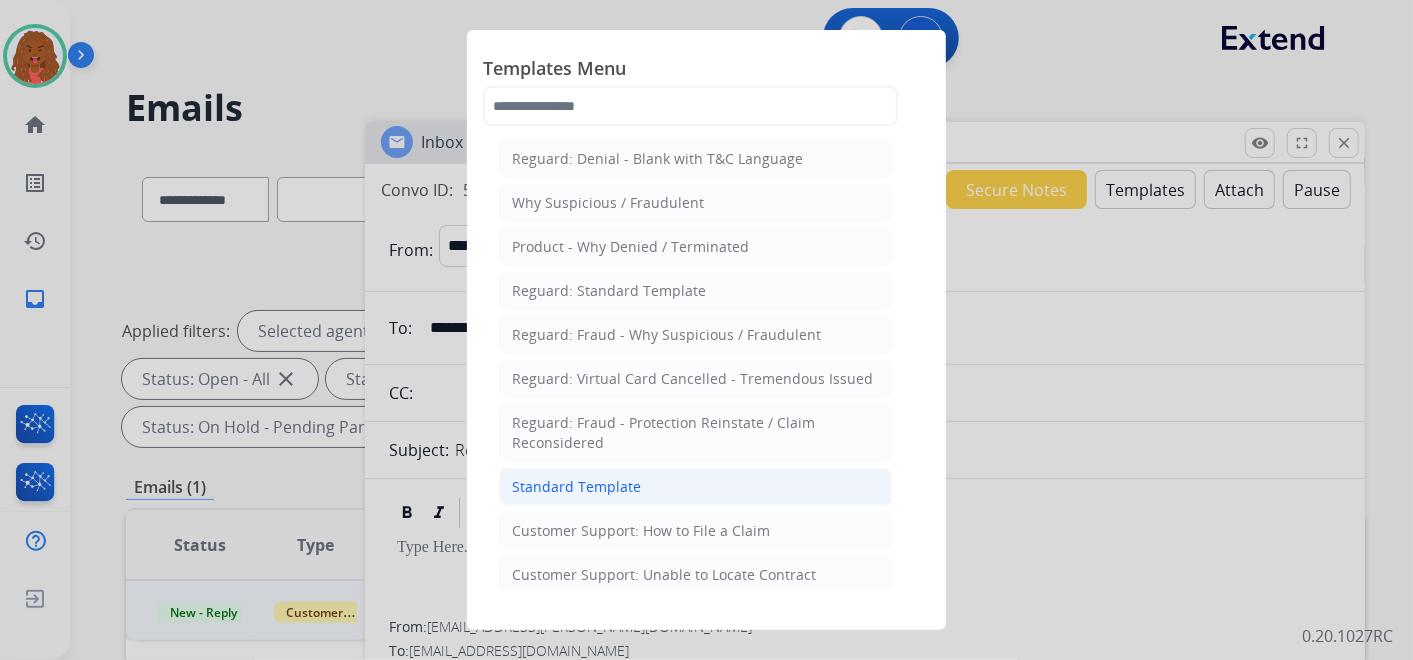 click on "Standard Template" 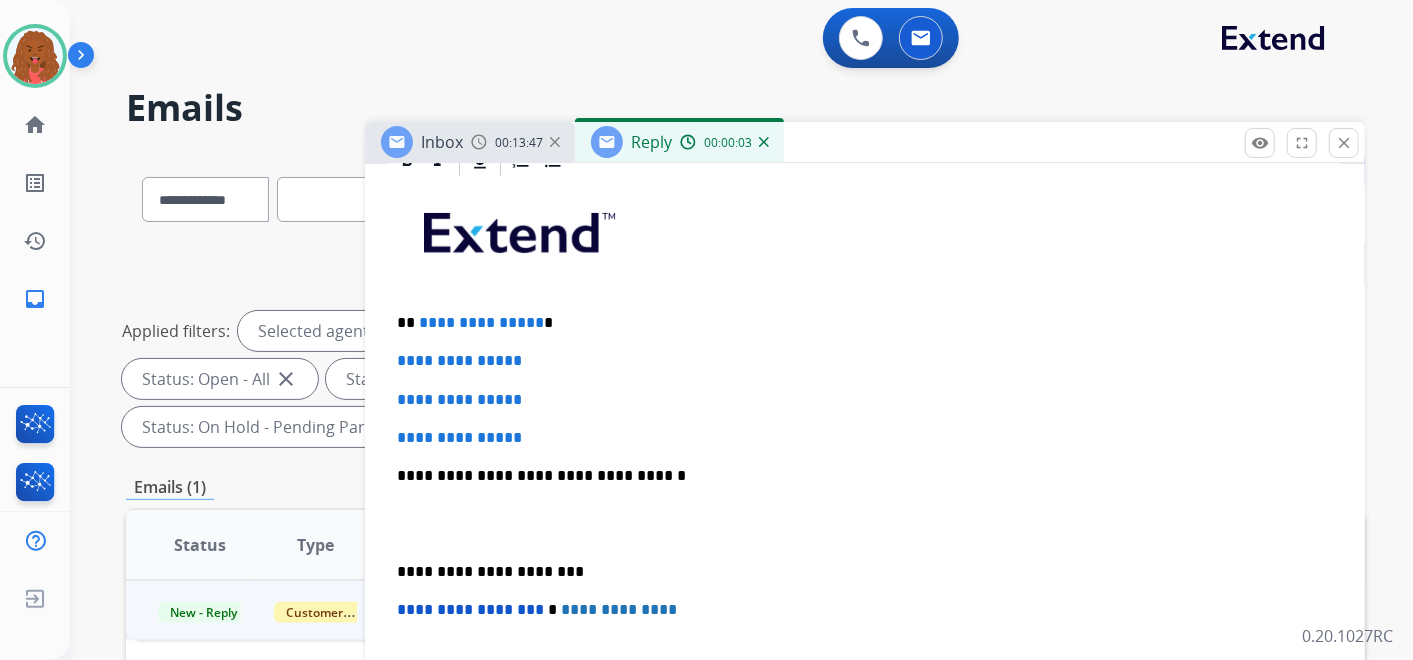 scroll, scrollTop: 555, scrollLeft: 0, axis: vertical 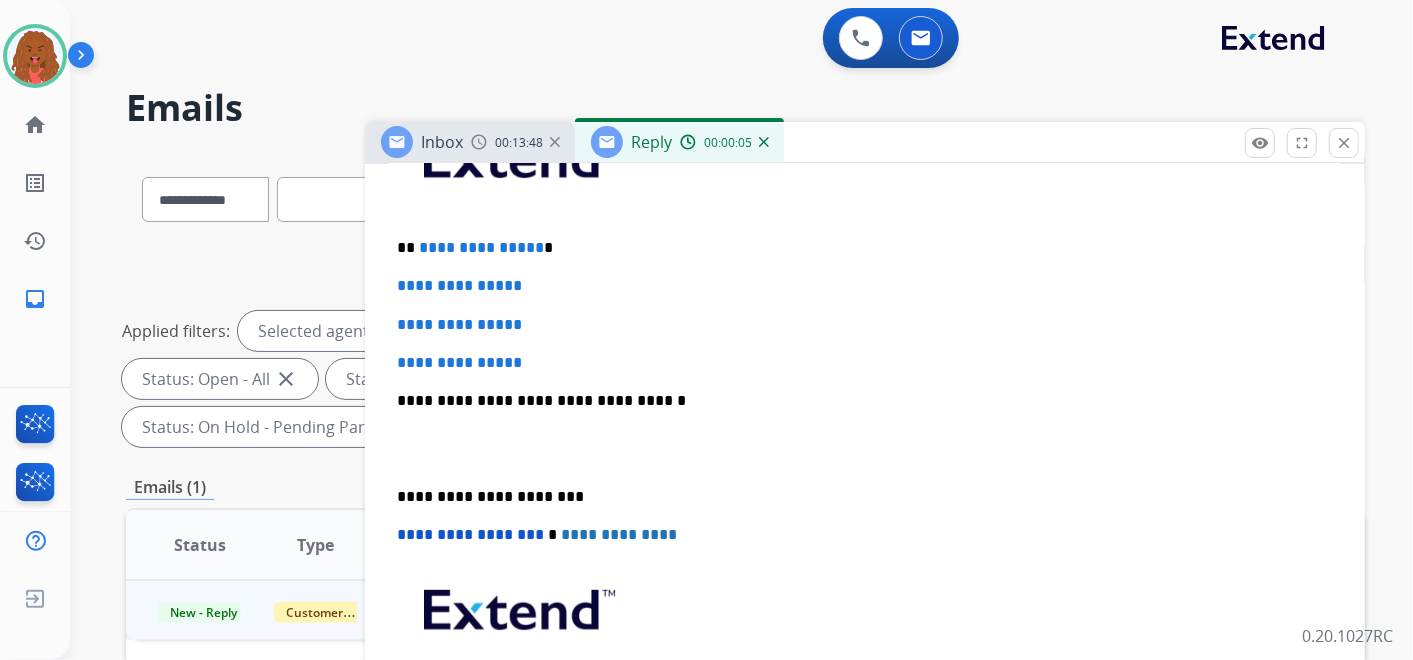 click on "**********" at bounding box center (857, 248) 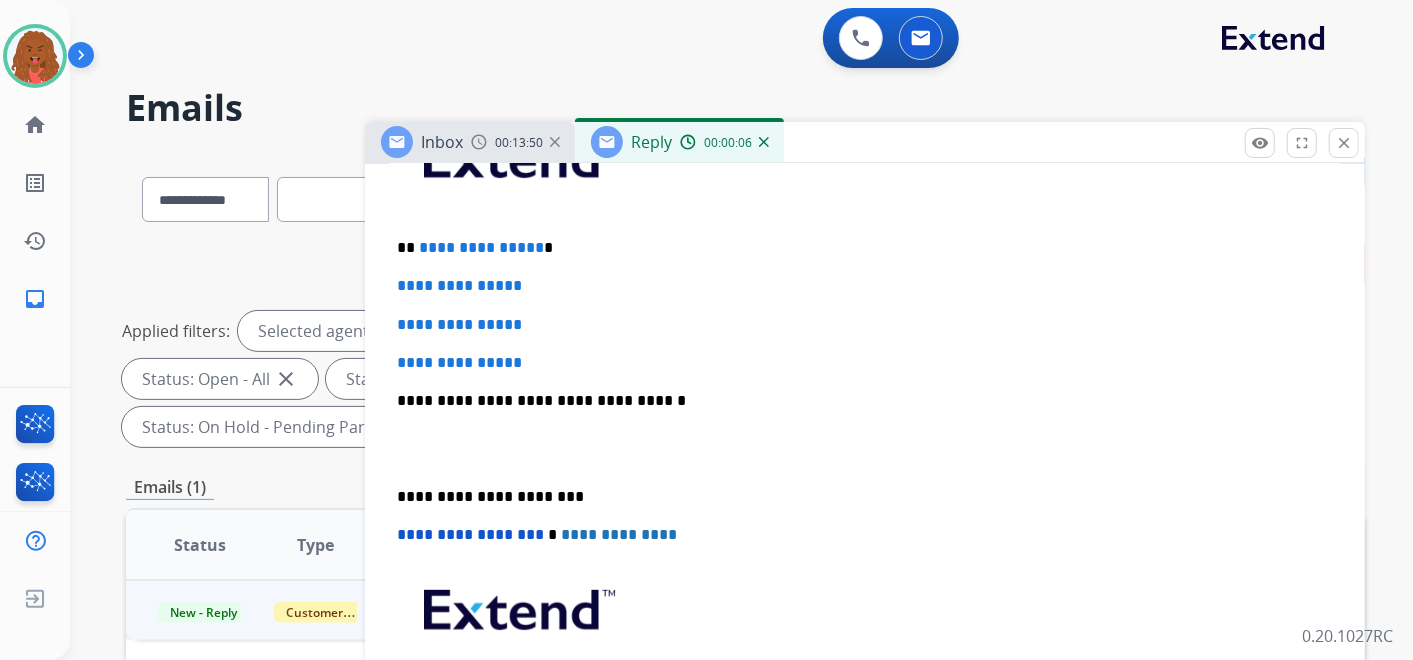 type 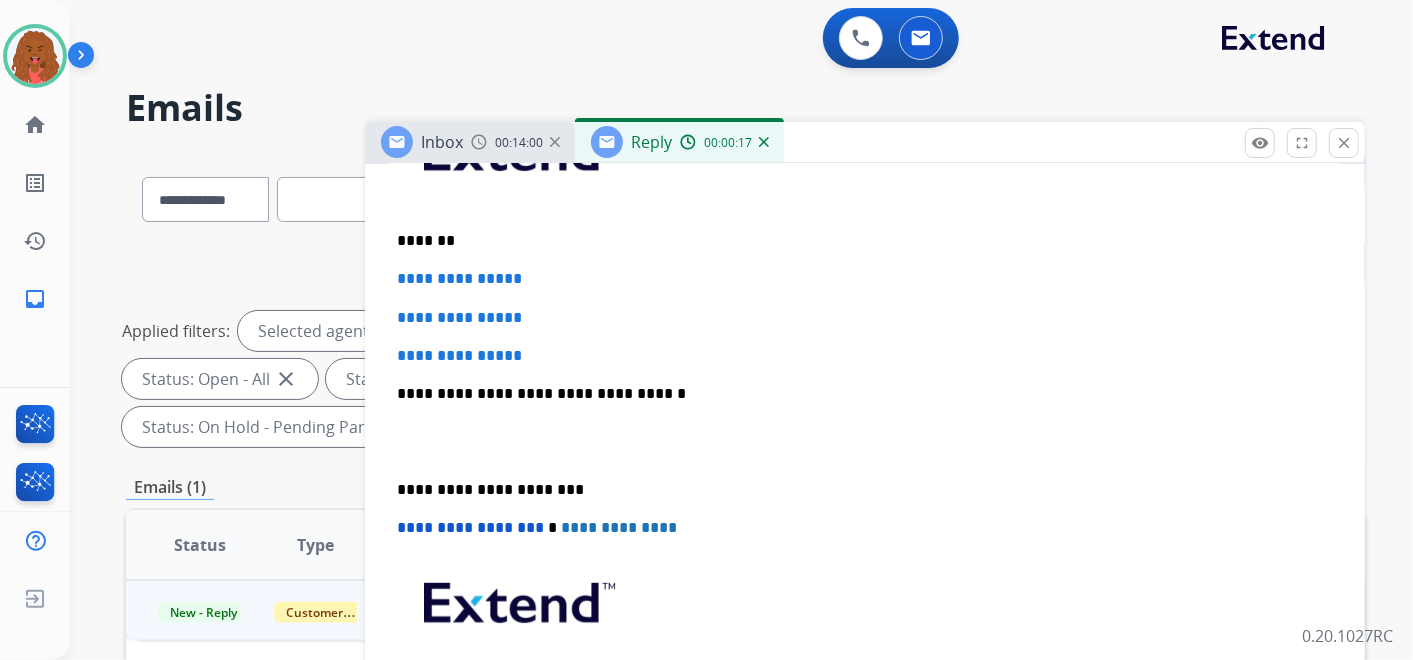 scroll, scrollTop: 555, scrollLeft: 0, axis: vertical 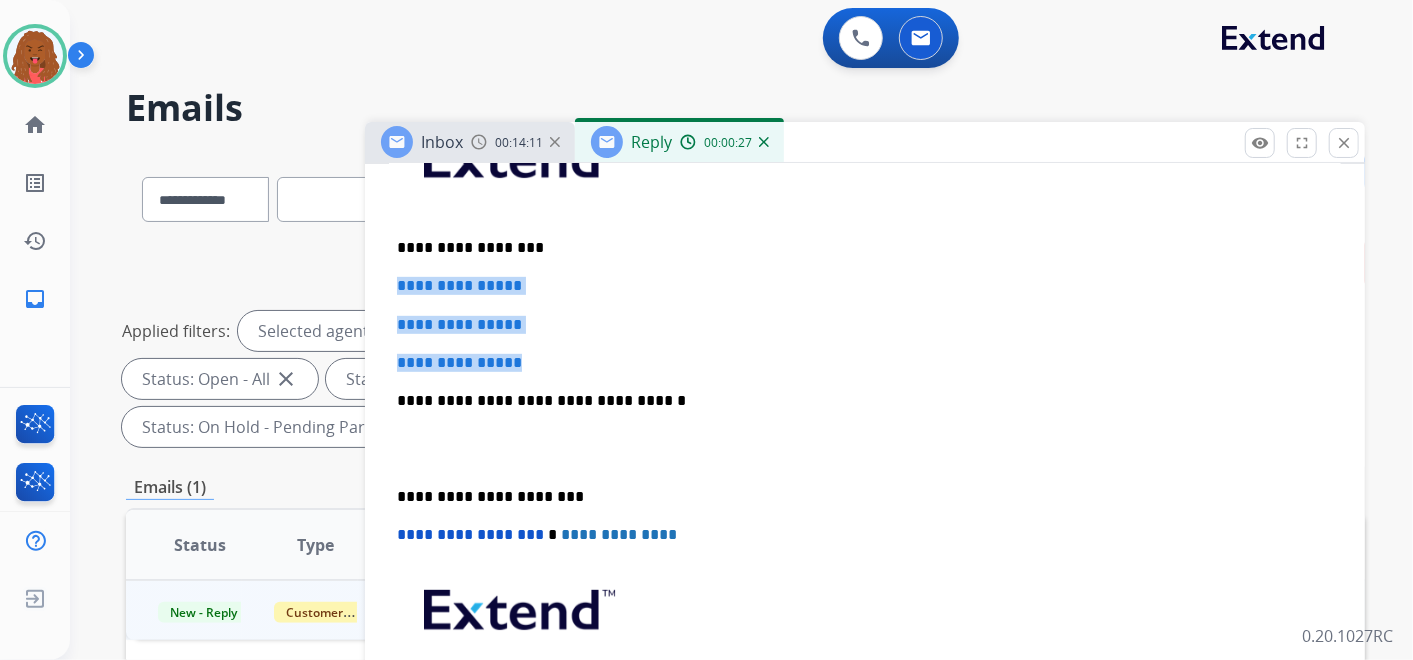 drag, startPoint x: 548, startPoint y: 357, endPoint x: 383, endPoint y: 271, distance: 186.0672 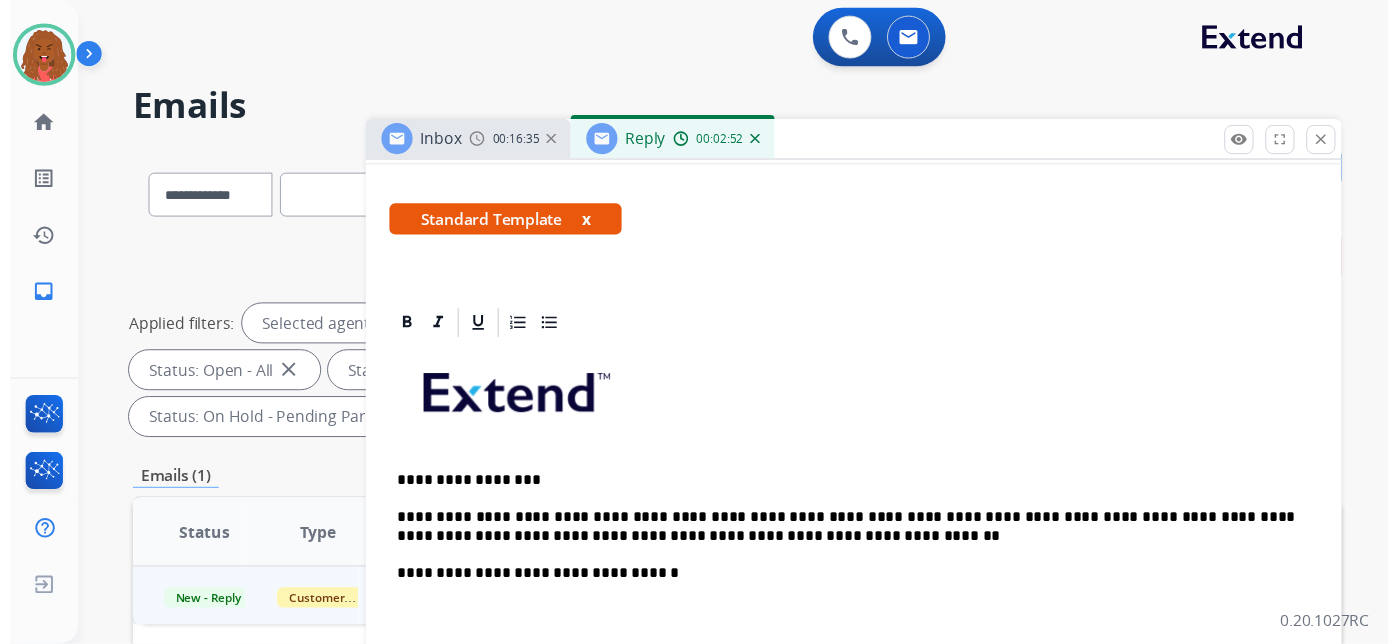 scroll, scrollTop: 0, scrollLeft: 0, axis: both 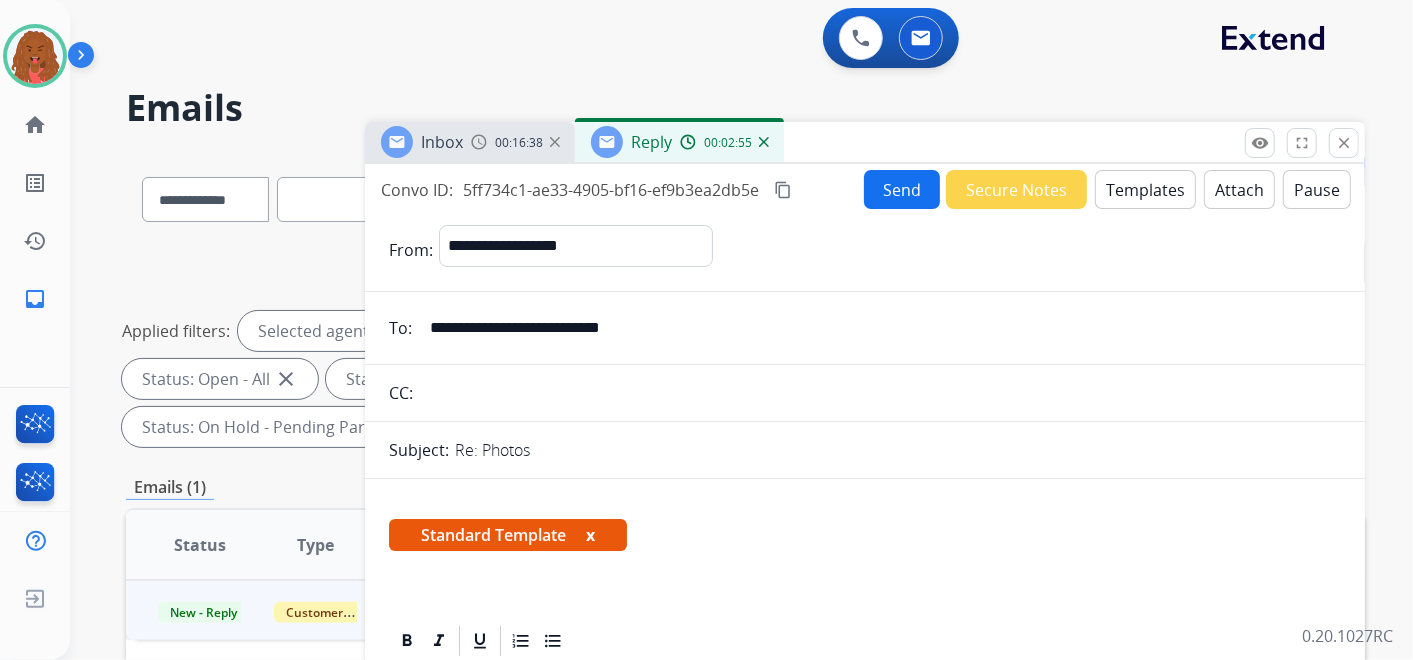 click on "Send" at bounding box center [902, 189] 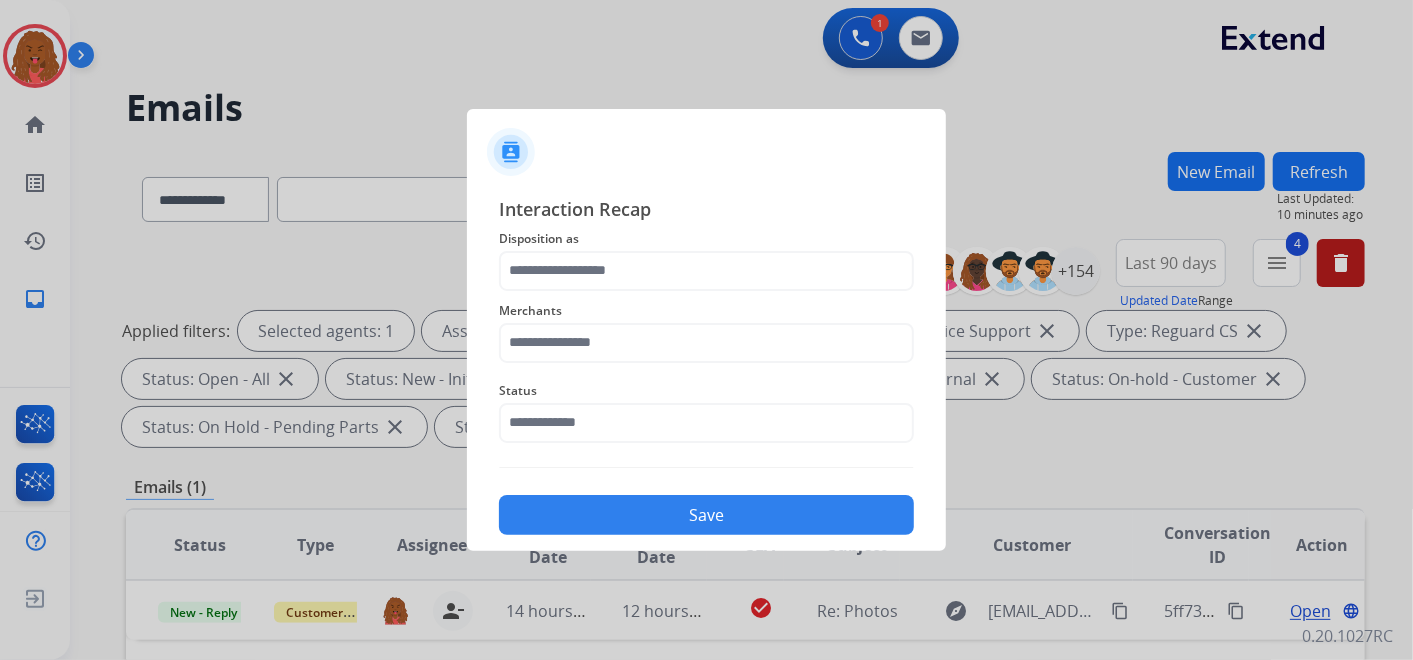 drag, startPoint x: 754, startPoint y: 302, endPoint x: 739, endPoint y: 288, distance: 20.518284 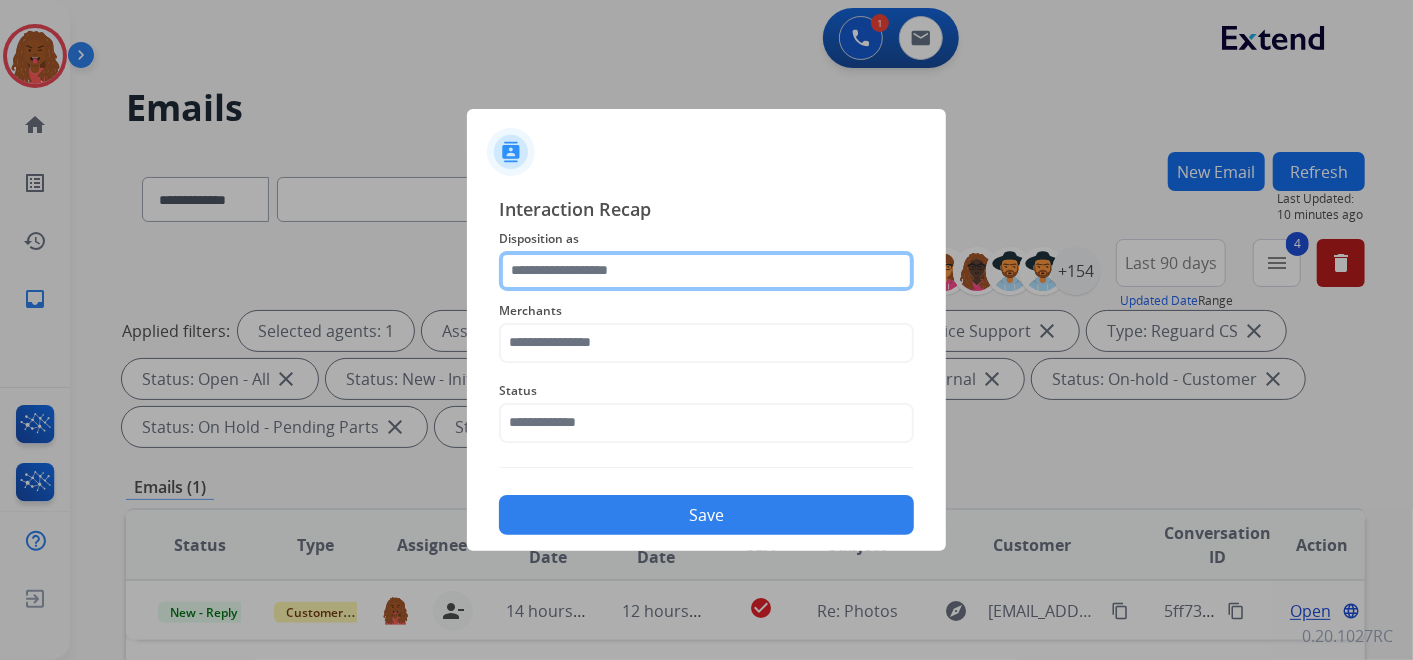 click 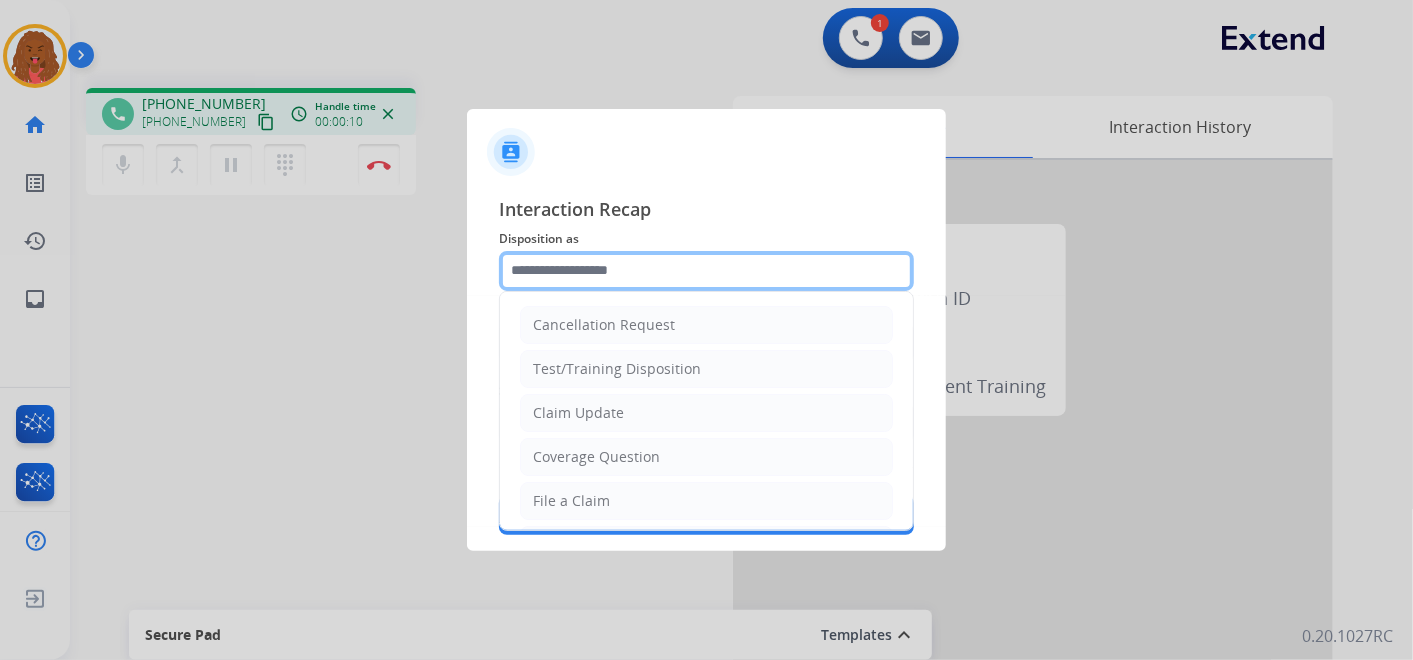 click 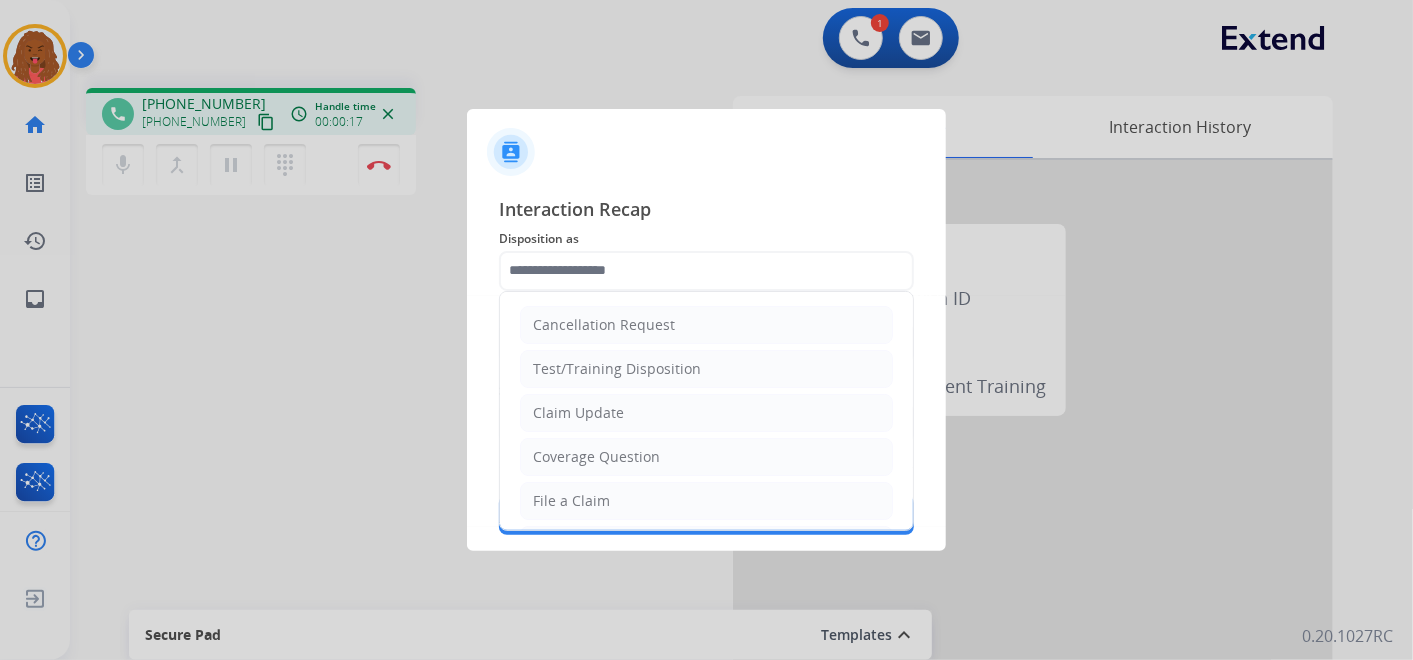 click on "Claim Update" 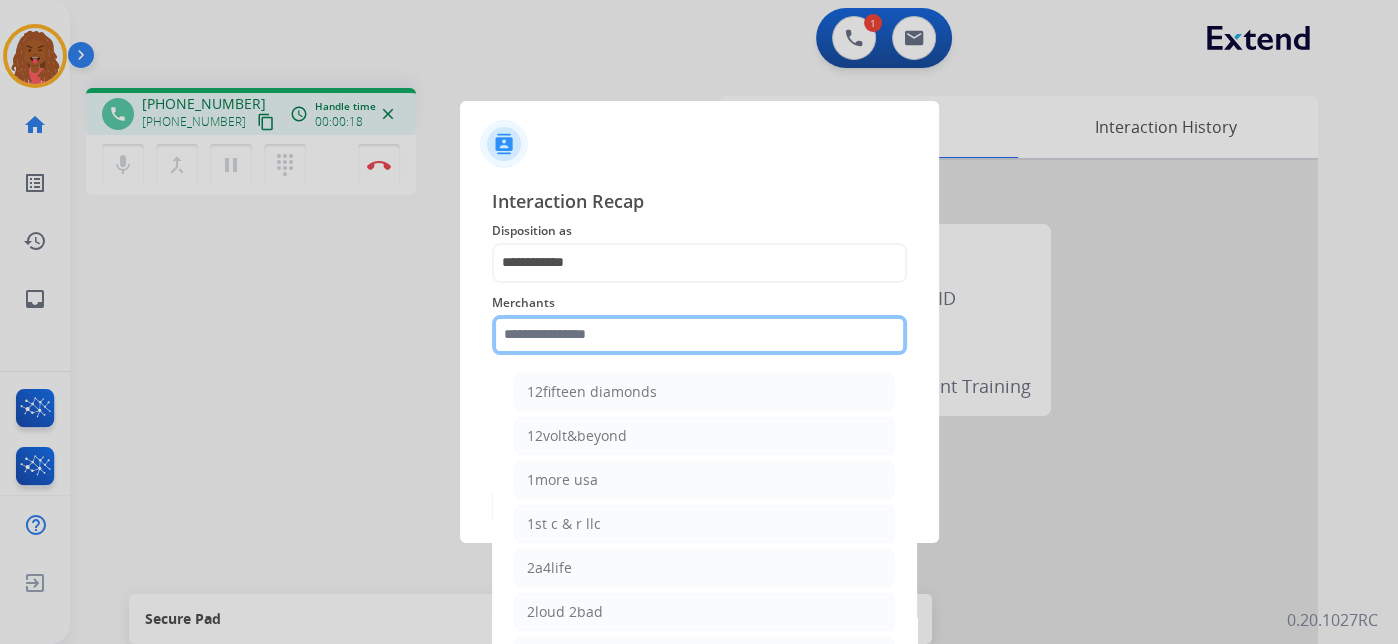 click 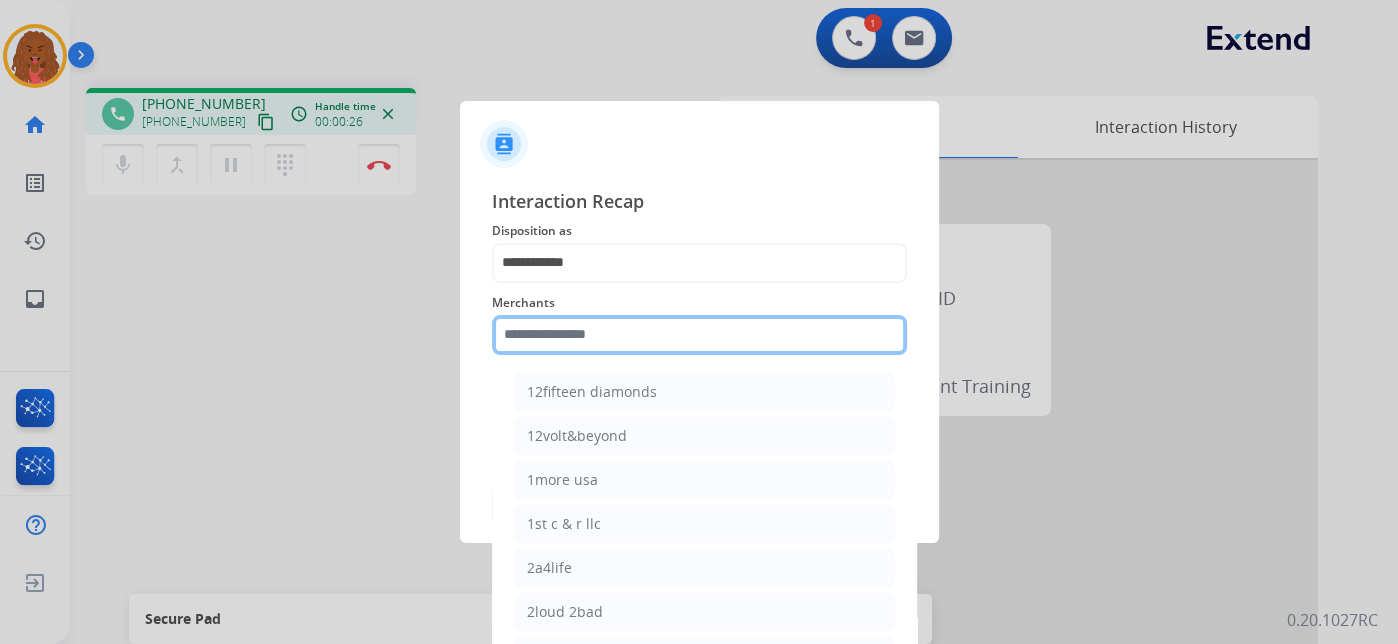 click 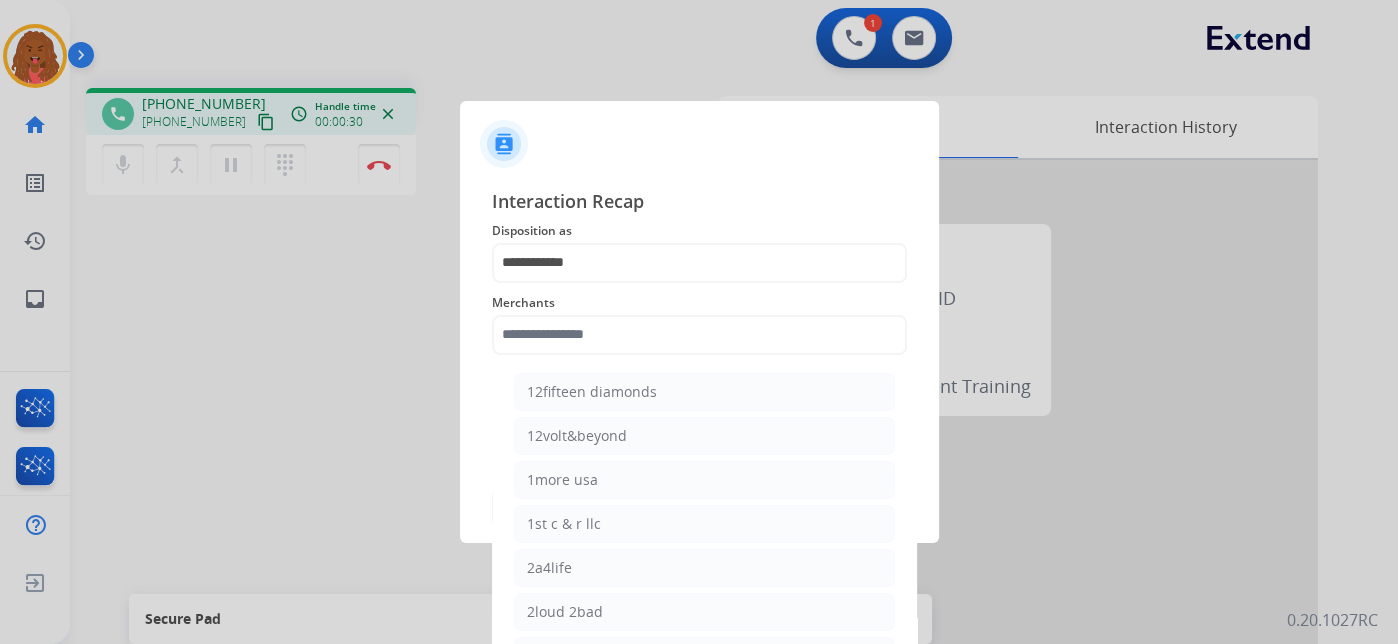 click at bounding box center (699, 322) 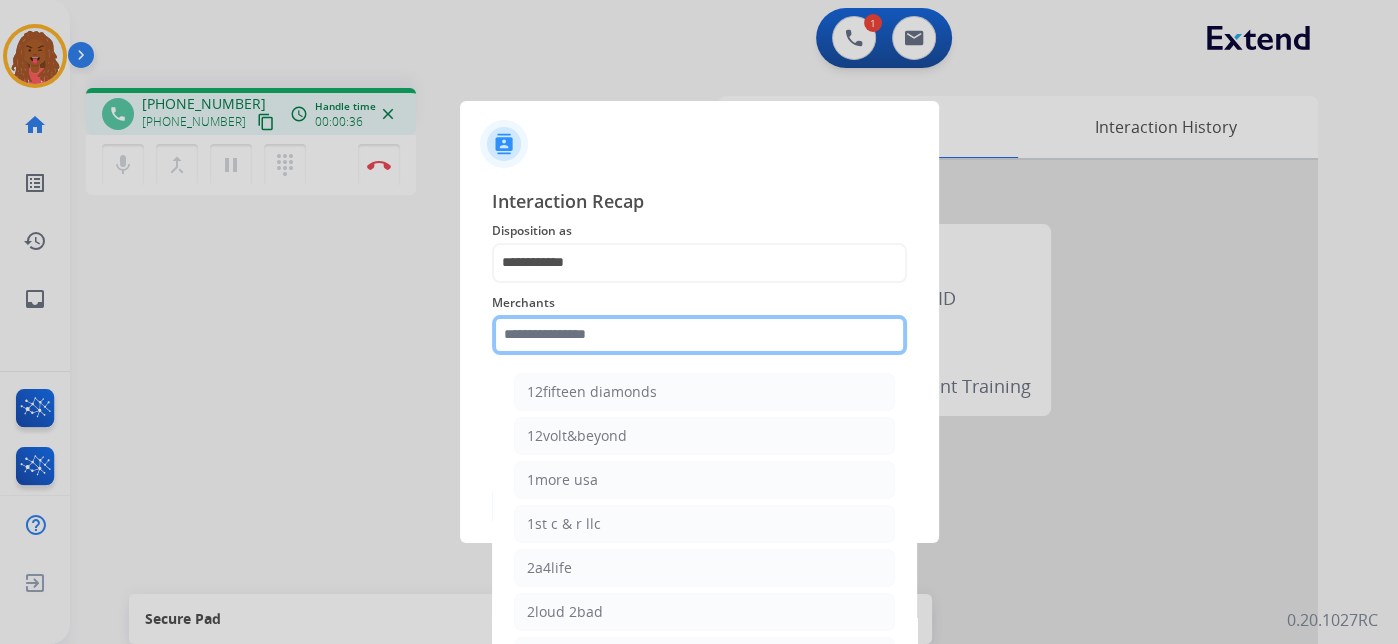 click on "Merchants    12fifteen diamonds   12volt&beyond   1more usa   1st c & r llc   2a4life   2loud 2bad   3balls   4 state trucks   4moms   Abstinence spirits   Accessorypartsstore   Action clutch   Active lifestyle store   Addaday   Adorama abs   Adorama business-to-business   Adrenaline offroad outfitters   Ads shocks   Advance auto parts   Aem electronics   Aerishealthinc   Ag solutions group, llc   Aim controllers   Air-relax   Airocide   Airslamit   Airsoft station   Airthereal   Alchemy fine home   Aleko products   Alice lane home   All around e-bikes   All electric motion   All things barbecue   Allen   Allied gaming north america, llc   Allied wheel components   Alta gracia motors   Alter   Ambient fires   American bass   American cornhole association   American medical sales and rentals   American technologies network   Ameridroid   Amethyst home   Amgair   Ams fireplace   Amscope   Andaaz jewelers   Anne klein   Anova   Anytime baseball supply   Anytime sports supply   Apec water systems   Apollo neuro" 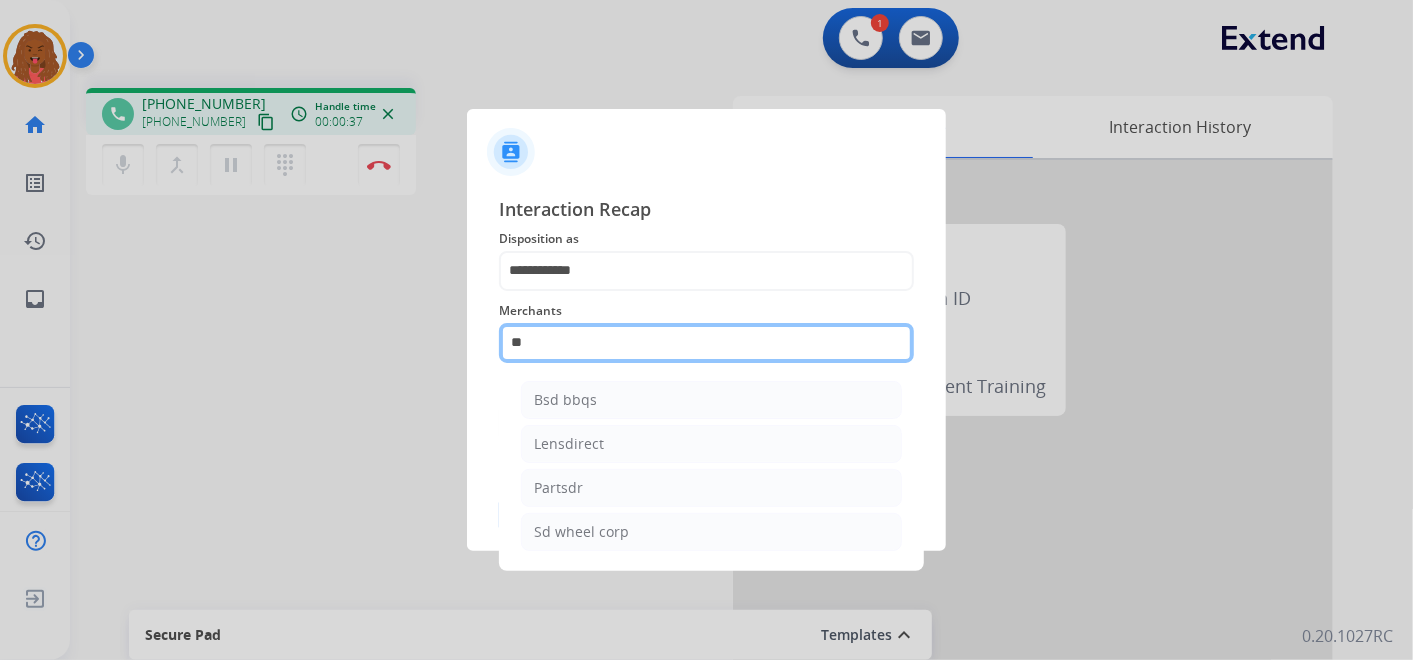 type on "*" 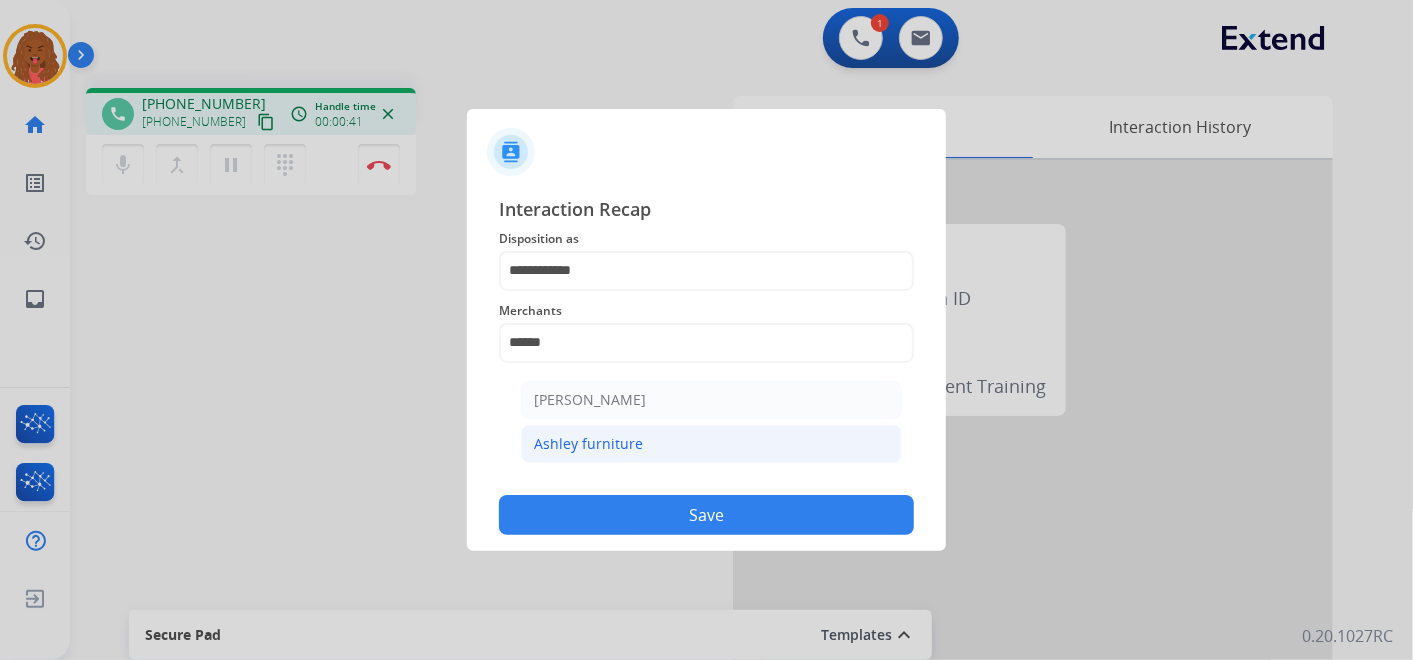 click on "Ashley furniture" 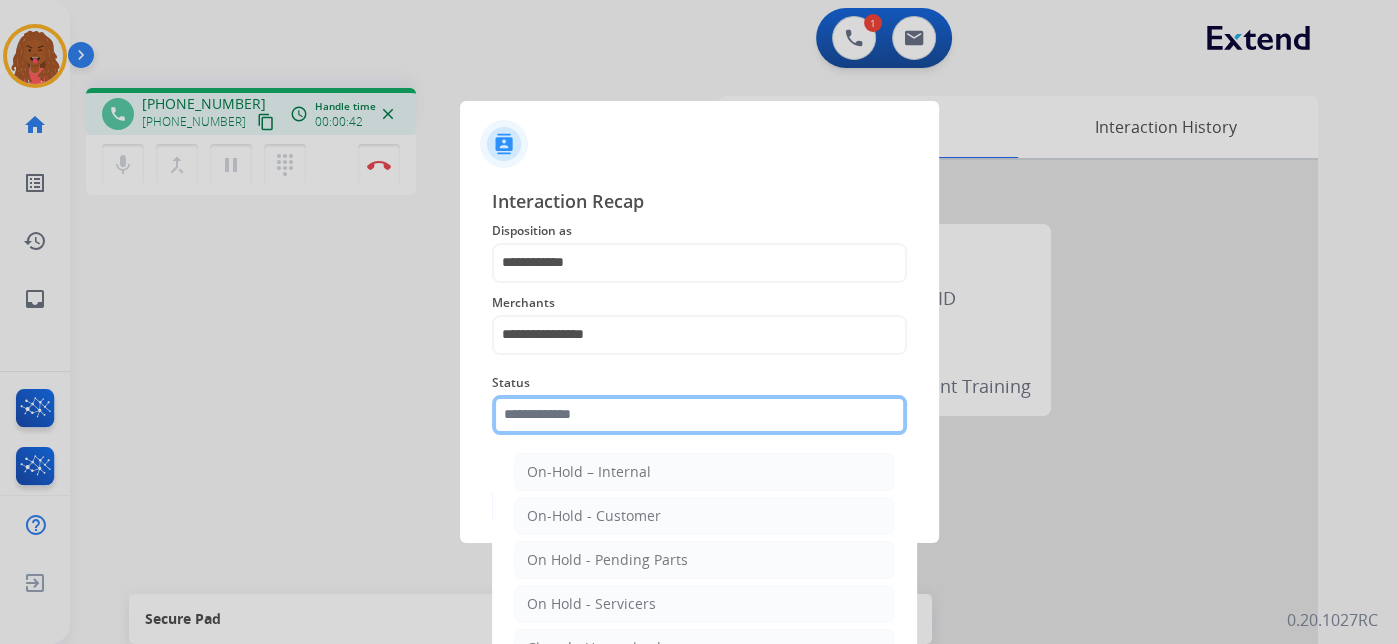 click 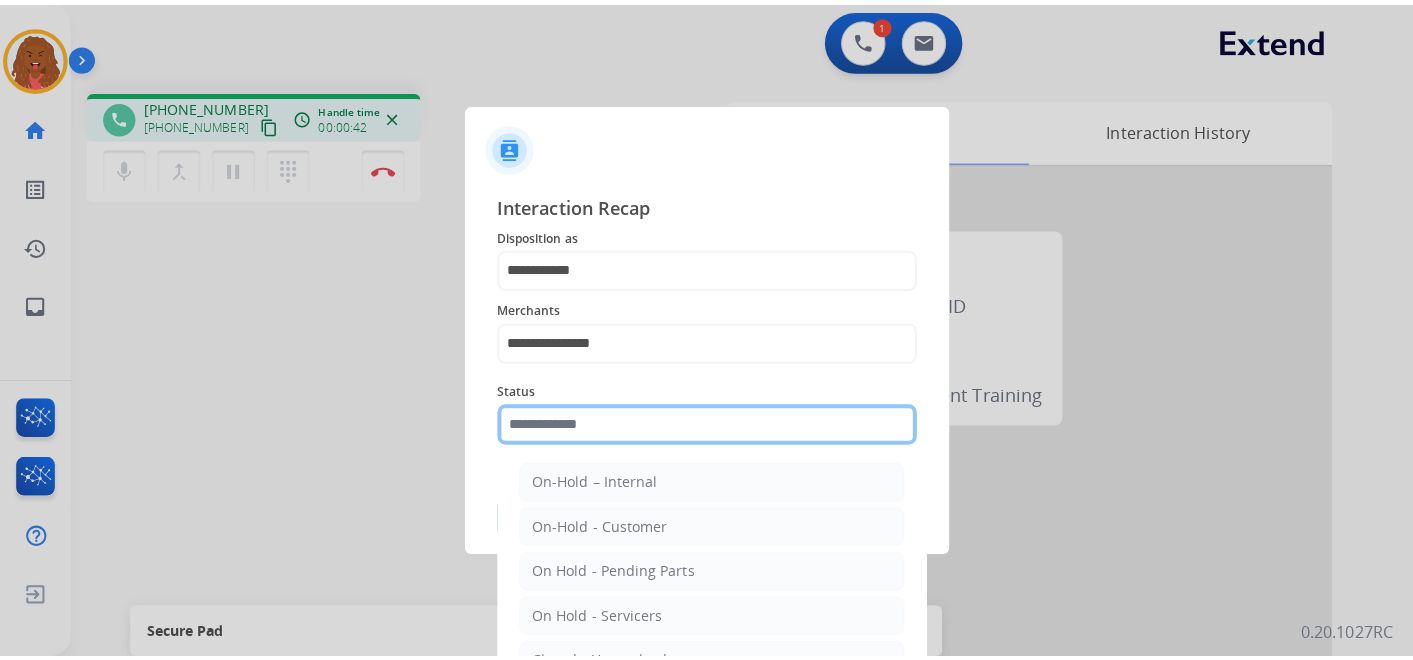 scroll, scrollTop: 111, scrollLeft: 0, axis: vertical 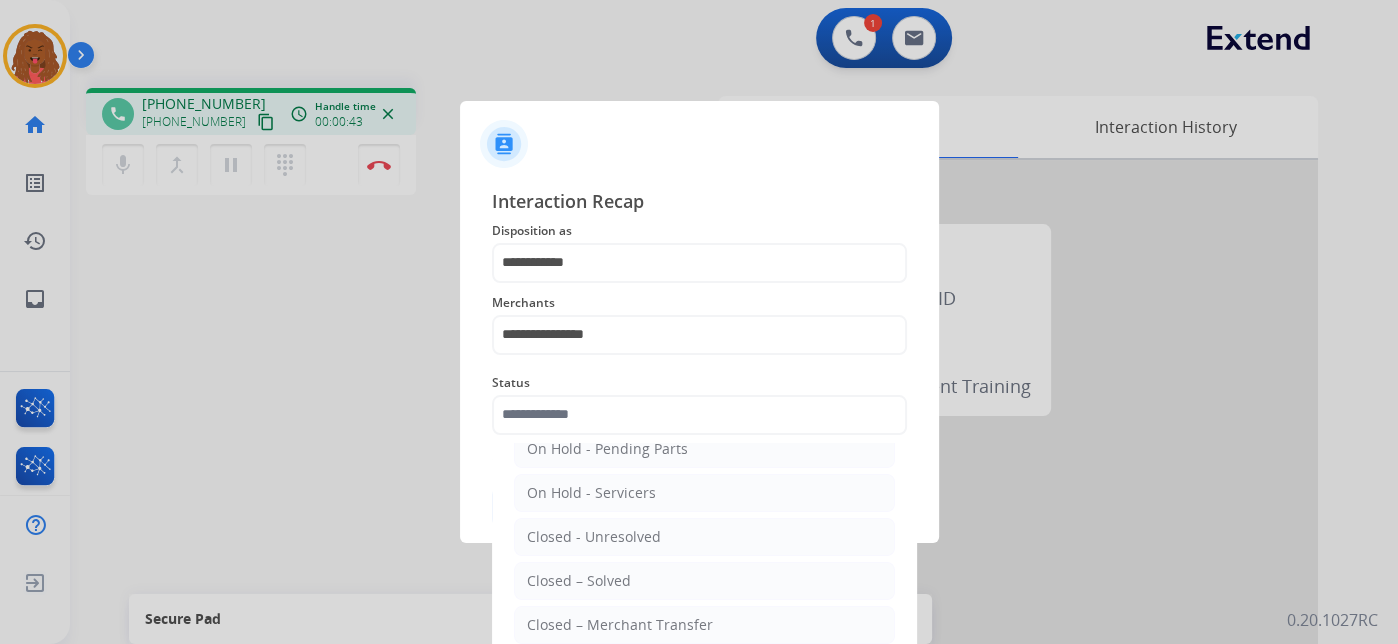 click on "Closed – Solved" 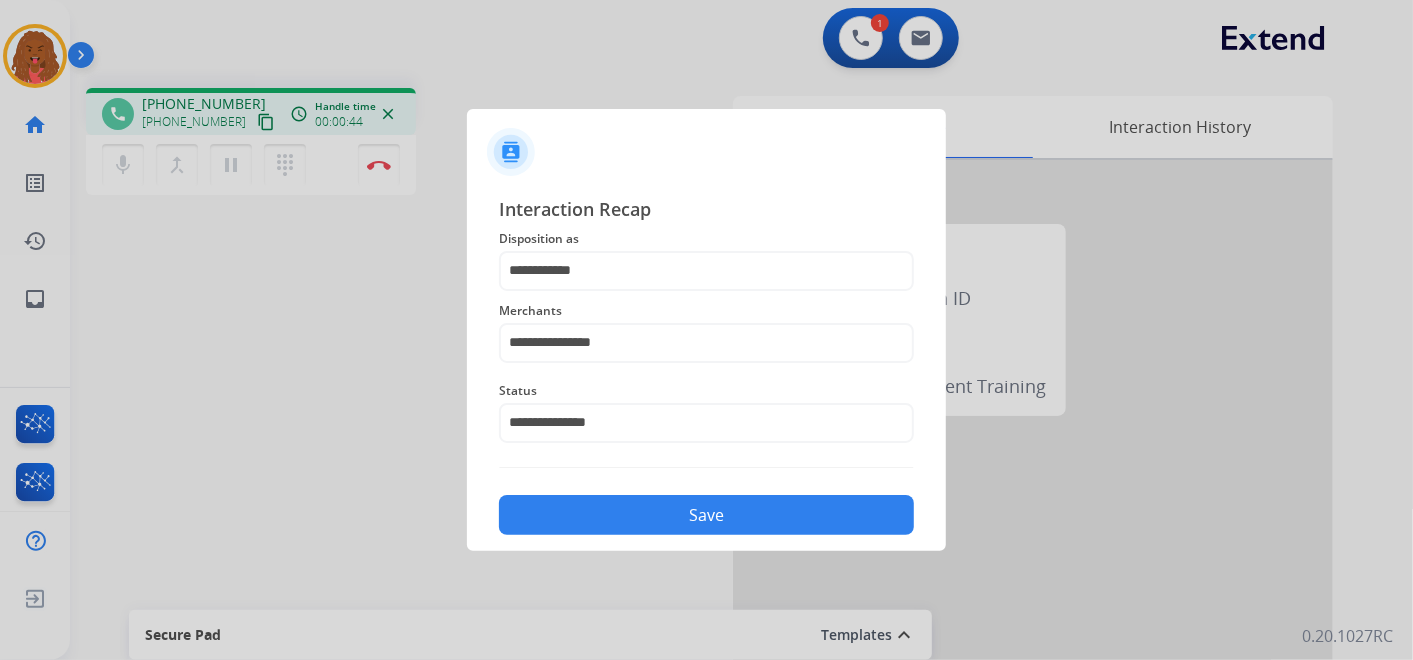 click on "Save" 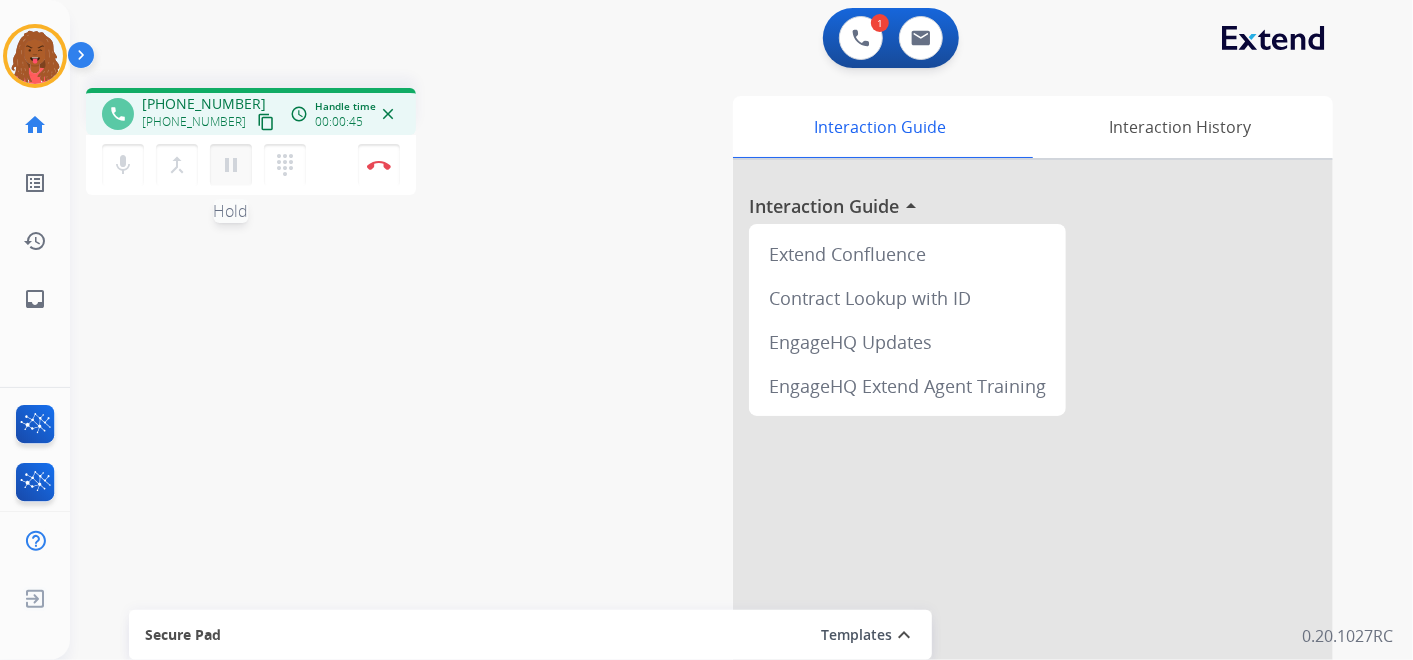 click on "pause" at bounding box center (231, 165) 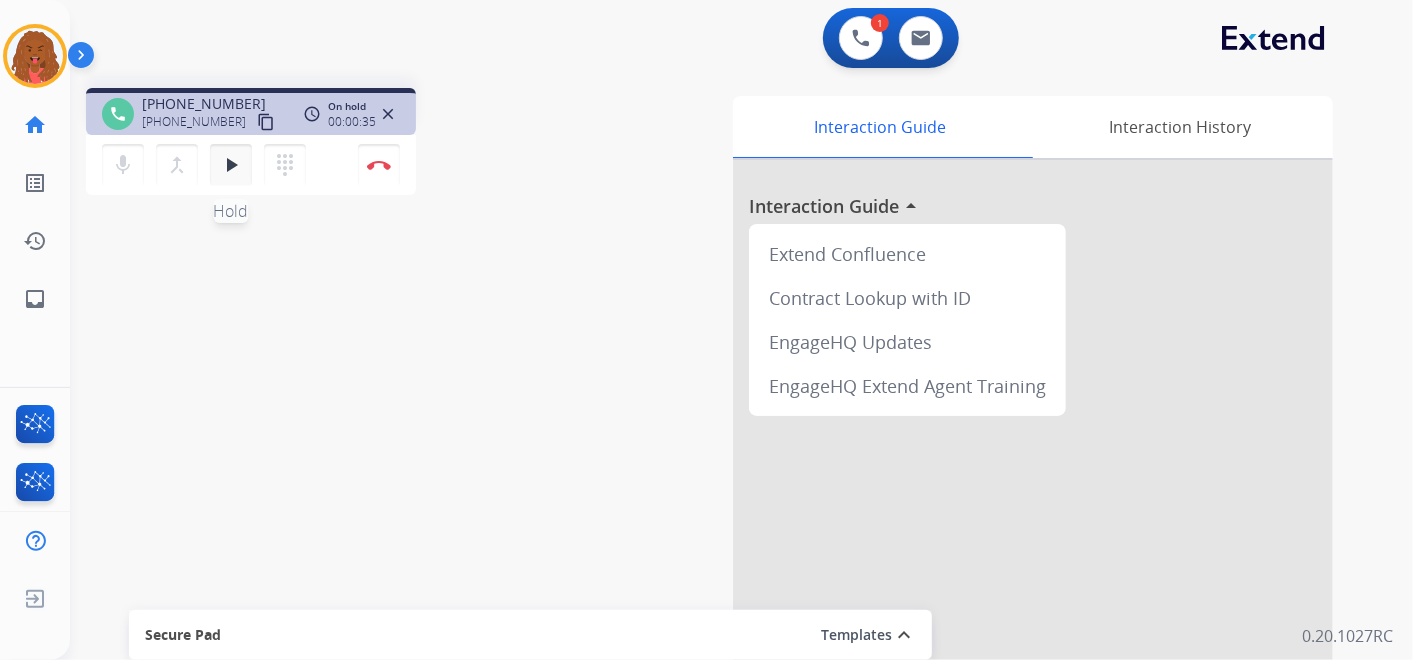 click on "play_arrow" at bounding box center [231, 165] 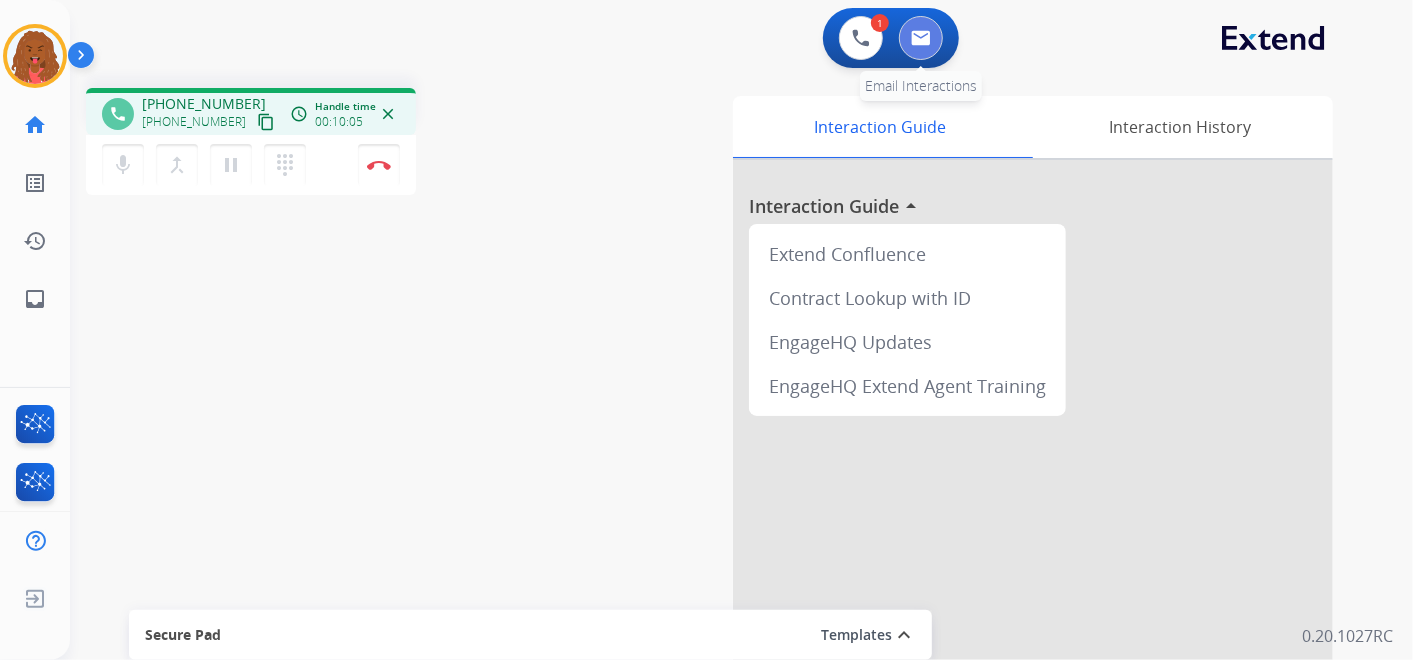 click at bounding box center [921, 38] 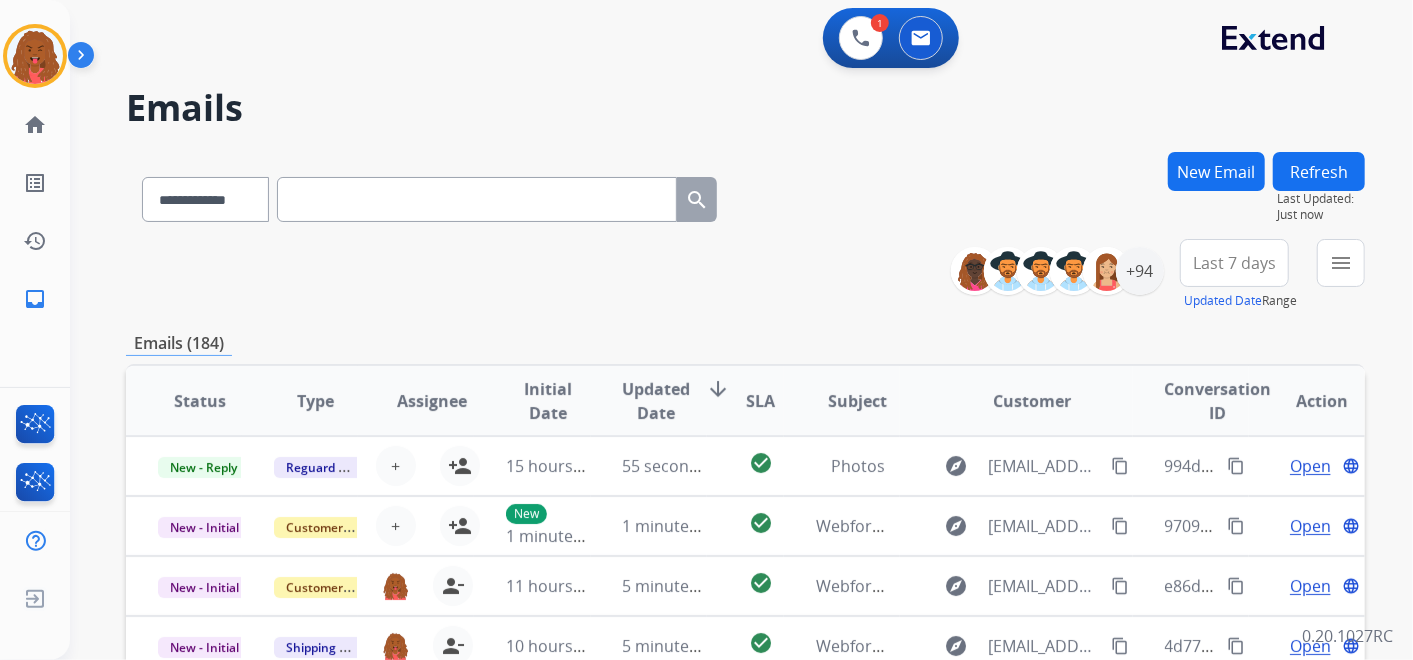 click at bounding box center [477, 199] 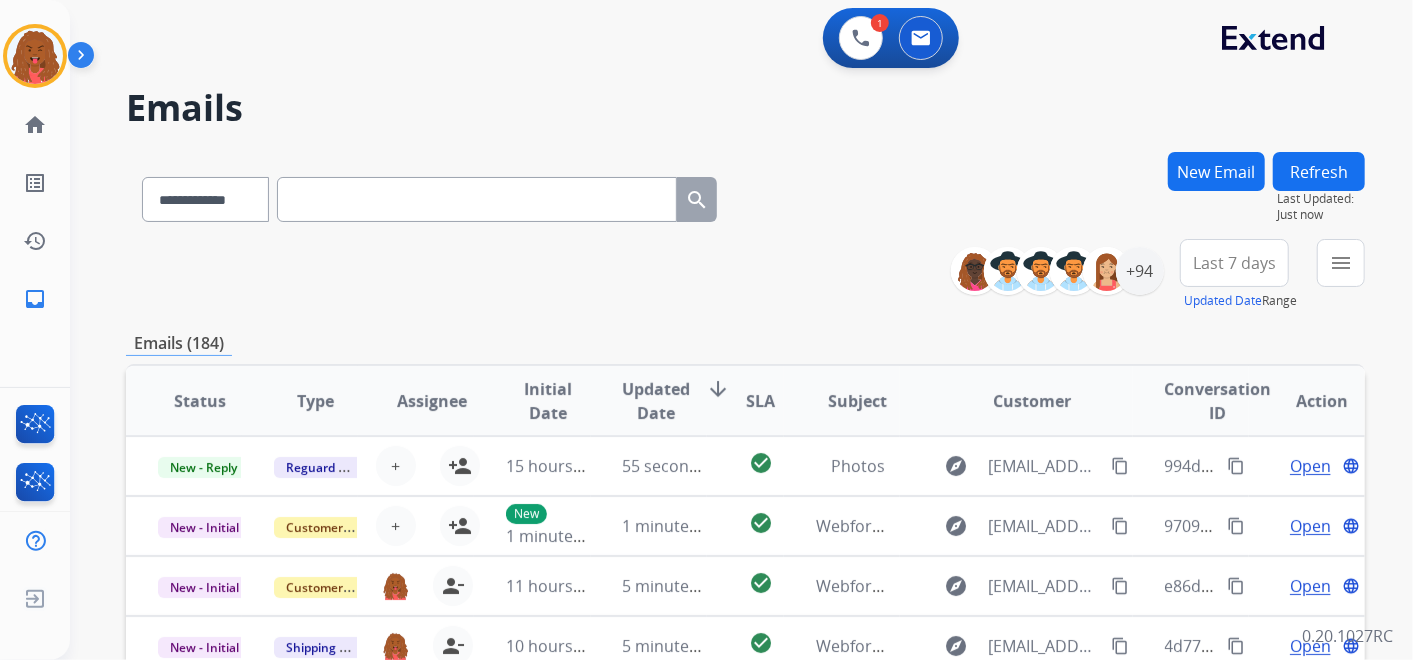 paste on "**********" 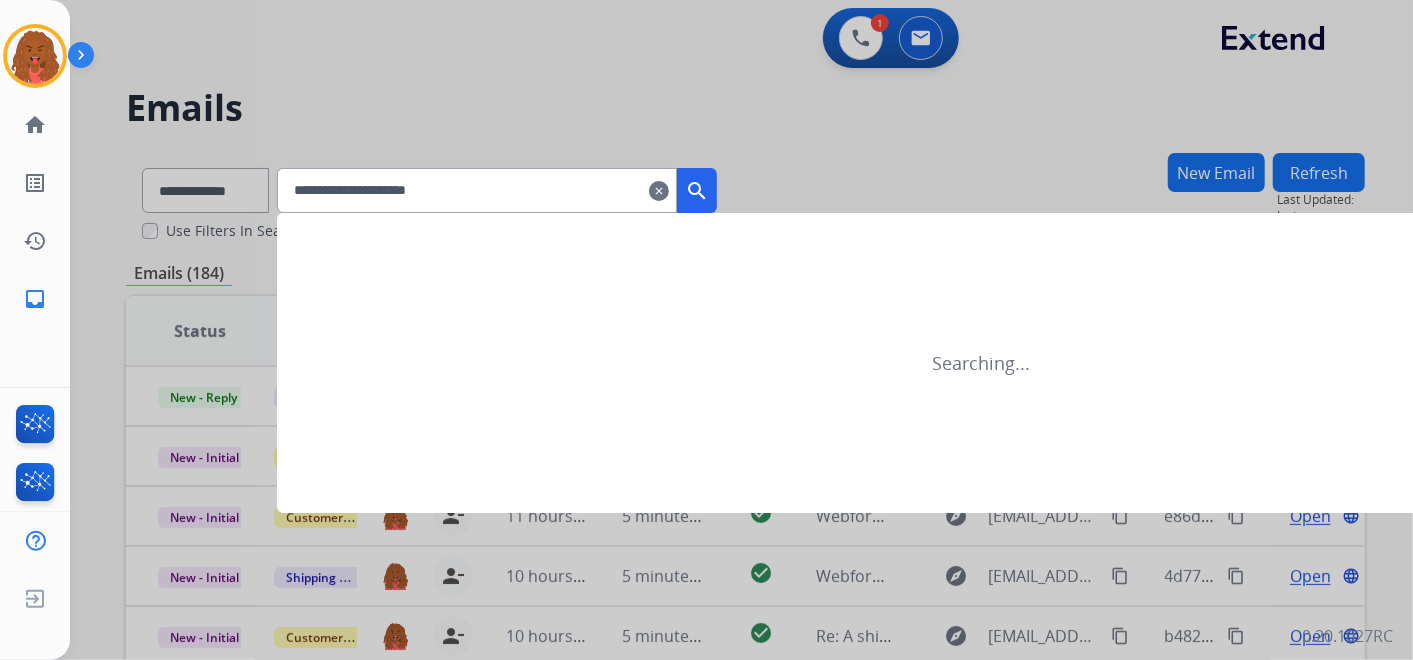 type on "**********" 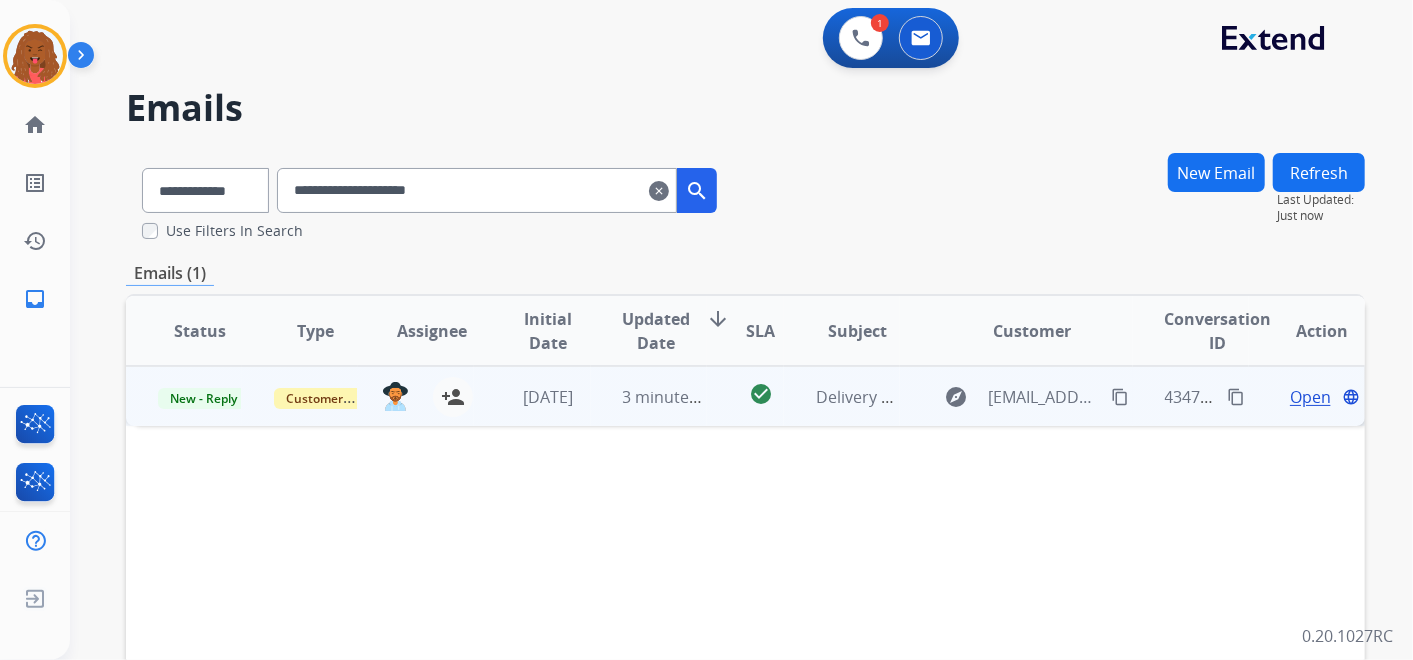 click on "Open" at bounding box center (1310, 397) 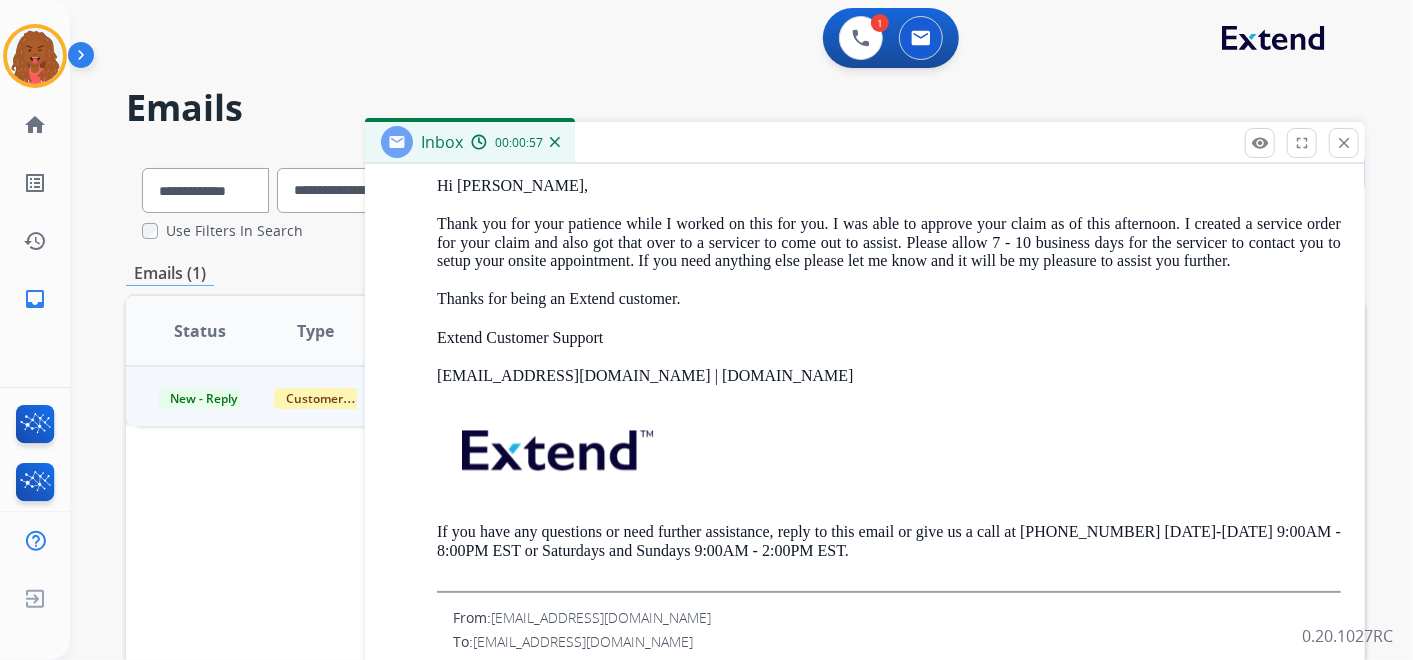 scroll, scrollTop: 2111, scrollLeft: 0, axis: vertical 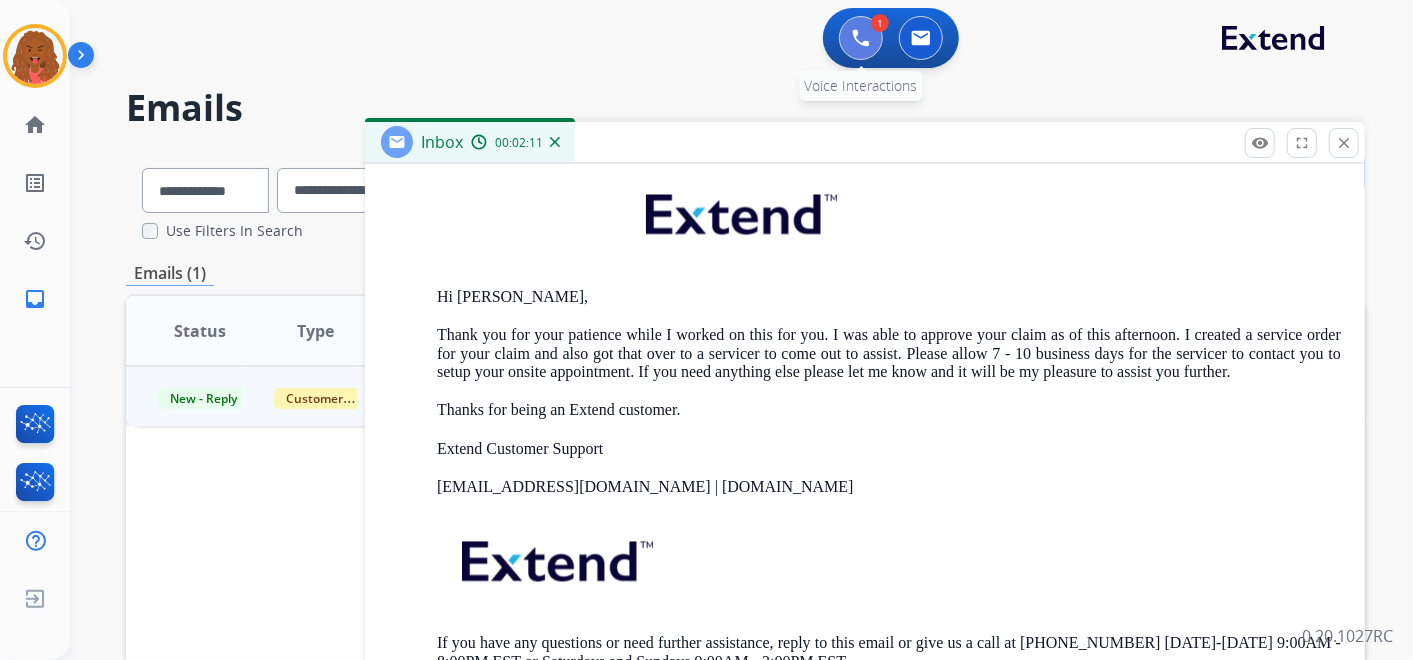 click at bounding box center (861, 38) 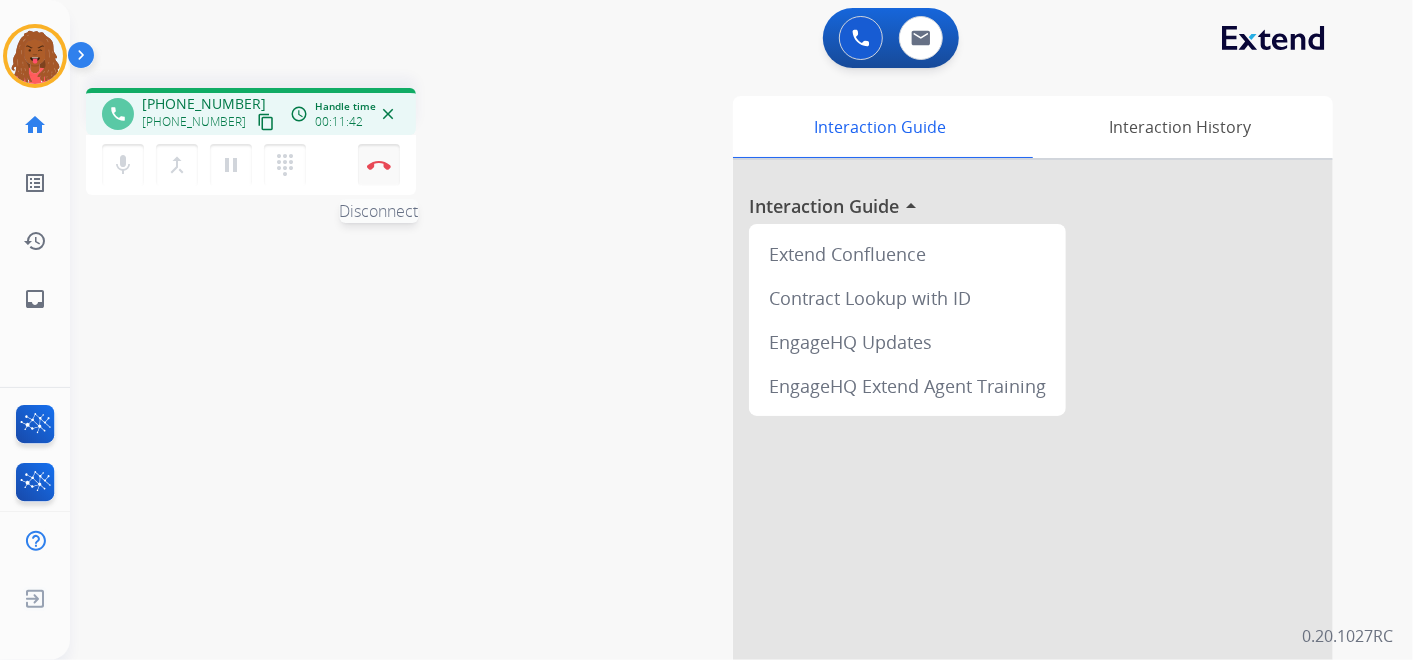 click on "Disconnect" at bounding box center (379, 165) 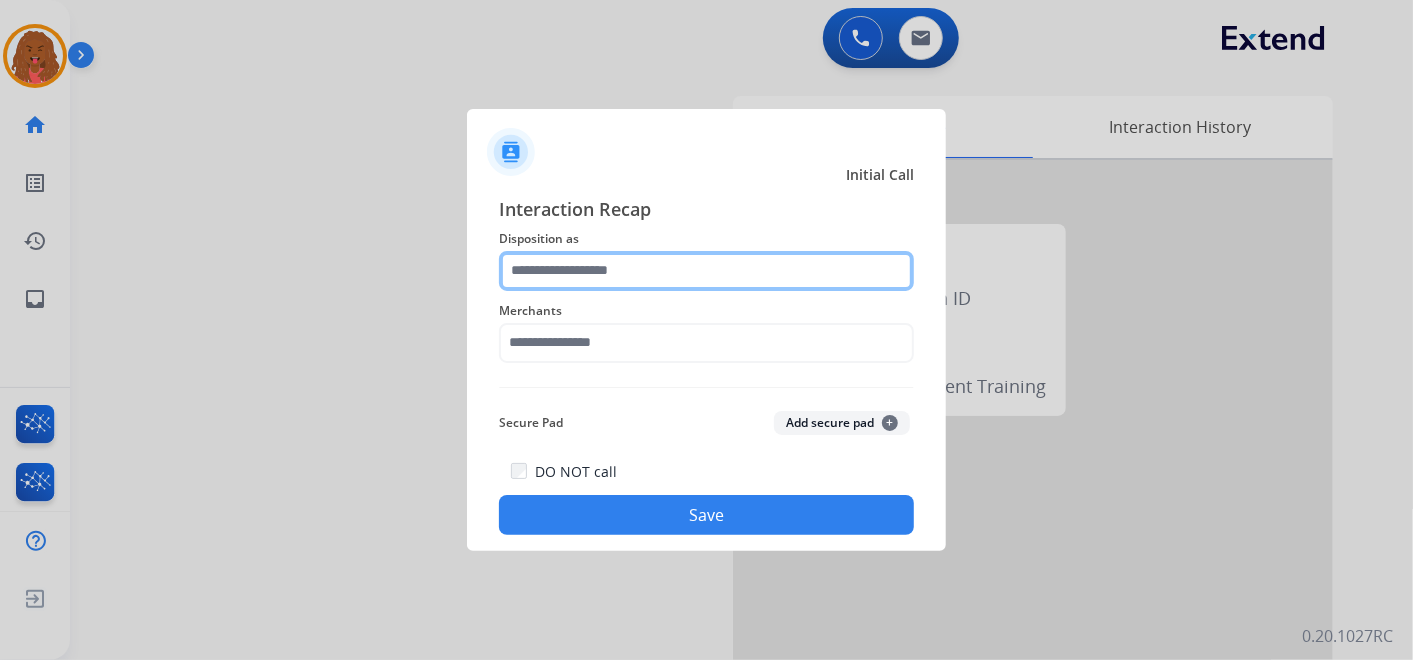 click 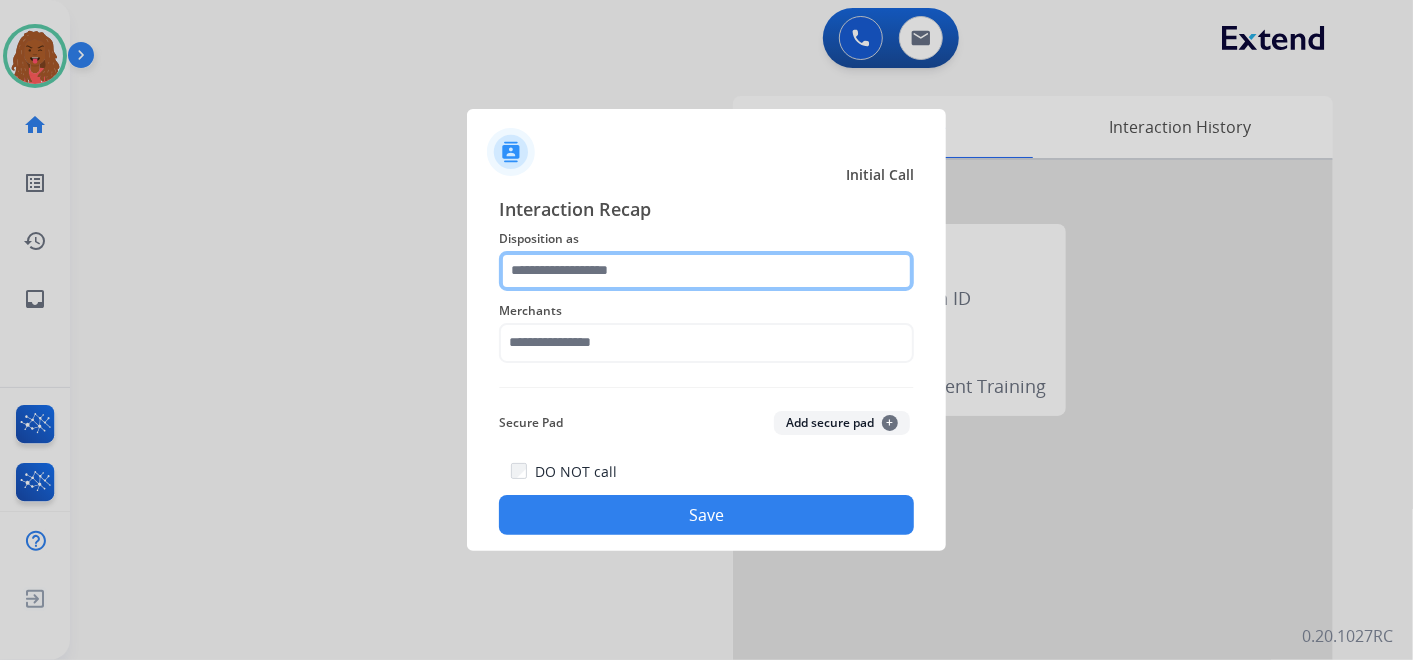click 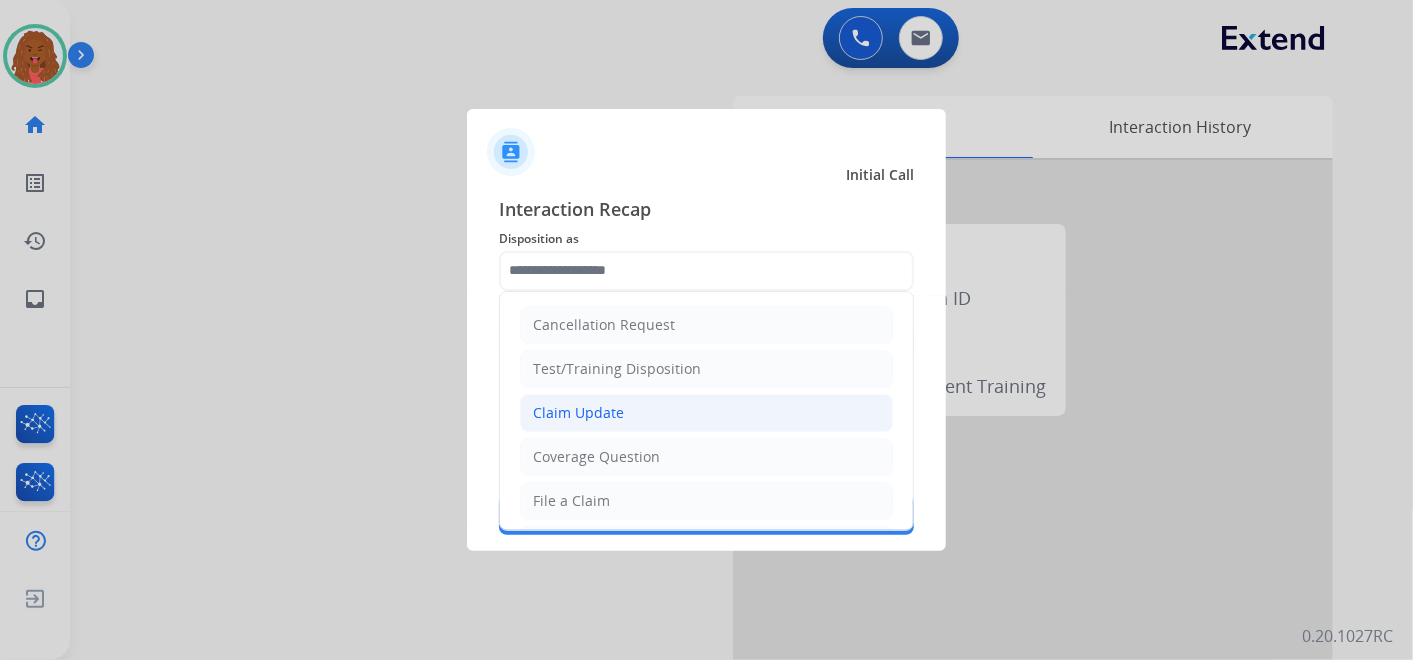 click on "Claim Update" 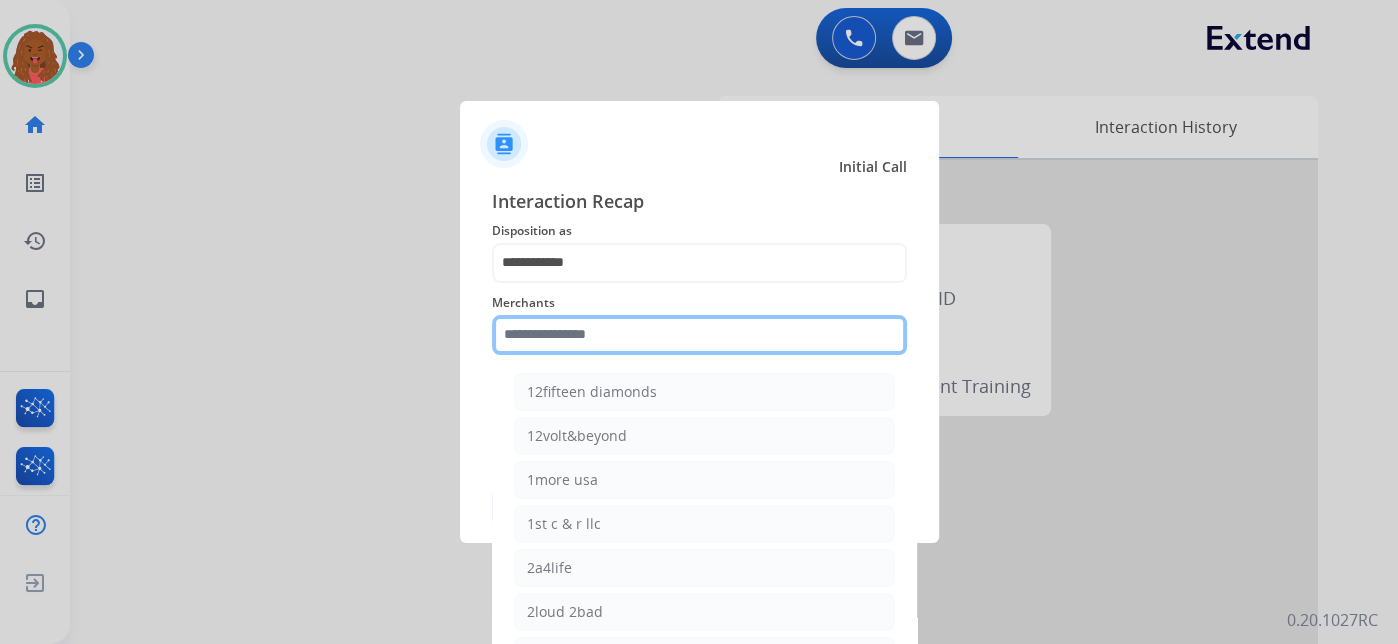 click 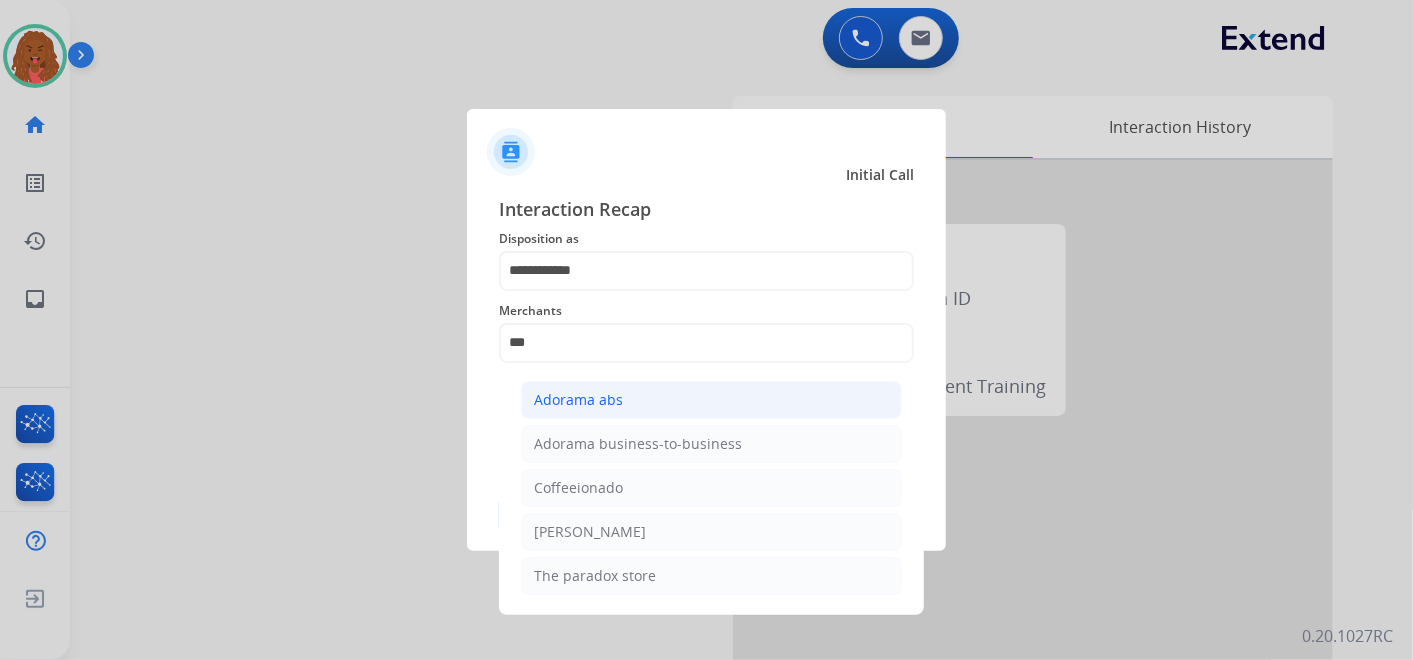 click on "Adorama abs" 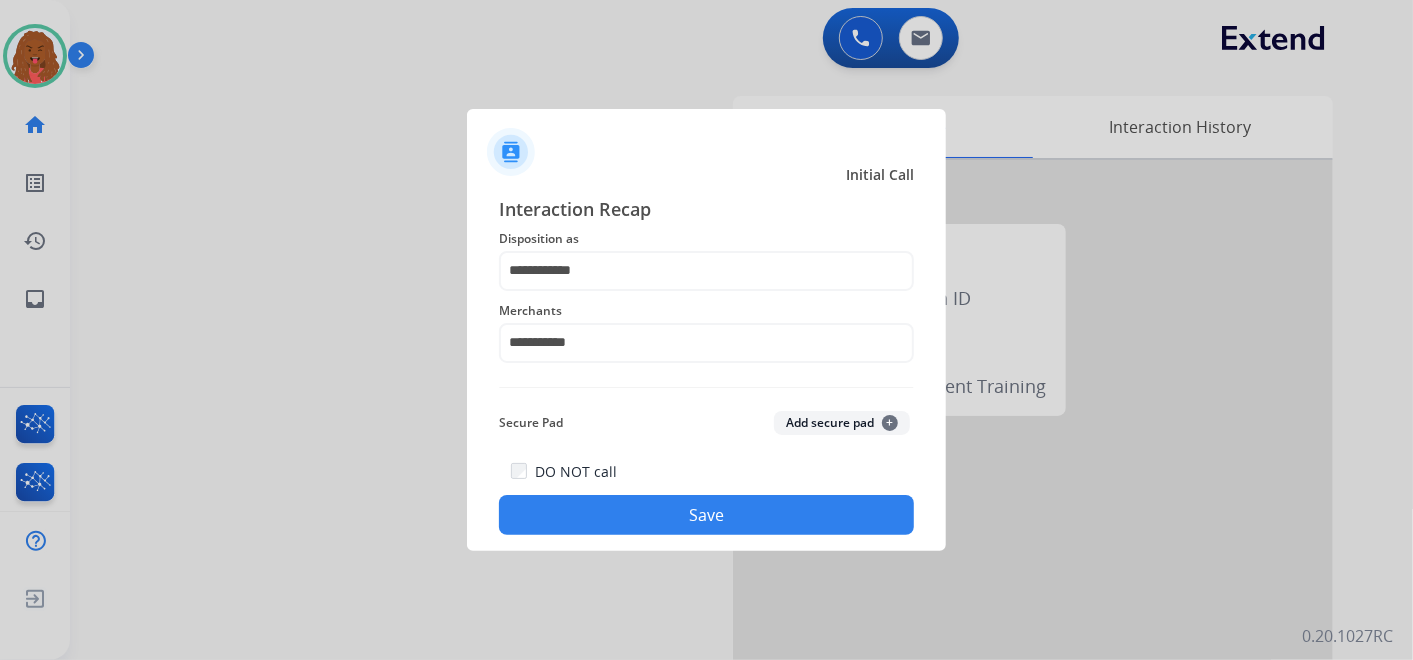 click on "**********" 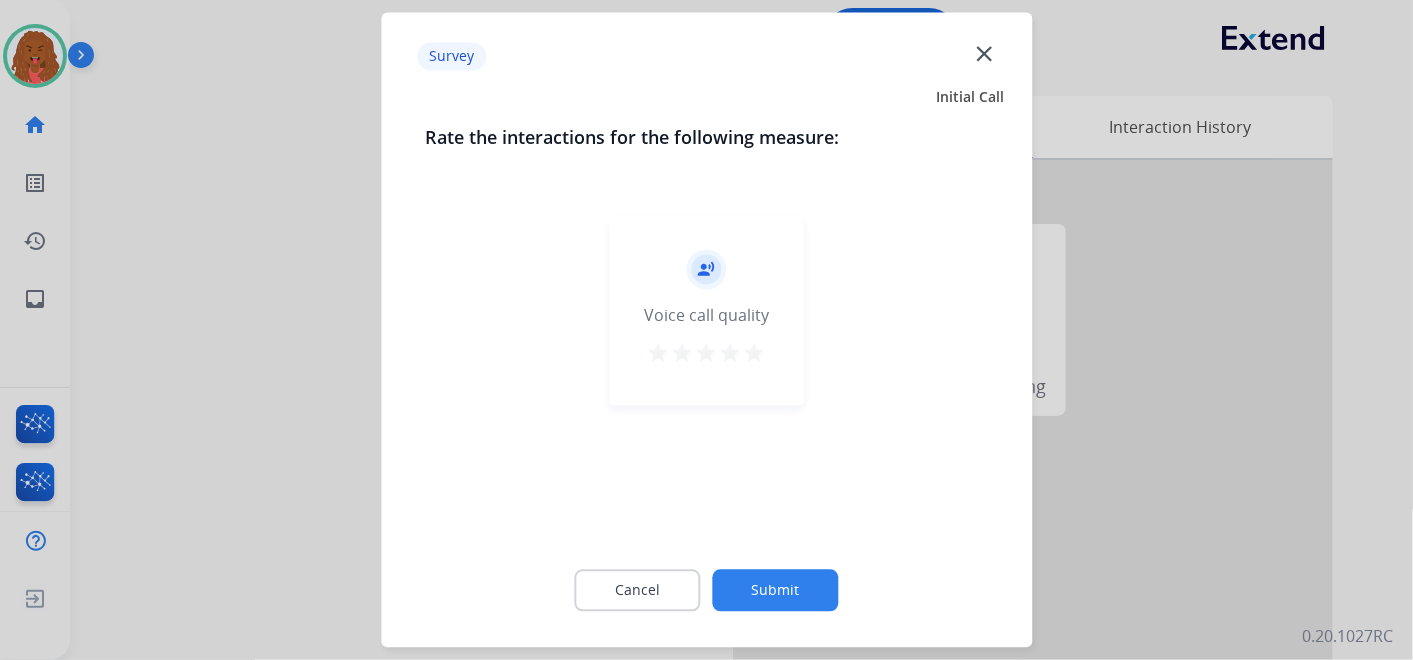 click on "Submit" 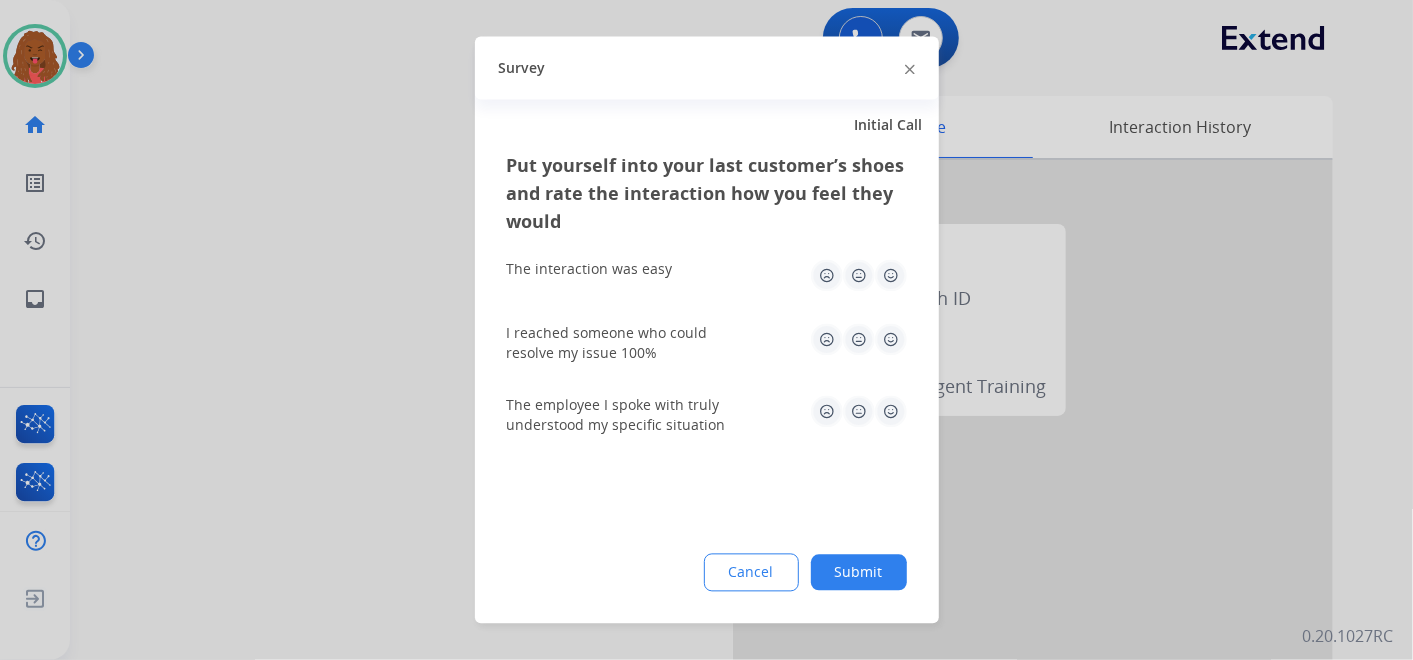 click on "Submit" 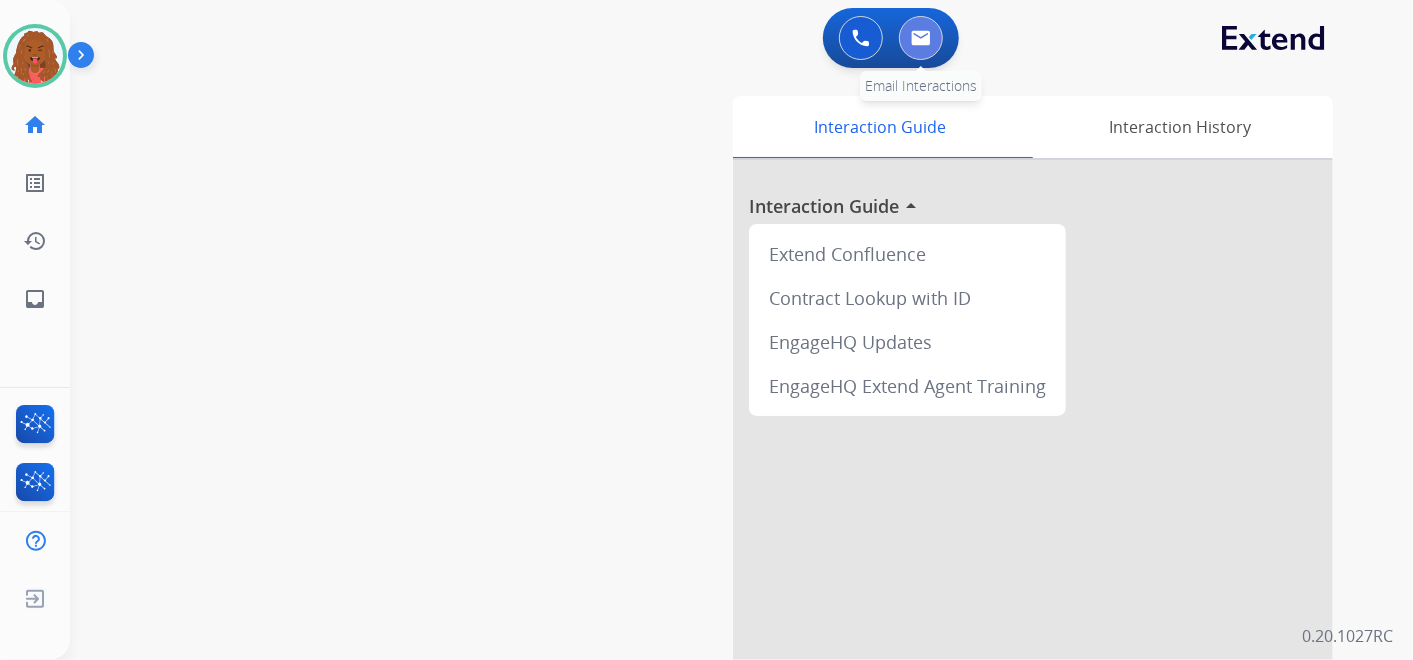 click at bounding box center [921, 38] 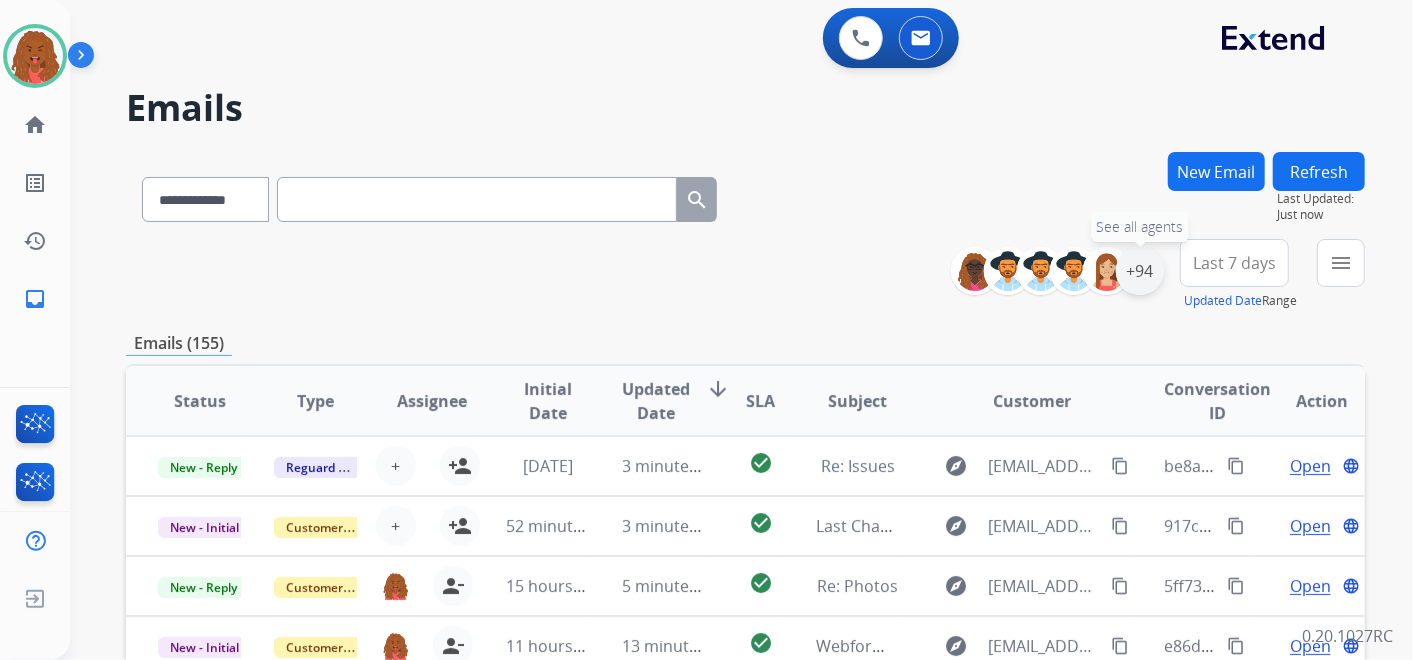 click on "+94" at bounding box center [1140, 271] 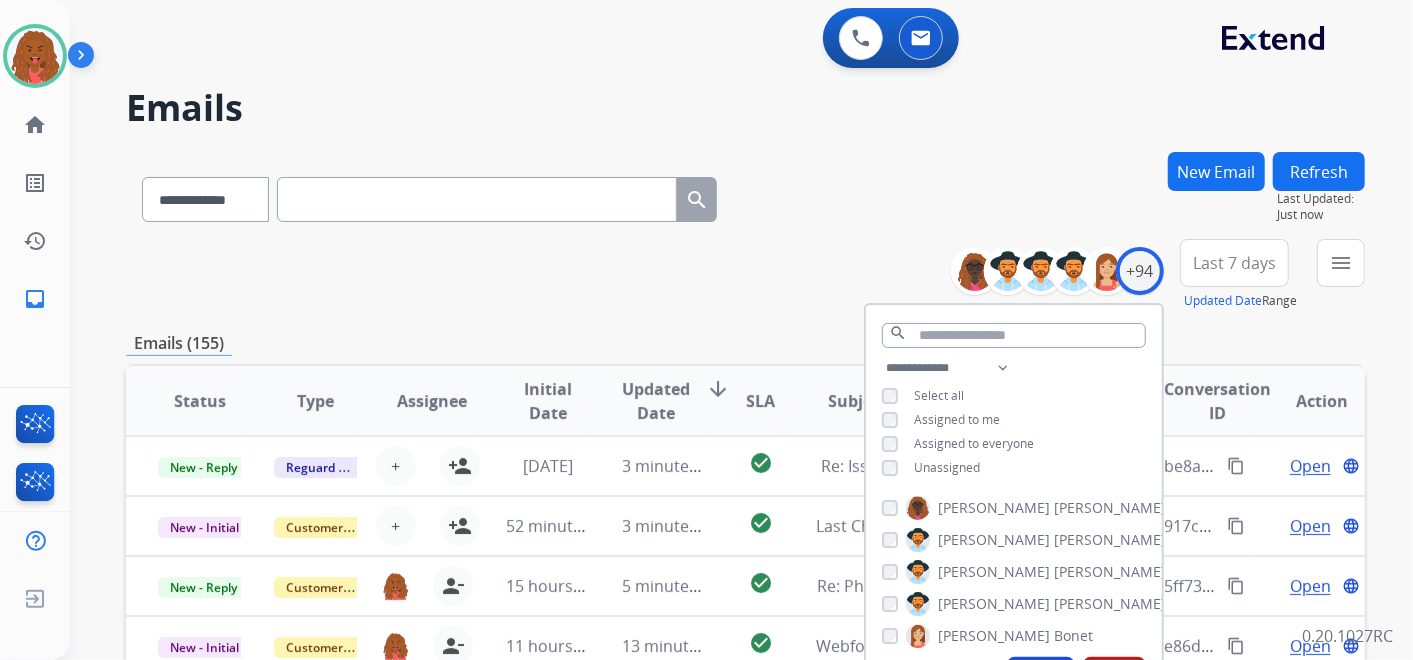 click on "Unassigned" at bounding box center [947, 467] 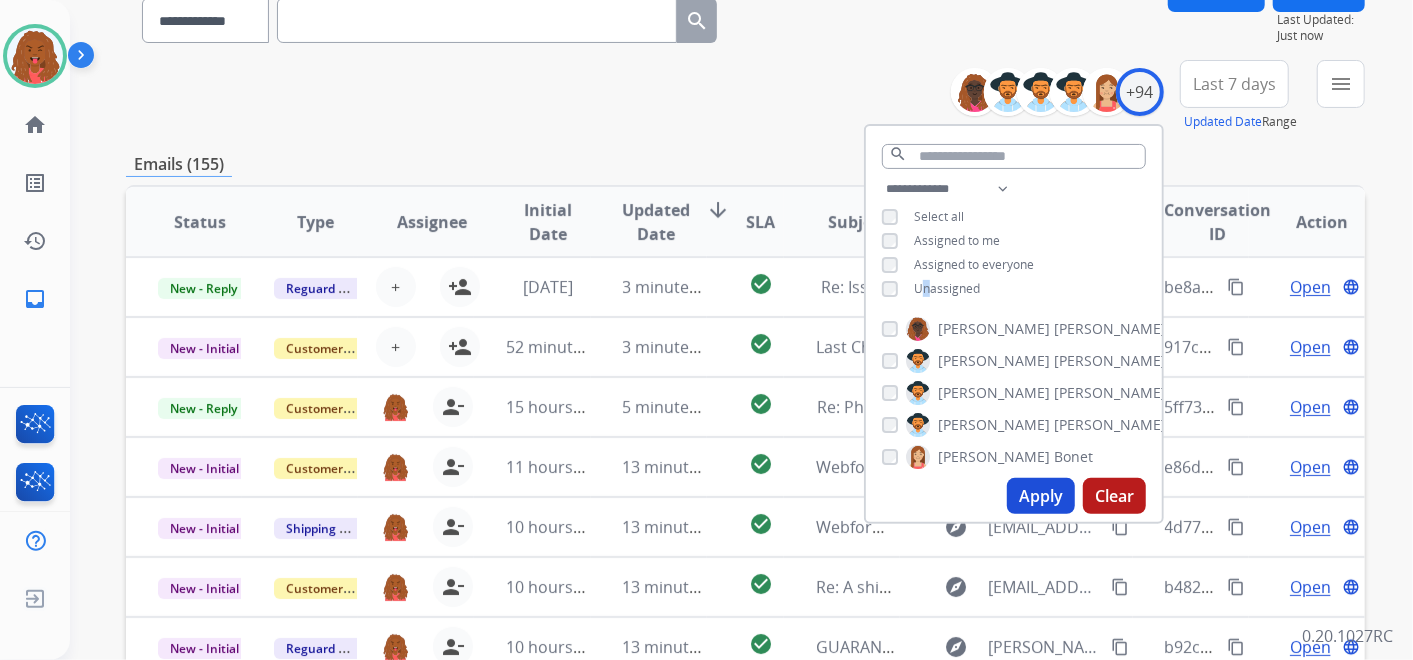 scroll, scrollTop: 222, scrollLeft: 0, axis: vertical 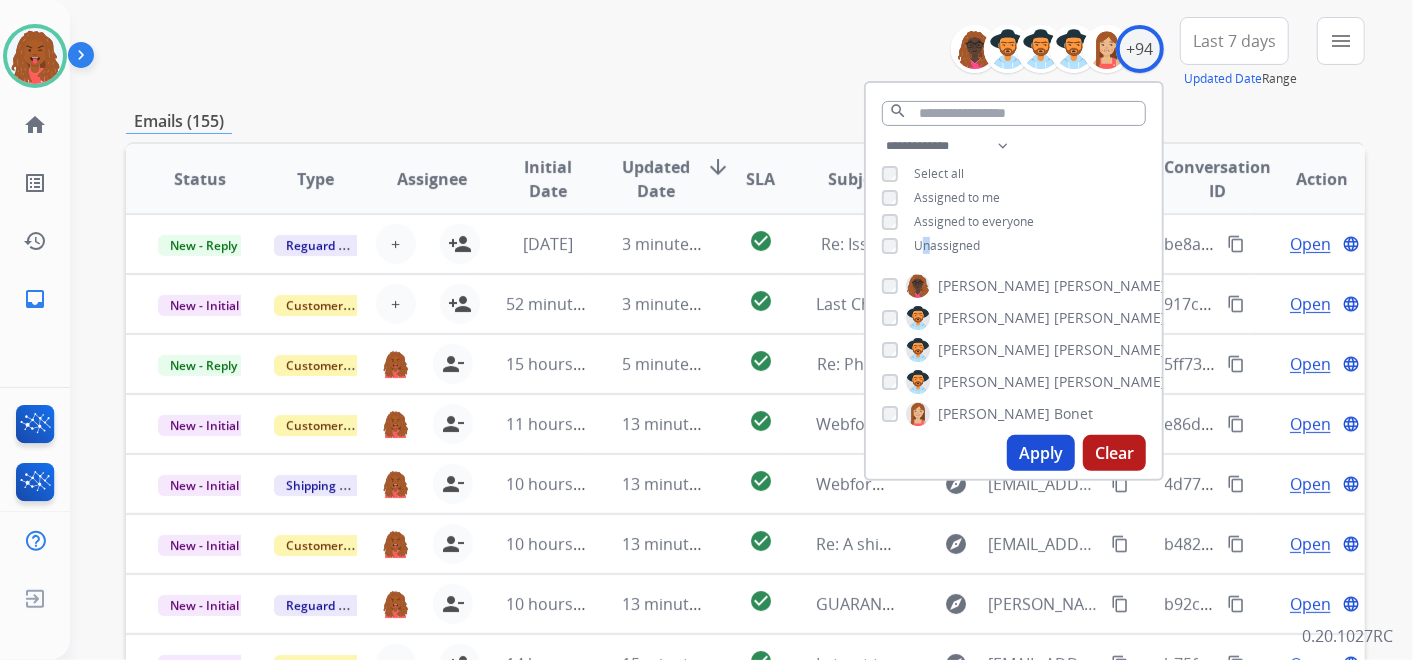 click on "Apply" at bounding box center [1041, 453] 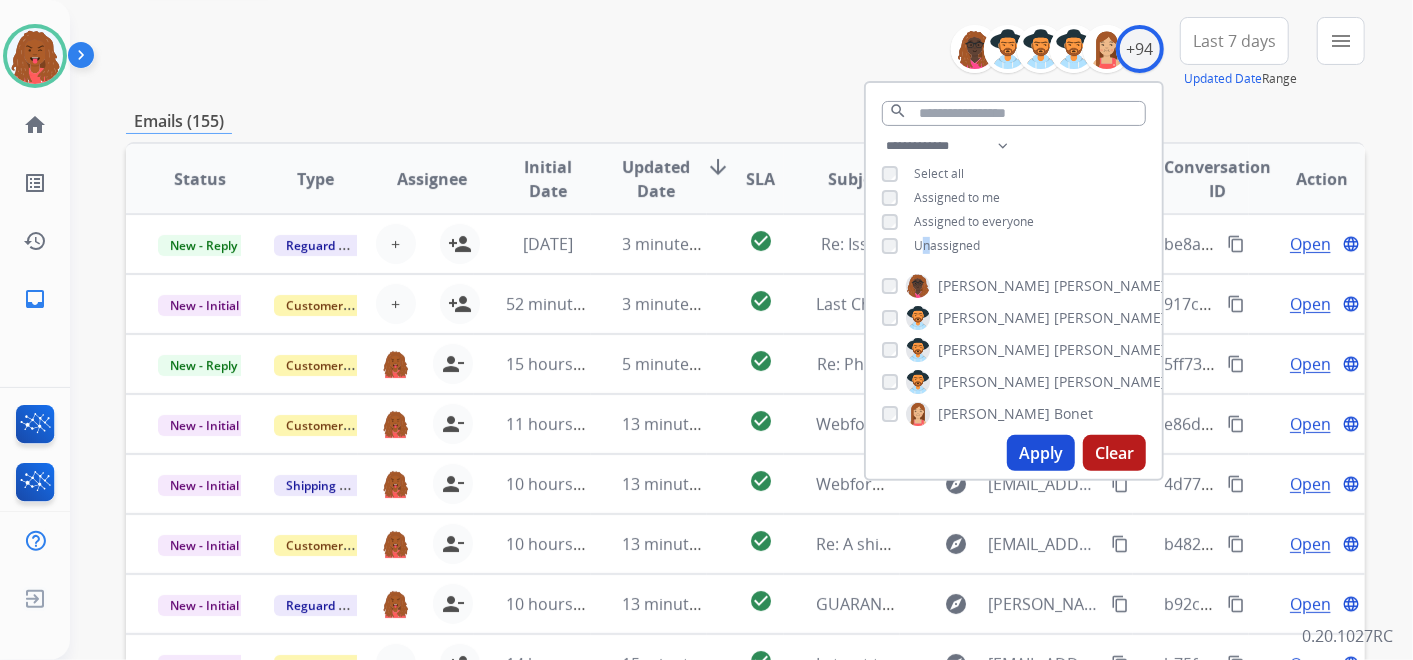 scroll, scrollTop: 0, scrollLeft: 0, axis: both 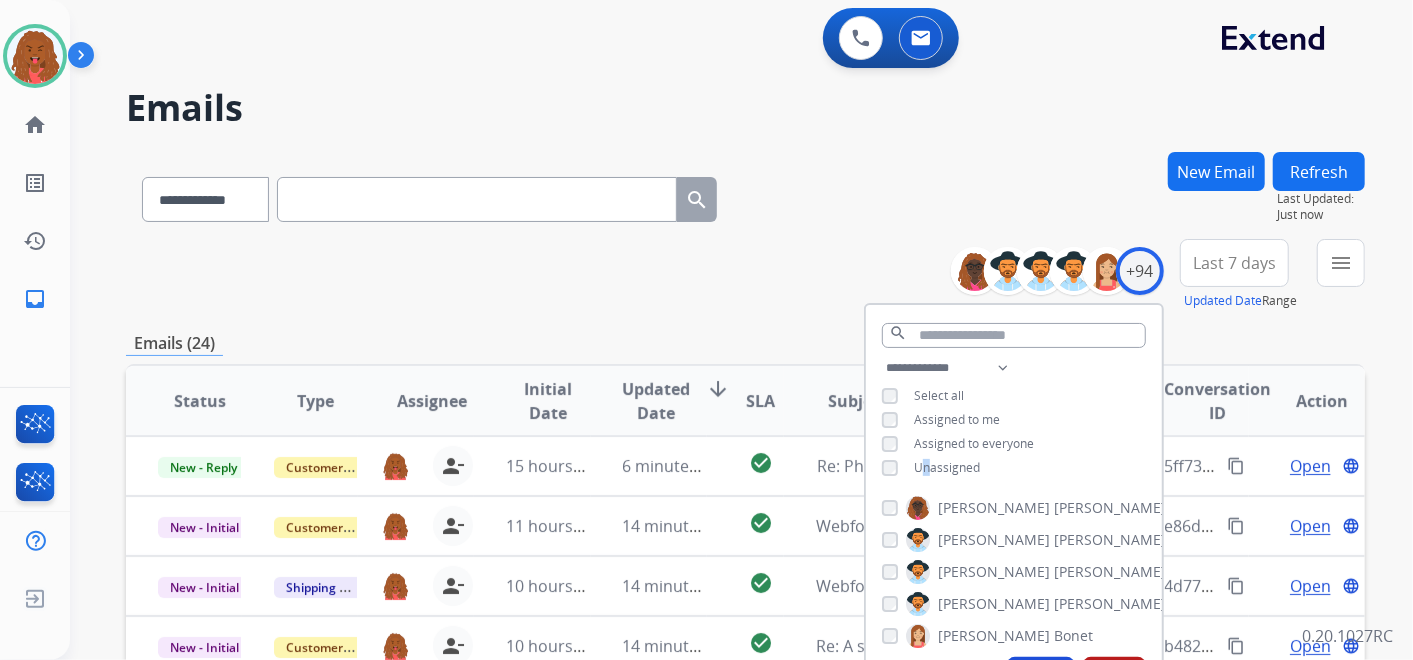 click on "Last 7 days" at bounding box center (1234, 263) 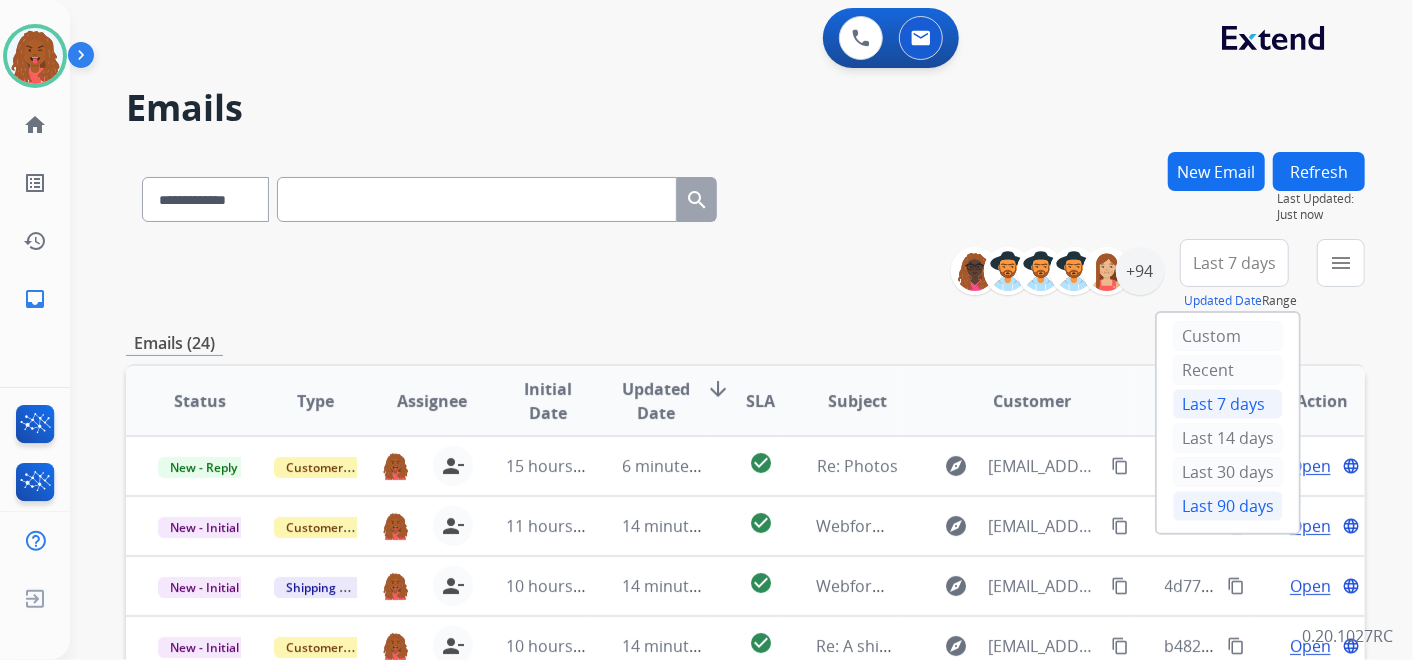click on "Last 90 days" at bounding box center [1228, 506] 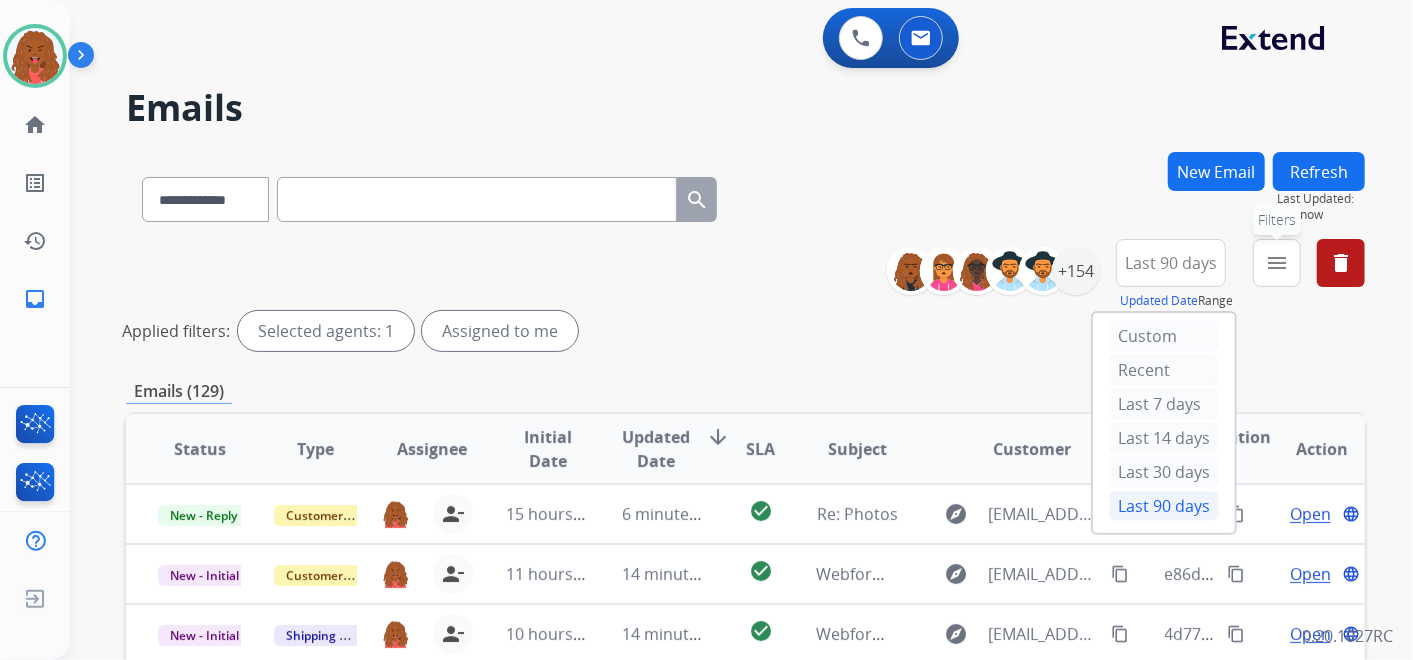 click on "menu  Filters" at bounding box center (1277, 263) 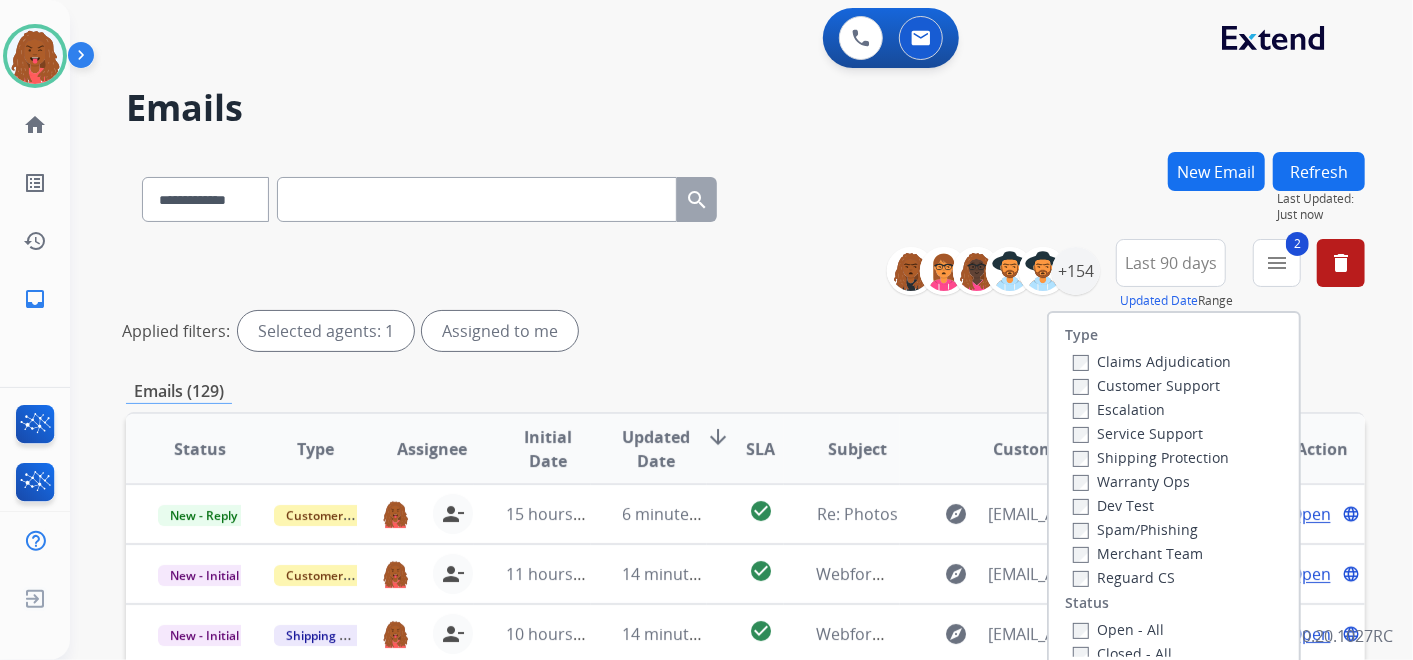 click on "Reguard CS" at bounding box center [1124, 577] 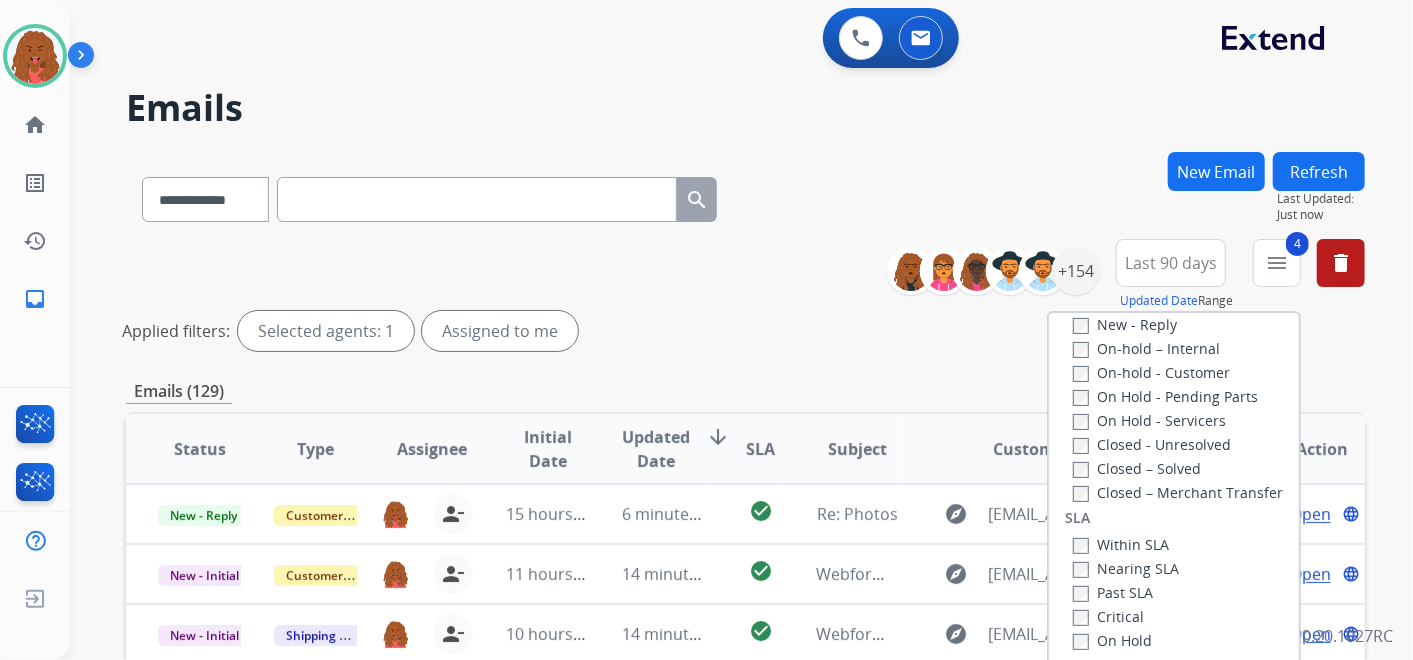 scroll, scrollTop: 526, scrollLeft: 0, axis: vertical 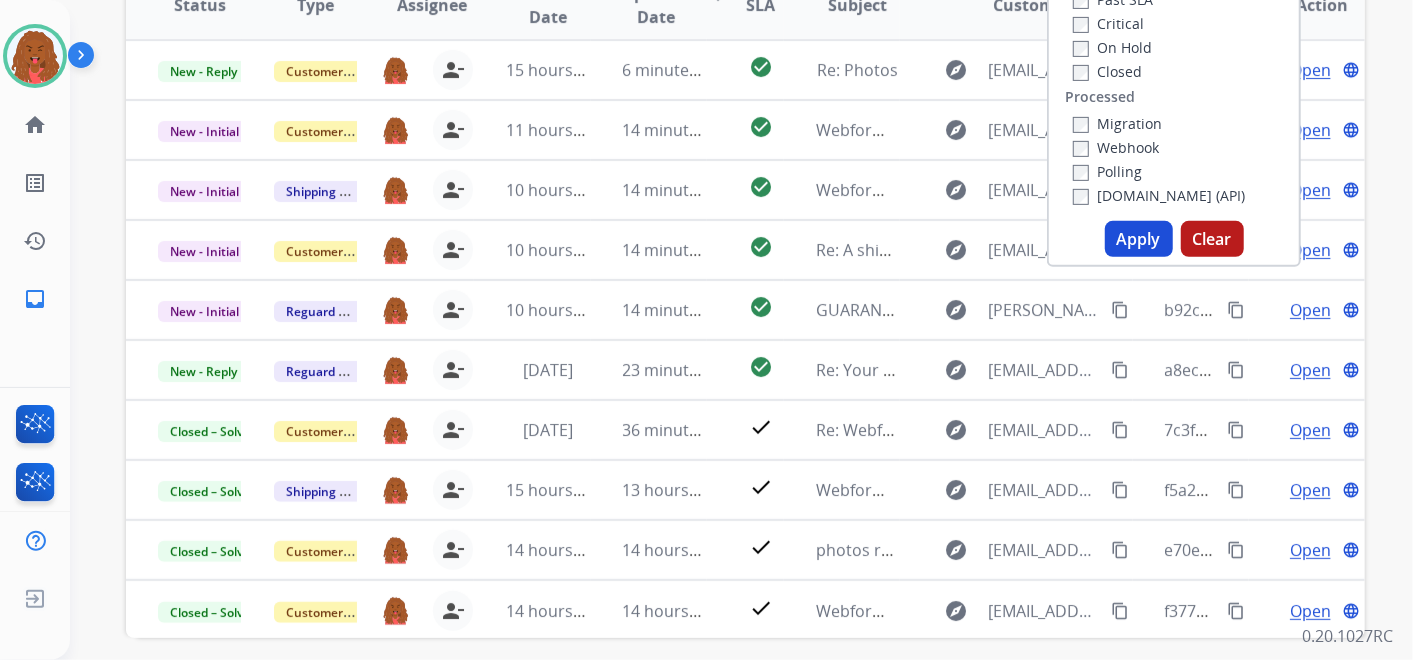 click on "Apply" at bounding box center (1139, 239) 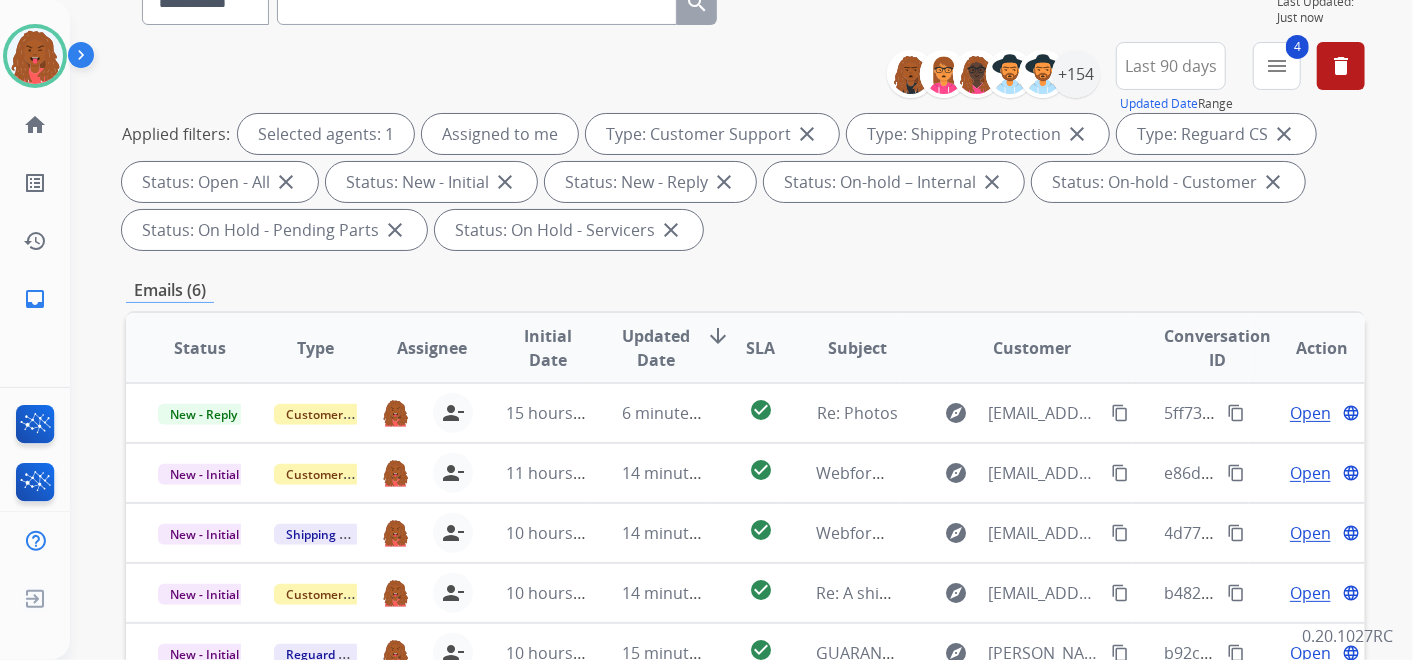 scroll, scrollTop: 444, scrollLeft: 0, axis: vertical 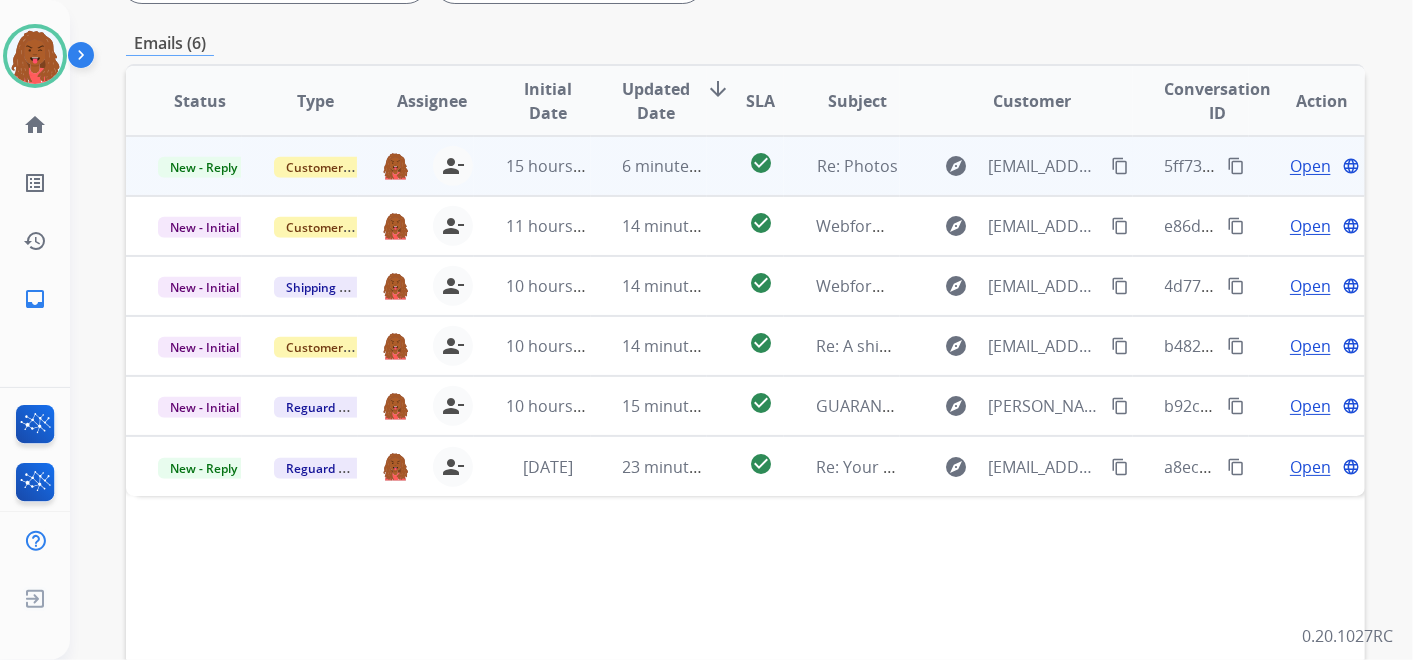 click on "Open" at bounding box center (1310, 166) 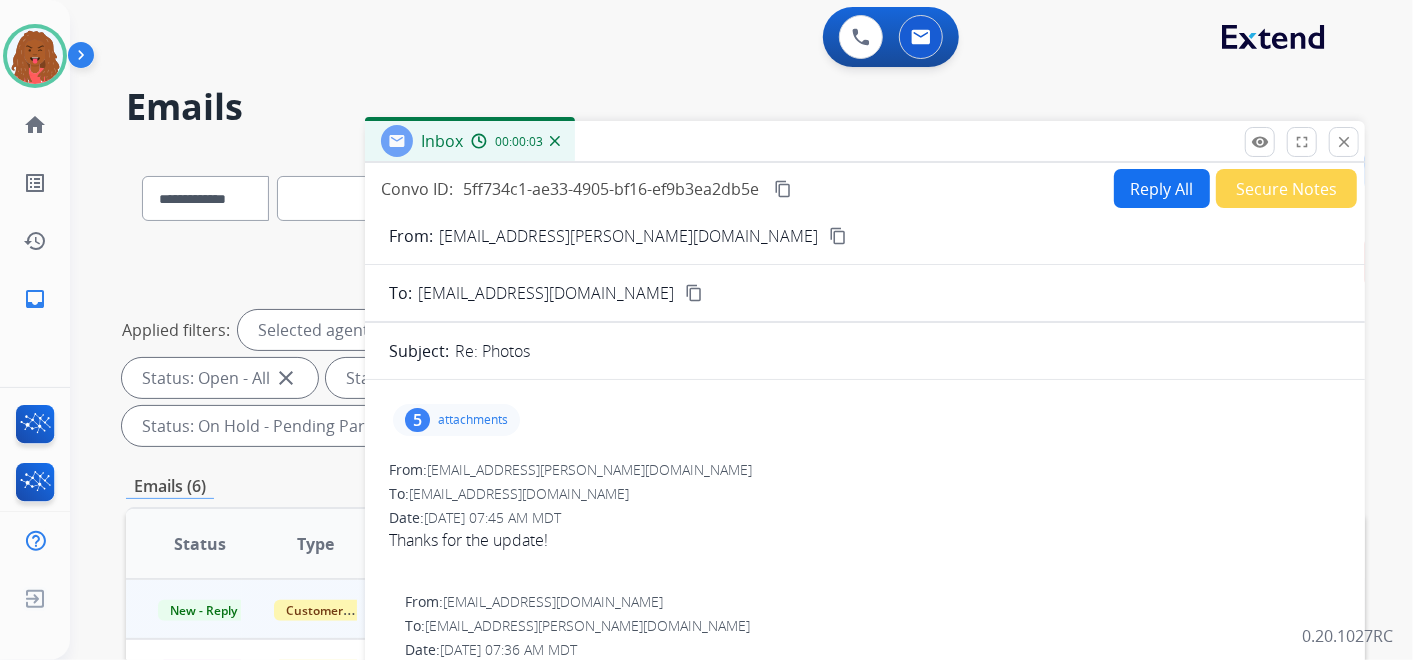 scroll, scrollTop: 0, scrollLeft: 0, axis: both 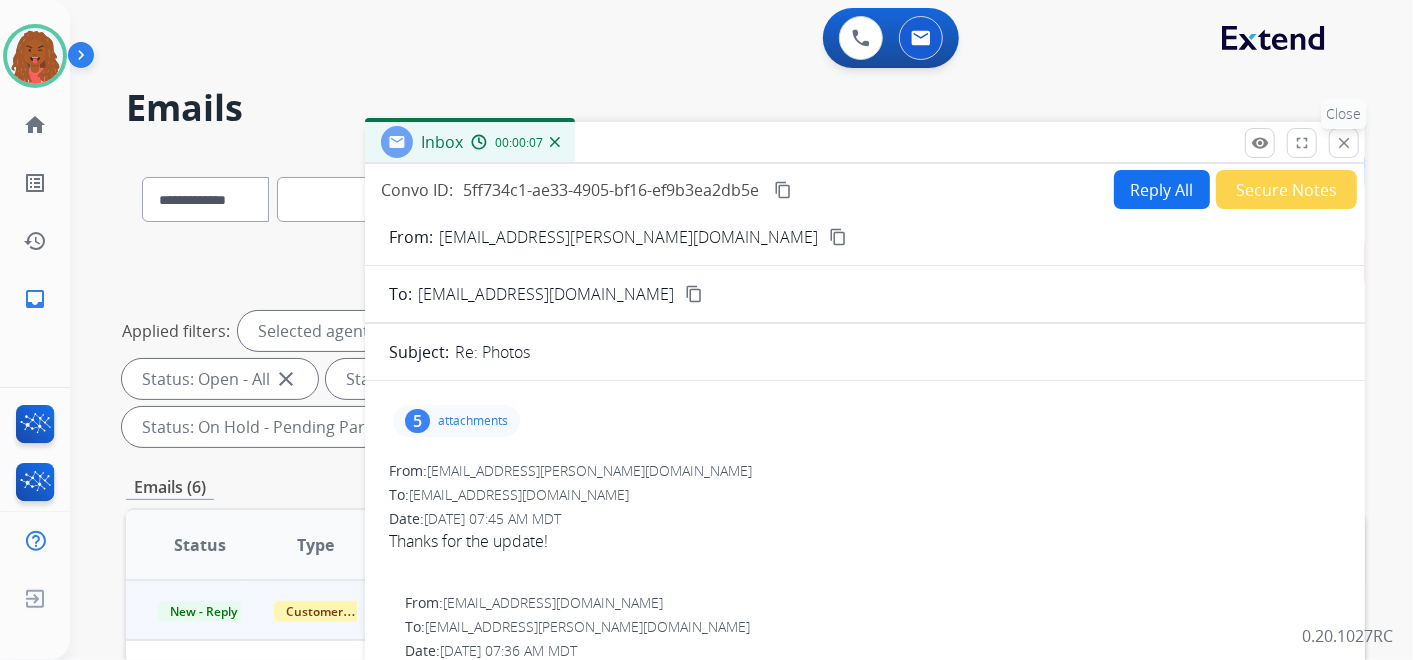 click on "close Close" at bounding box center [1344, 143] 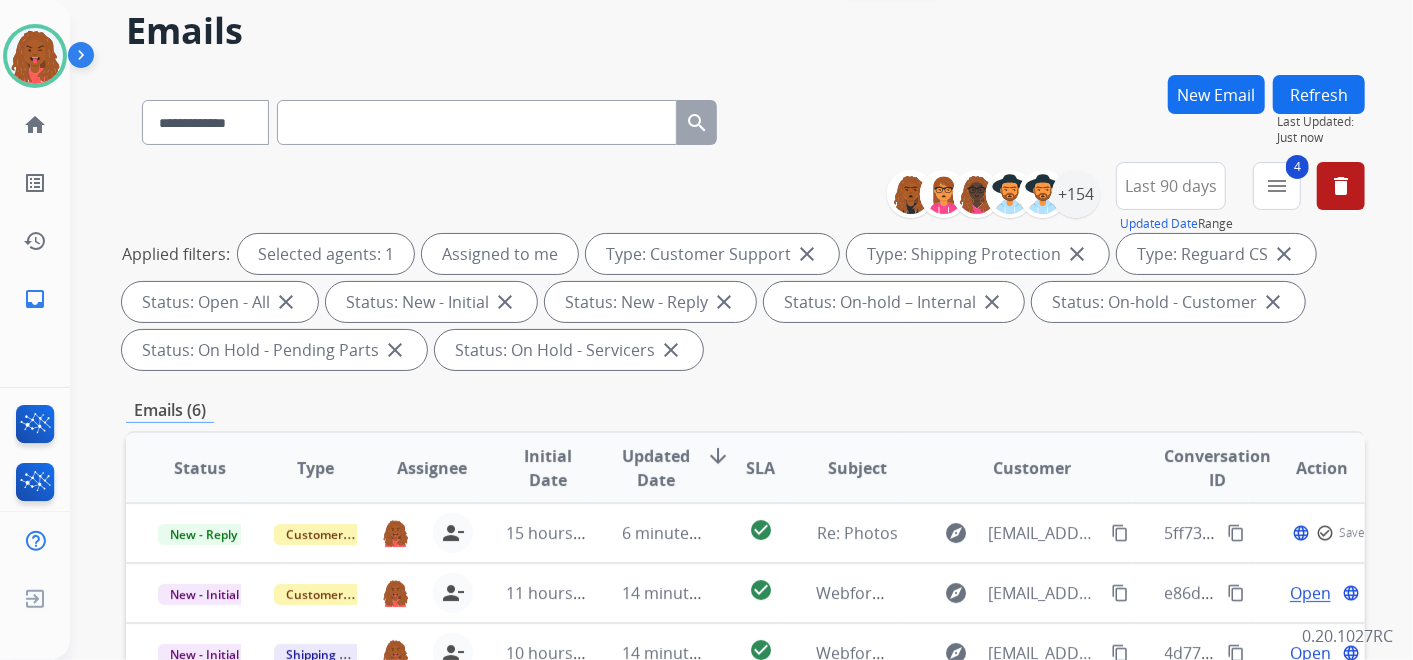 scroll, scrollTop: 111, scrollLeft: 0, axis: vertical 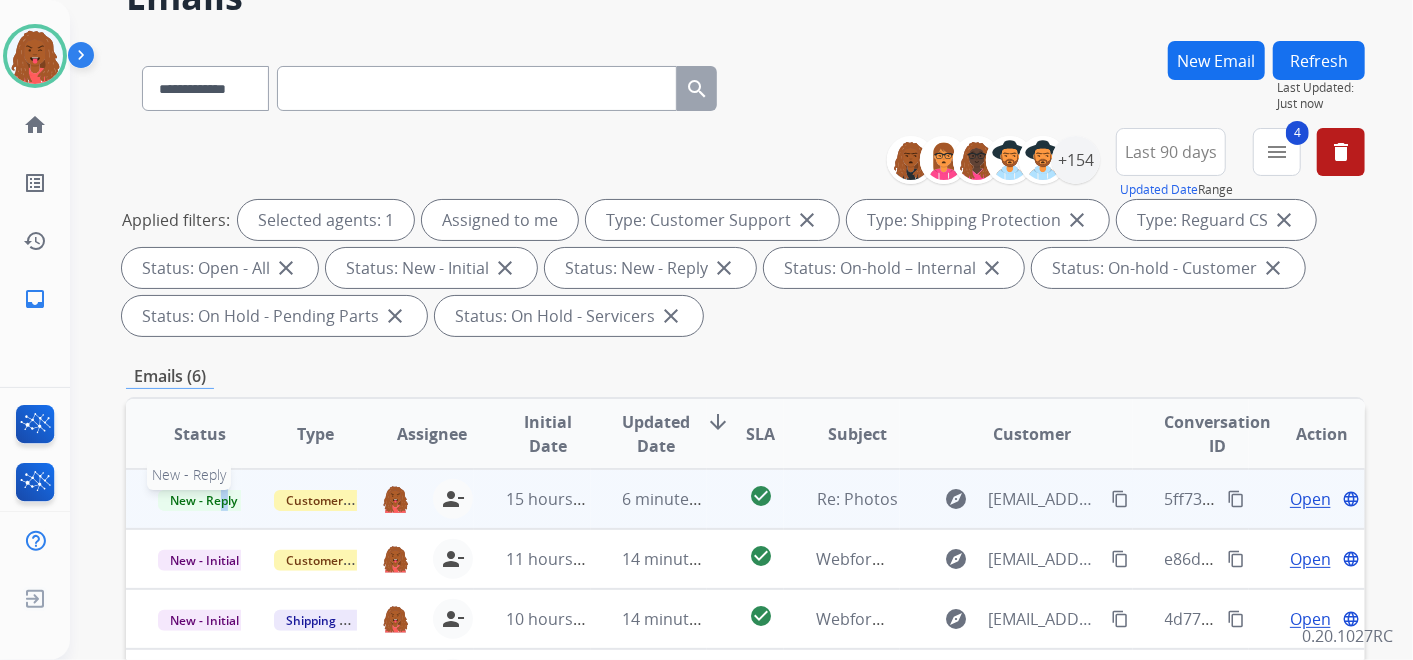 click on "New - Reply" at bounding box center (203, 500) 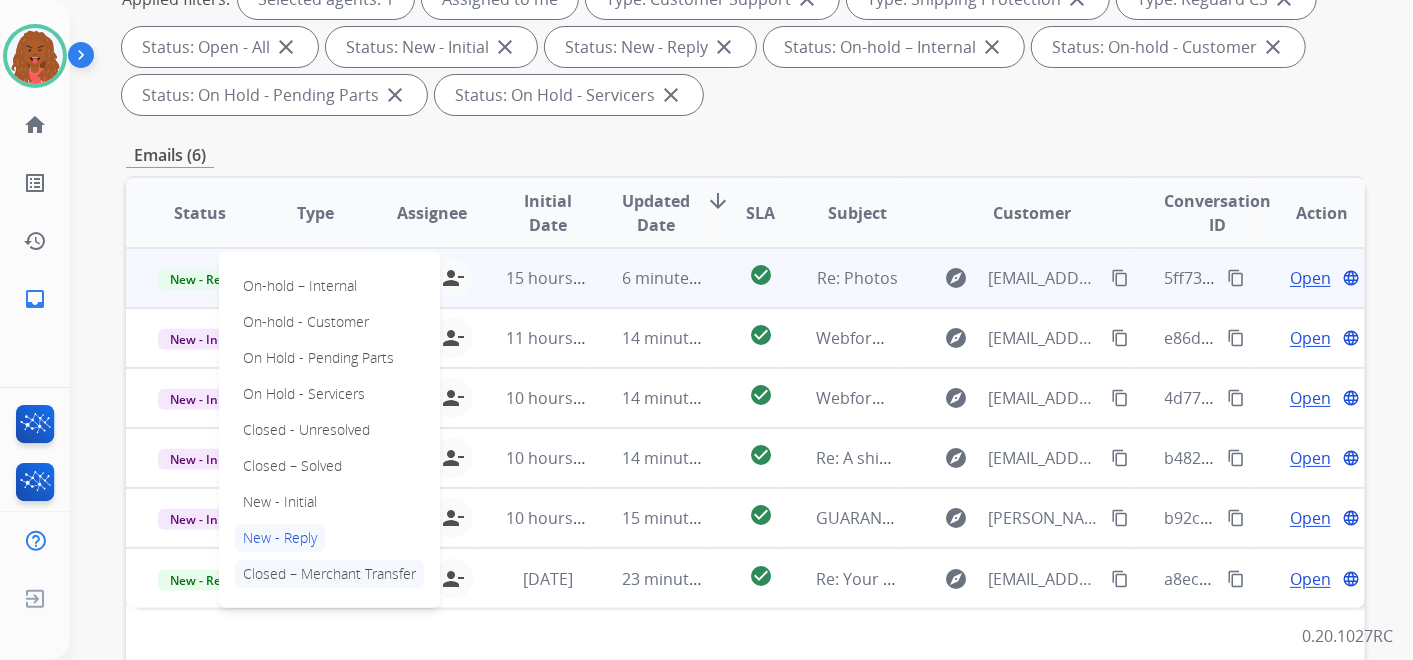 scroll, scrollTop: 333, scrollLeft: 0, axis: vertical 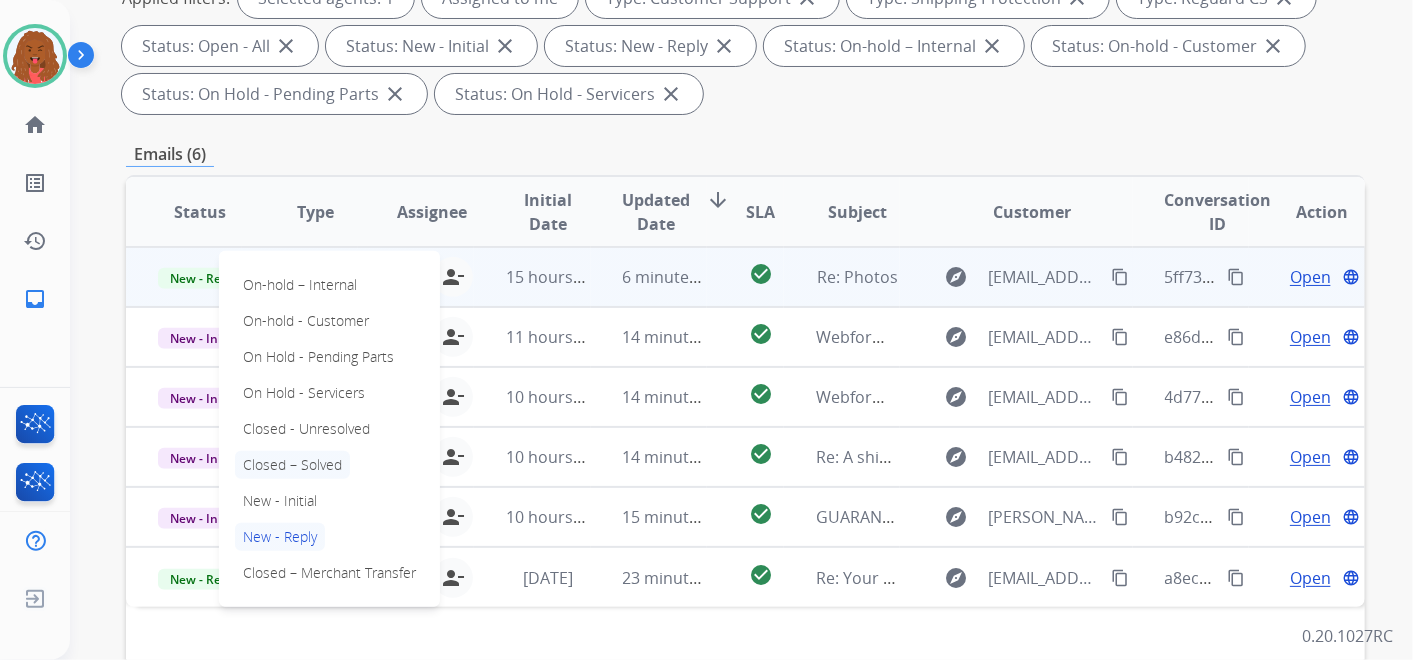 click on "Closed – Solved" at bounding box center [292, 465] 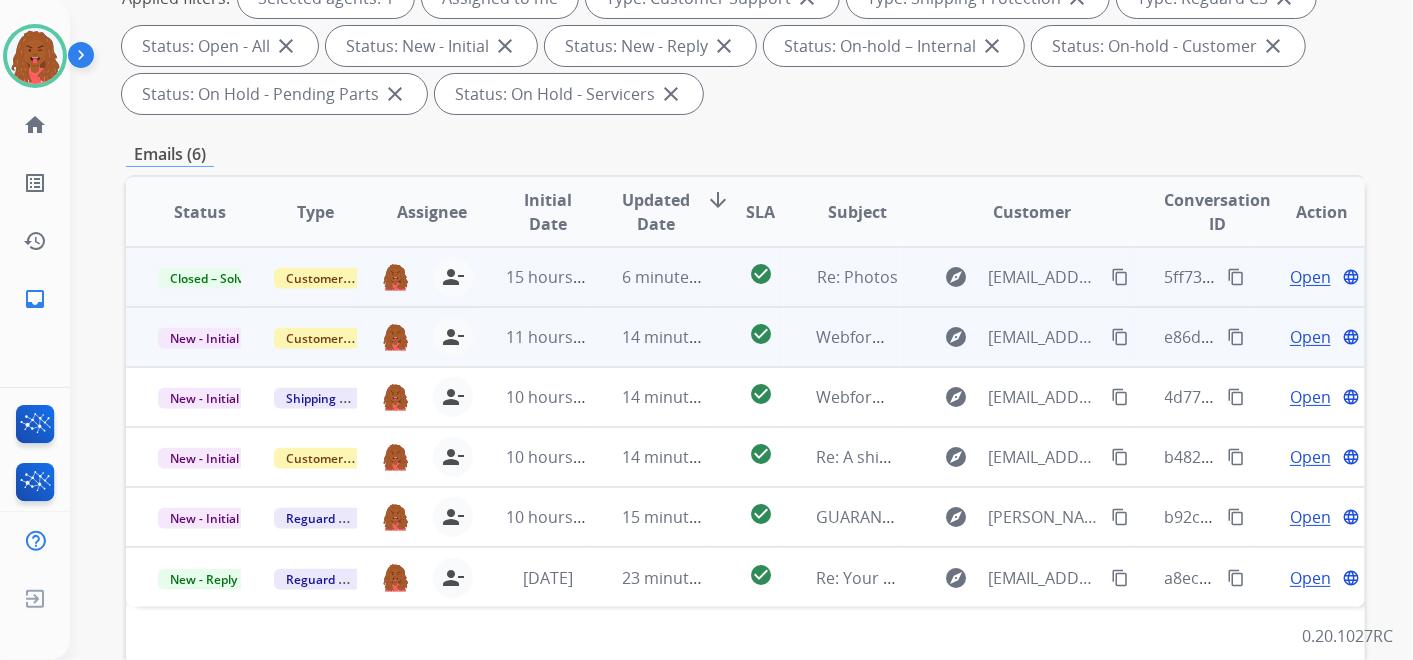 click on "Open" at bounding box center [1310, 337] 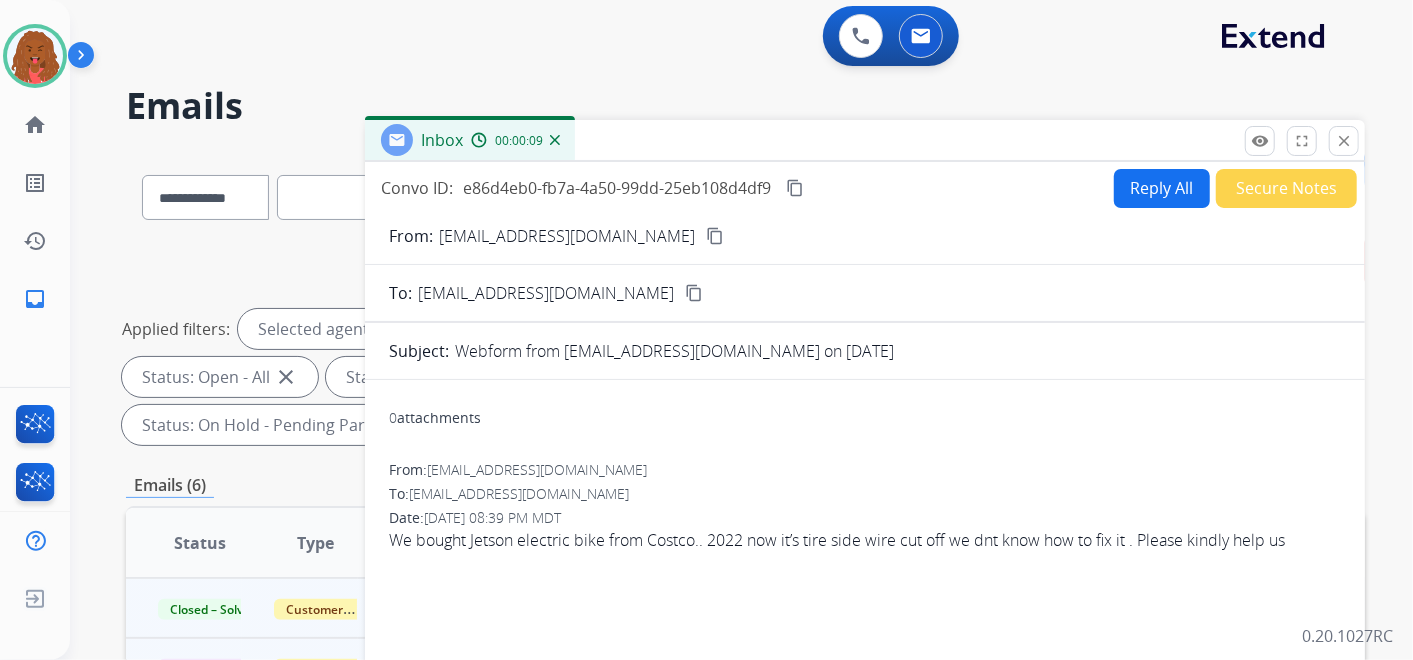 scroll, scrollTop: 0, scrollLeft: 0, axis: both 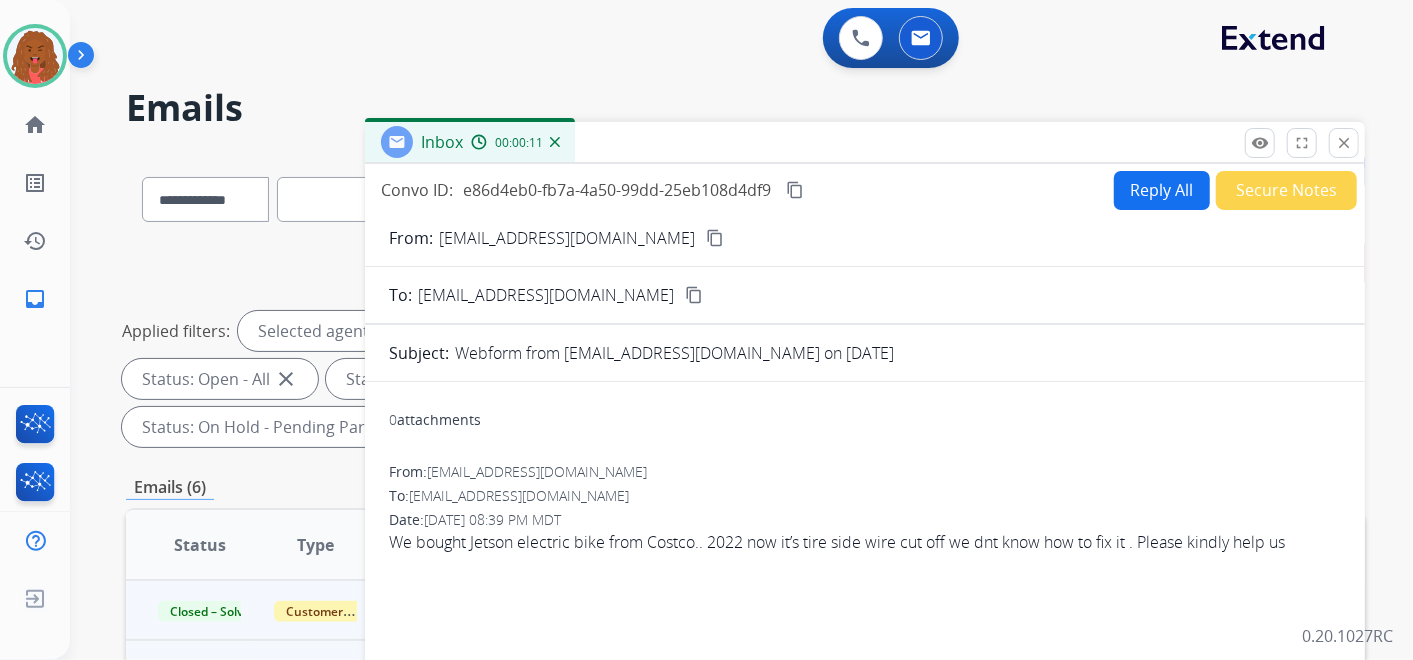 click on "content_copy" at bounding box center (715, 238) 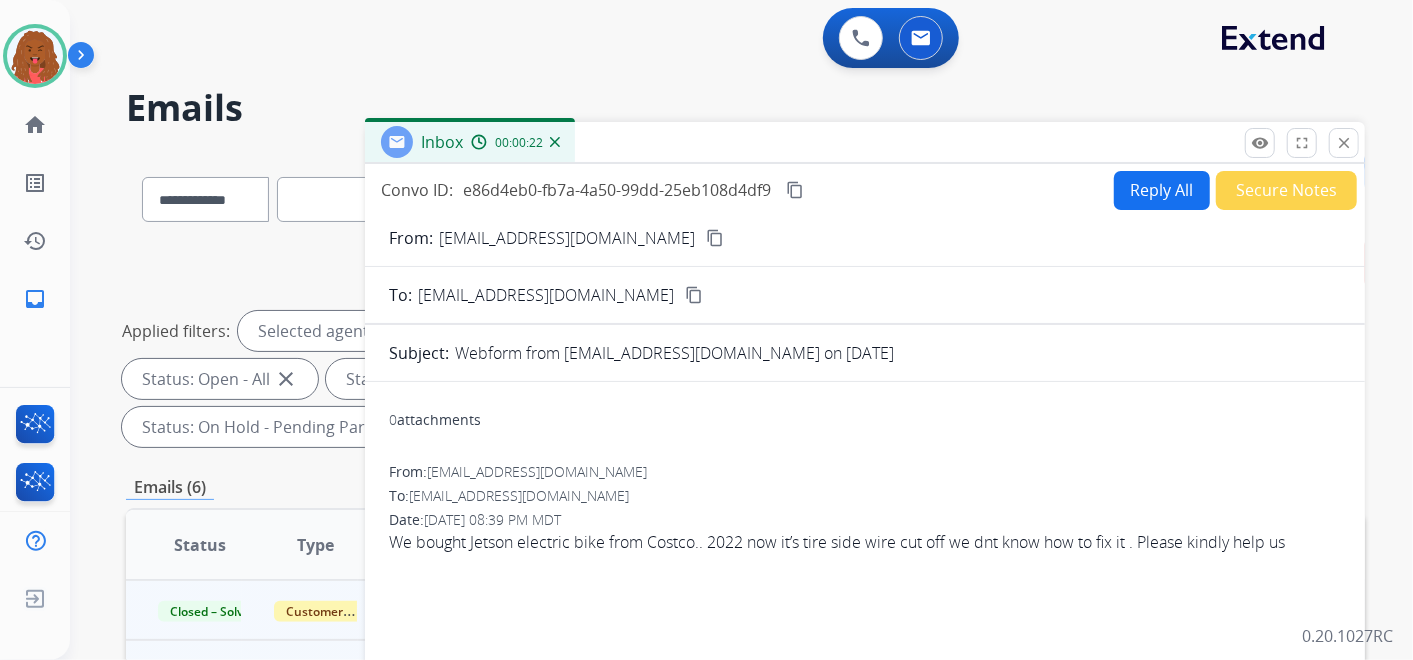 click on "Reply All" at bounding box center (1162, 190) 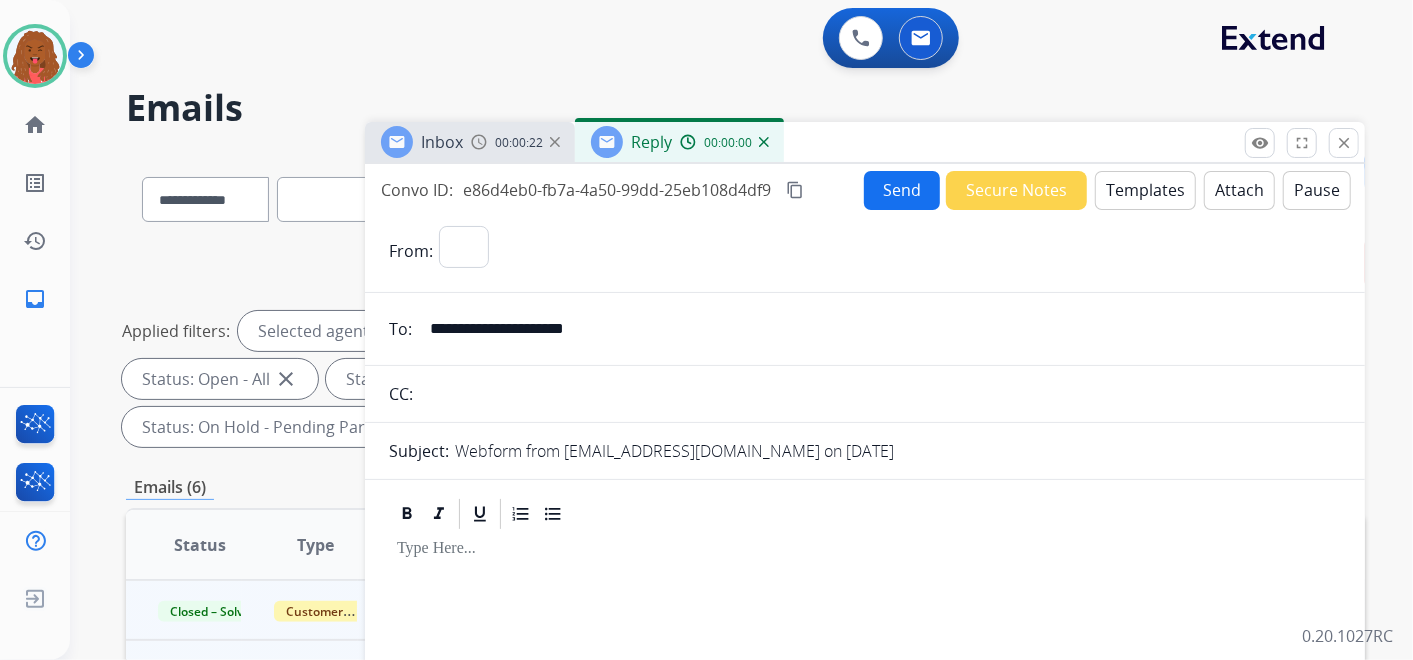 select on "**********" 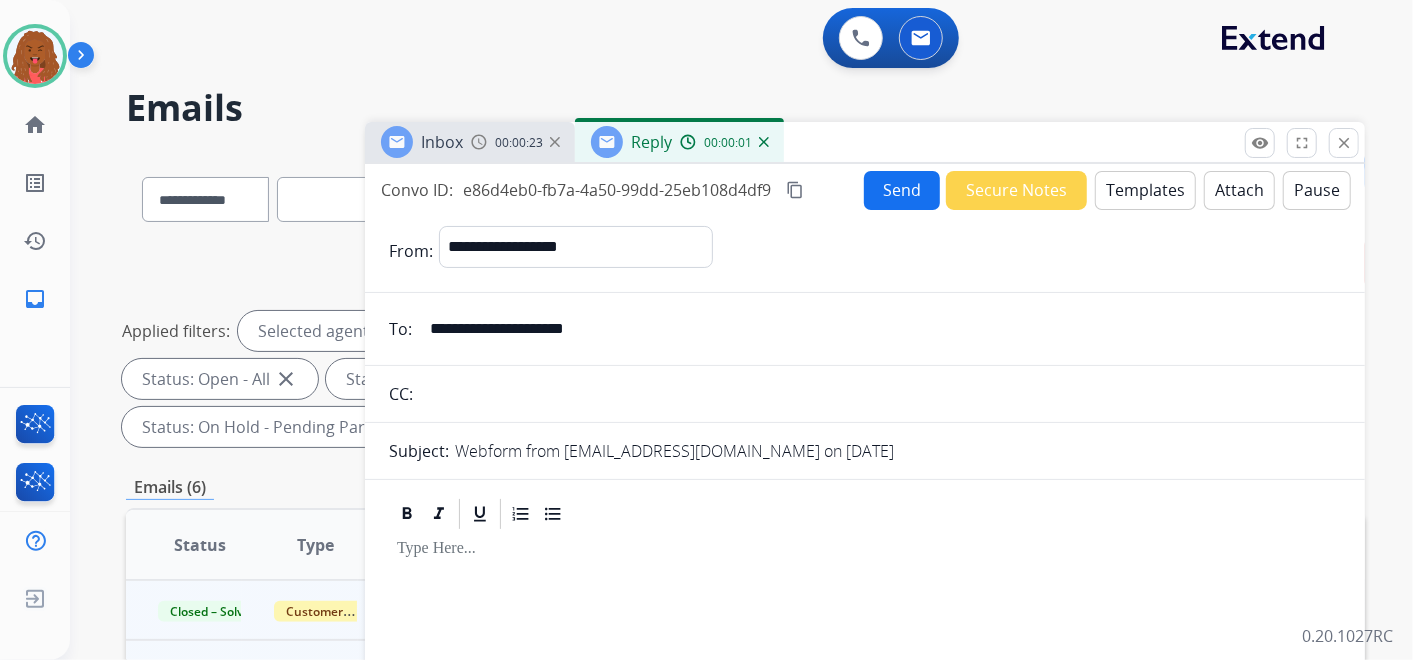 click on "Templates" at bounding box center [1145, 190] 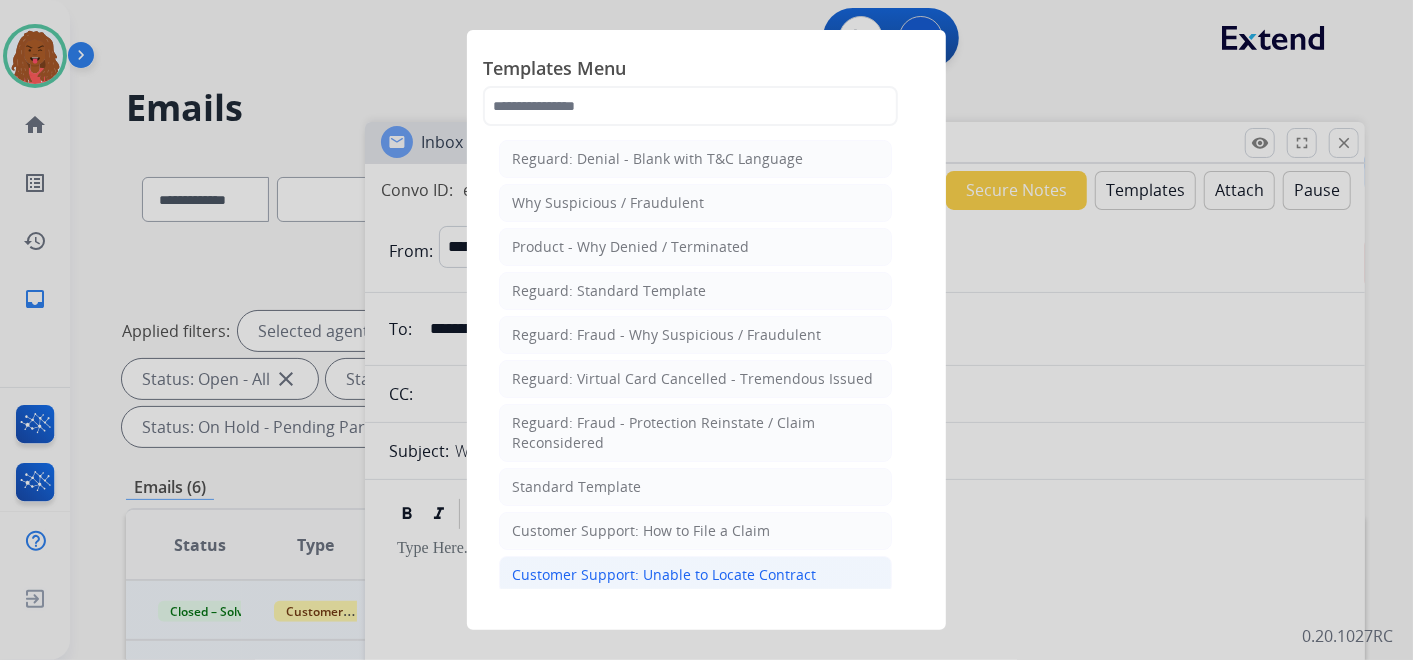 click on "Customer Support: Unable to Locate Contract" 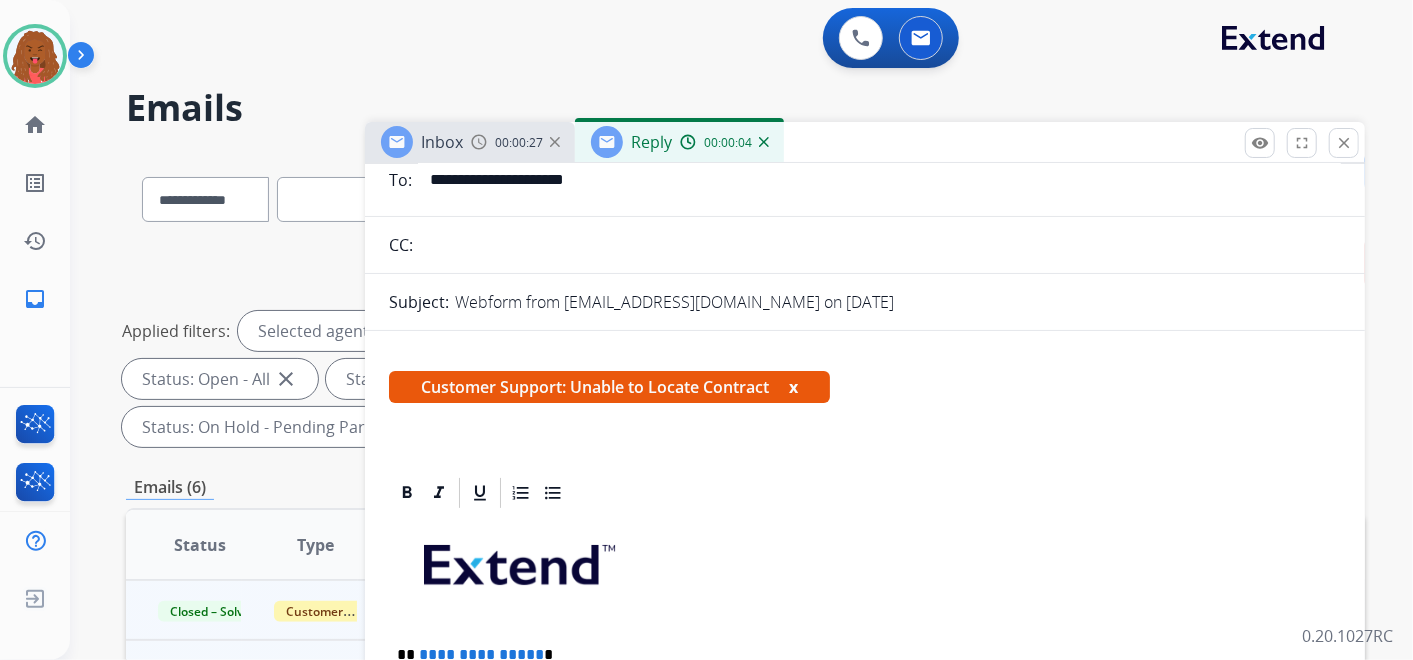 scroll, scrollTop: 333, scrollLeft: 0, axis: vertical 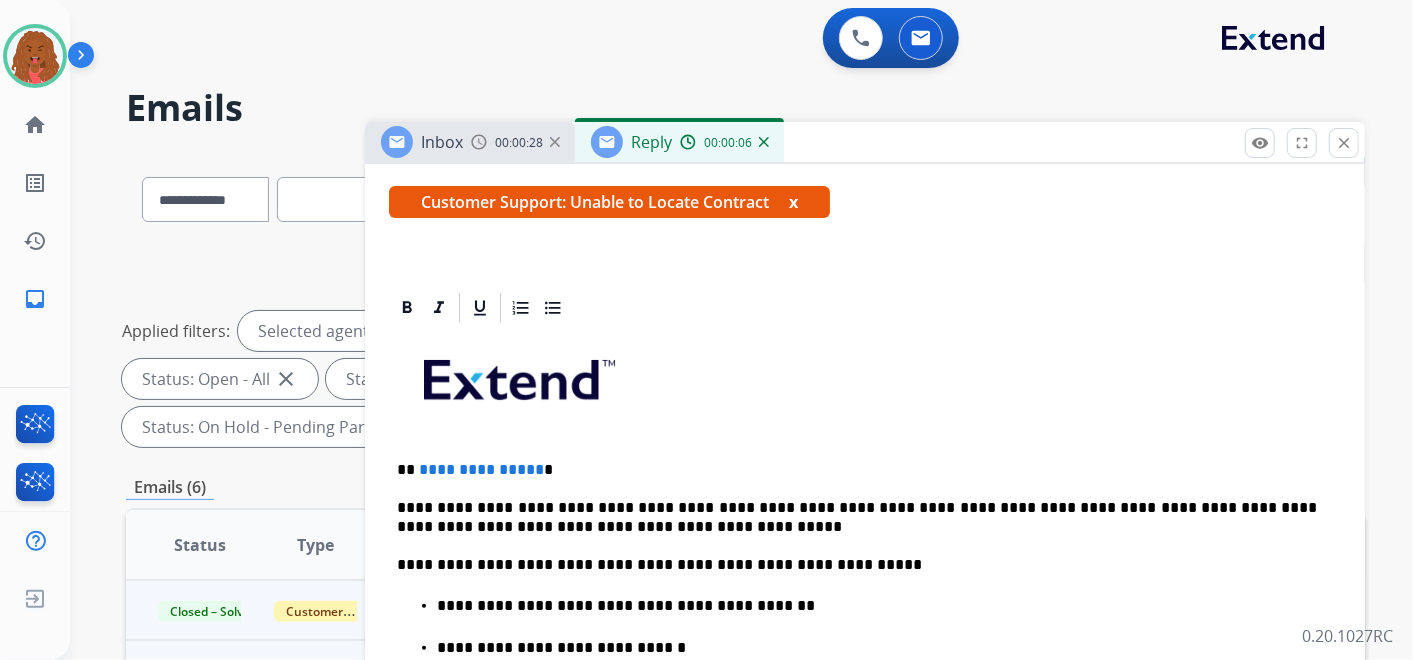 click on "**********" at bounding box center (865, 713) 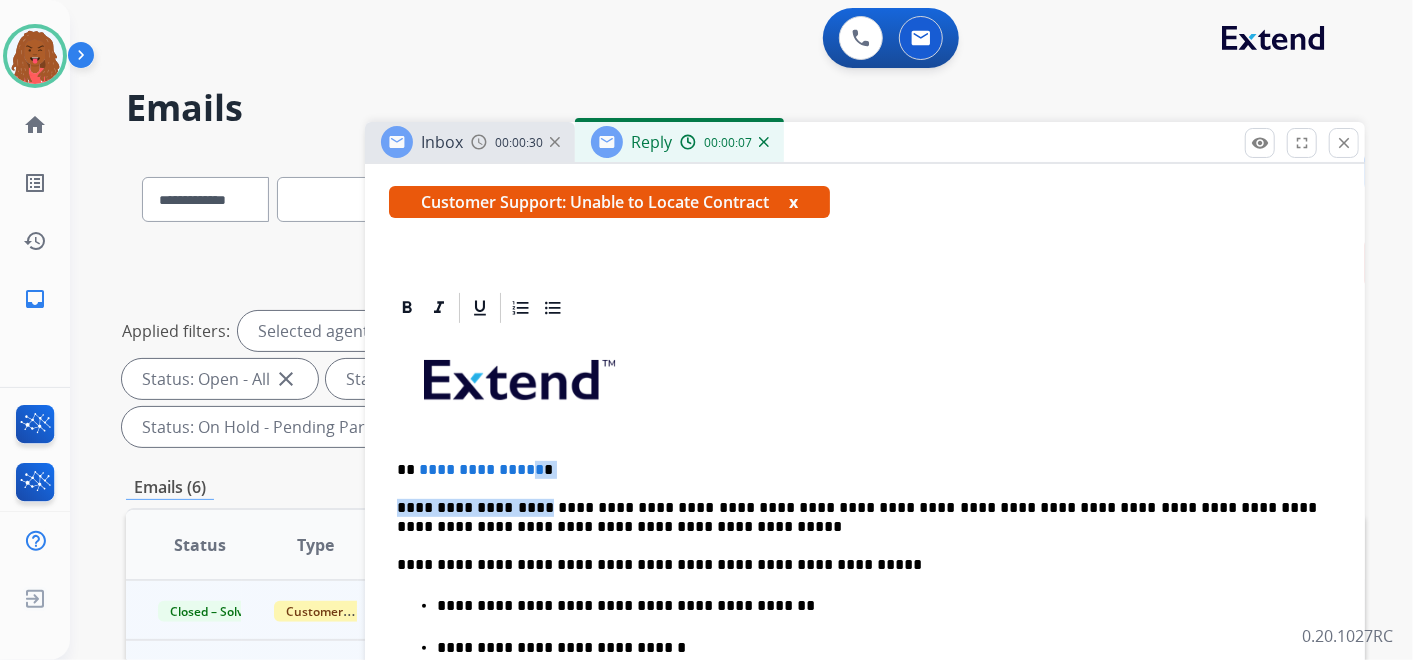 click on "**********" at bounding box center [481, 469] 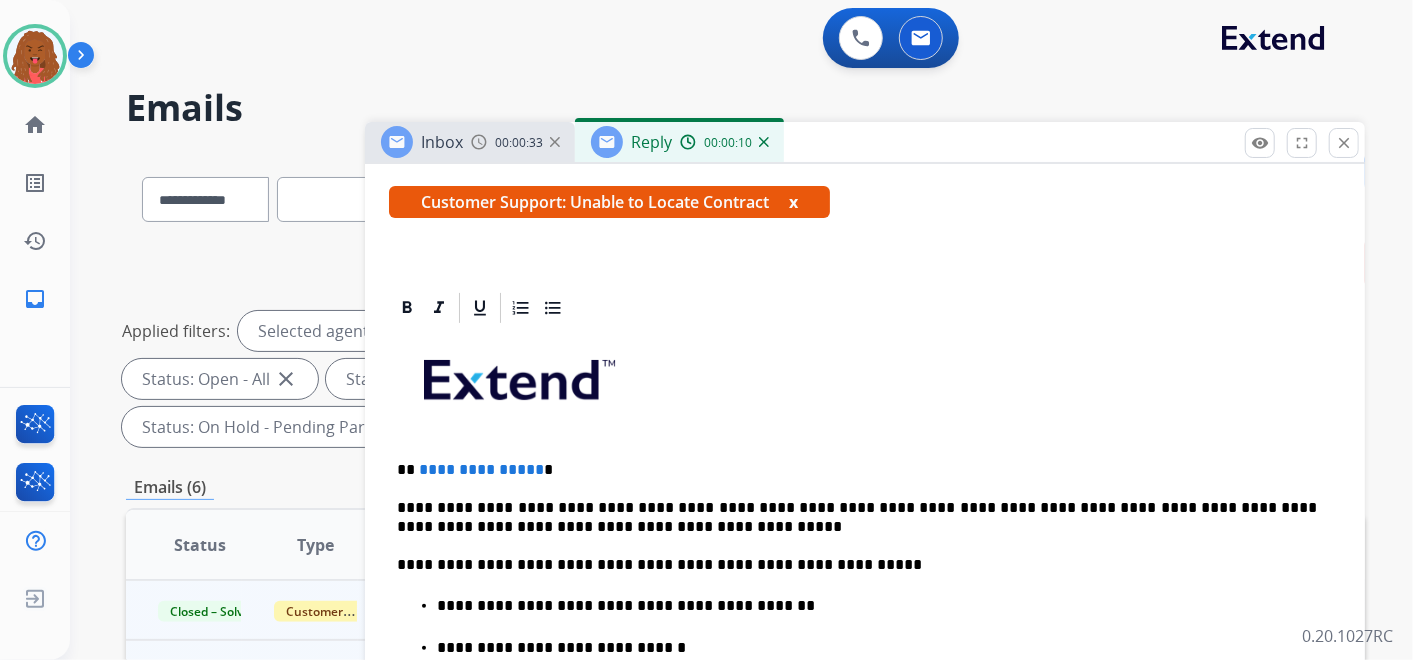 type 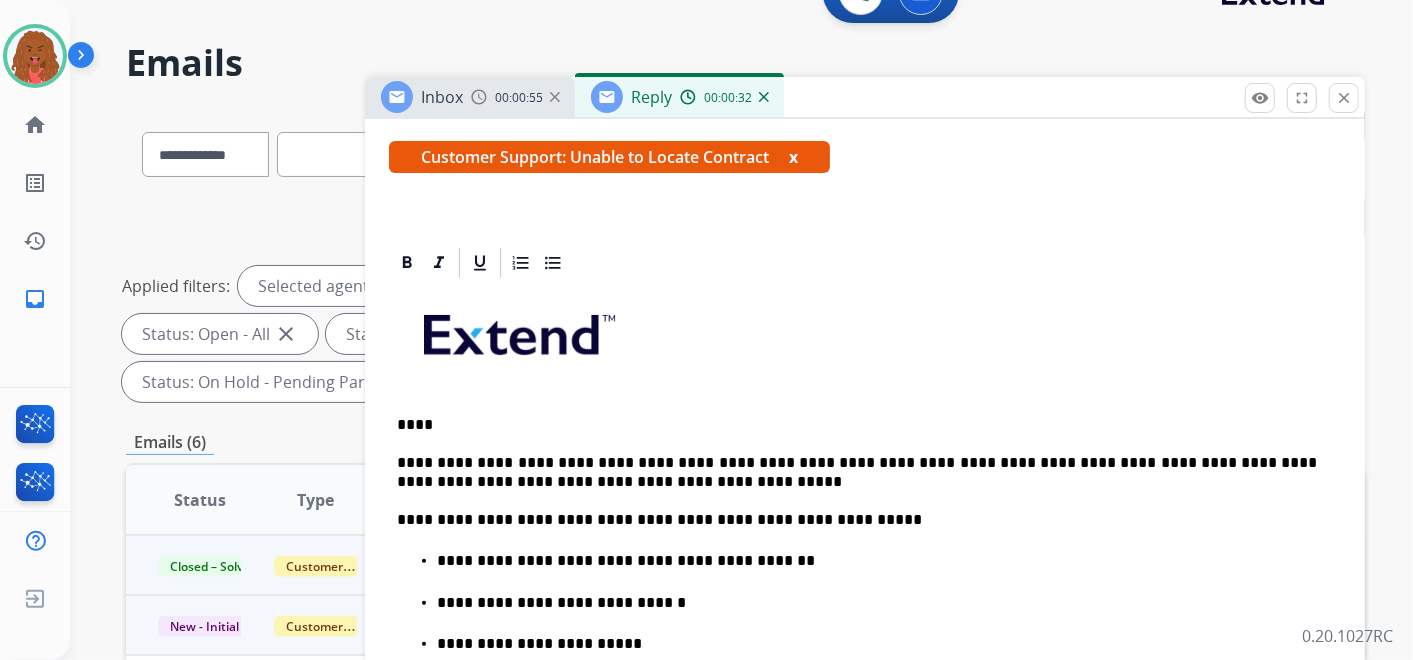 scroll, scrollTop: 0, scrollLeft: 0, axis: both 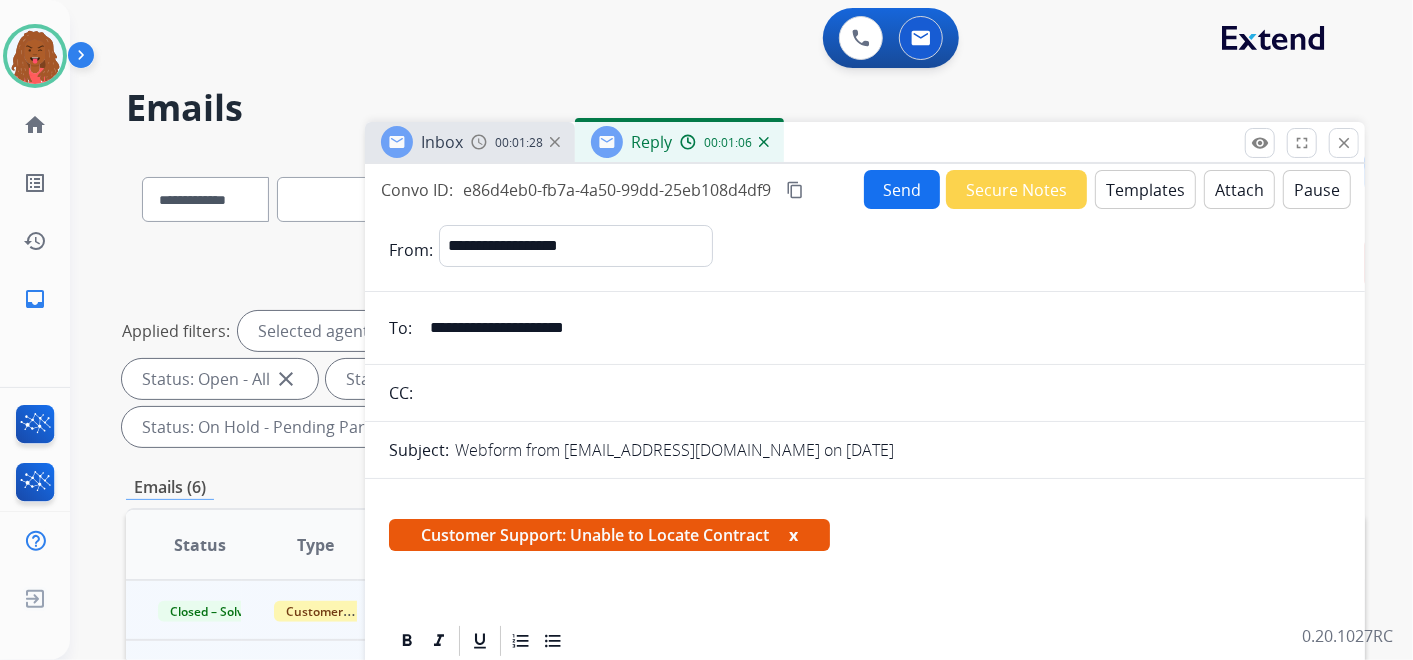 click on "Send" at bounding box center [902, 189] 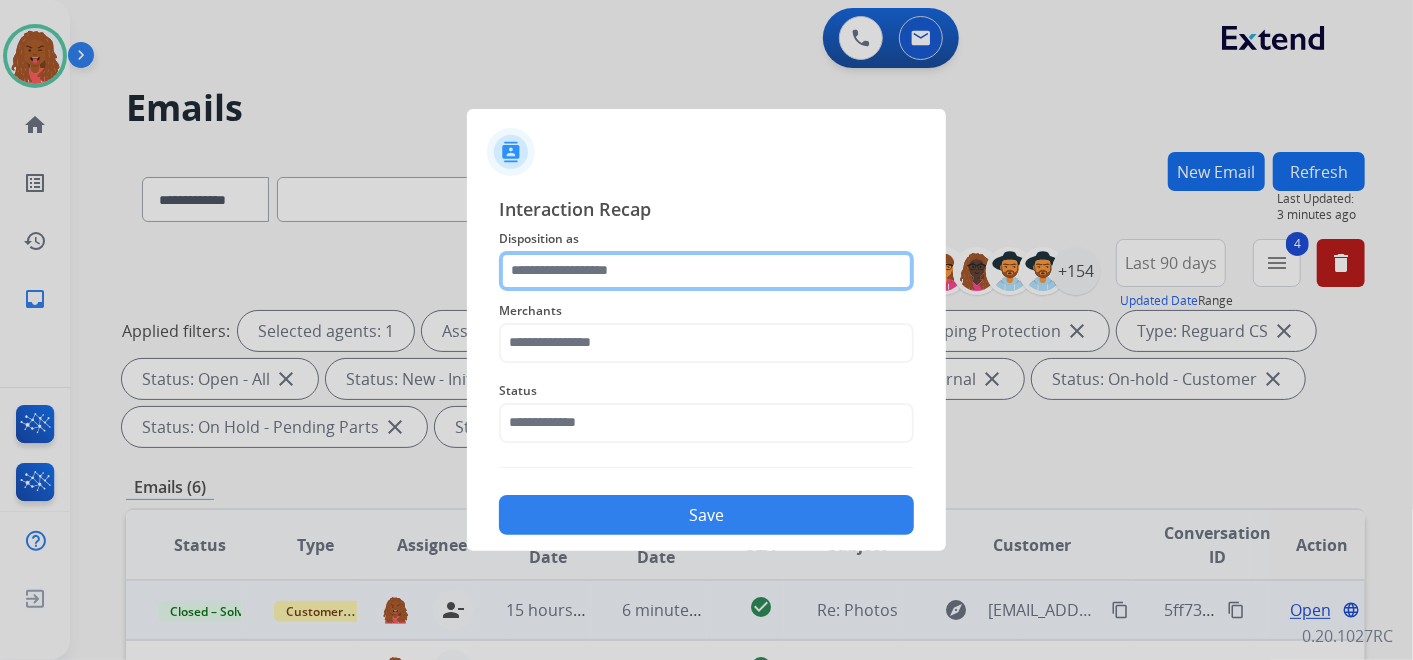 click 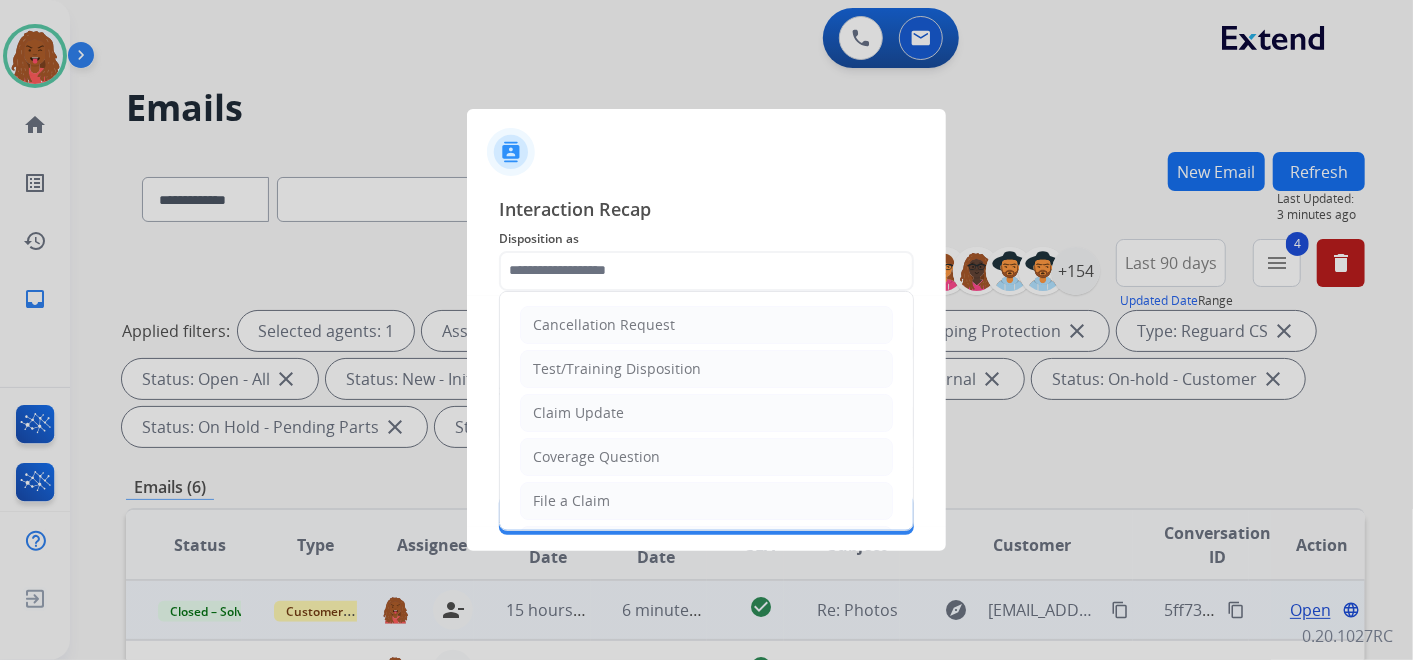 click on "File a Claim" 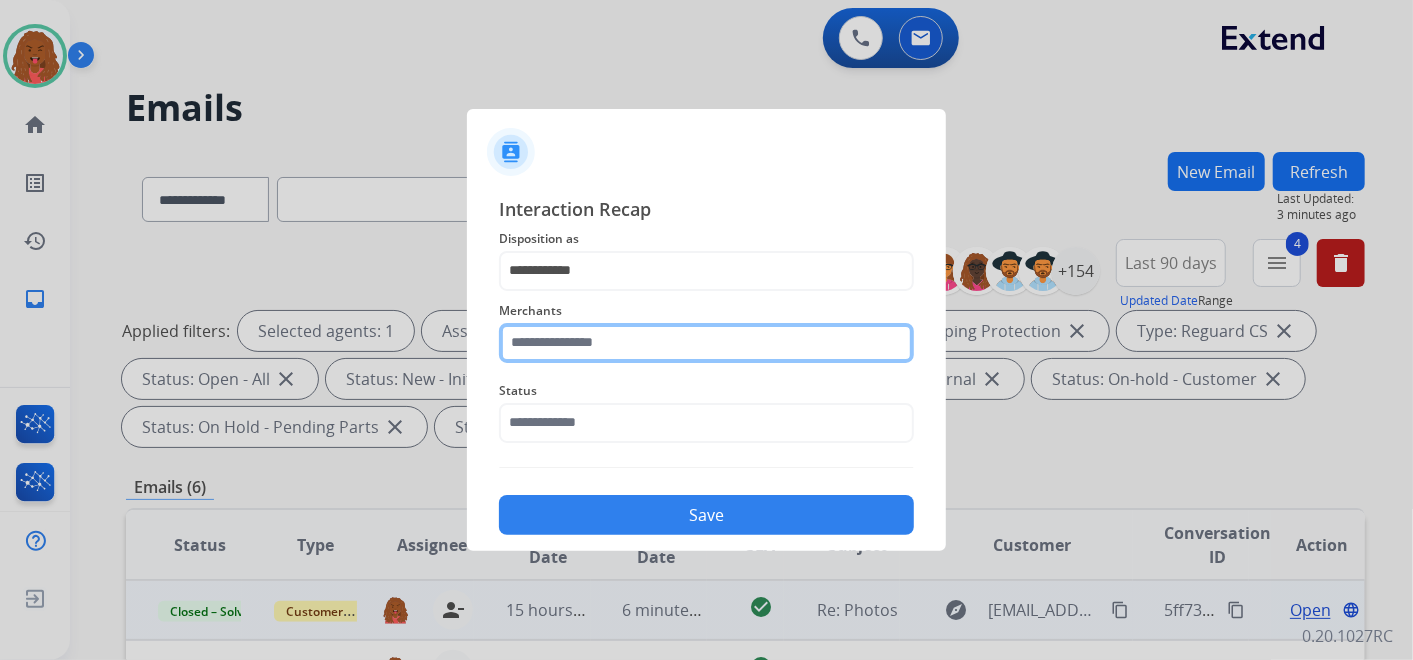 click 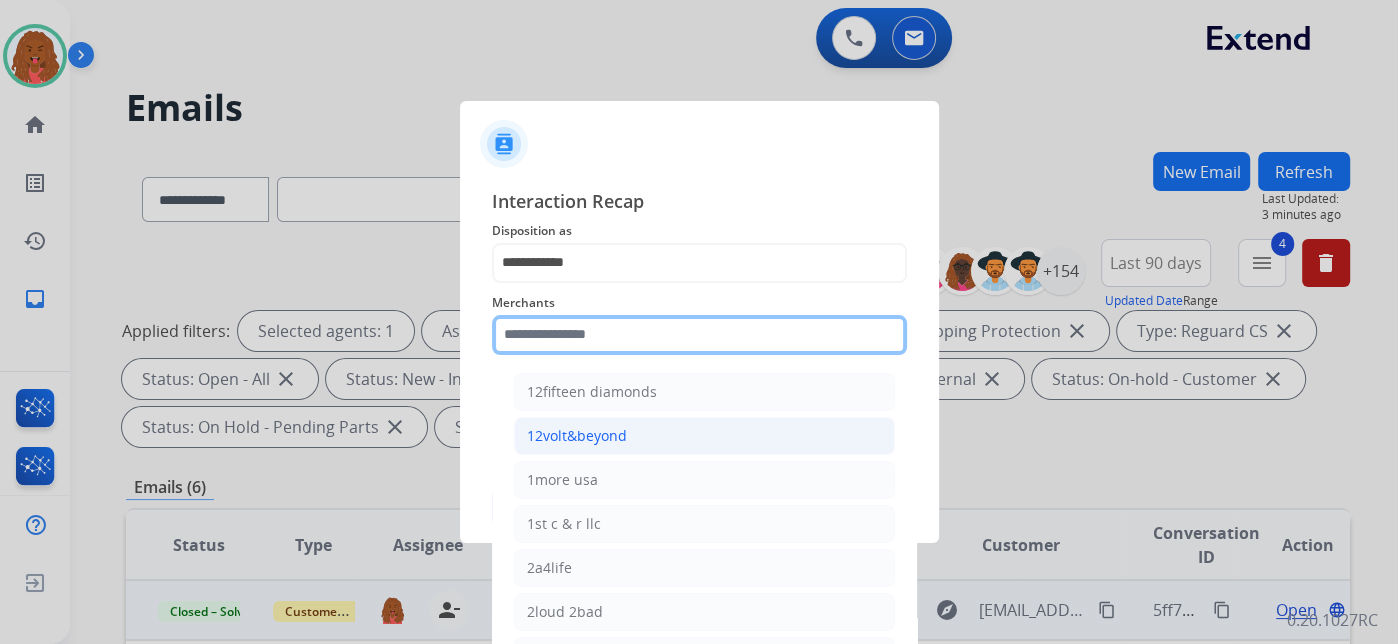 type on "*" 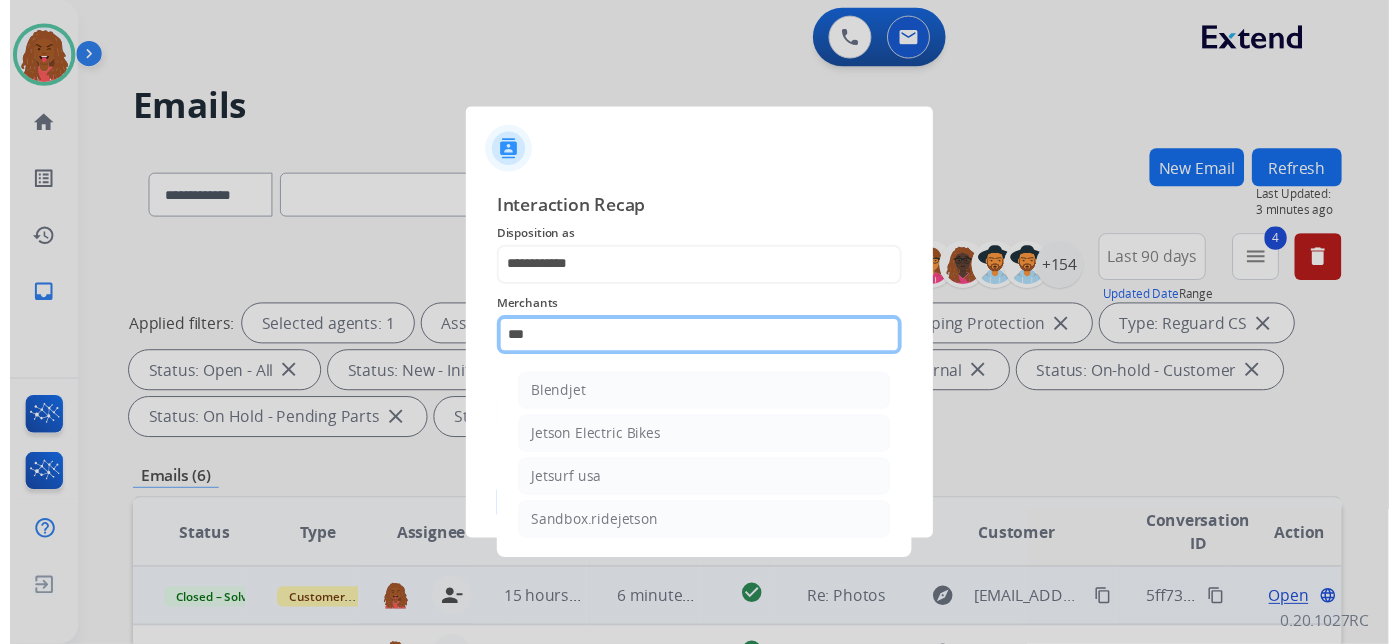scroll, scrollTop: 0, scrollLeft: 0, axis: both 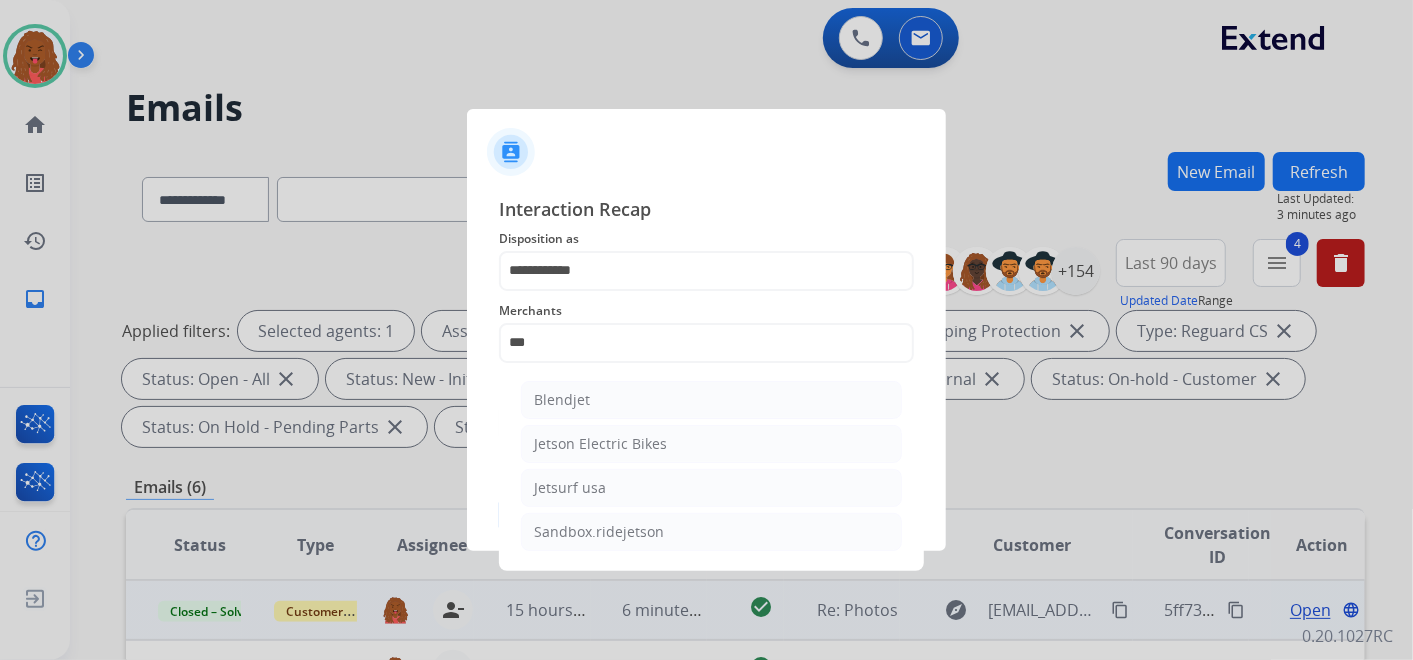 click on "Jetson Electric Bikes" 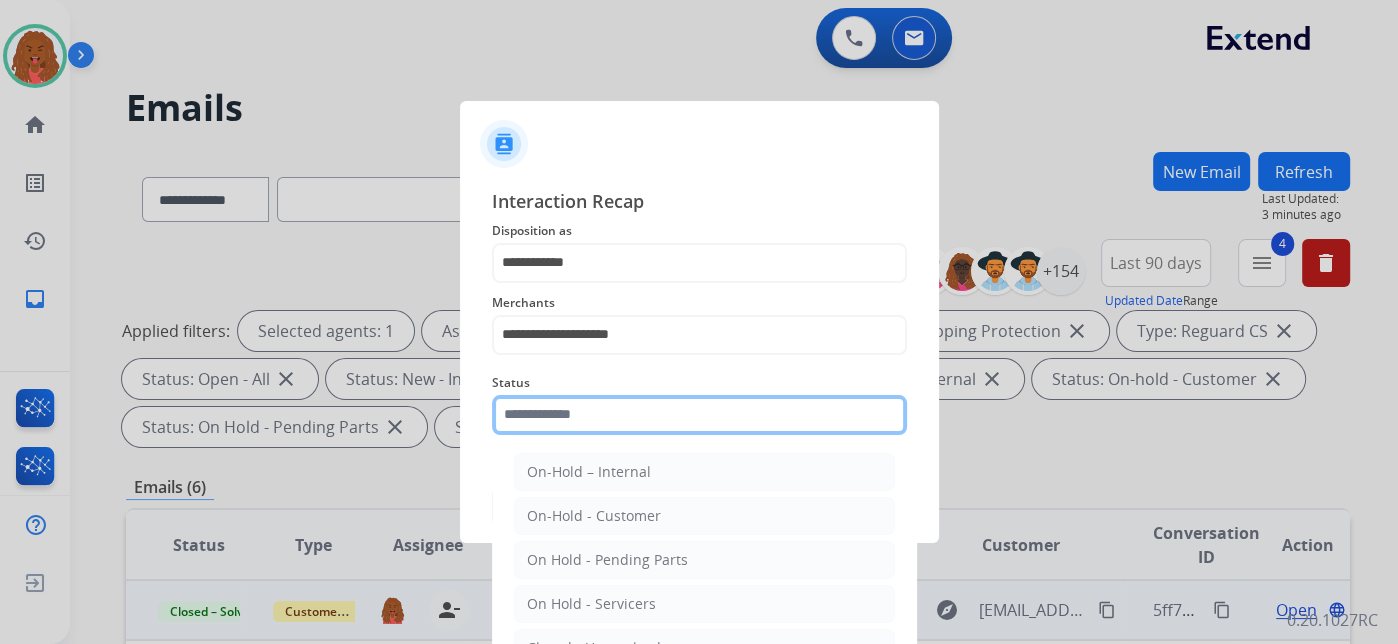 click 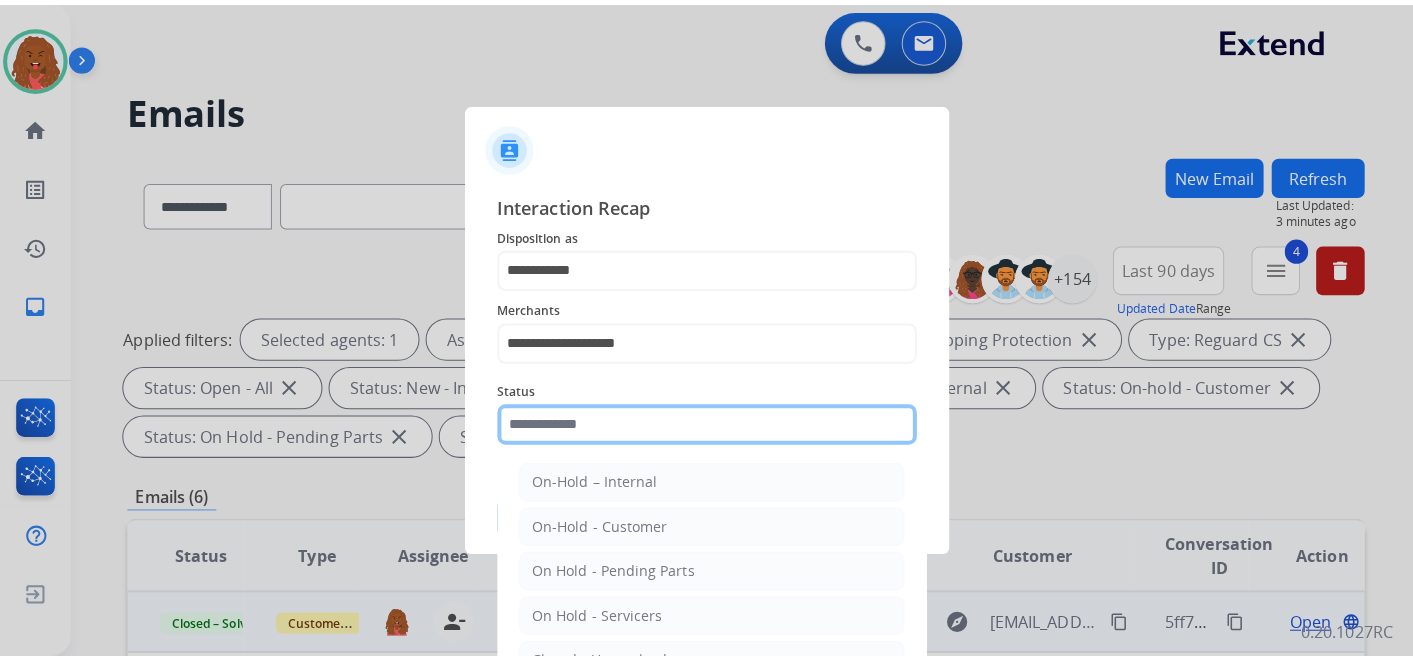 scroll, scrollTop: 111, scrollLeft: 0, axis: vertical 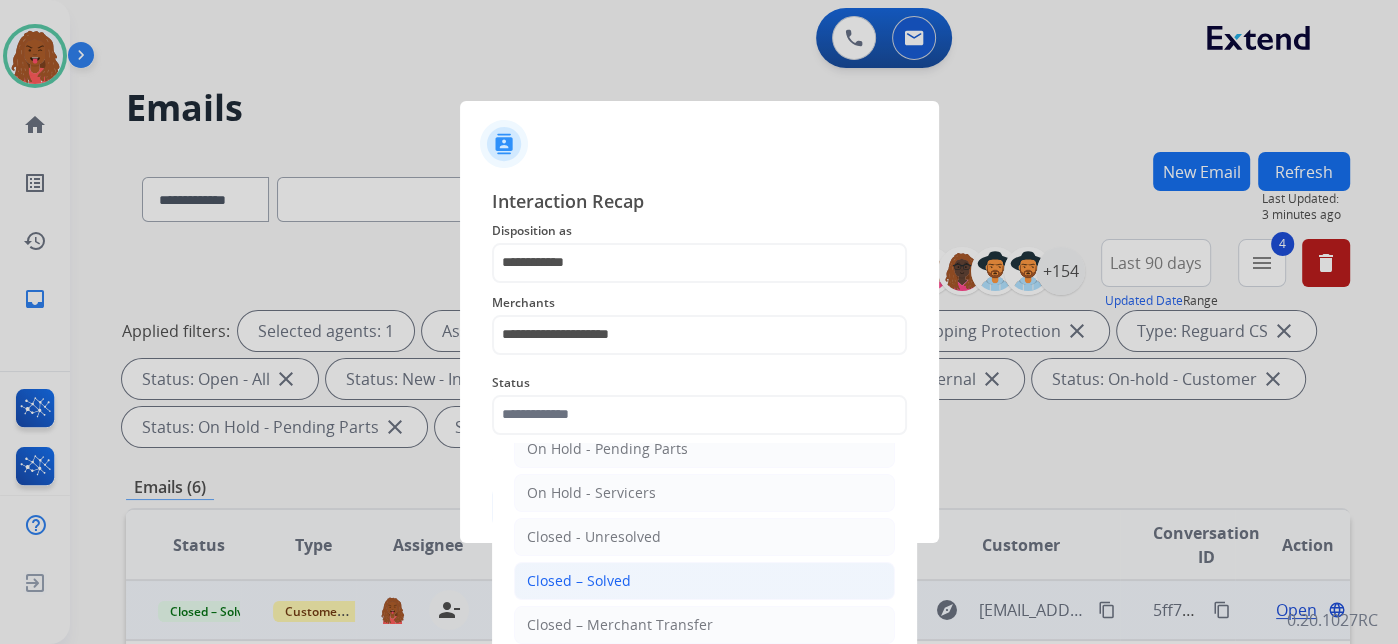 click on "Closed – Solved" 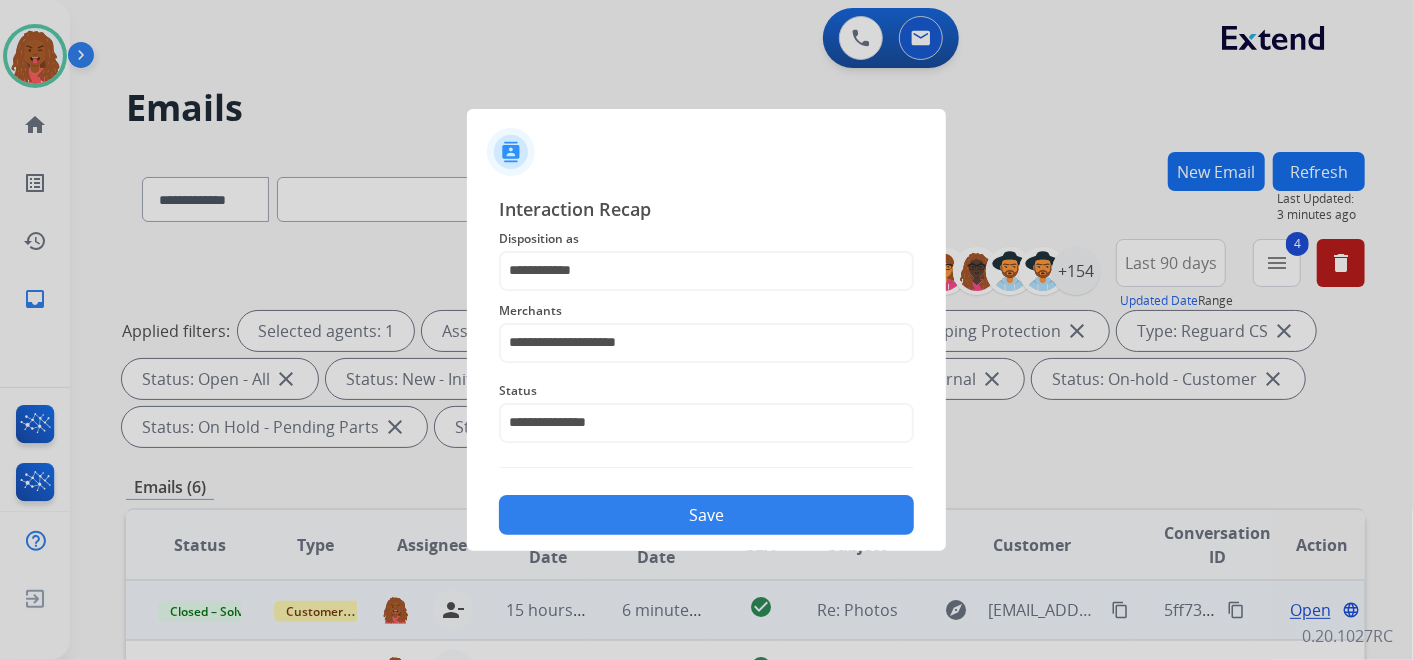 click on "Save" 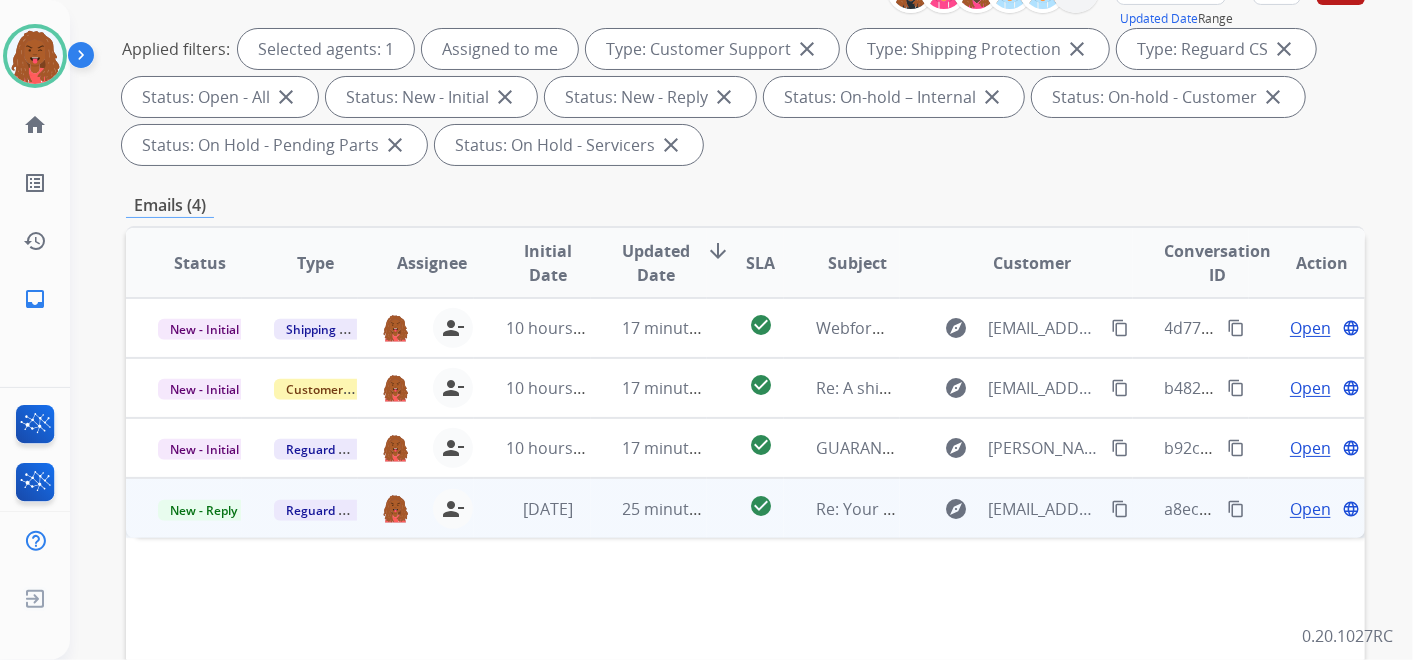 scroll, scrollTop: 333, scrollLeft: 0, axis: vertical 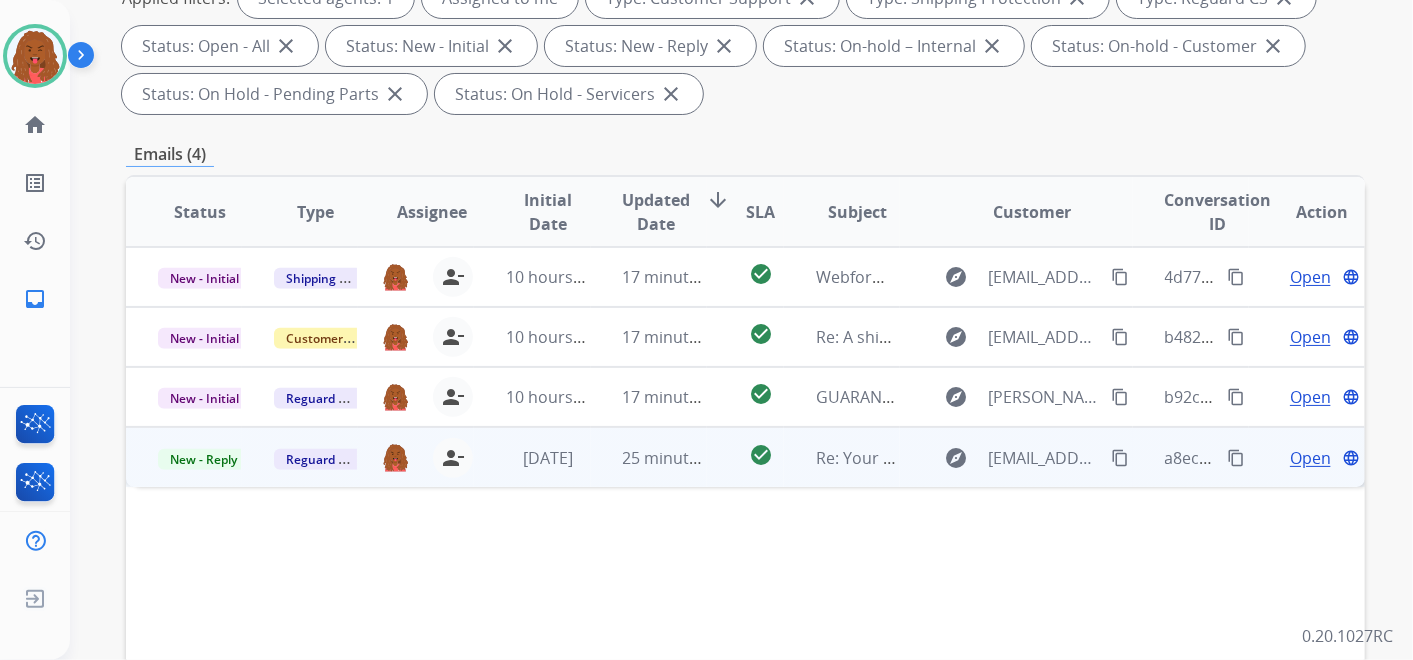 click on "Open" at bounding box center (1310, 458) 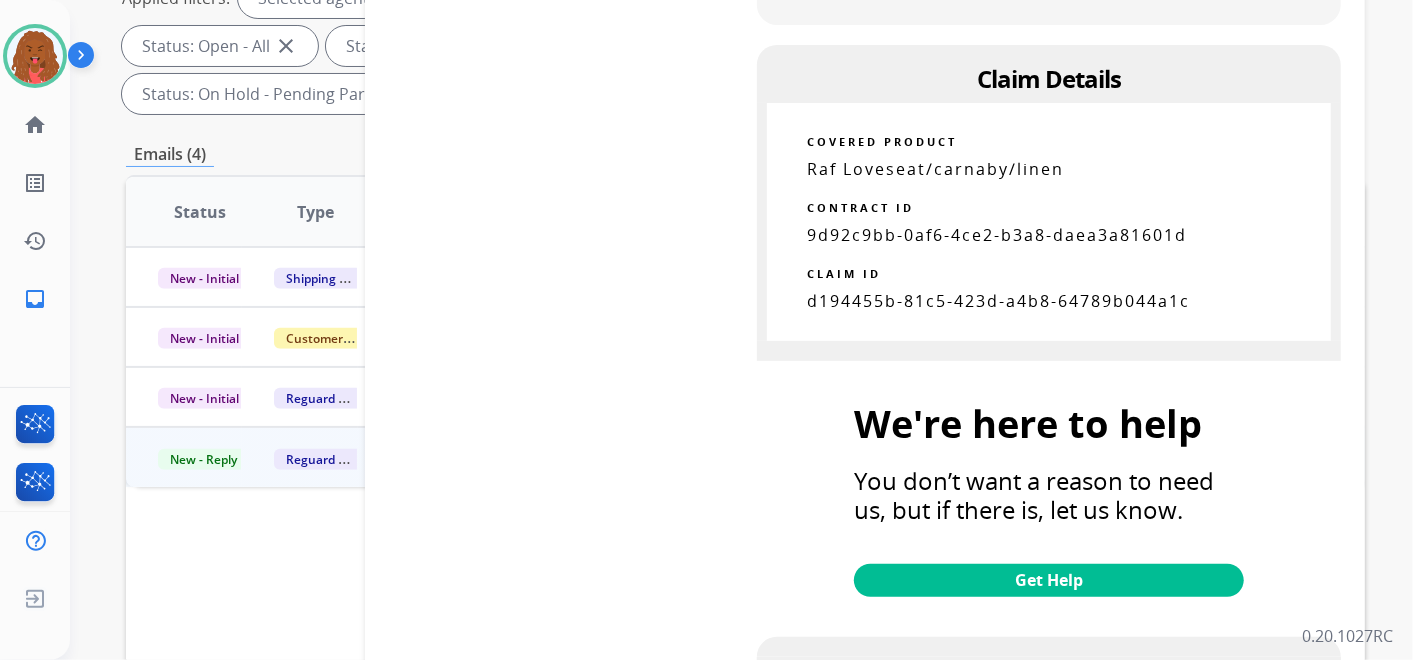 scroll, scrollTop: 10356, scrollLeft: 0, axis: vertical 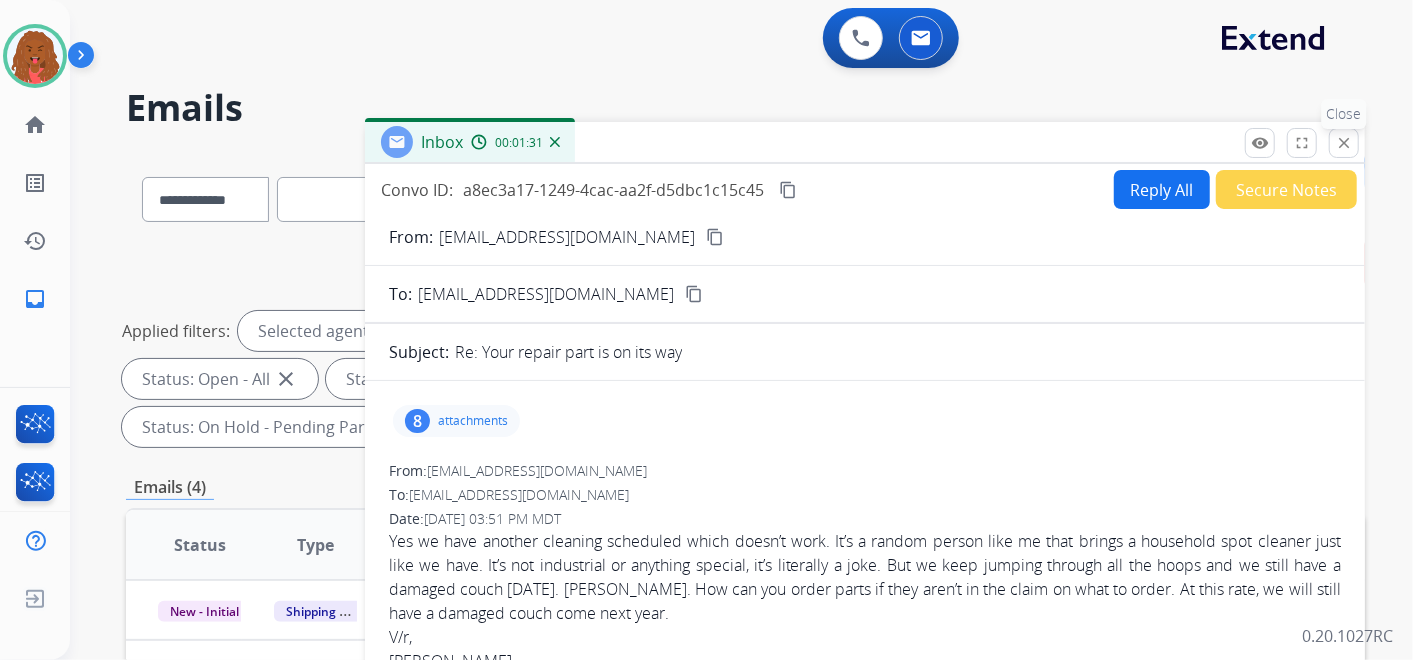 click on "close" at bounding box center (1344, 143) 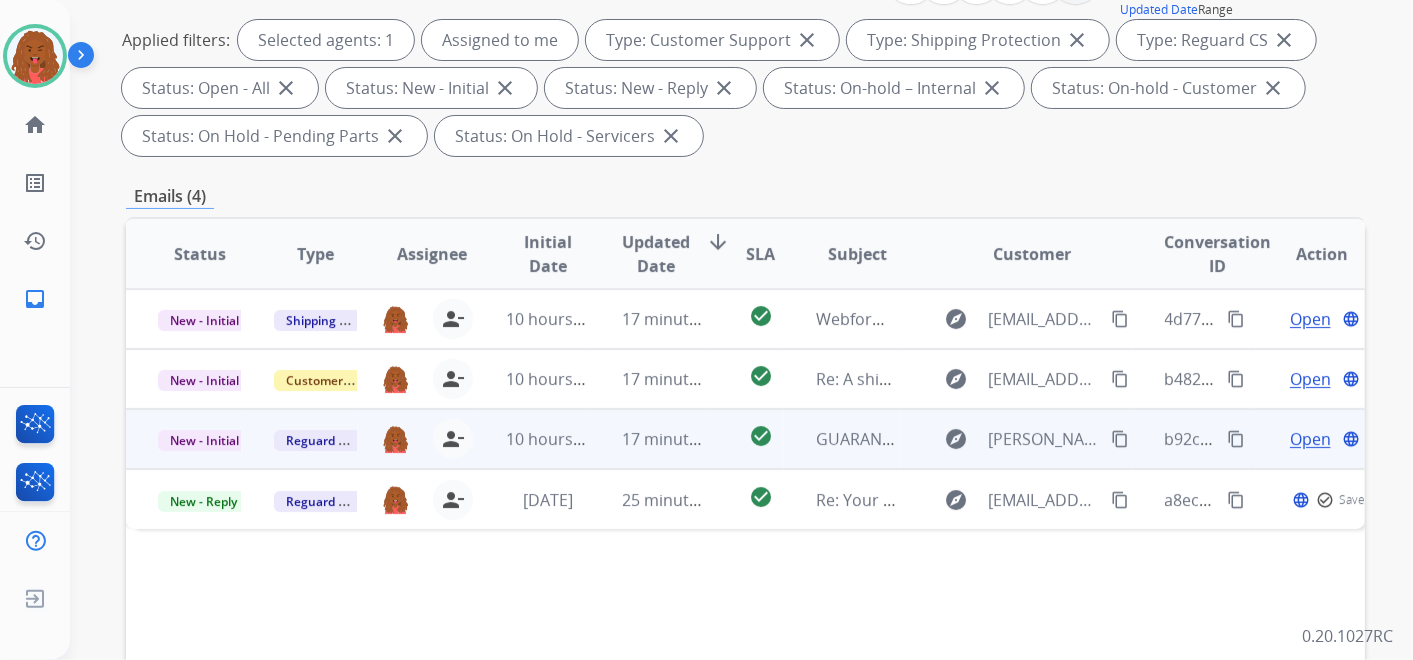 scroll, scrollTop: 333, scrollLeft: 0, axis: vertical 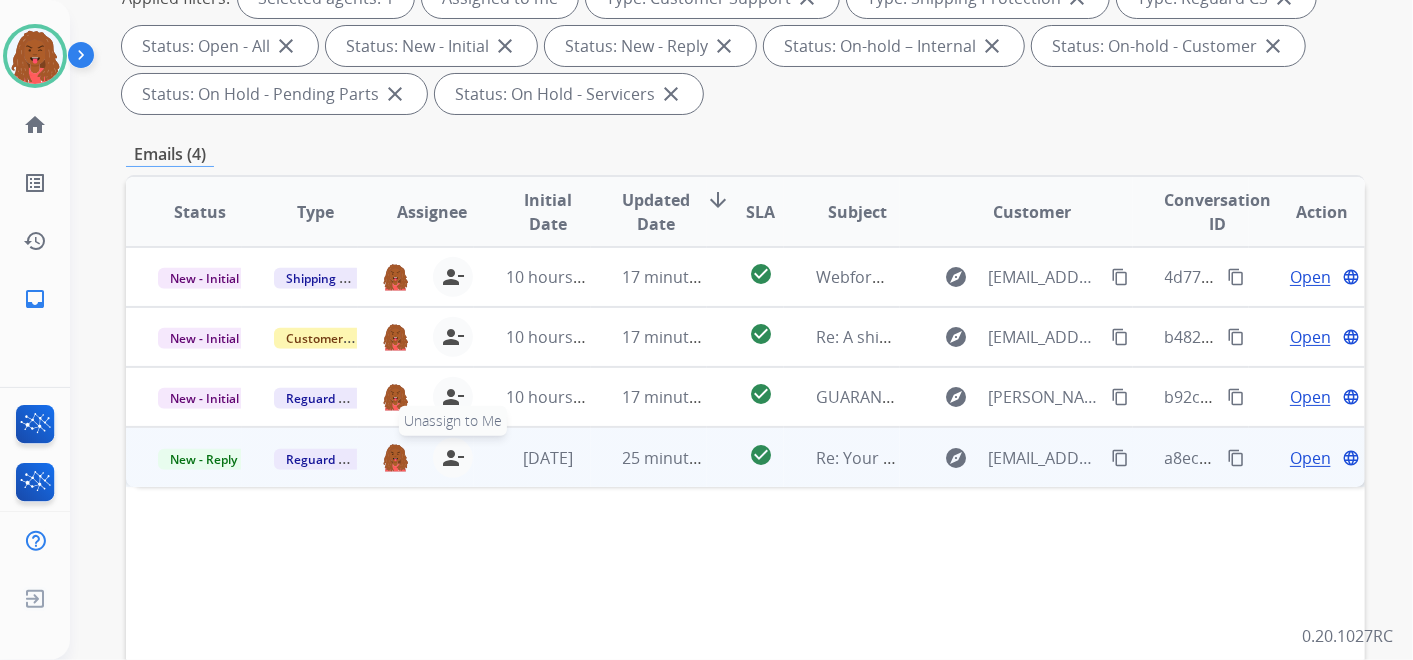 click on "person_remove Unassign to Me" at bounding box center [453, 458] 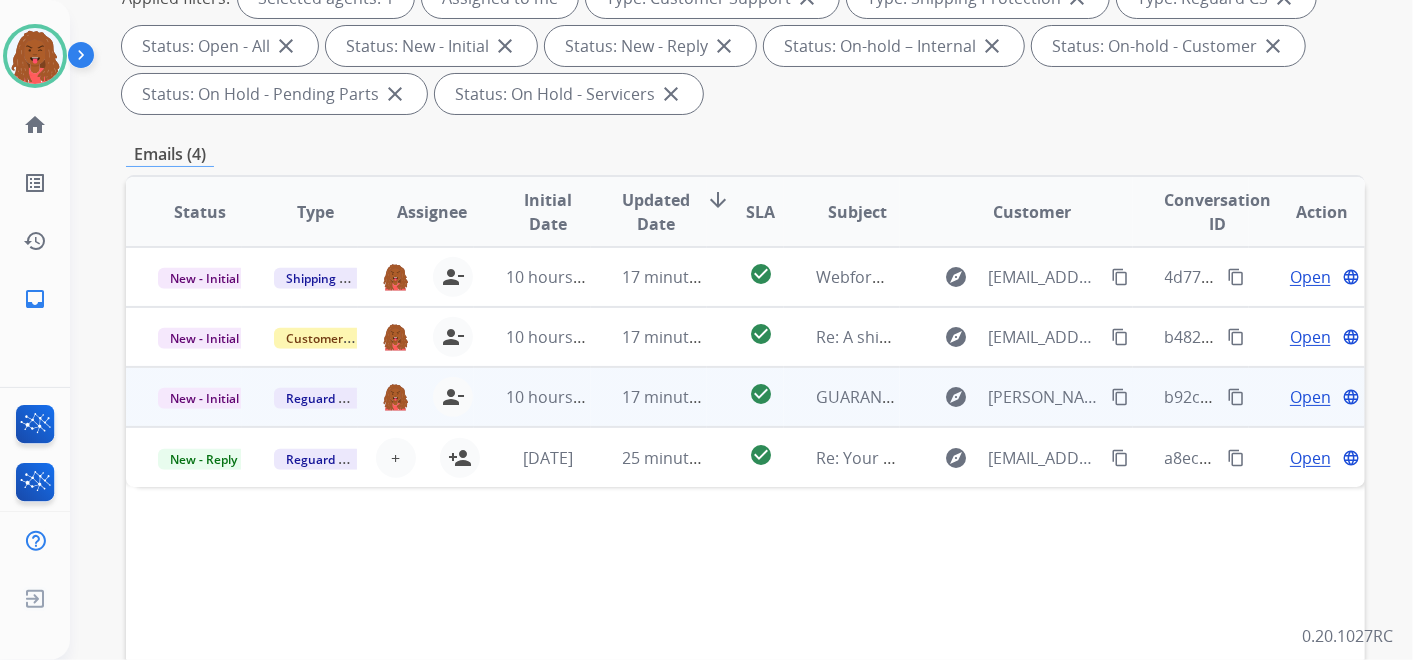 click on "Open" at bounding box center [1310, 397] 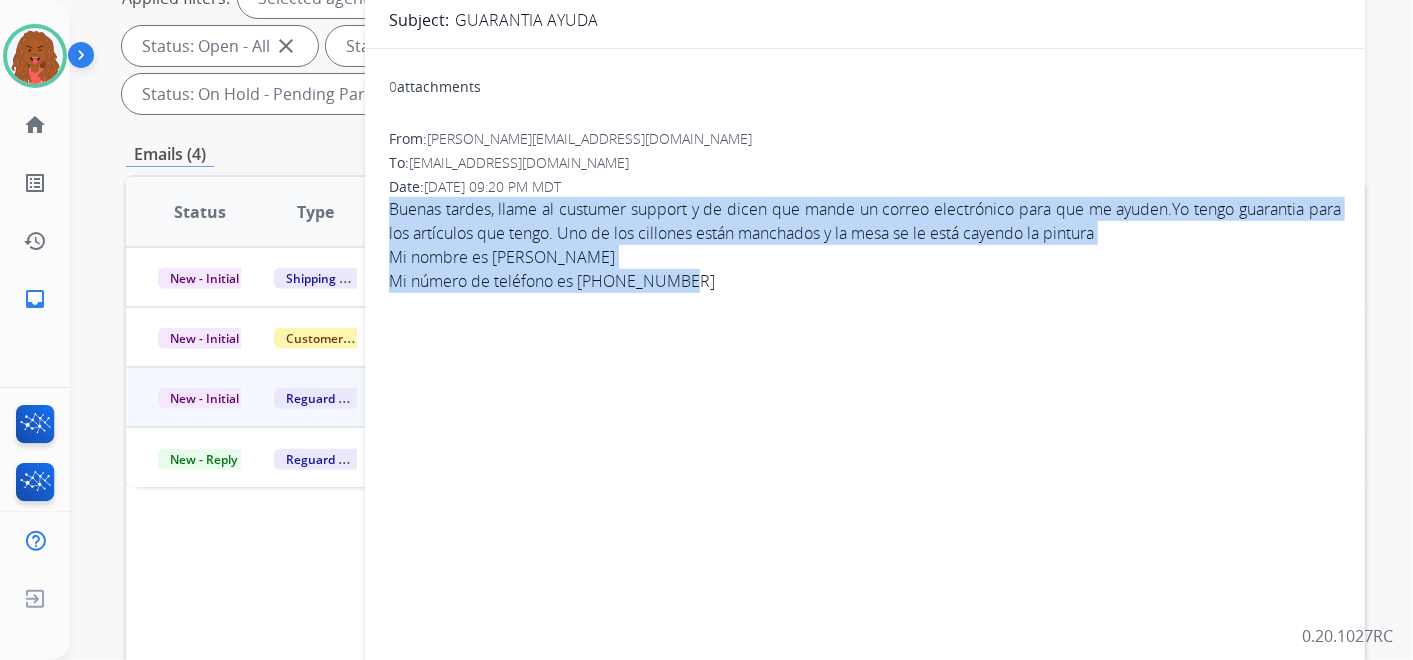 drag, startPoint x: 388, startPoint y: 204, endPoint x: 677, endPoint y: 297, distance: 303.59512 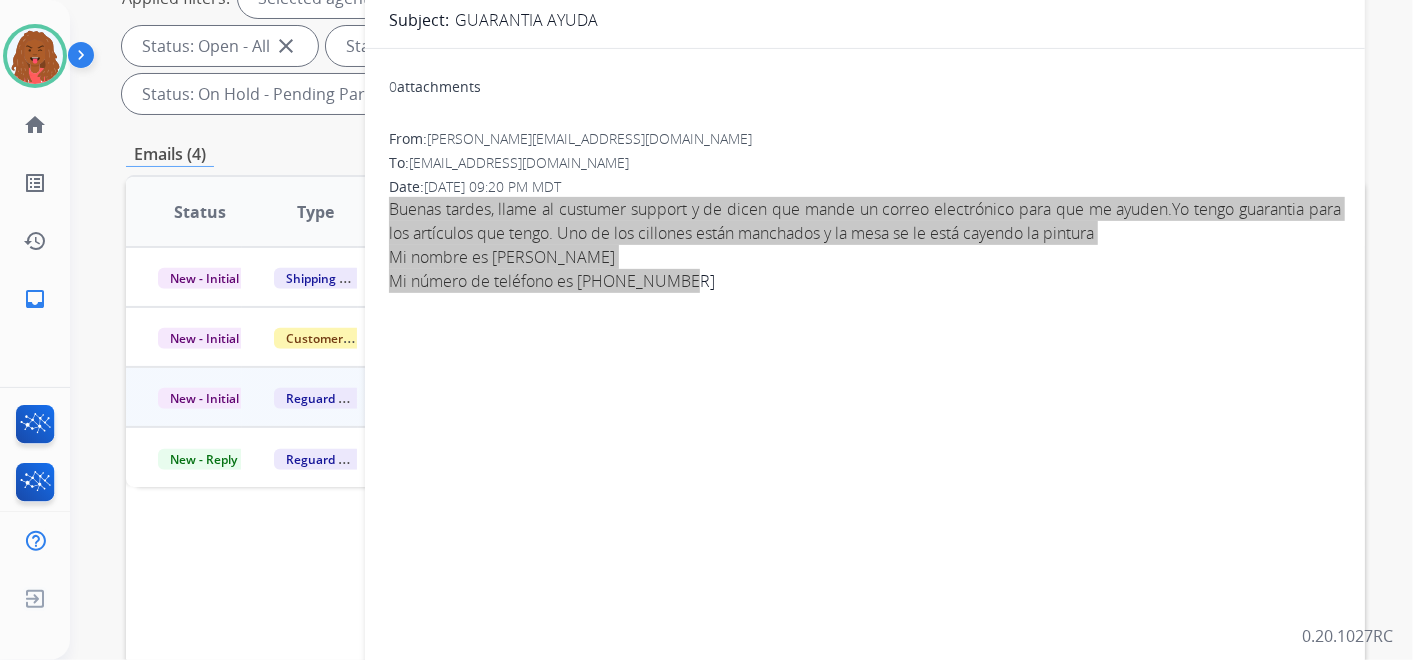 scroll, scrollTop: 0, scrollLeft: 0, axis: both 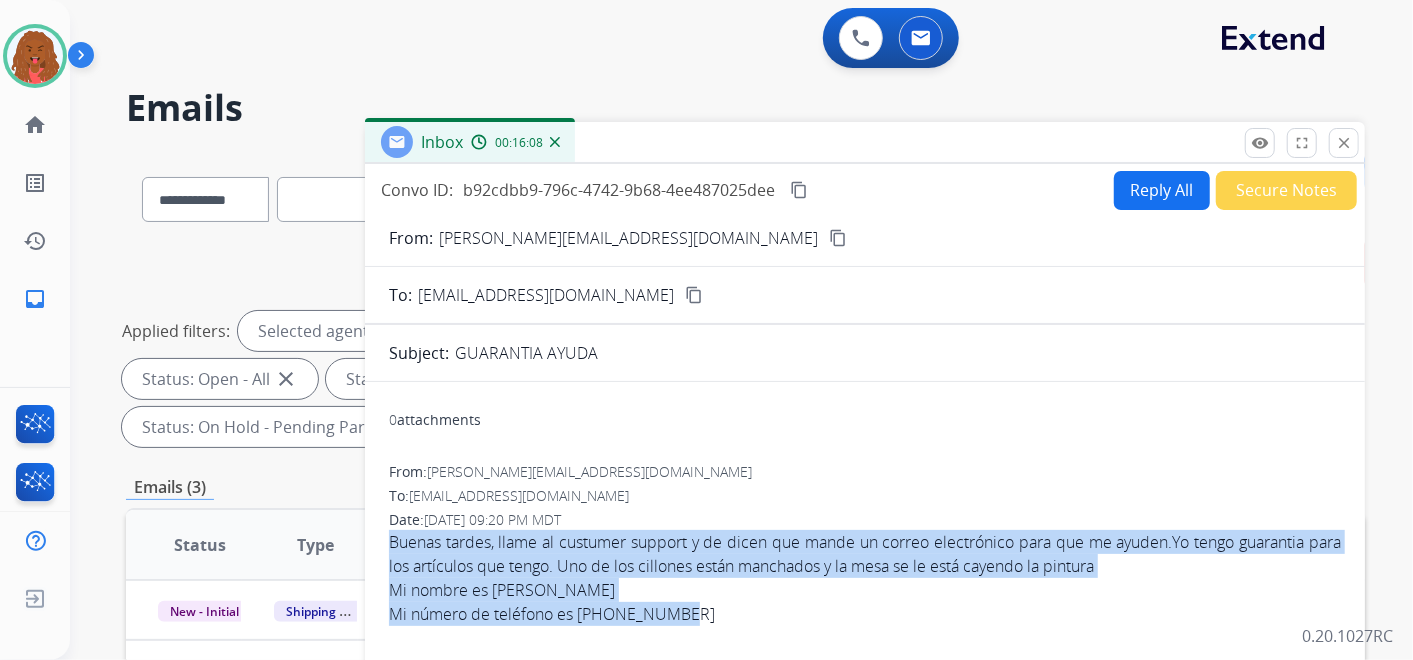 click on "content_copy" at bounding box center (838, 238) 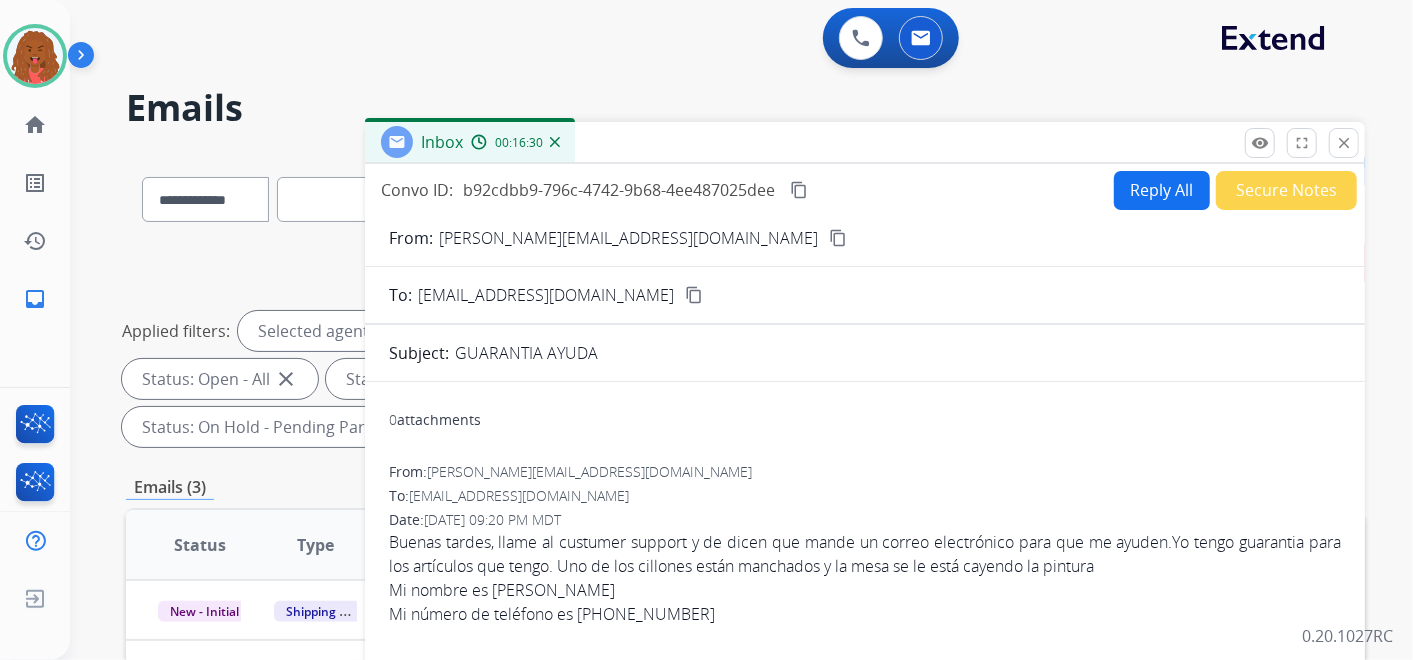 click on "From:  edith.g3030@gmail.com" at bounding box center (865, 472) 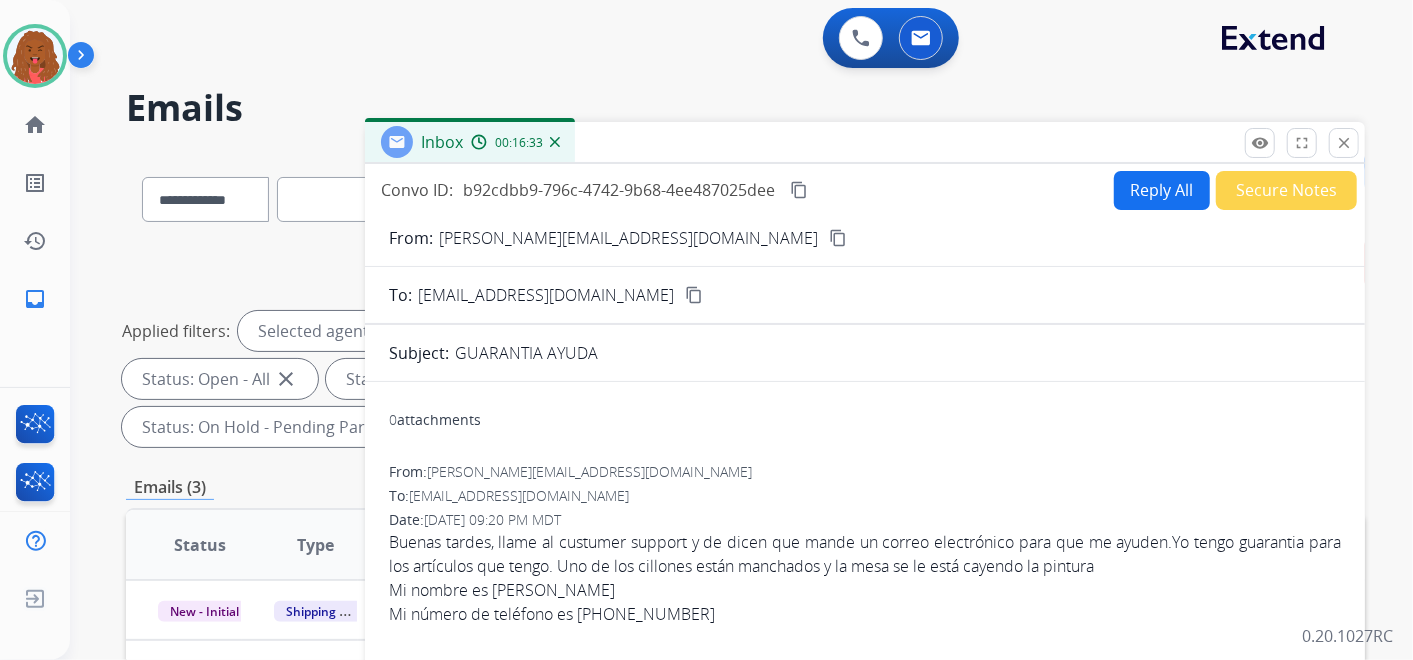 click on "Reply All" at bounding box center [1162, 190] 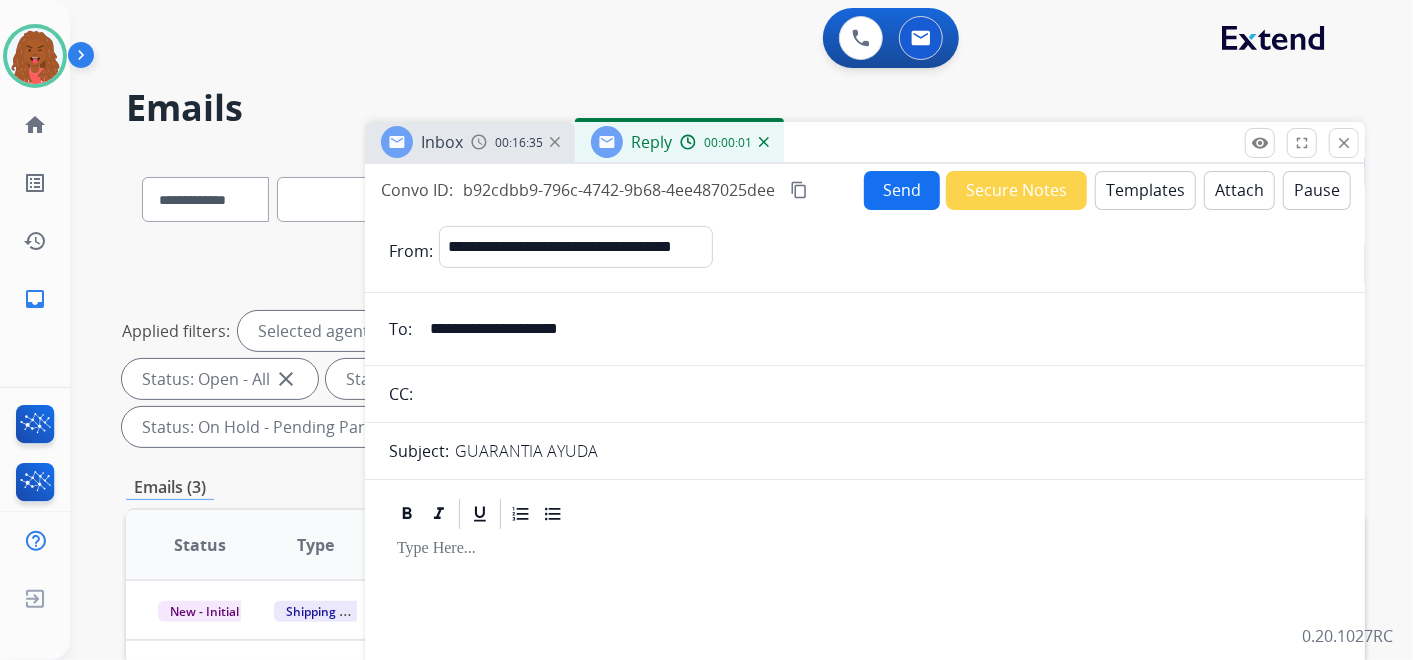 drag, startPoint x: 1168, startPoint y: 181, endPoint x: 1157, endPoint y: 192, distance: 15.556349 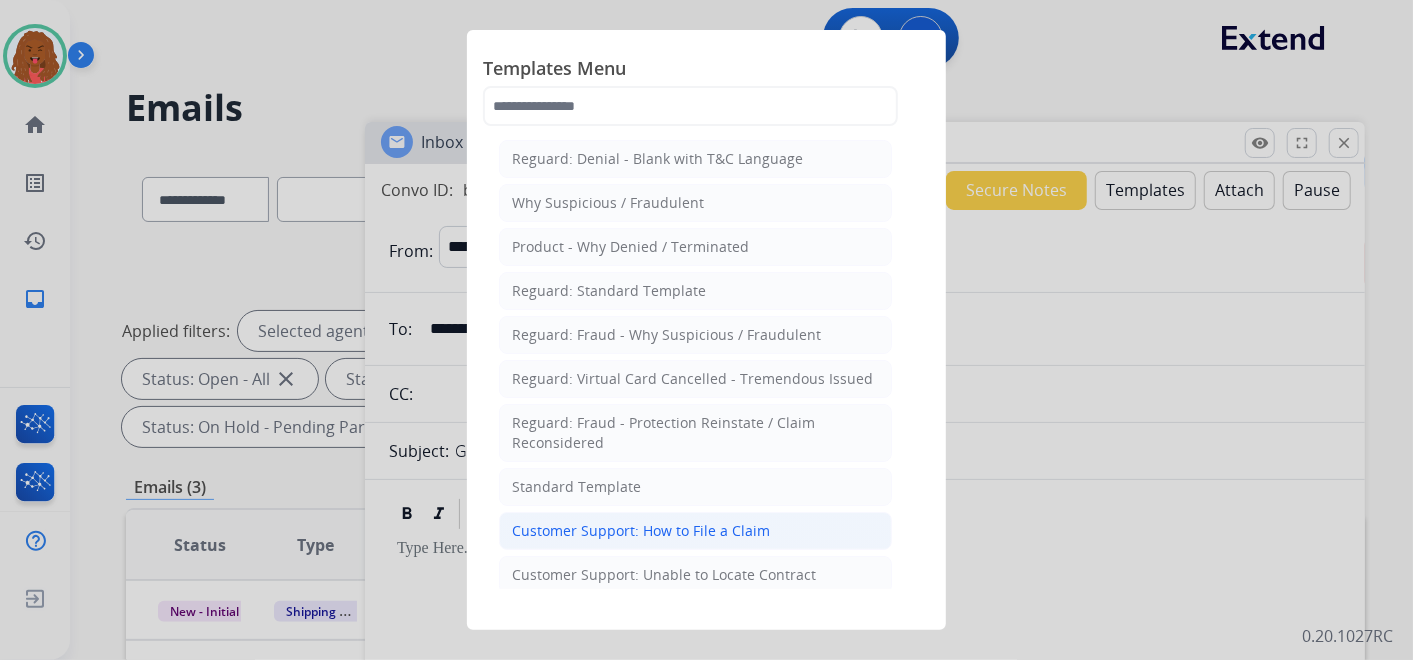 click on "Customer Support: How to File a Claim" 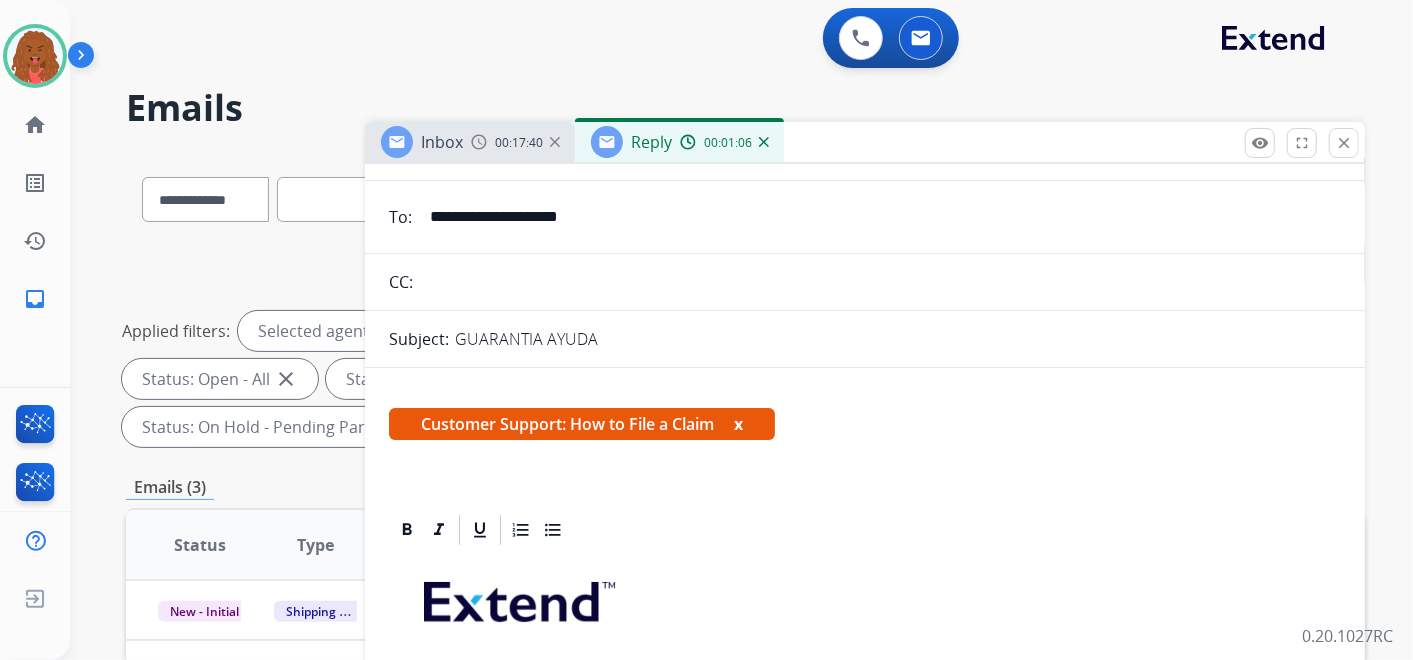 scroll, scrollTop: 431, scrollLeft: 0, axis: vertical 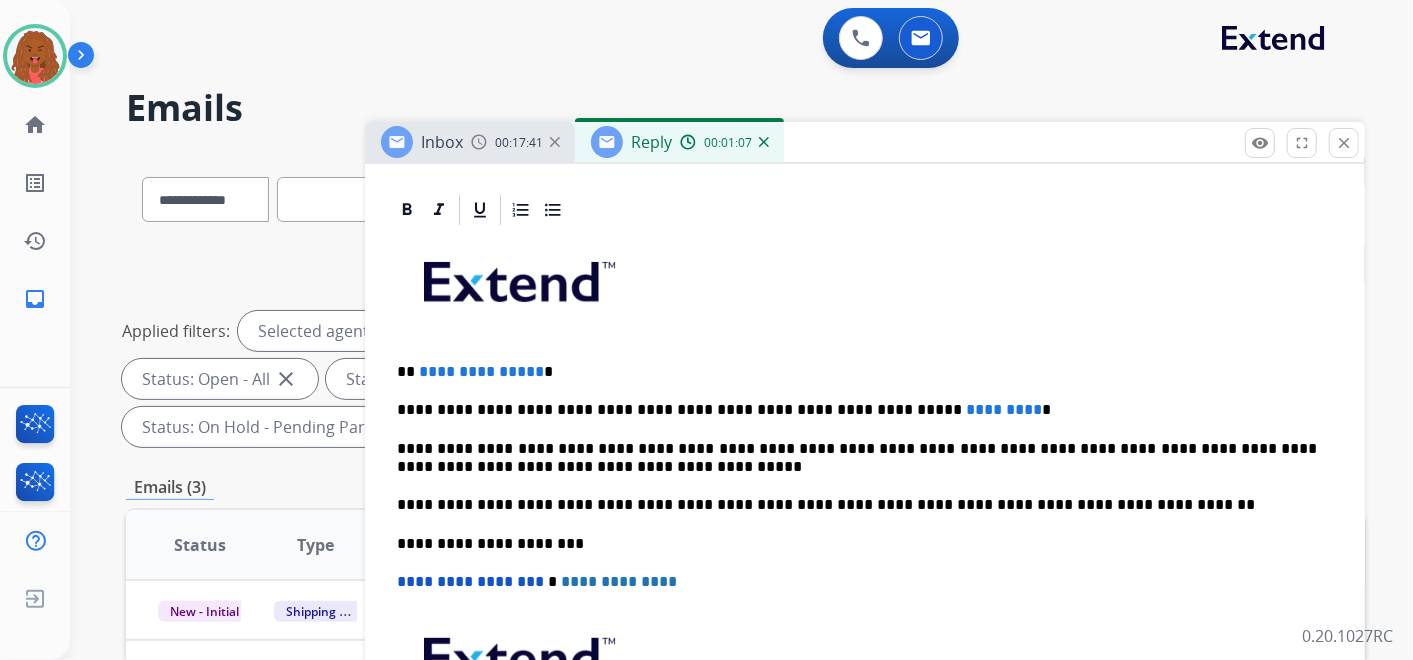 click on "**********" at bounding box center (481, 371) 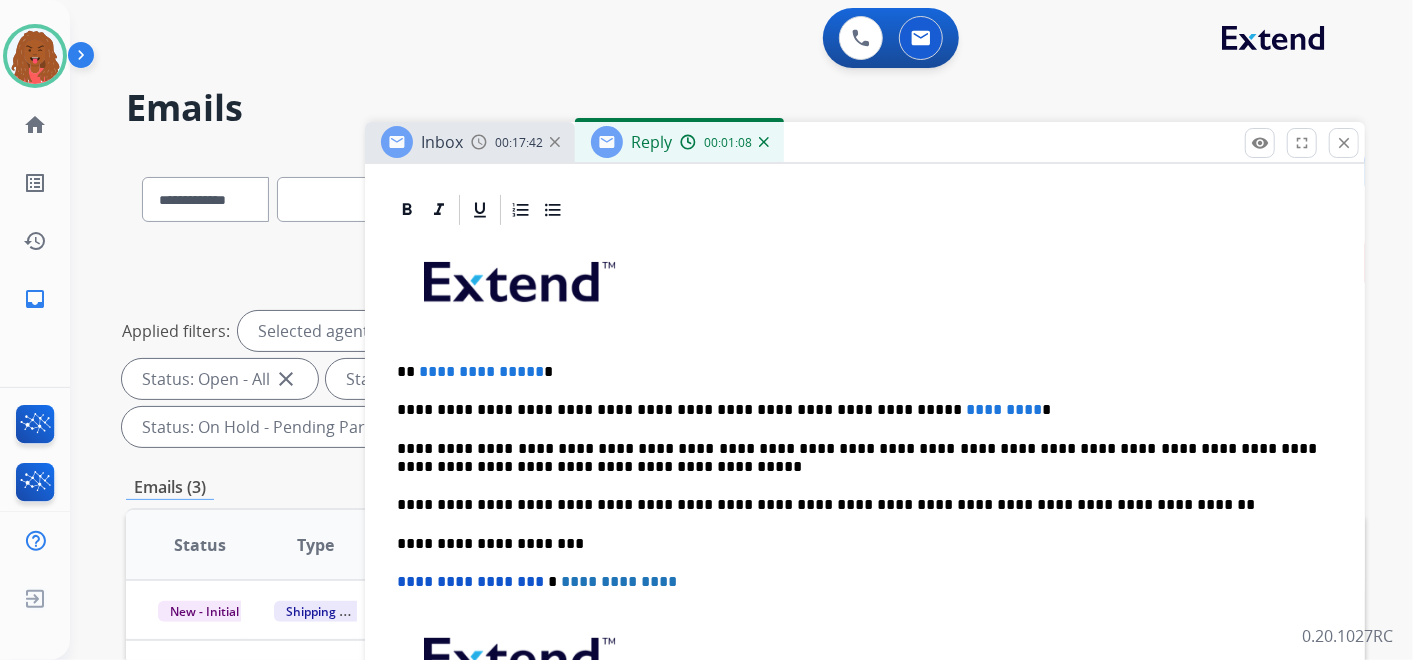 type 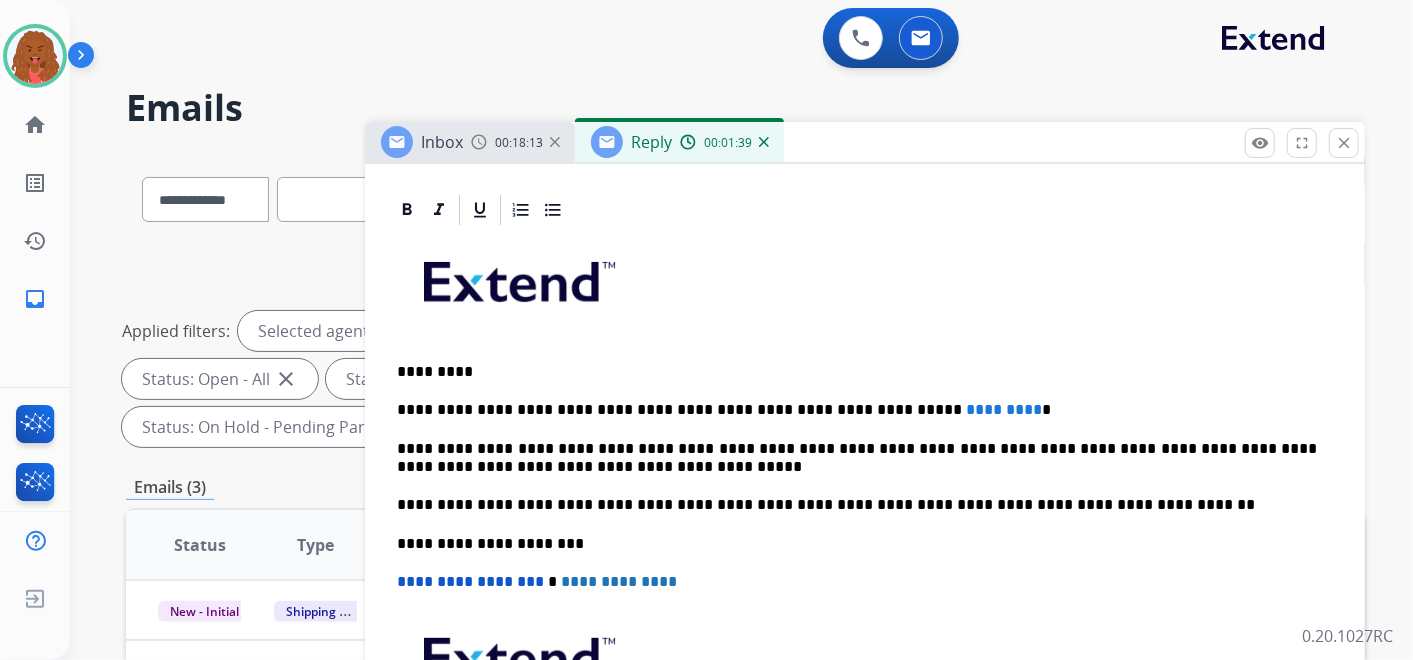 click on "**********" at bounding box center [857, 410] 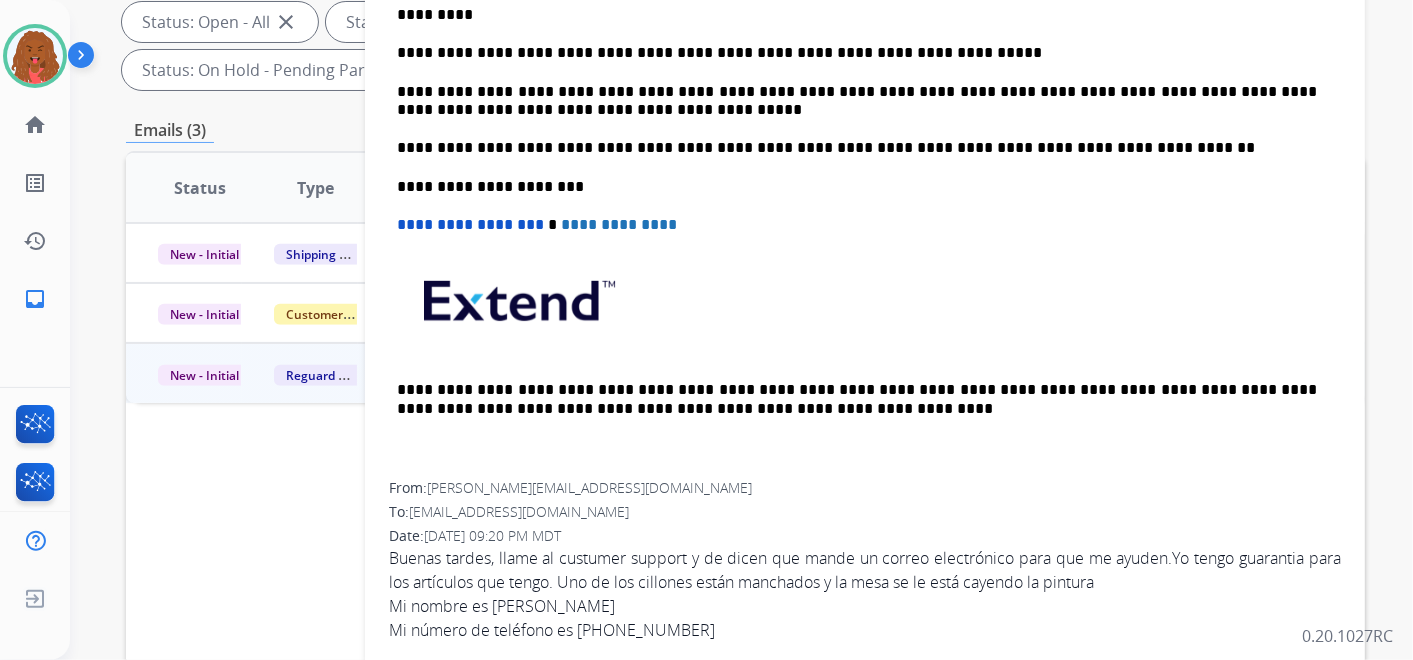 scroll, scrollTop: 555, scrollLeft: 0, axis: vertical 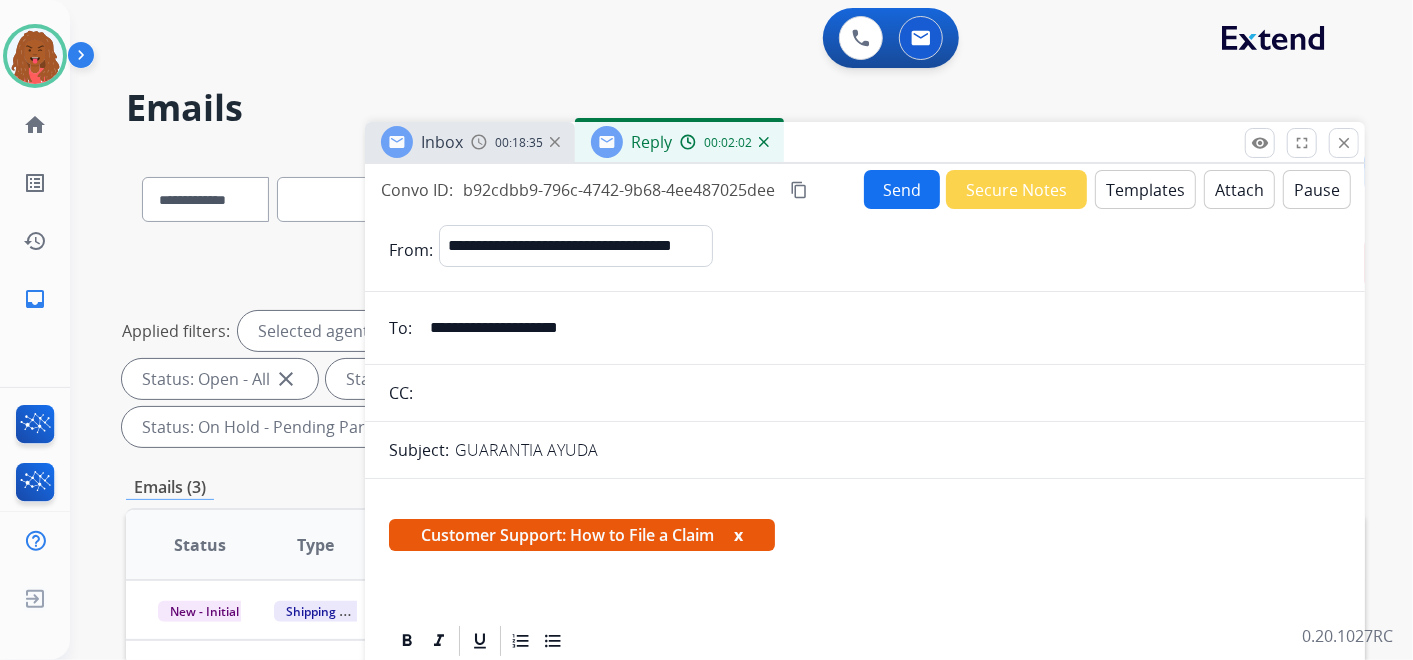 click on "Send" at bounding box center (902, 189) 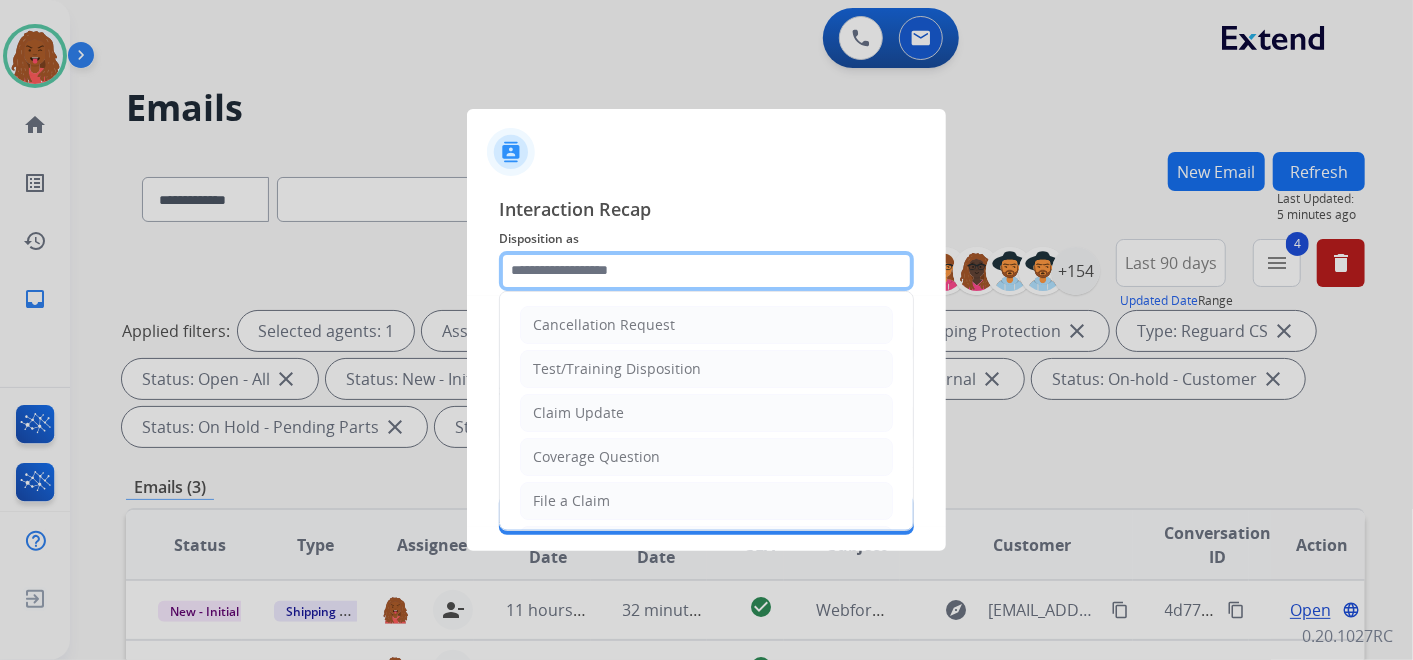 click 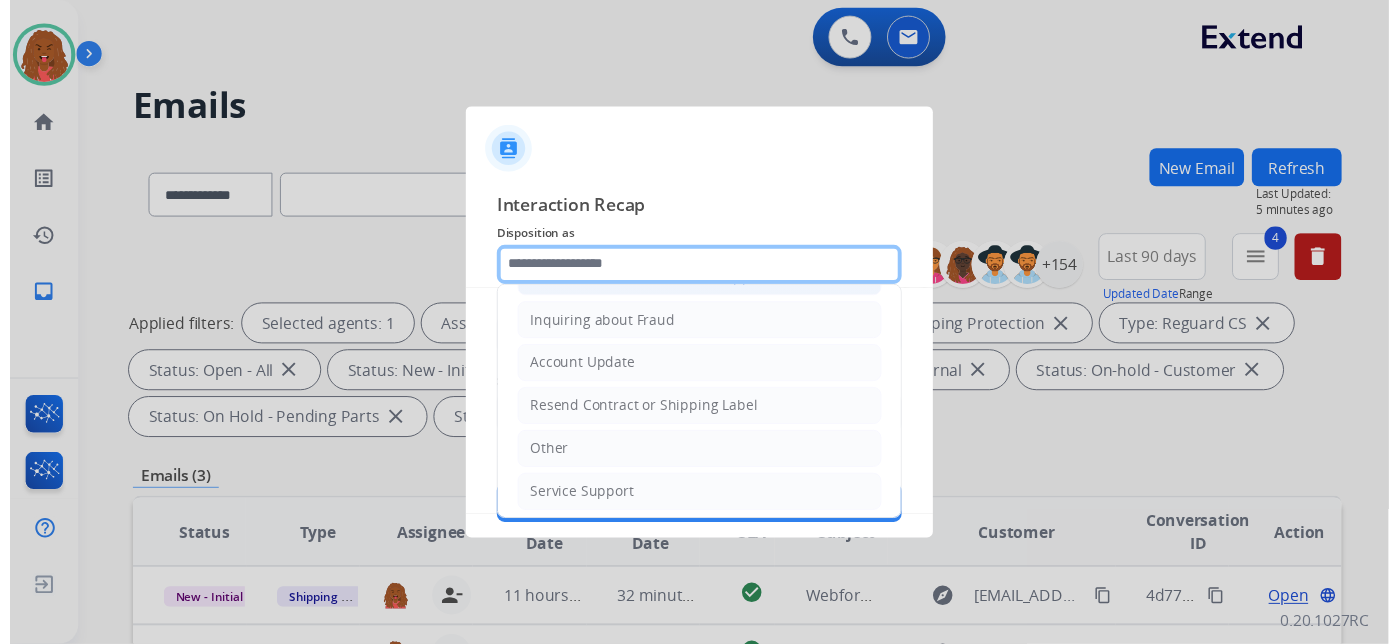 scroll, scrollTop: 0, scrollLeft: 0, axis: both 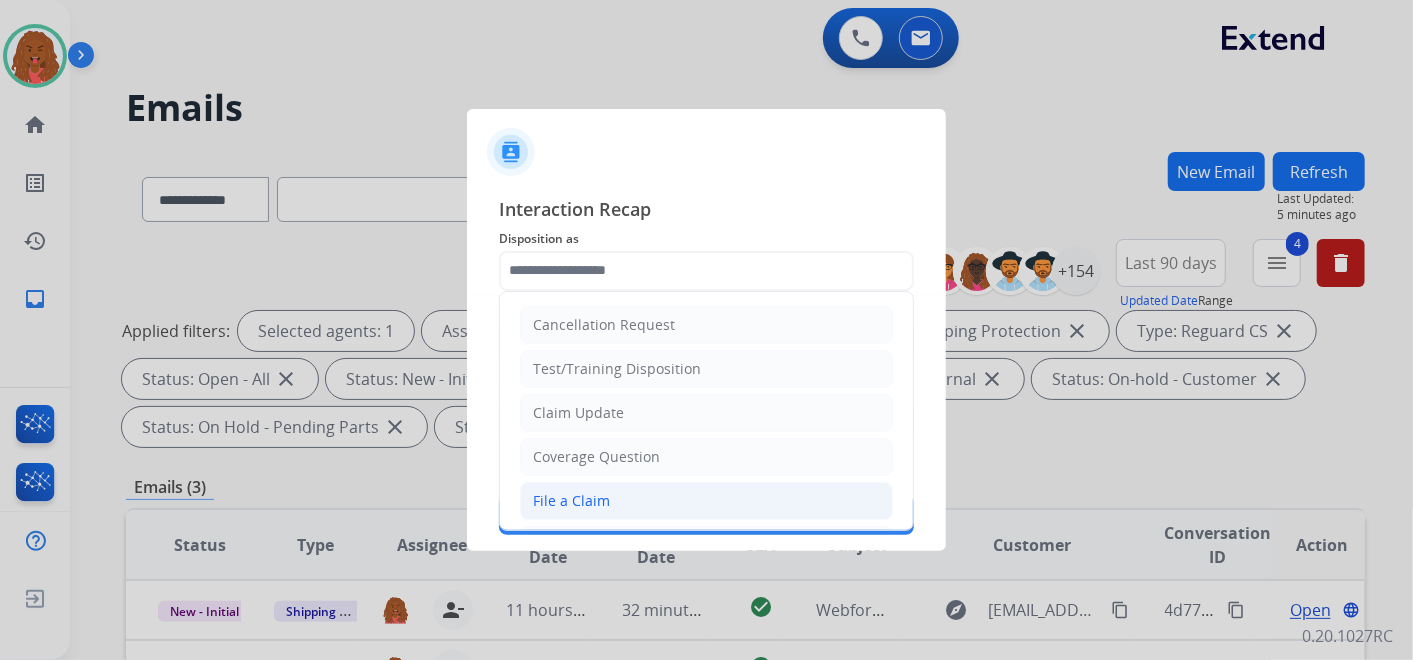 click on "File a Claim" 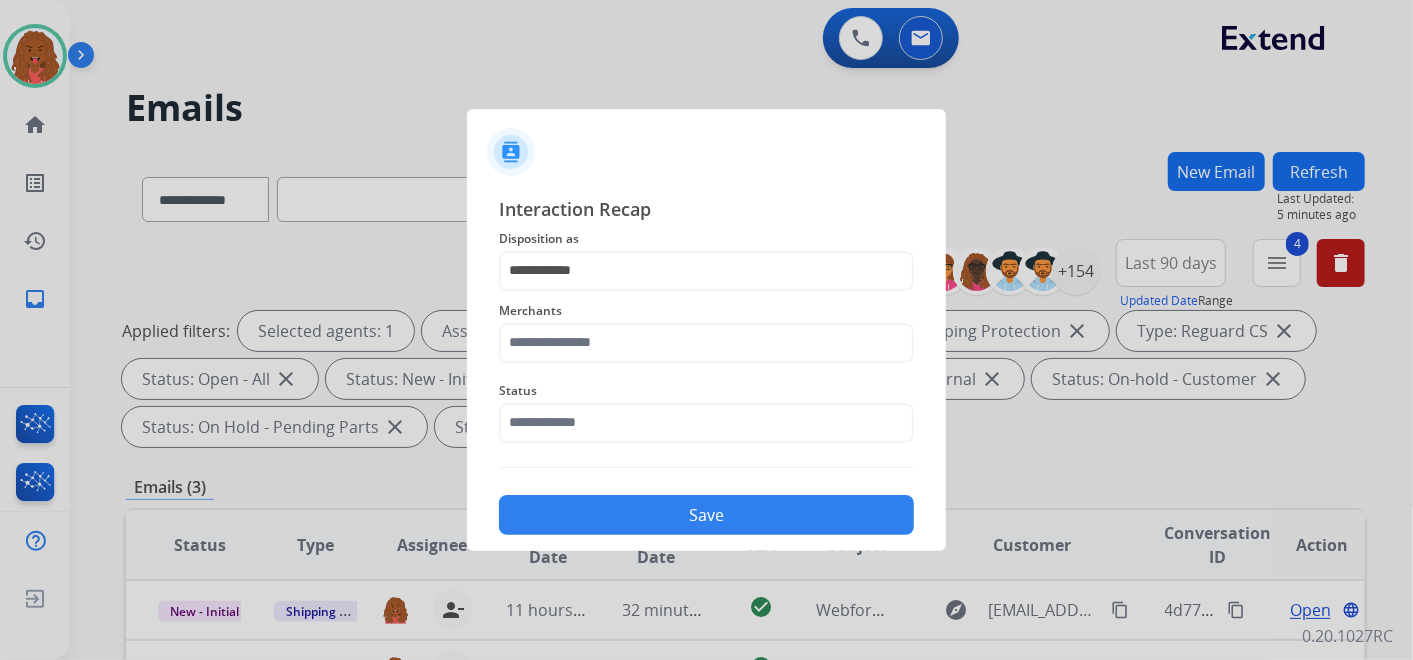 click on "Merchants" 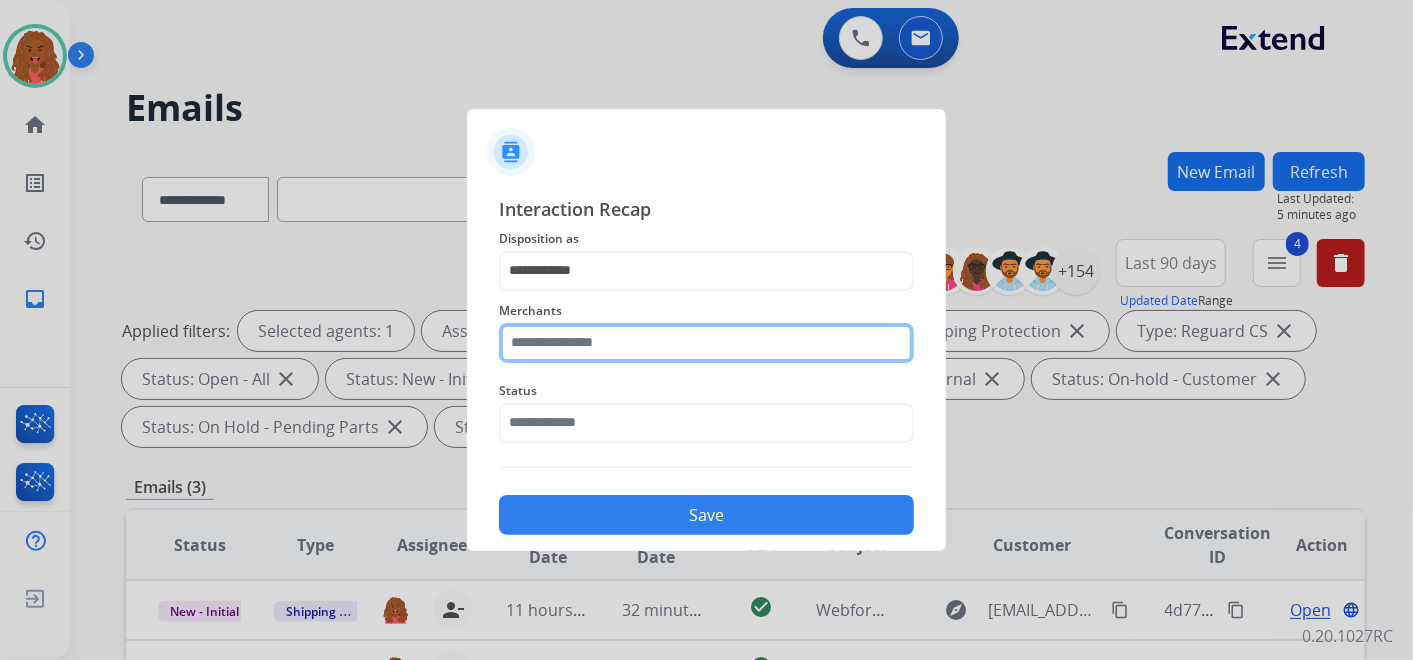 click 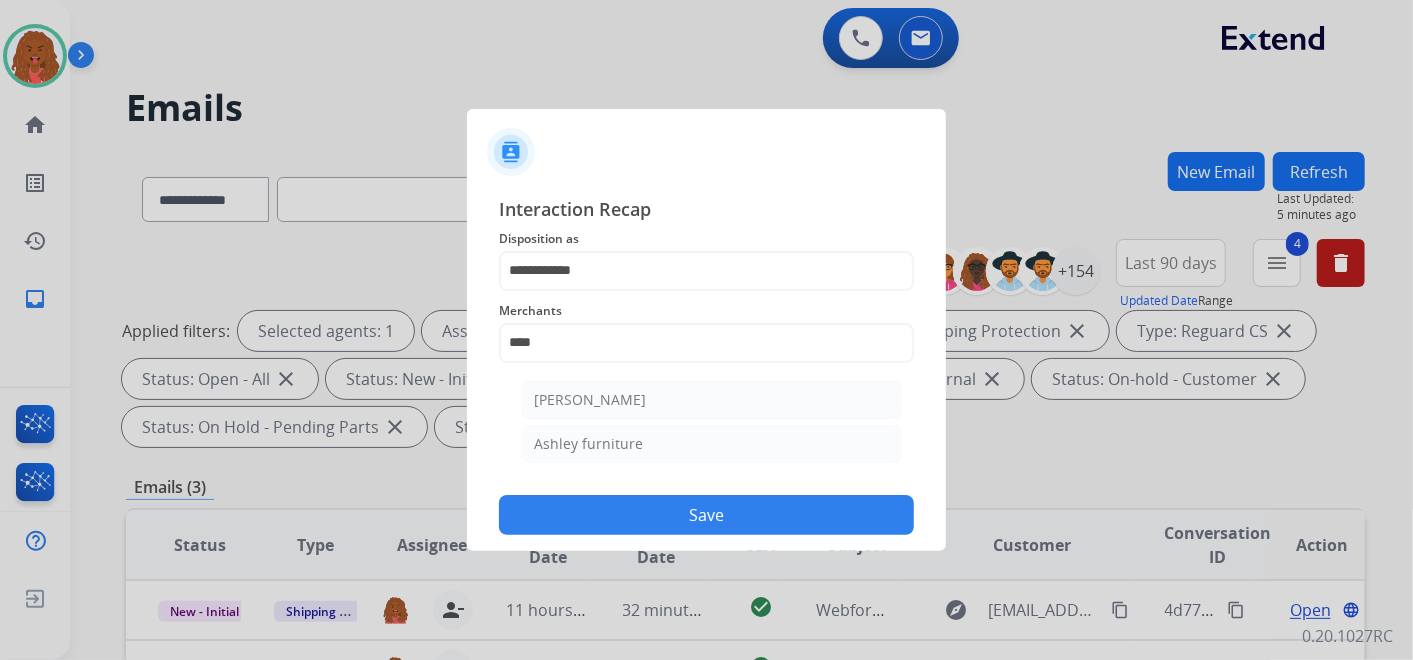 click on "[PERSON_NAME]" 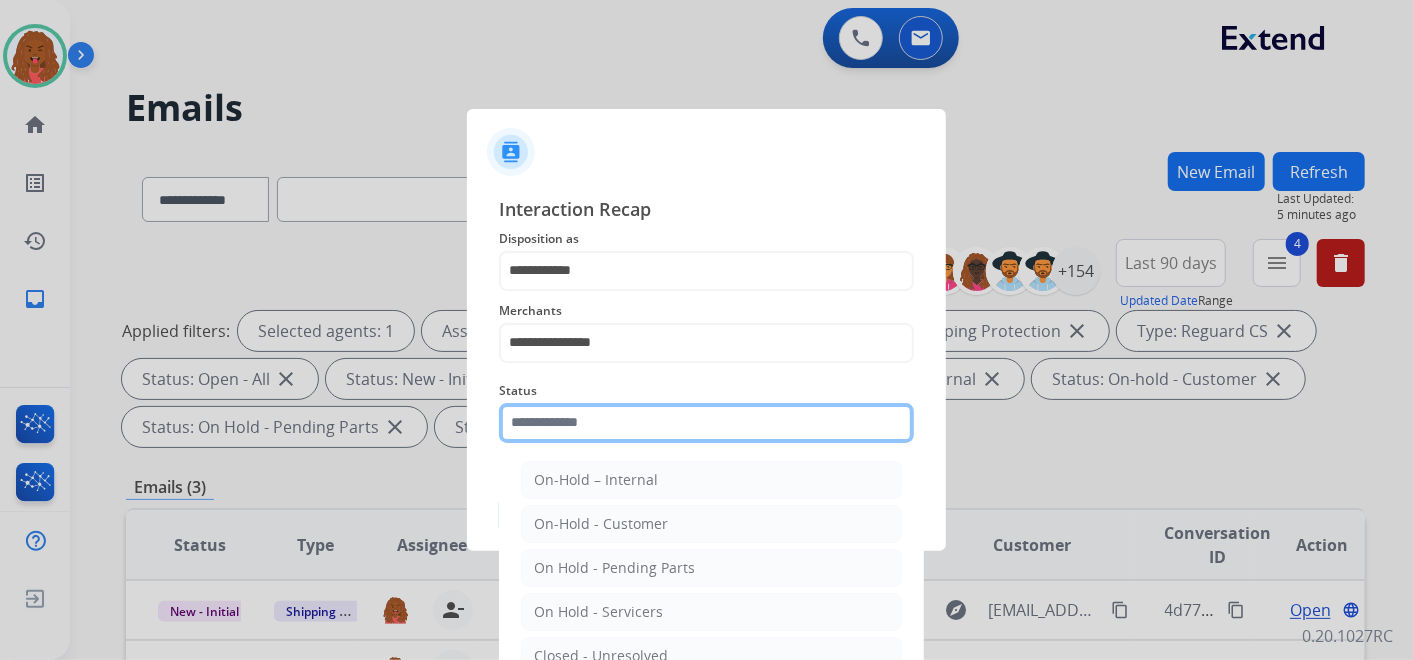 click 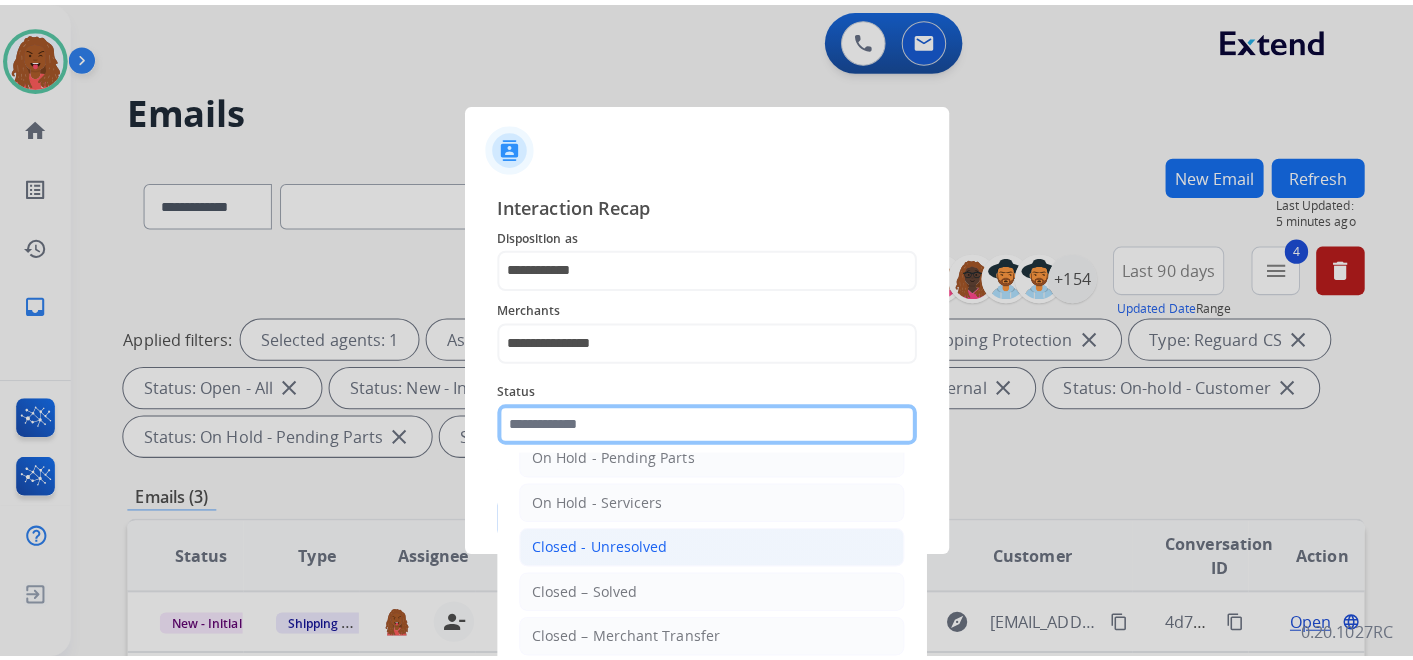 scroll, scrollTop: 114, scrollLeft: 0, axis: vertical 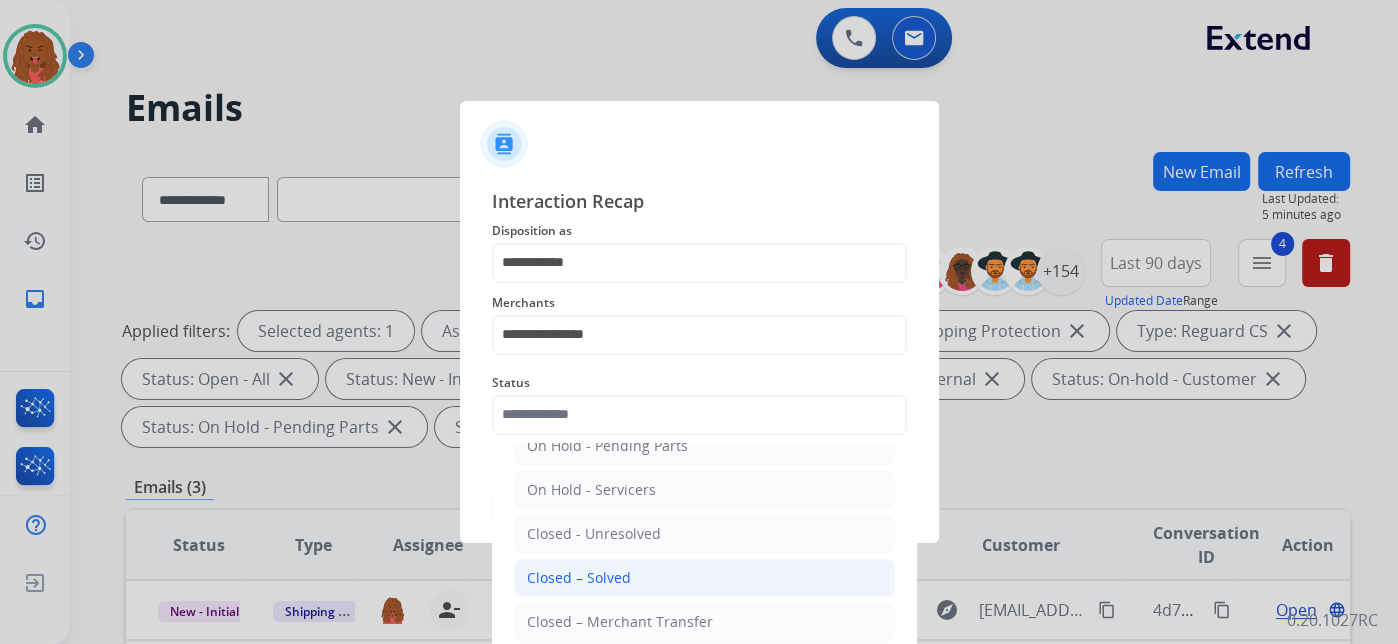 click on "Closed – Solved" 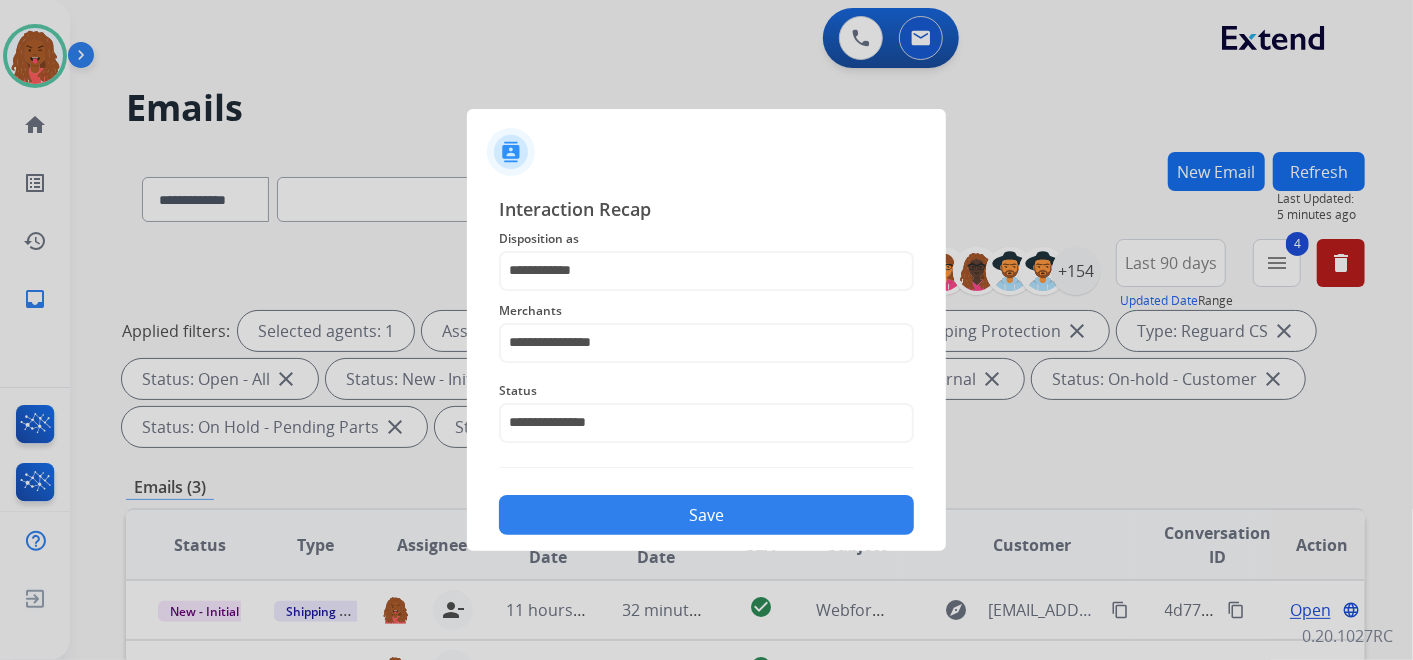 click on "Save" 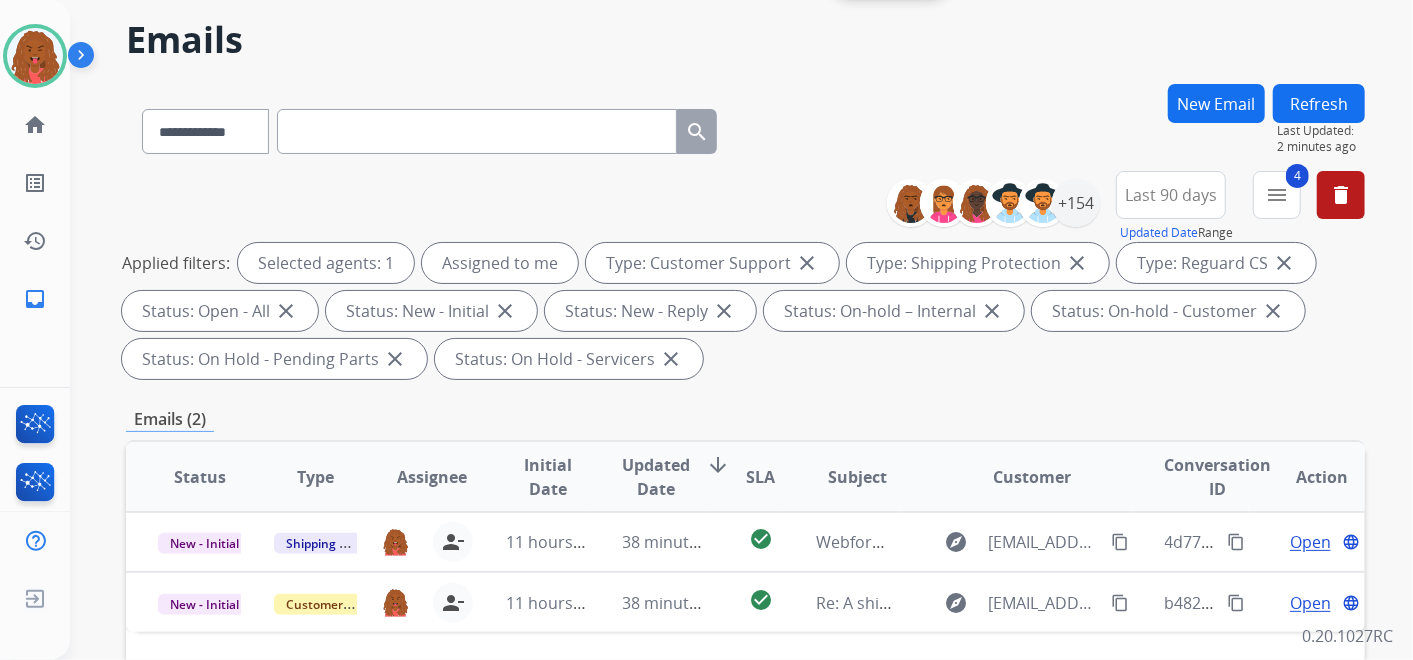 scroll, scrollTop: 222, scrollLeft: 0, axis: vertical 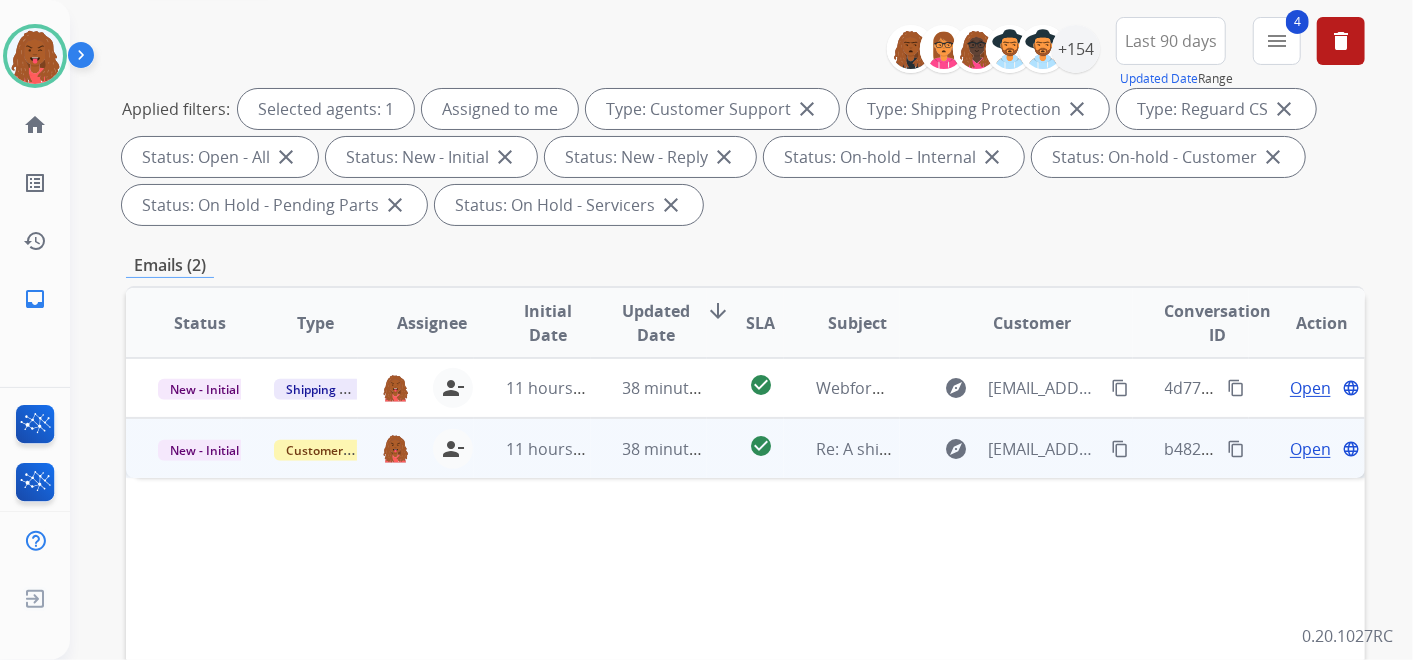 click on "Open" at bounding box center (1310, 449) 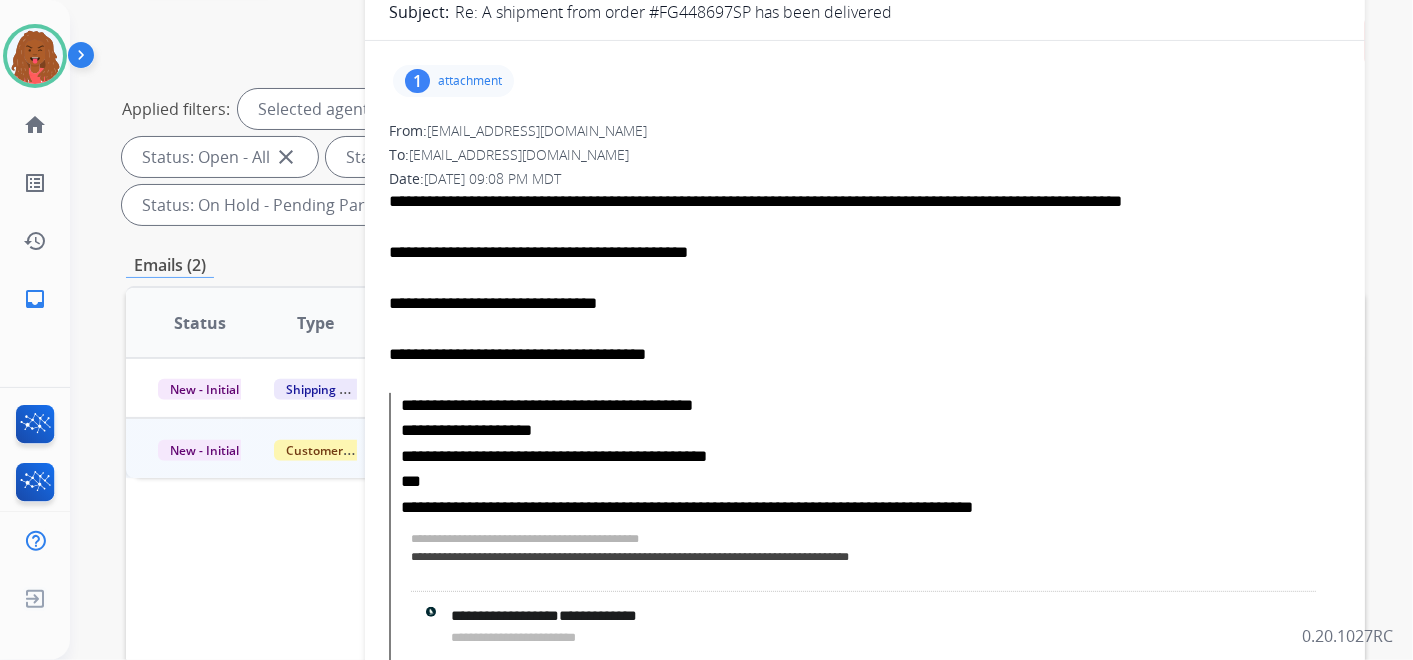 scroll, scrollTop: 0, scrollLeft: 0, axis: both 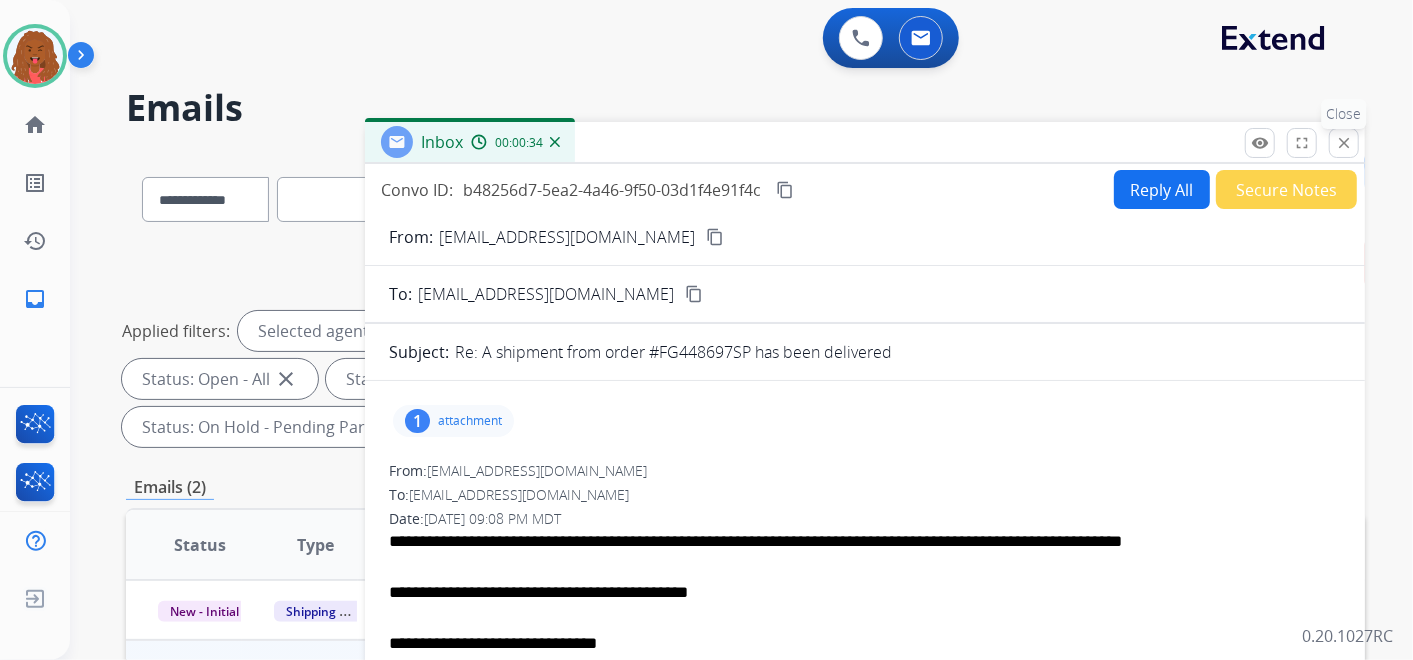 click on "close" at bounding box center [1344, 143] 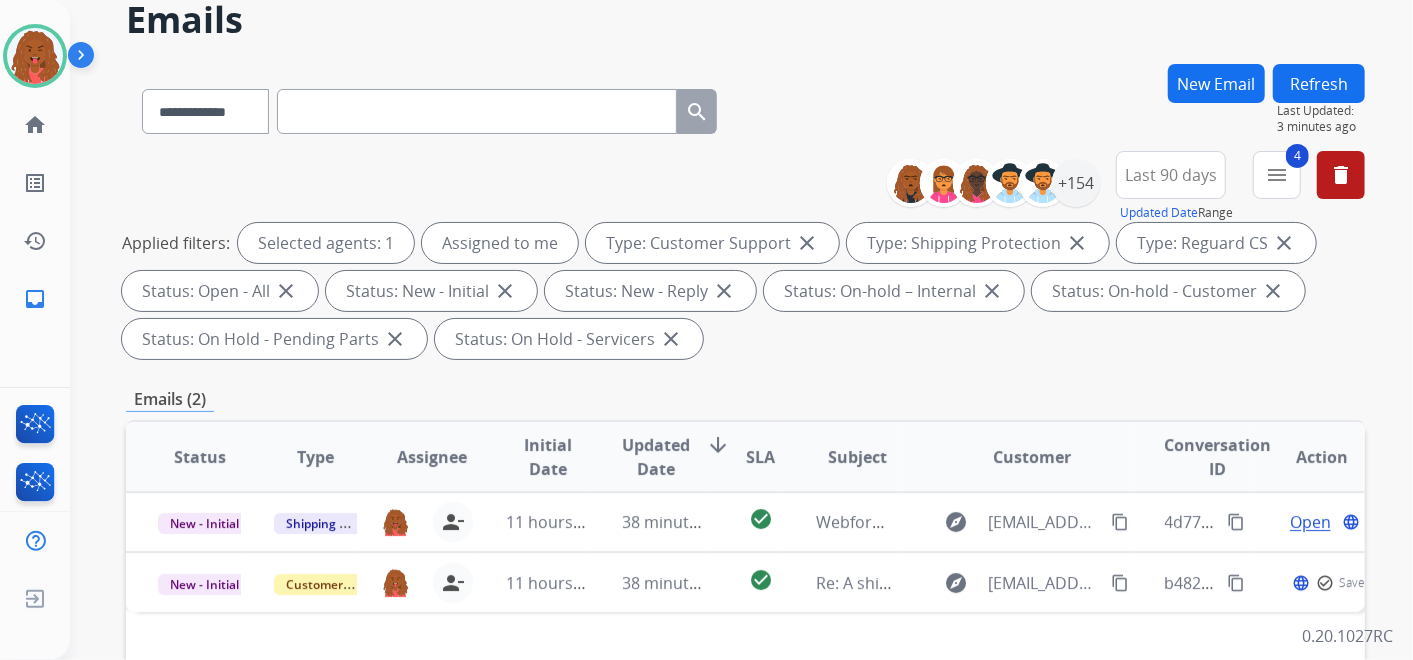 scroll, scrollTop: 222, scrollLeft: 0, axis: vertical 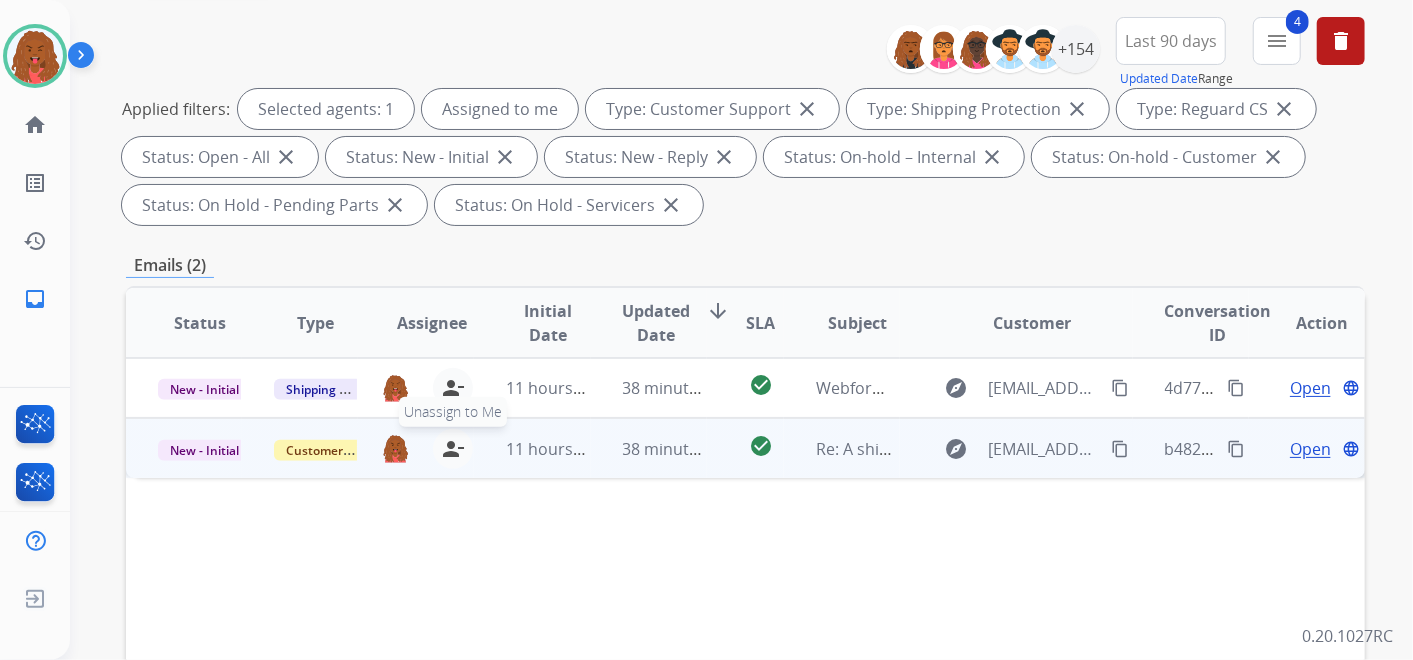 click on "person_remove" at bounding box center (453, 449) 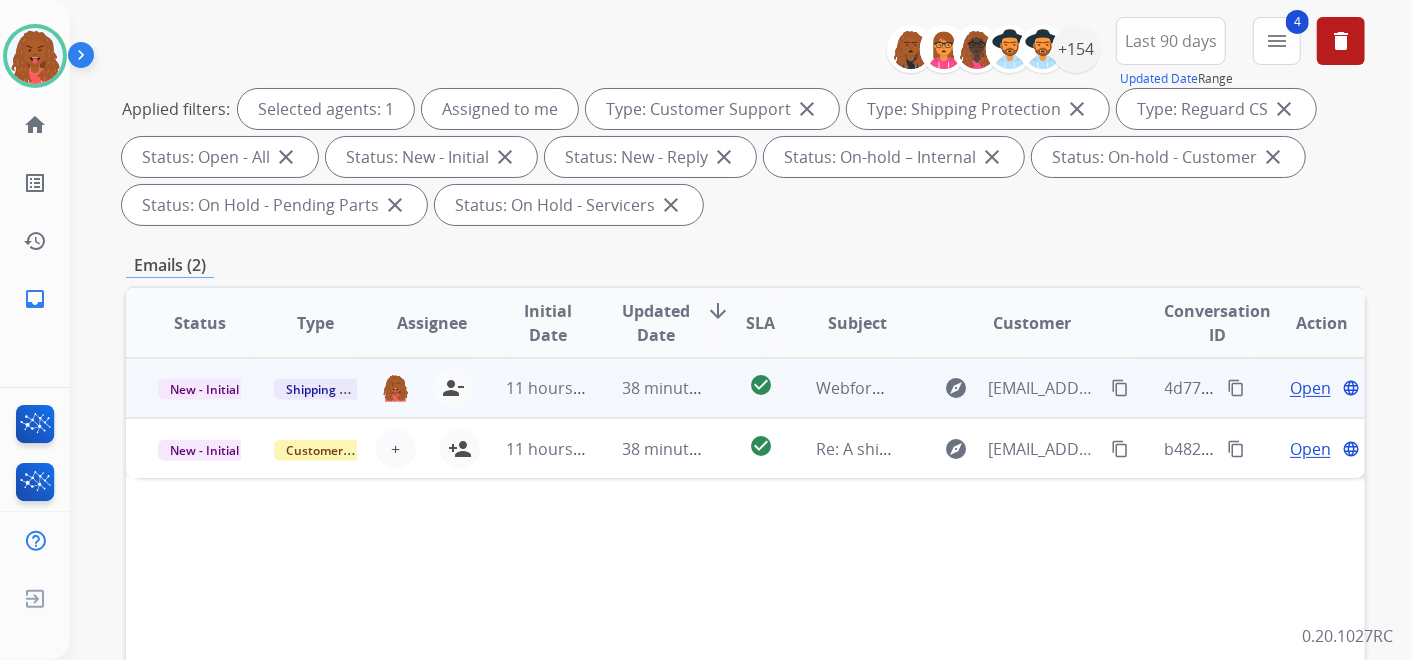 click on "Open" at bounding box center (1310, 388) 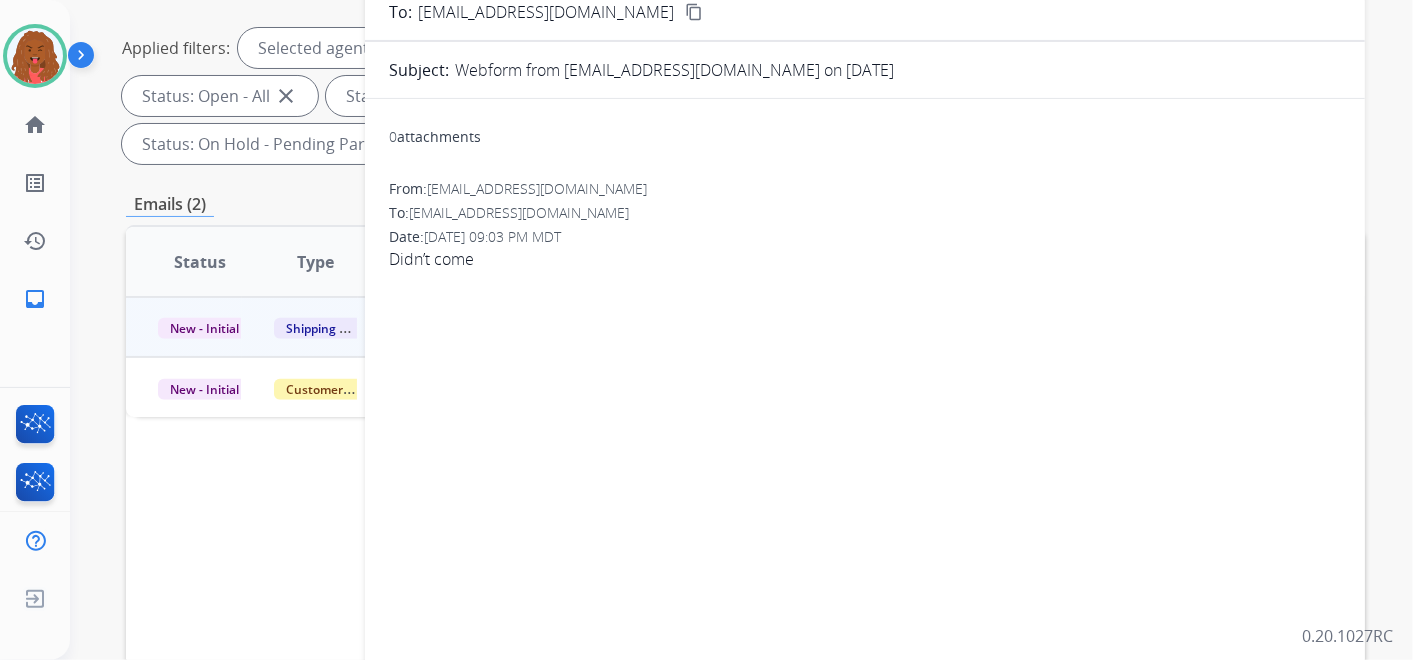 scroll, scrollTop: 0, scrollLeft: 0, axis: both 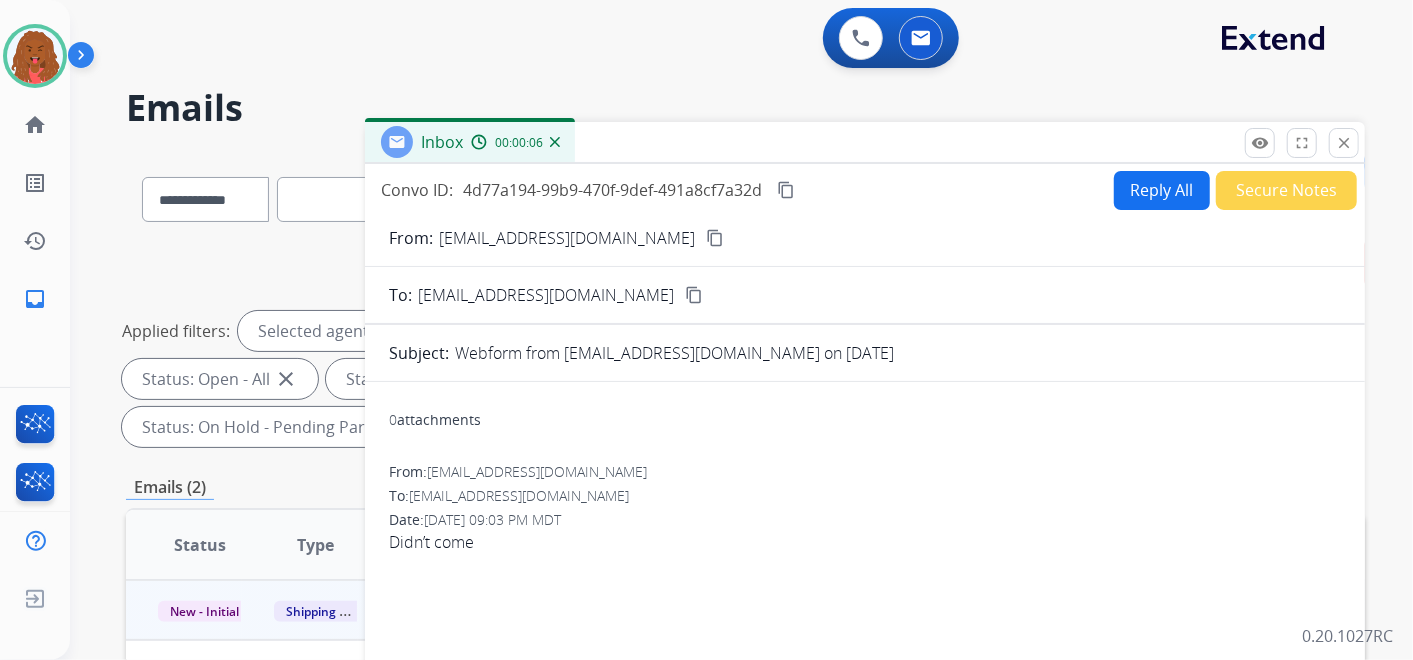 click on "content_copy" at bounding box center [715, 238] 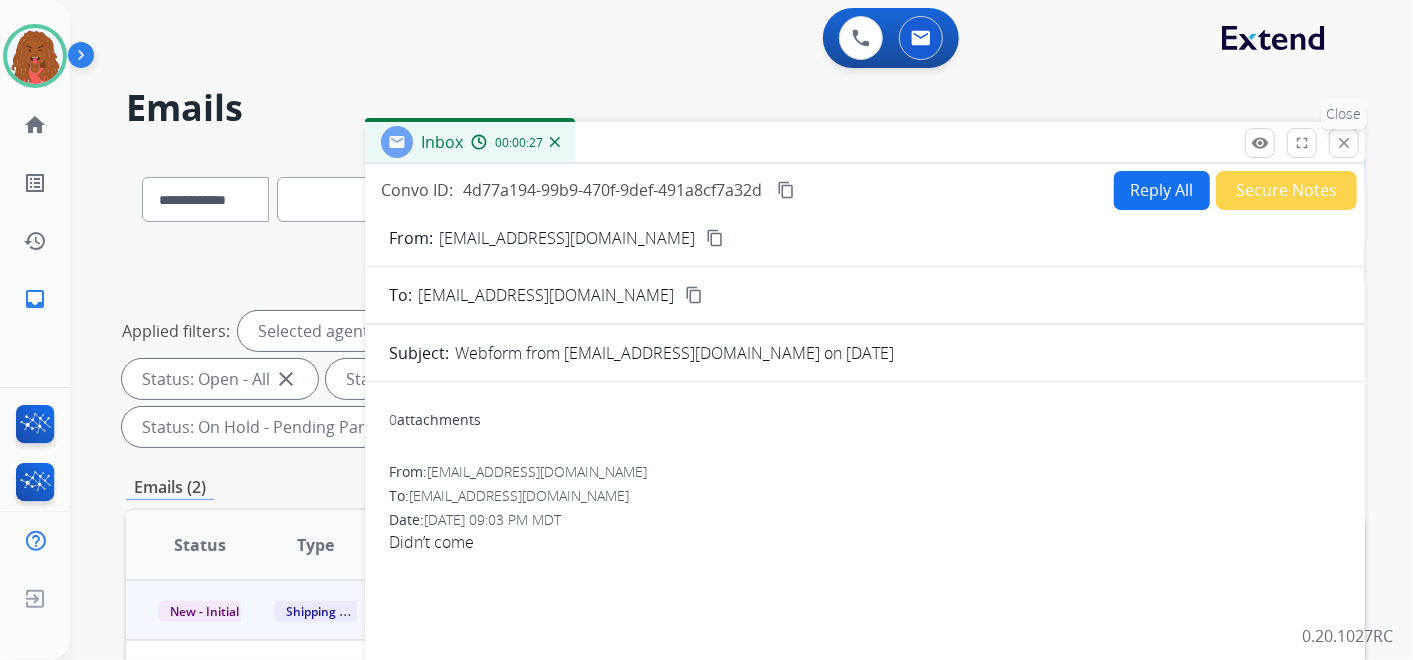 click on "close" at bounding box center [1344, 143] 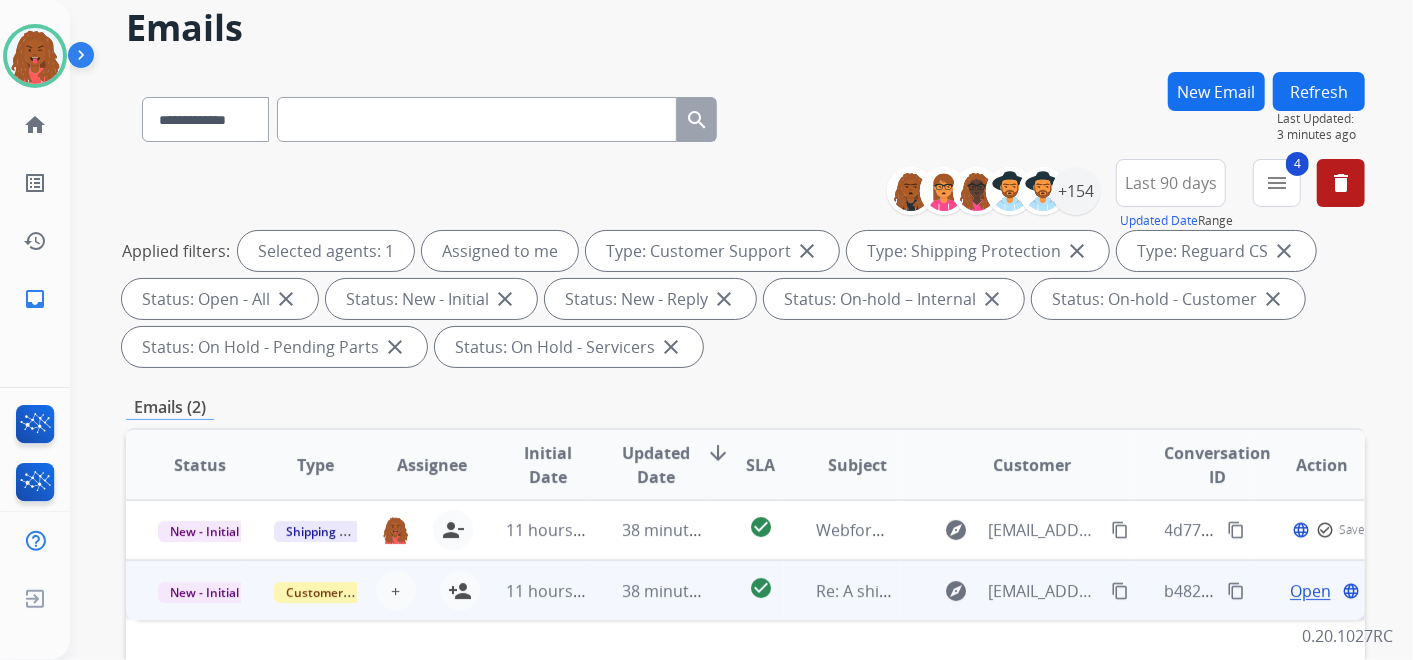 scroll, scrollTop: 333, scrollLeft: 0, axis: vertical 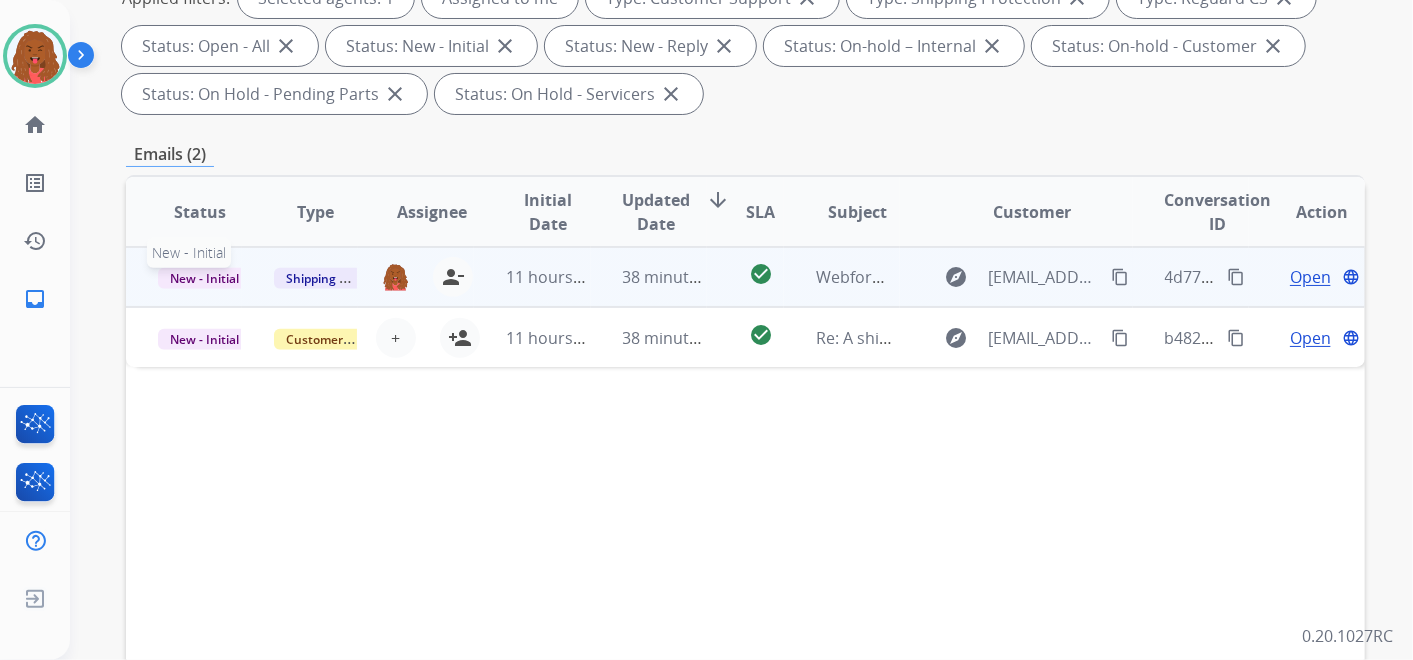 click on "New - Initial" at bounding box center (204, 278) 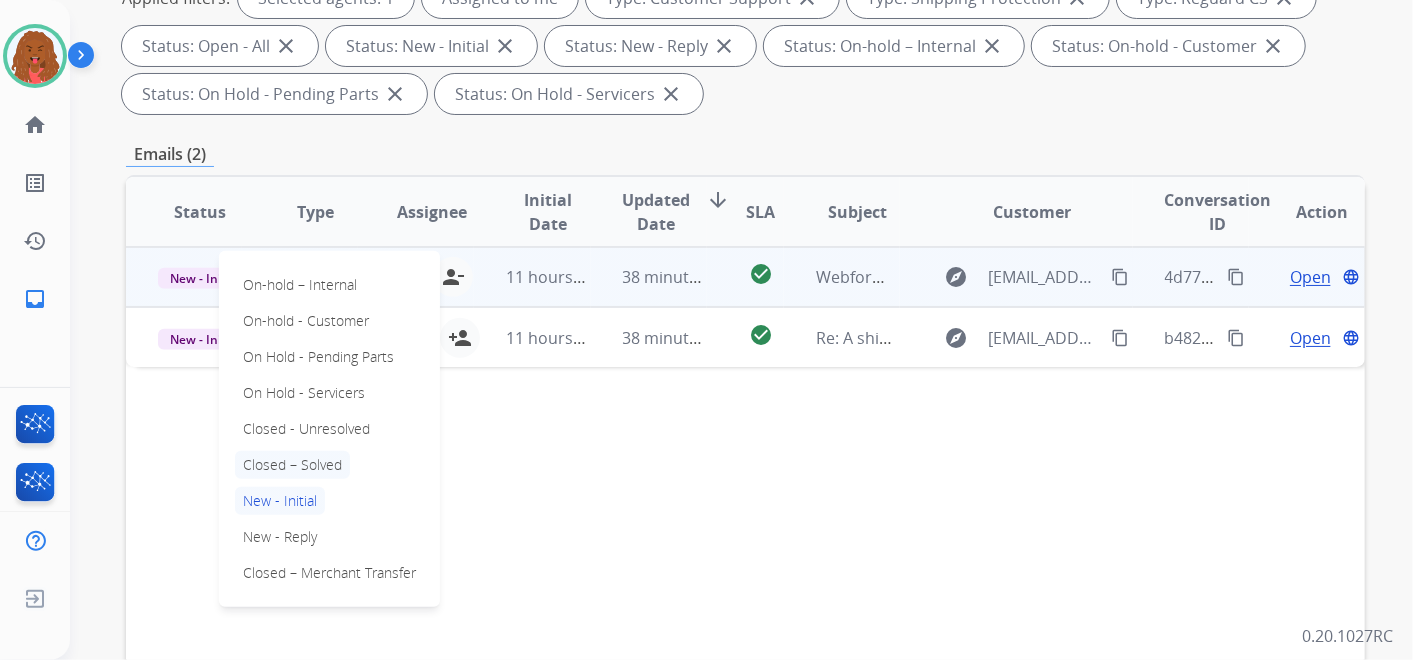 click on "Closed – Solved" at bounding box center (292, 465) 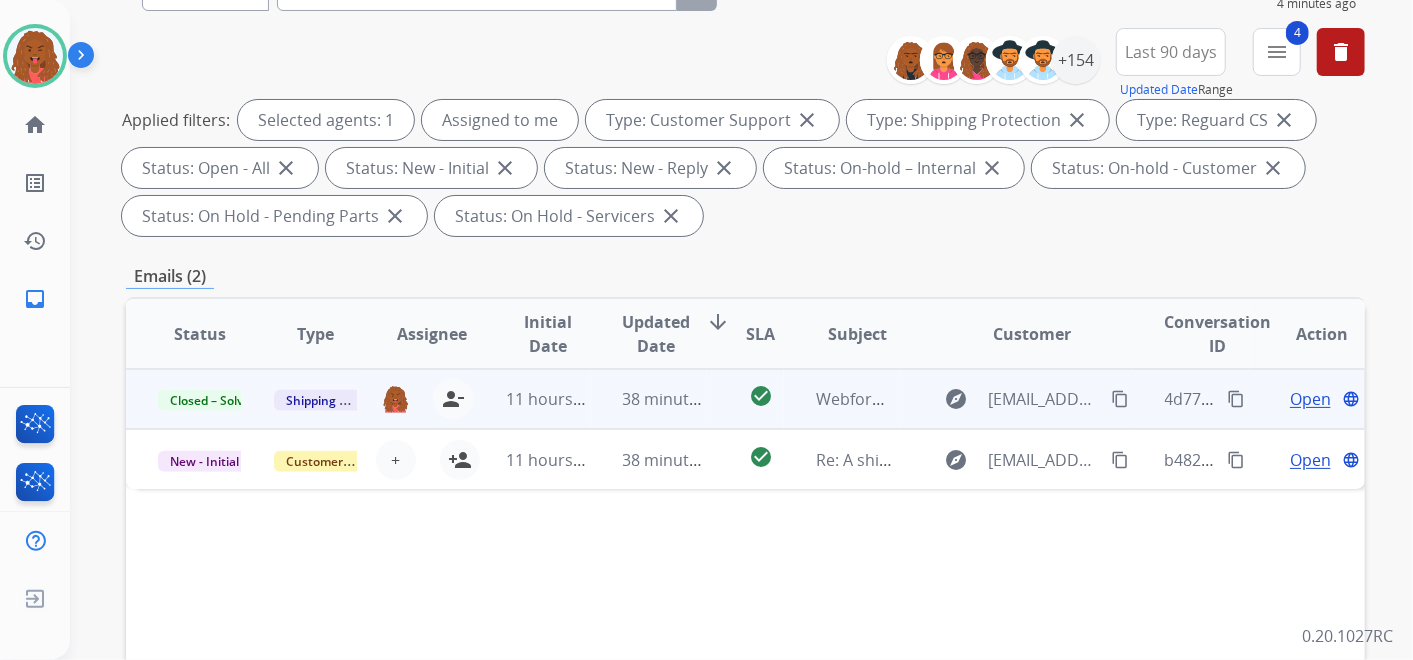 scroll, scrollTop: 0, scrollLeft: 0, axis: both 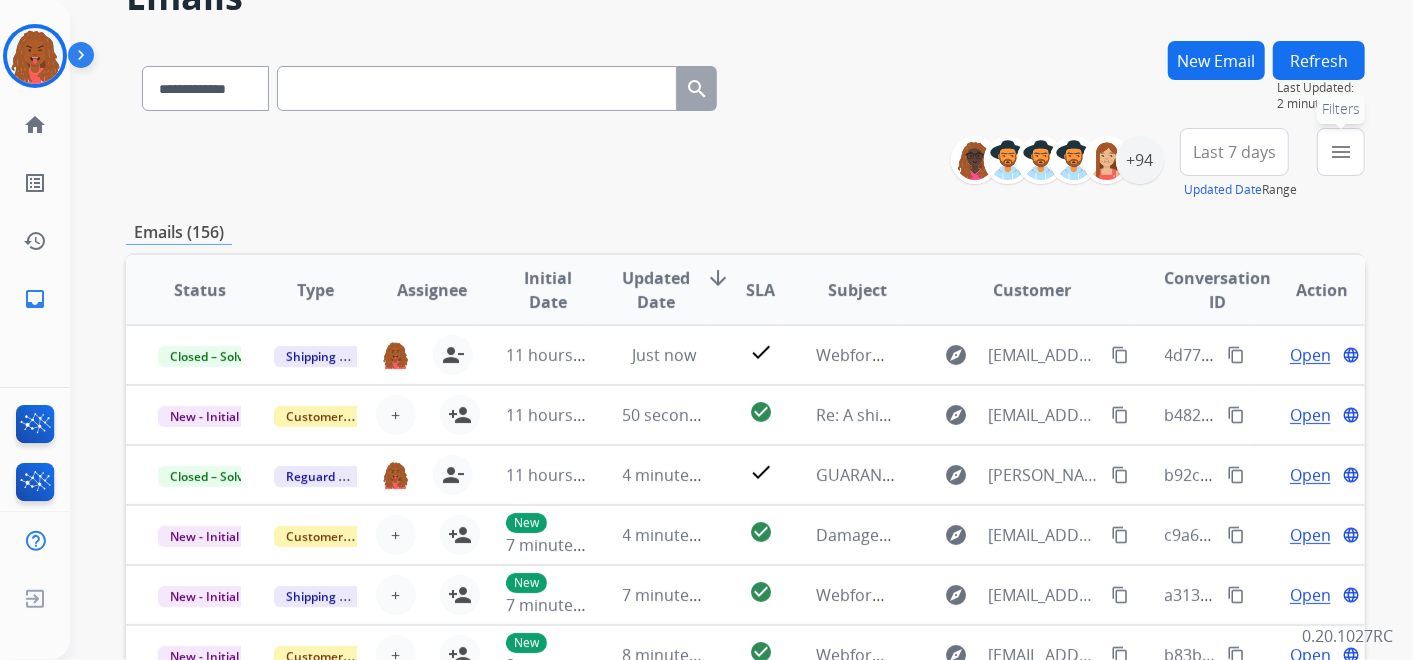 click on "menu" at bounding box center [1341, 152] 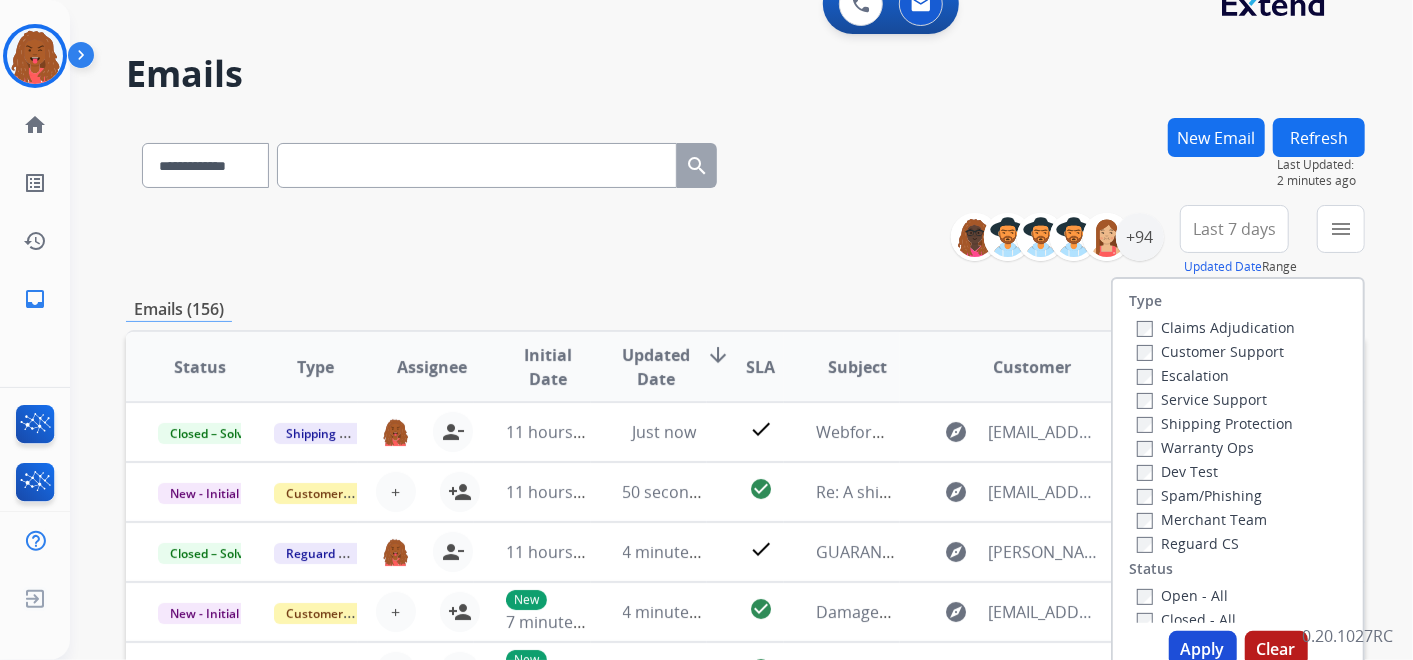 scroll, scrollTop: 0, scrollLeft: 0, axis: both 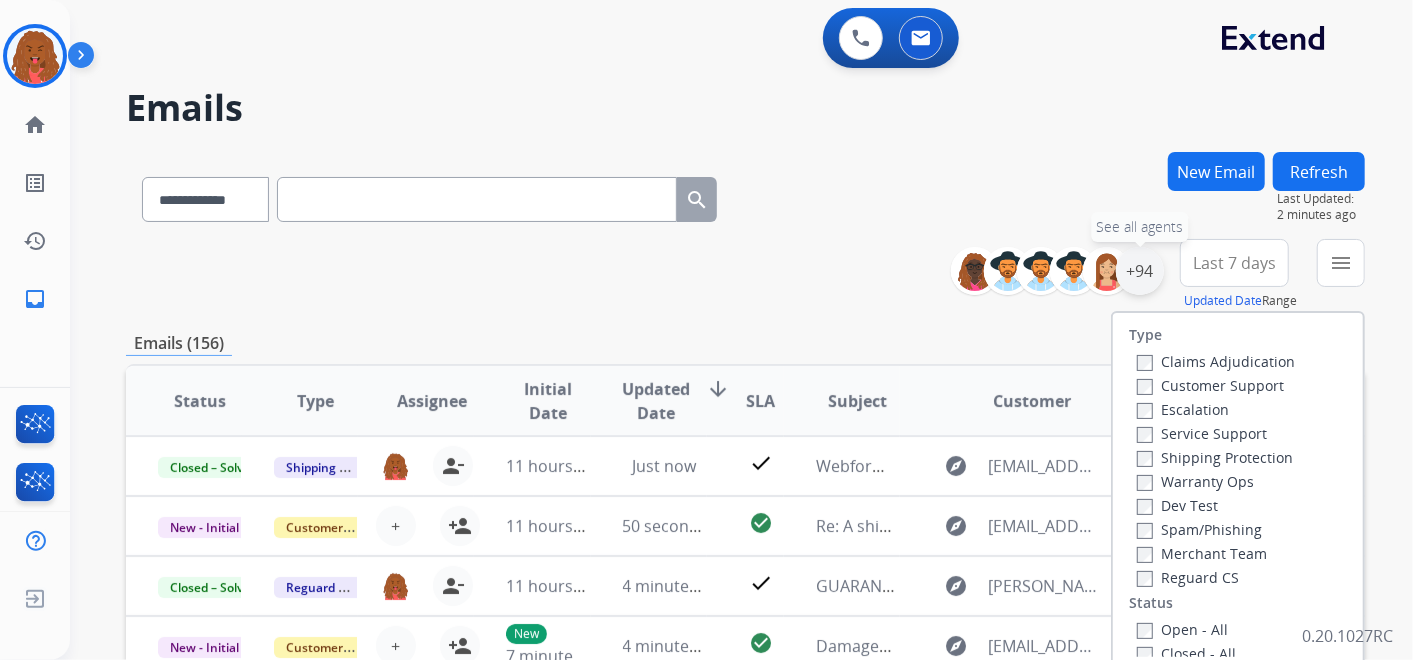 click on "+94" at bounding box center (1140, 271) 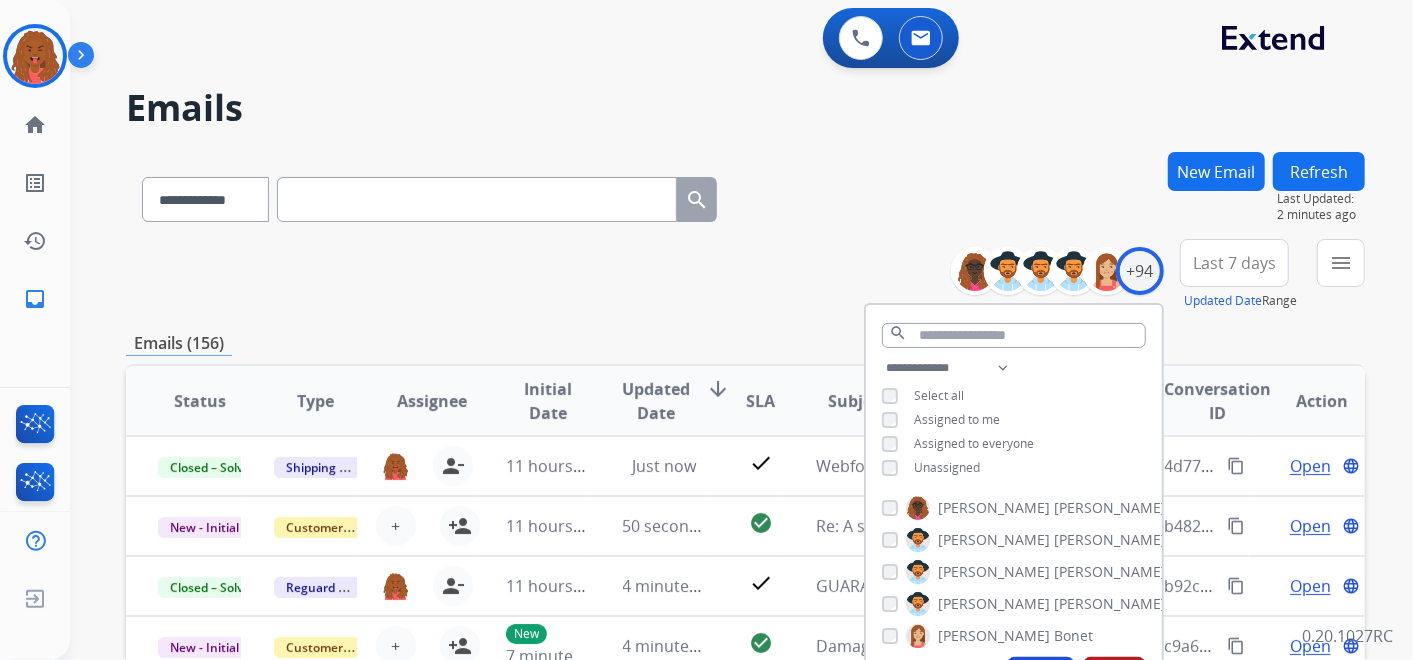 scroll, scrollTop: 333, scrollLeft: 0, axis: vertical 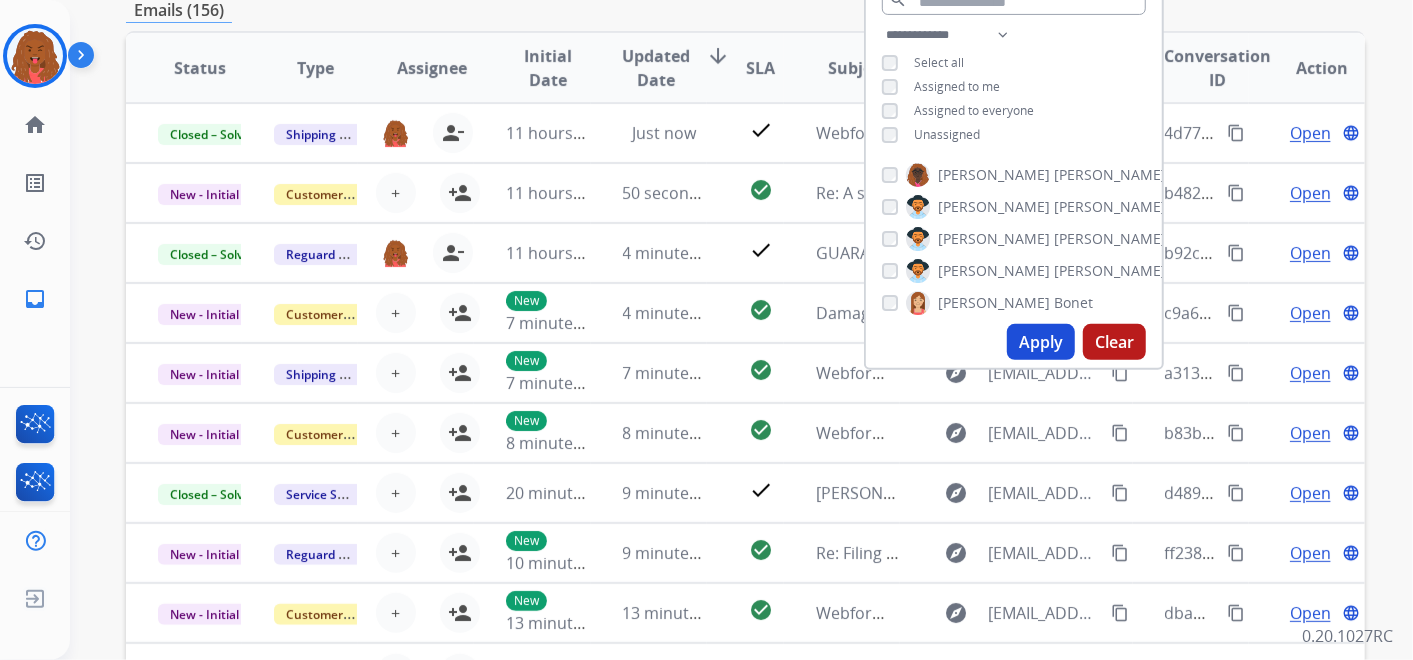 click on "**********" at bounding box center (1014, 87) 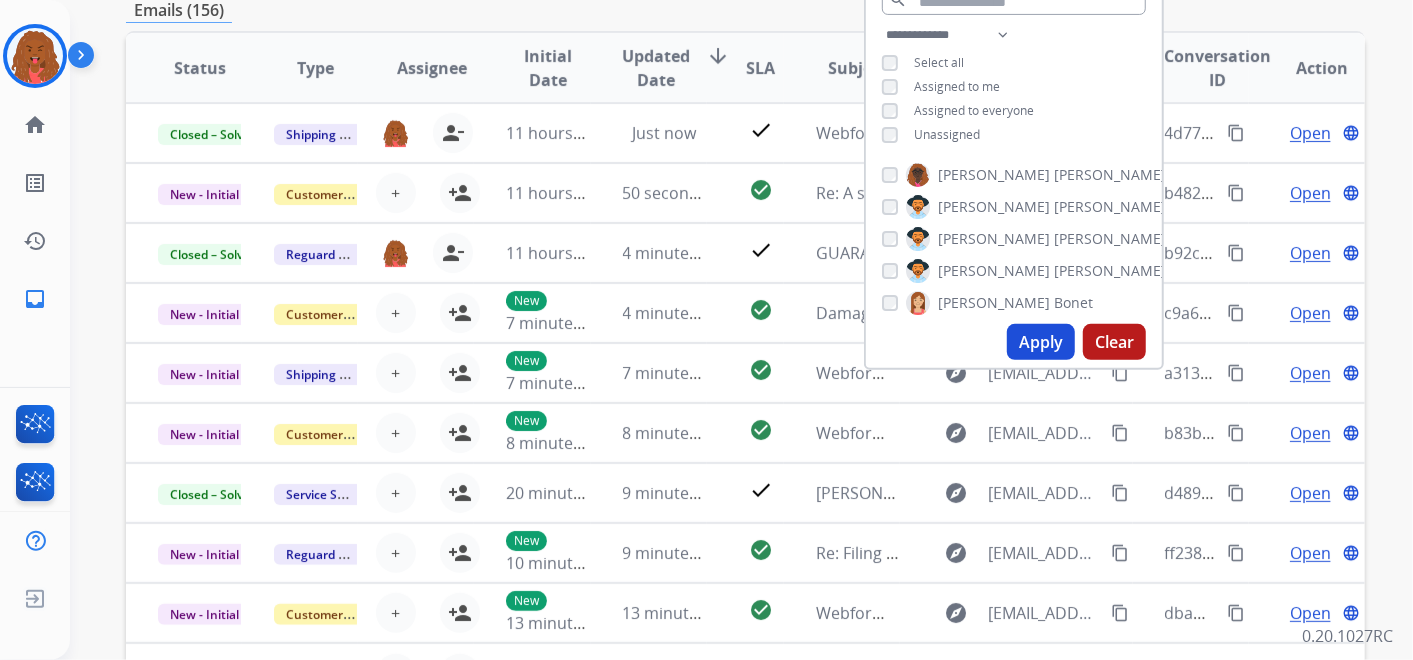 click on "Apply" at bounding box center [1041, 342] 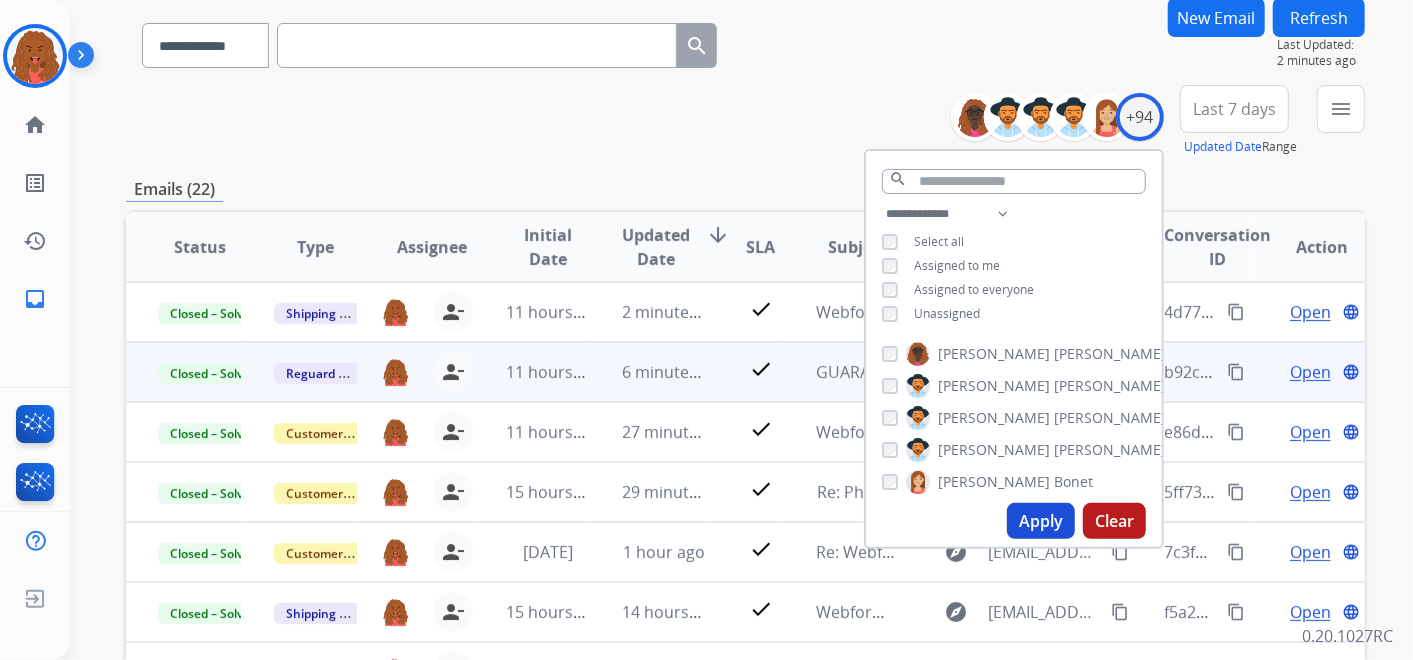 scroll, scrollTop: 222, scrollLeft: 0, axis: vertical 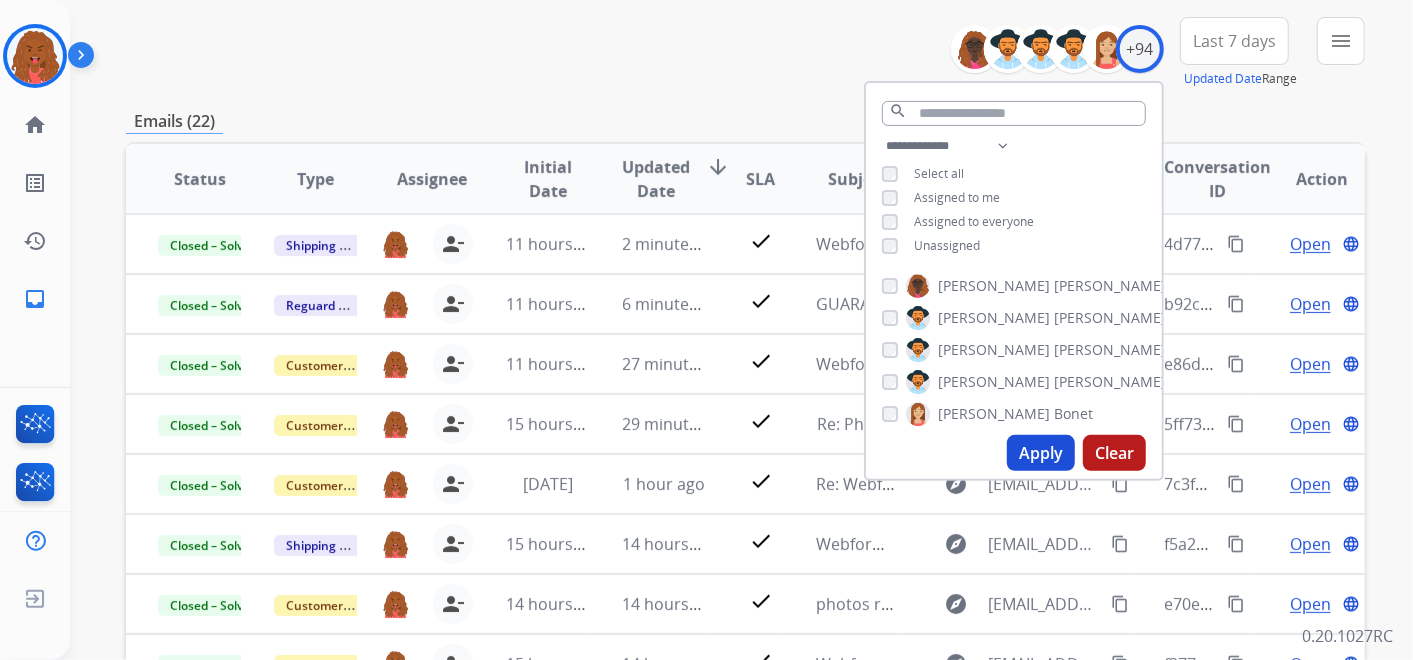 click on "Apply" at bounding box center [1041, 453] 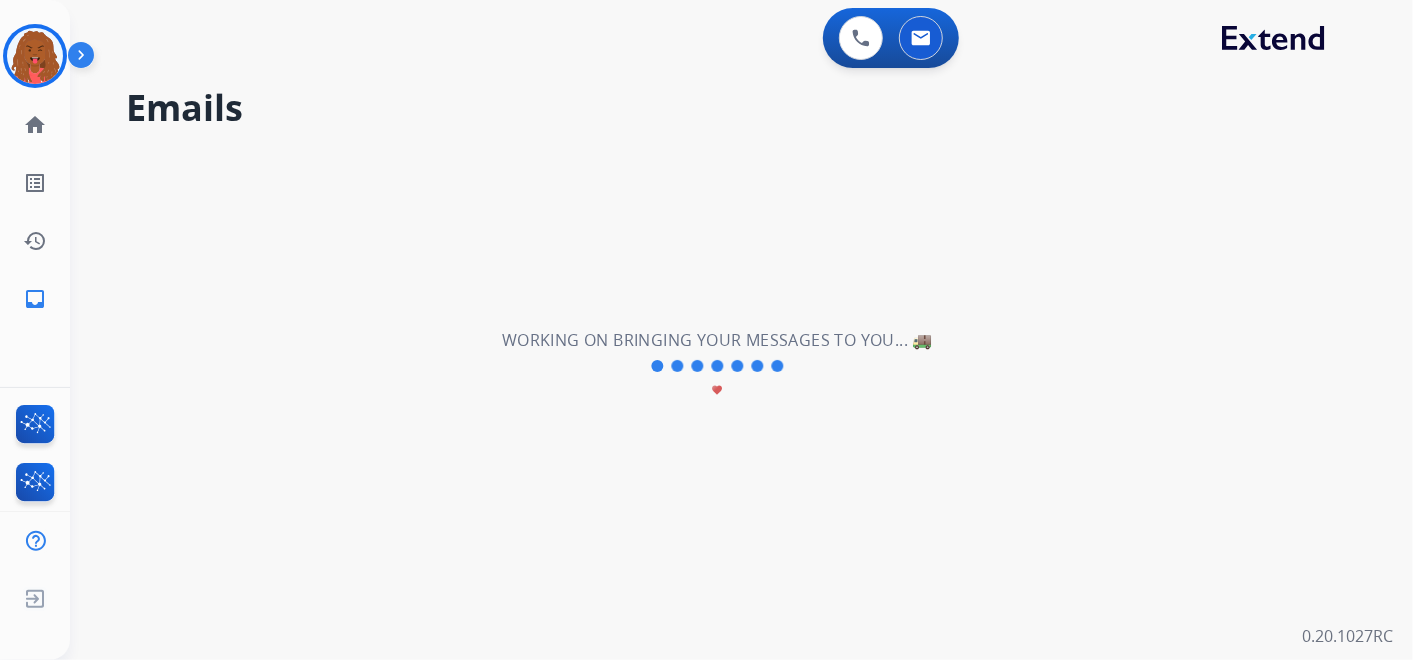 scroll, scrollTop: 0, scrollLeft: 0, axis: both 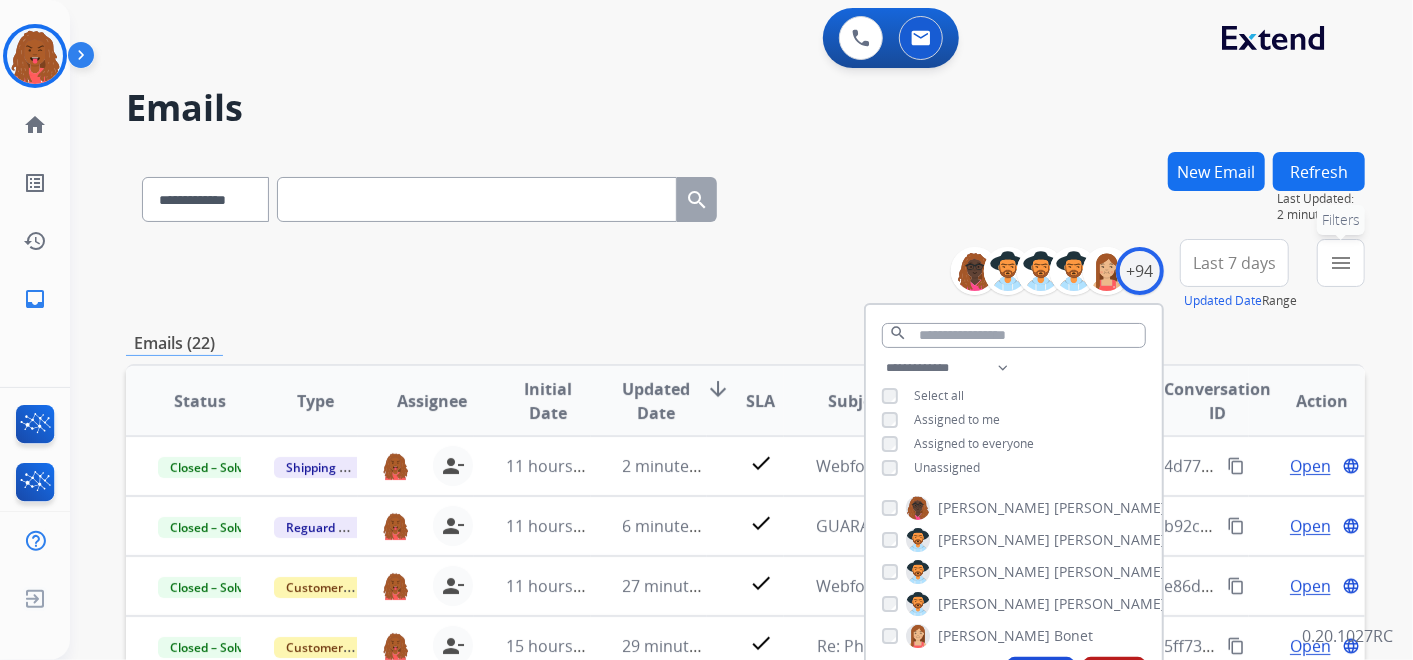 click on "menu  Filters" at bounding box center [1341, 263] 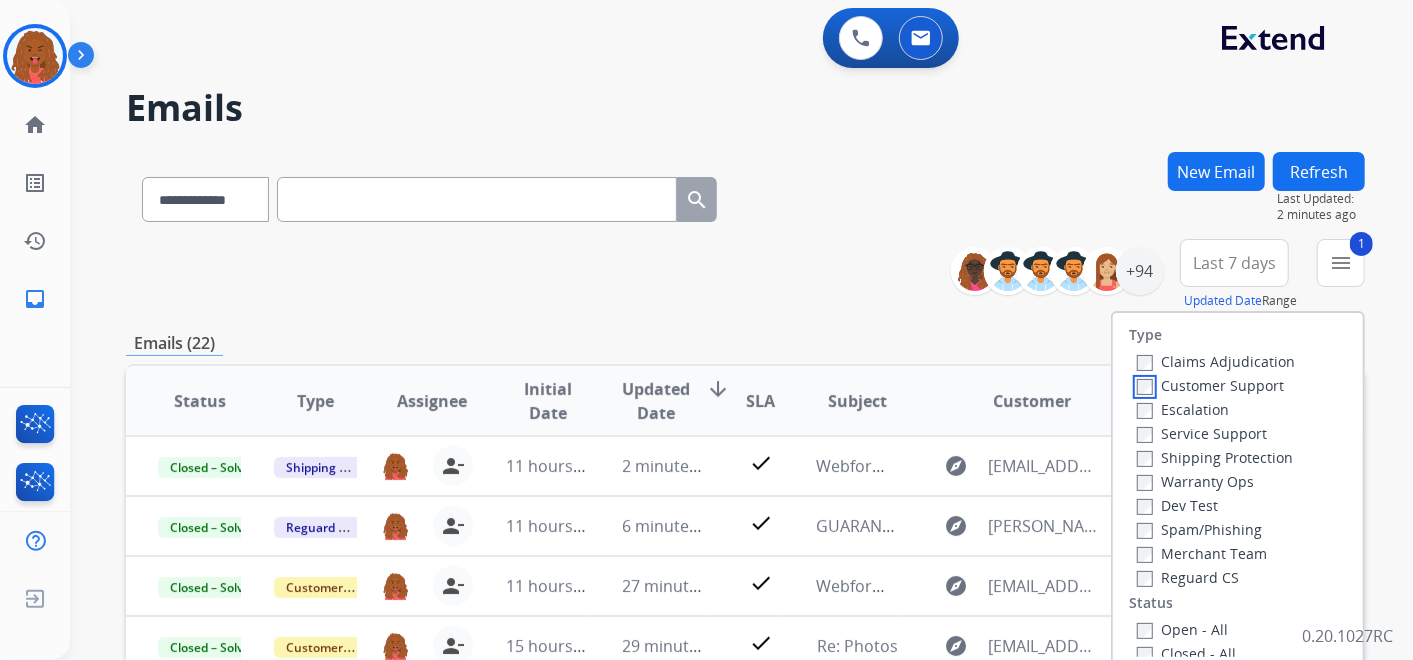 scroll, scrollTop: 111, scrollLeft: 0, axis: vertical 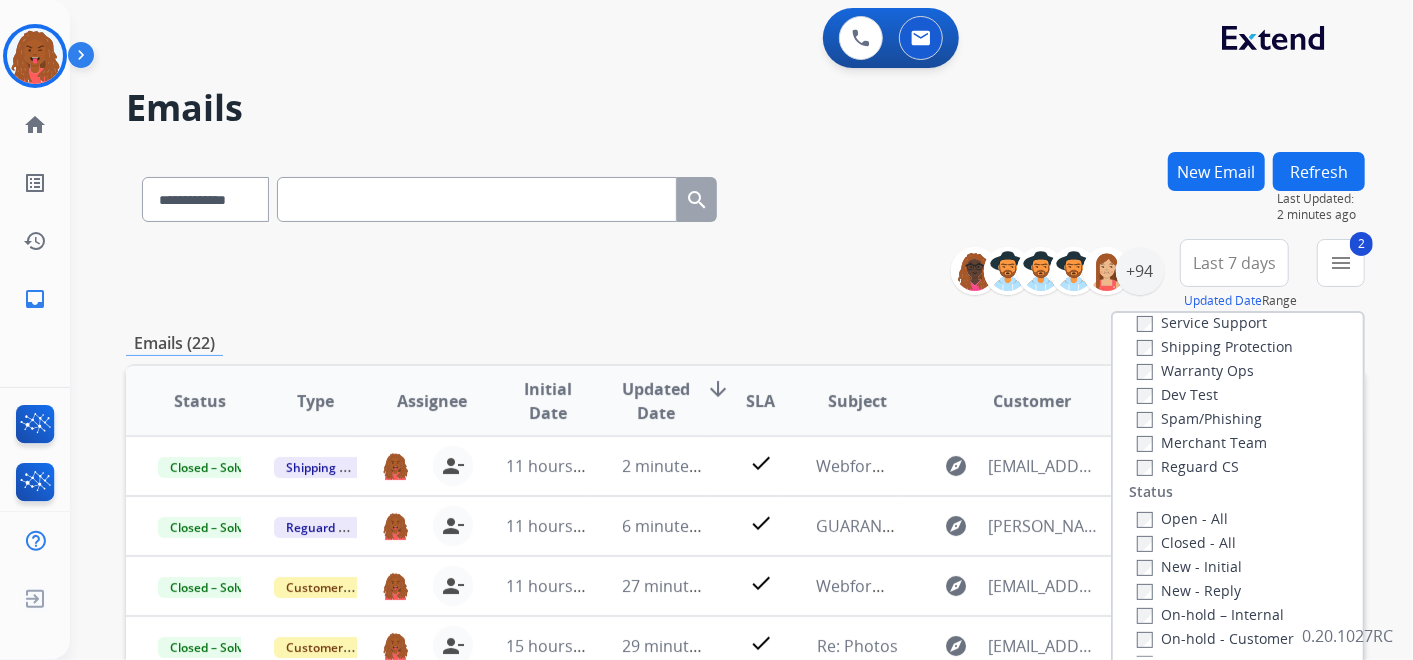 click on "Reguard CS" at bounding box center [1188, 466] 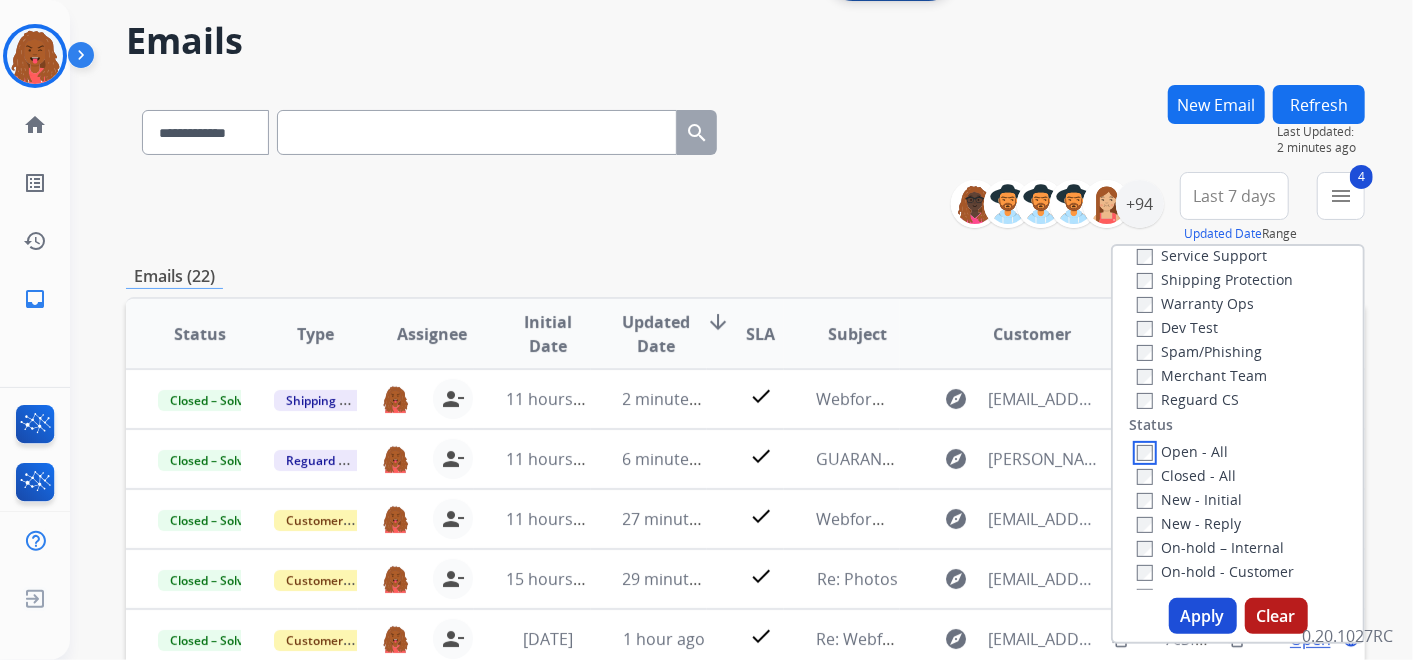 scroll, scrollTop: 333, scrollLeft: 0, axis: vertical 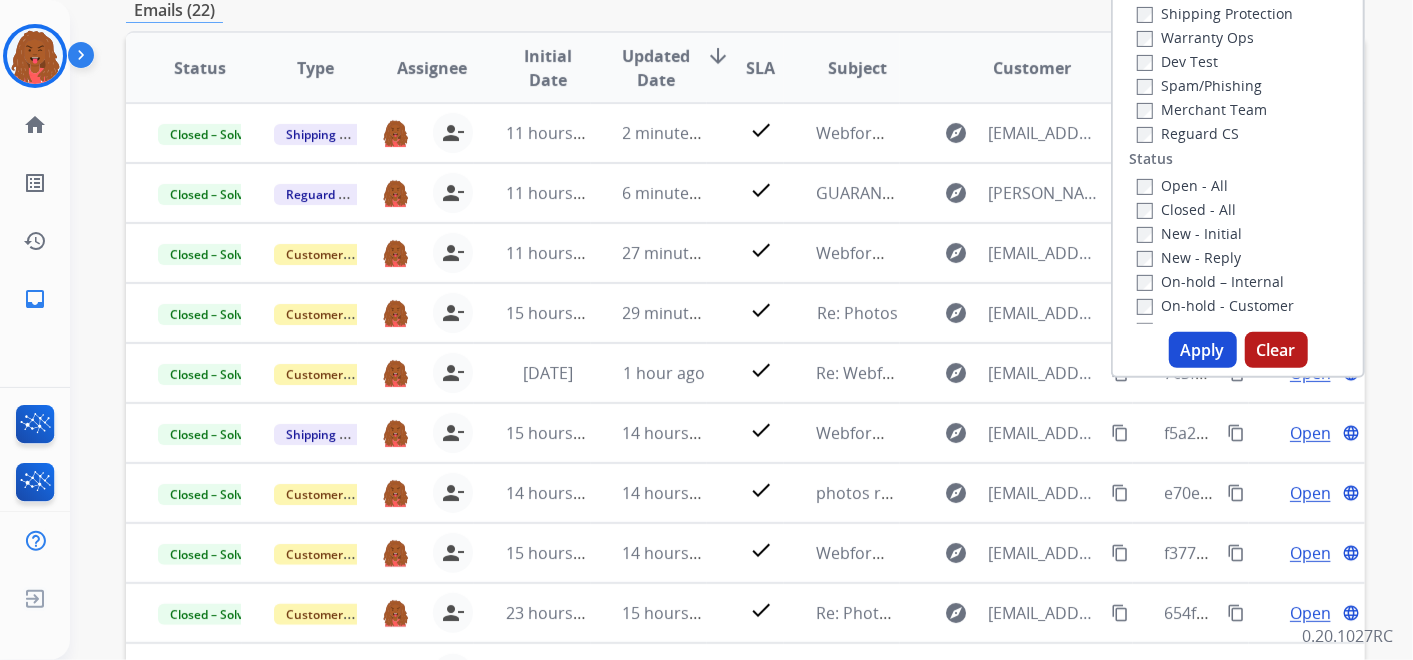 click on "Apply" at bounding box center (1203, 350) 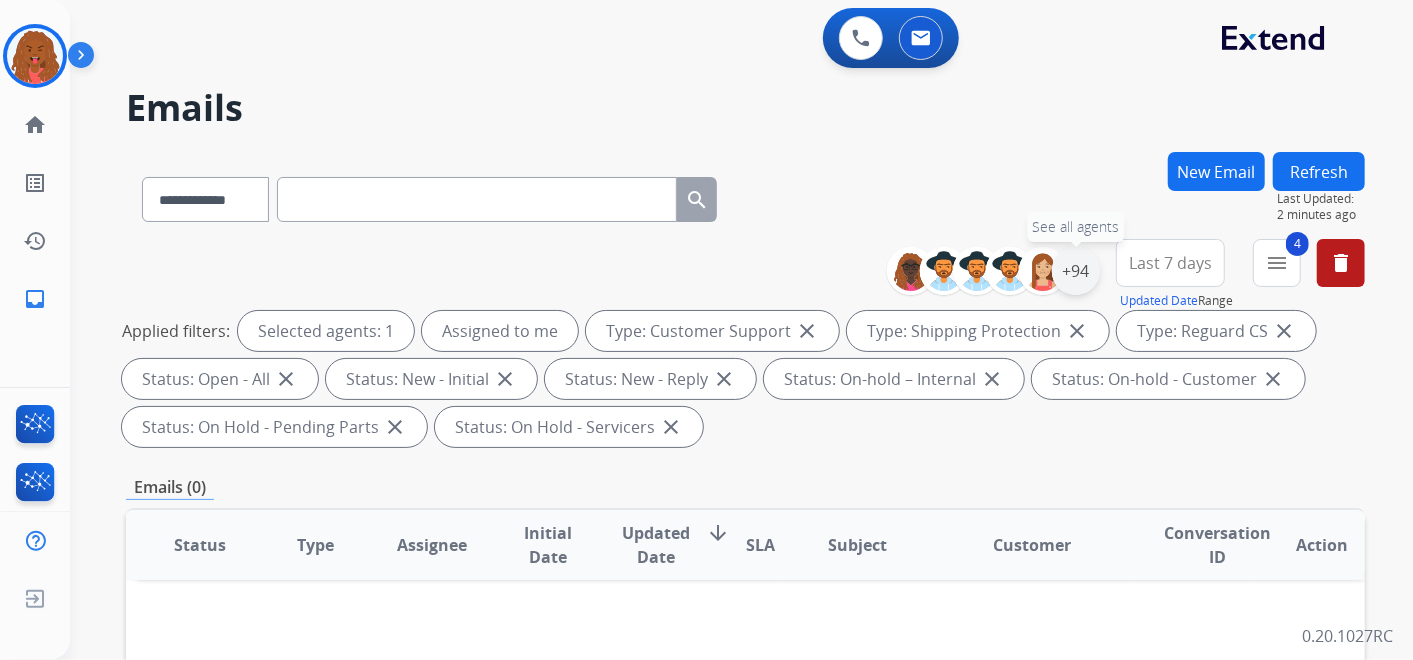 click on "+94" at bounding box center (1076, 271) 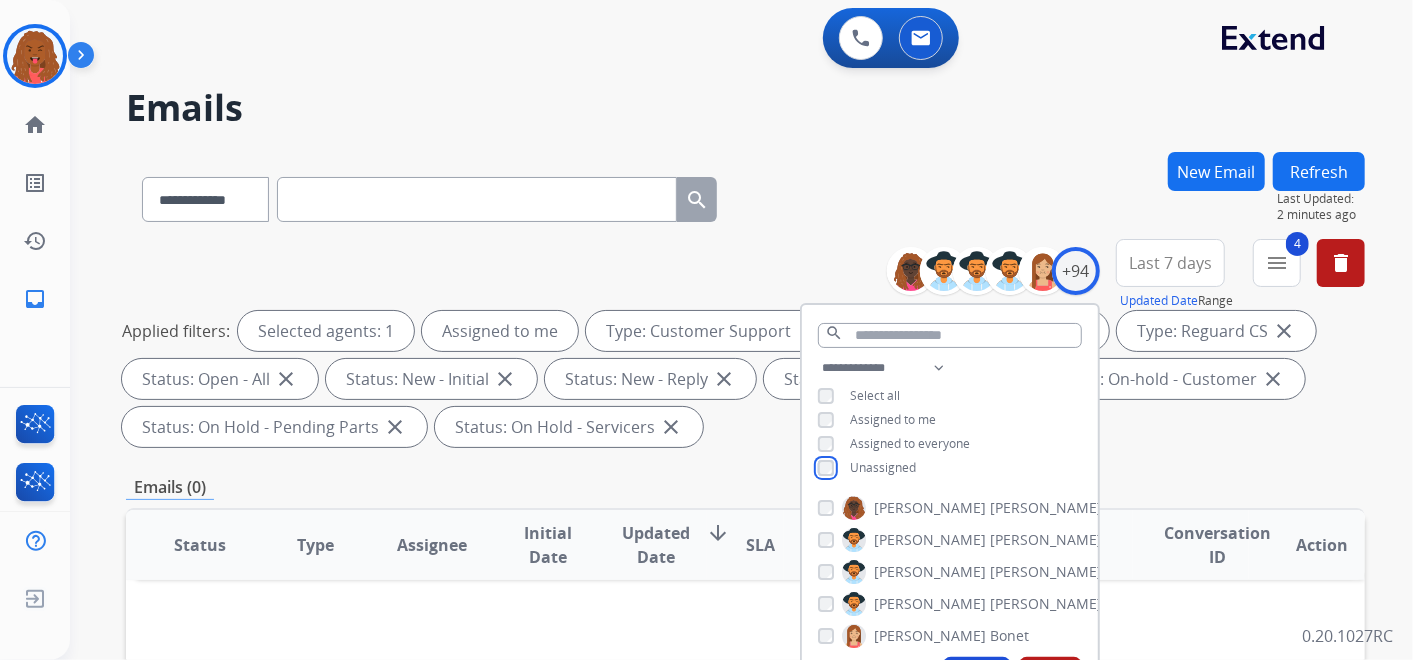 click on "**********" at bounding box center [950, 420] 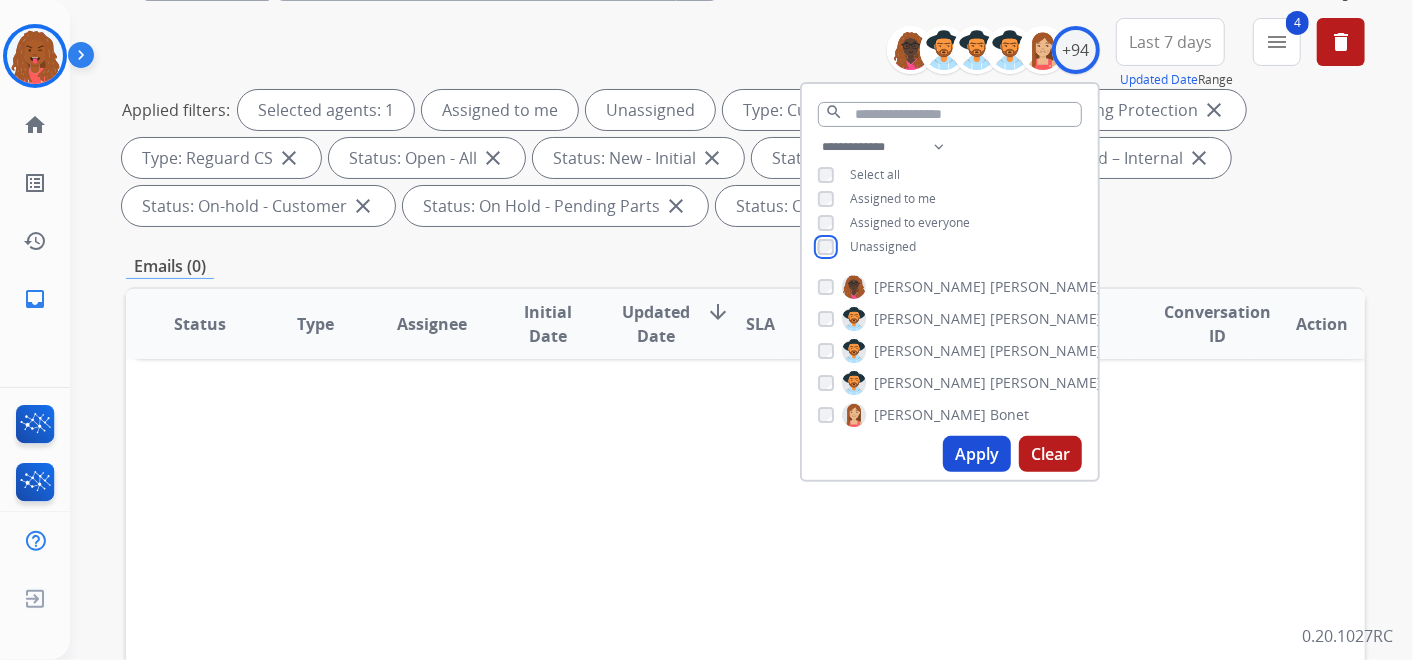 scroll, scrollTop: 222, scrollLeft: 0, axis: vertical 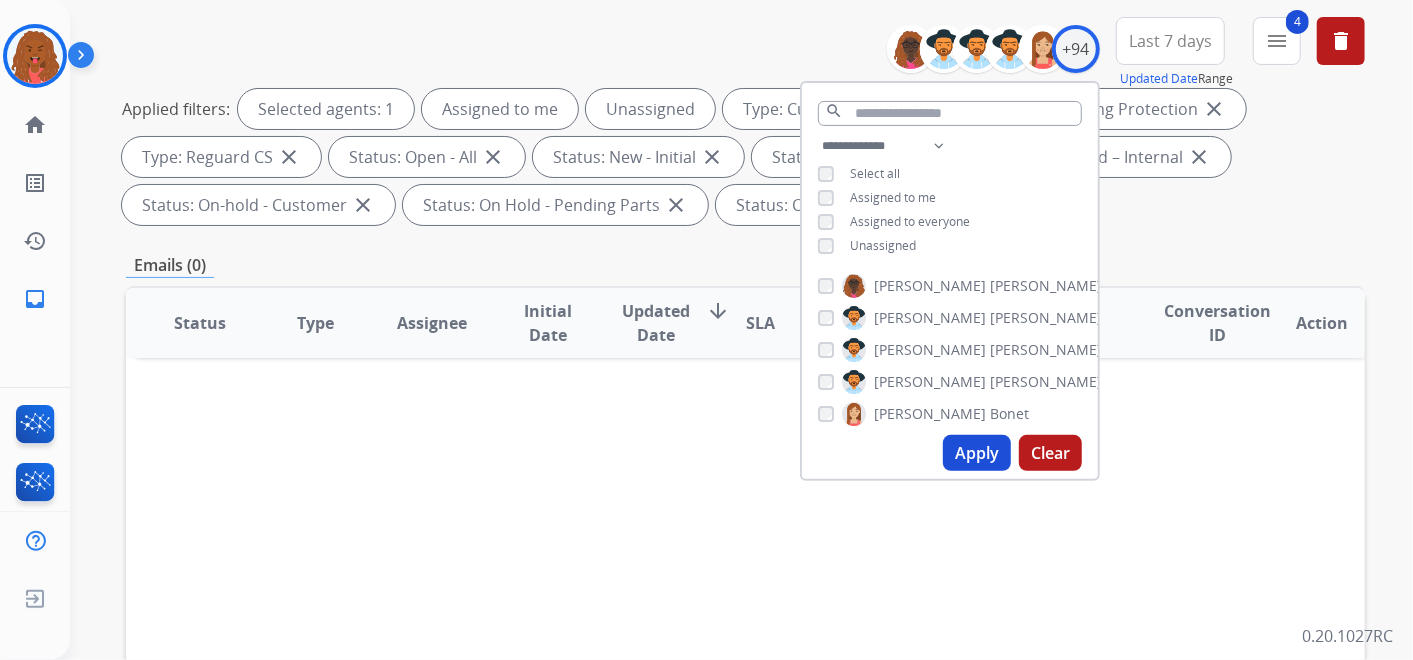 click on "Apply" at bounding box center (977, 453) 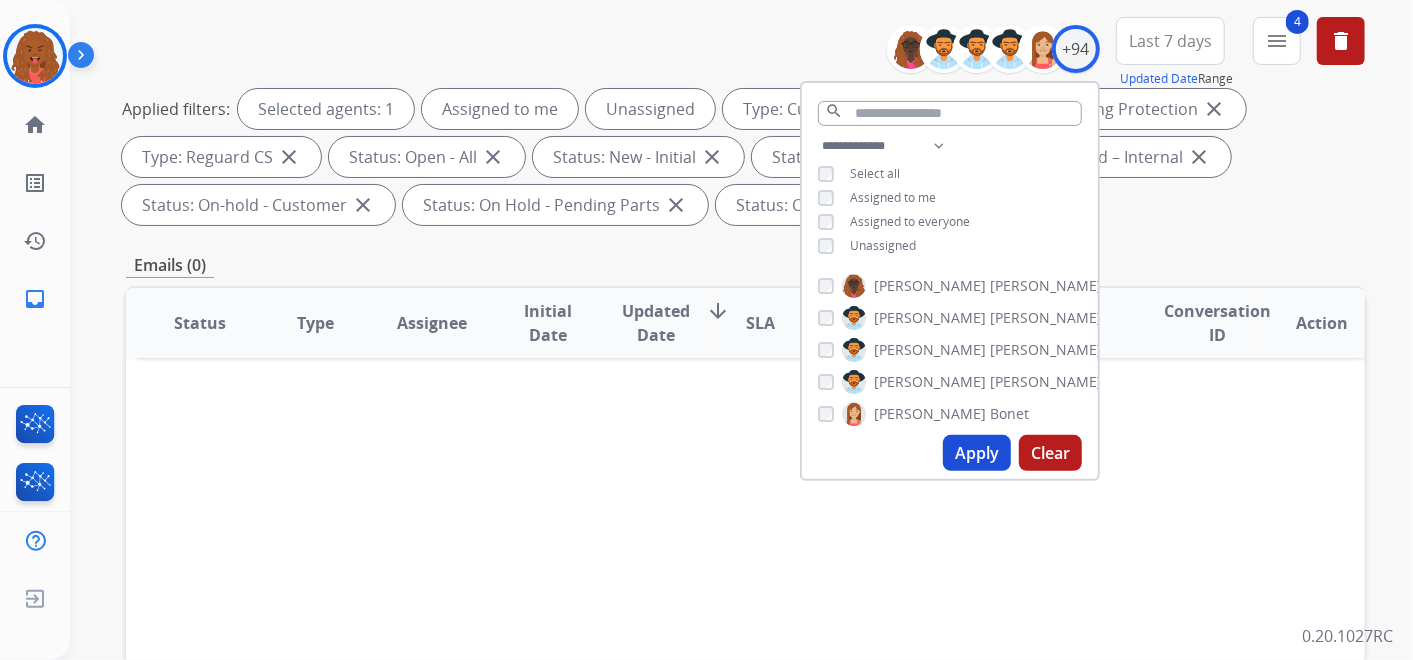 scroll, scrollTop: 0, scrollLeft: 0, axis: both 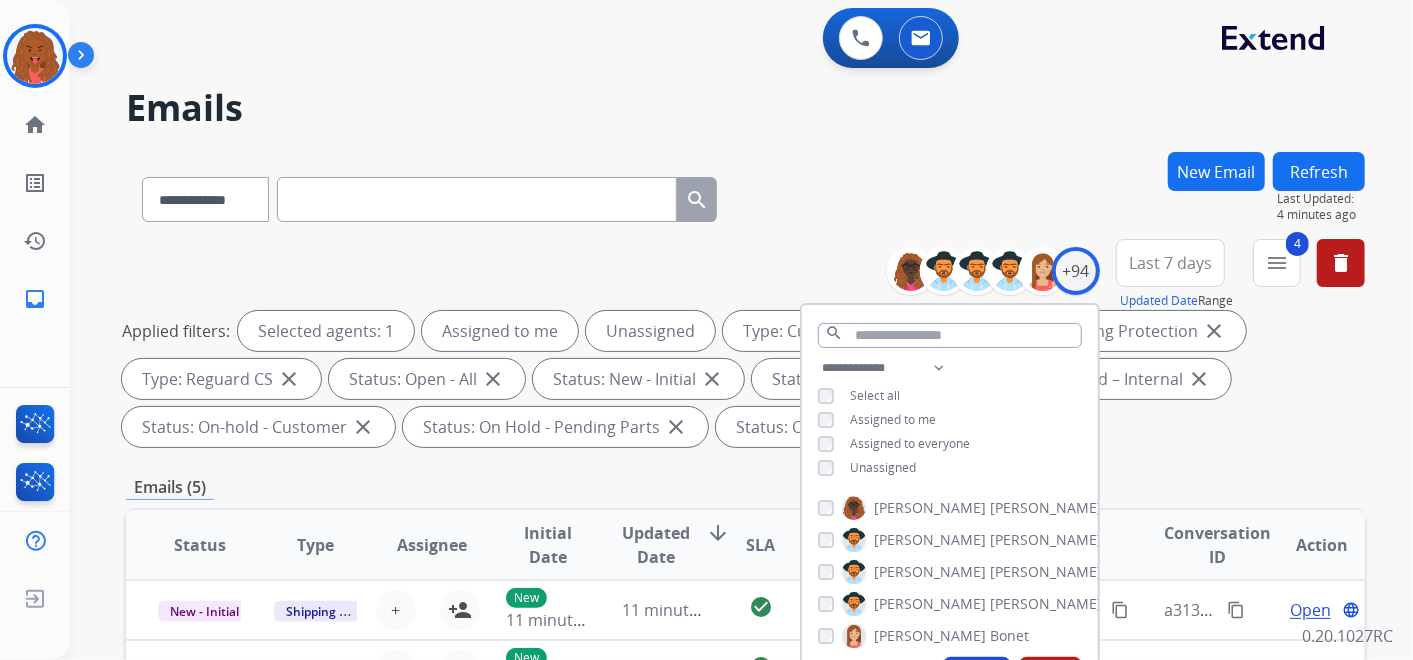 click on "**********" at bounding box center [745, 195] 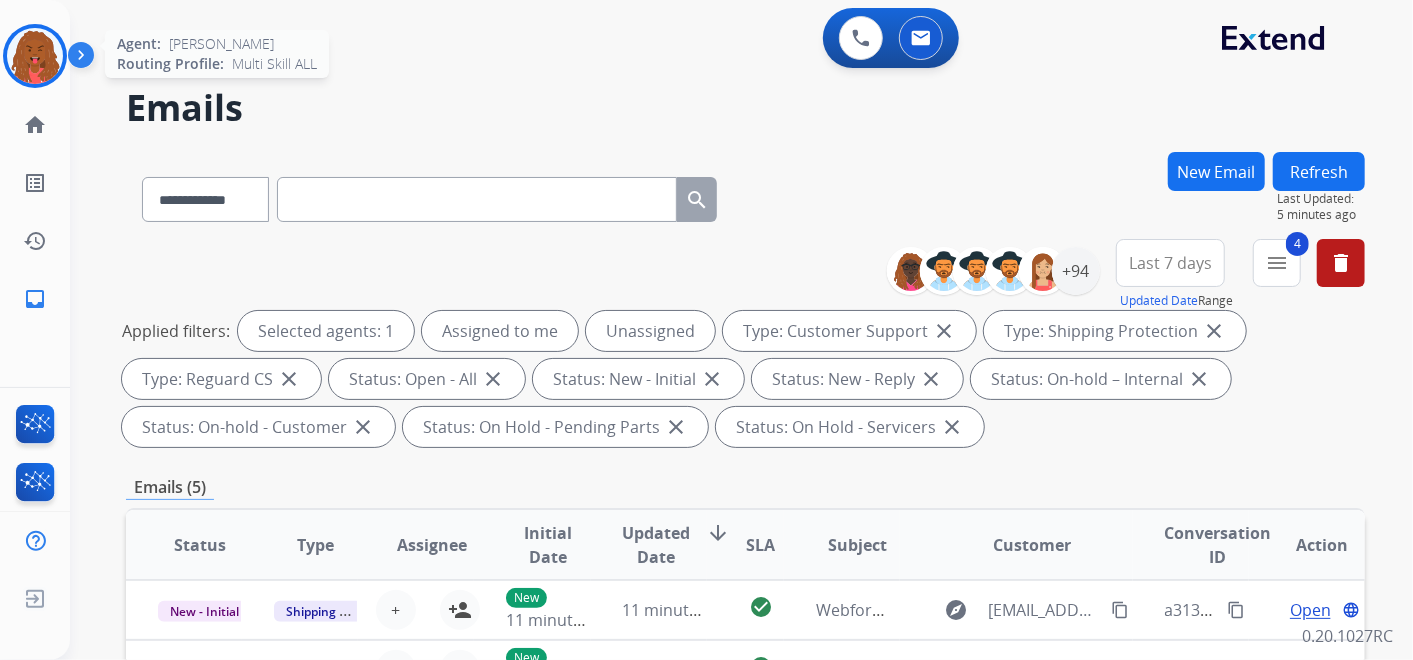 click at bounding box center [35, 56] 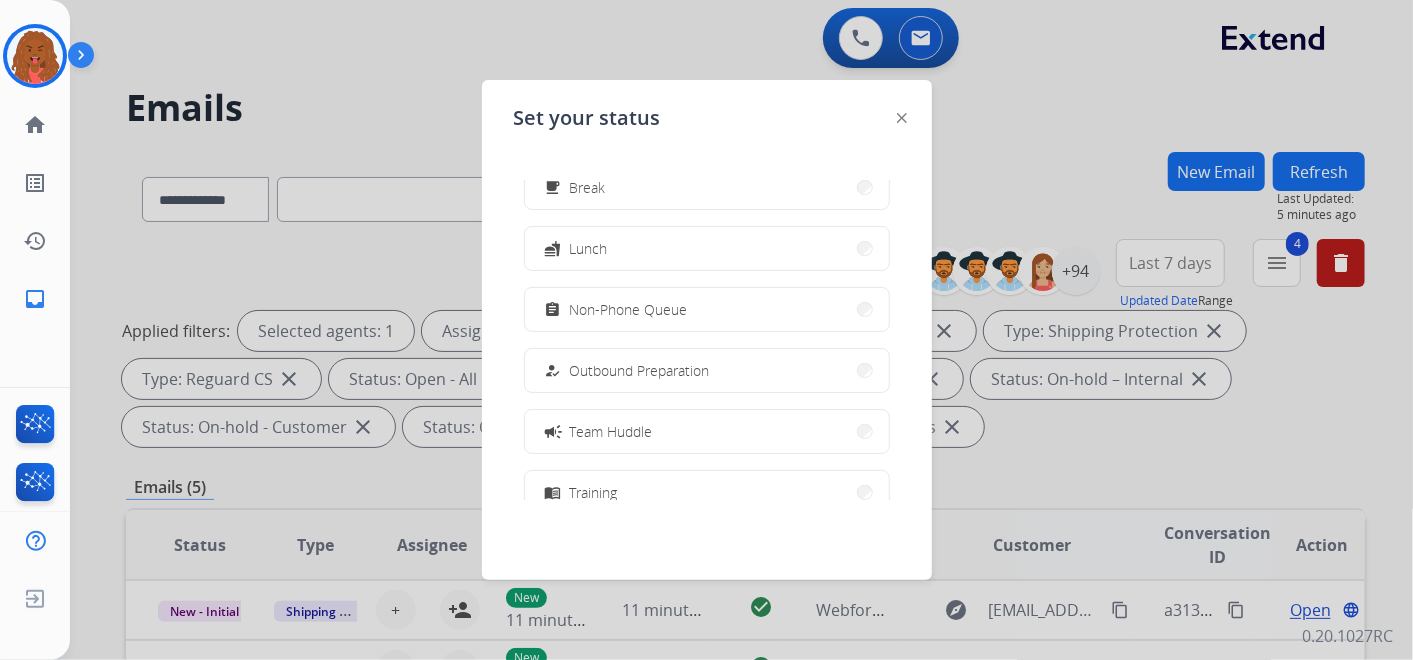 scroll, scrollTop: 0, scrollLeft: 0, axis: both 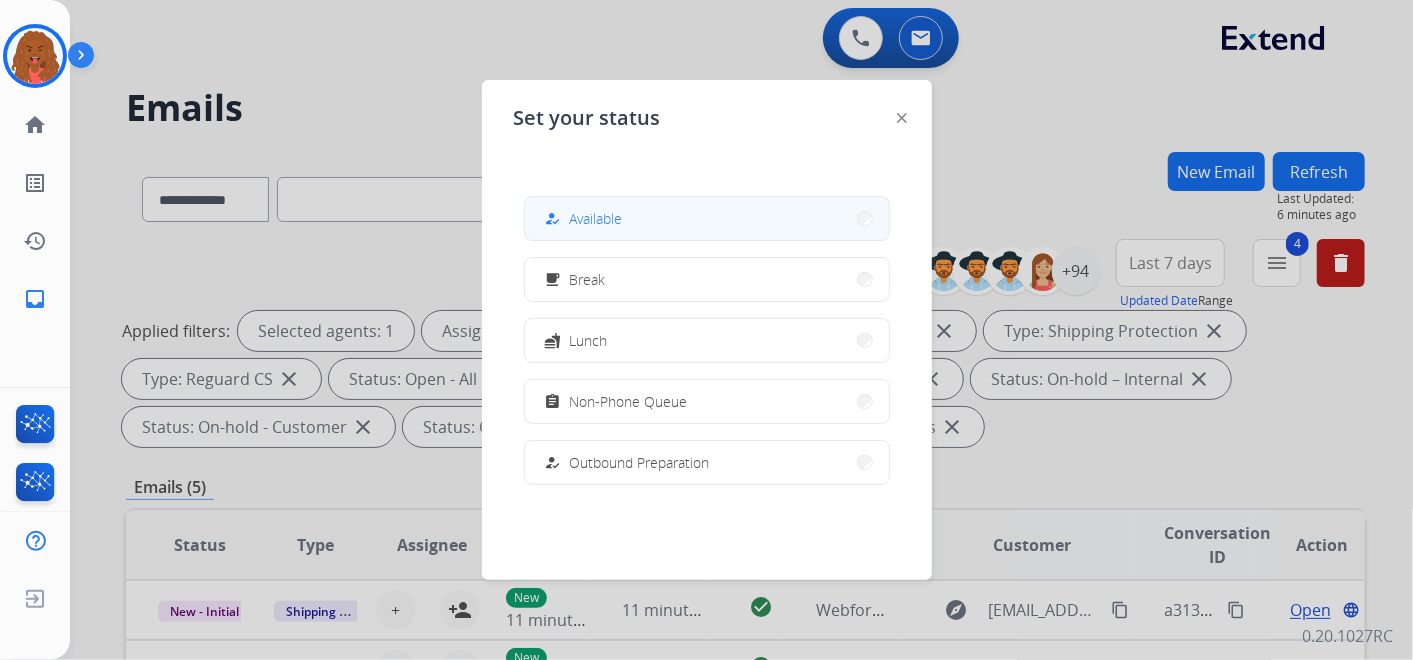 click on "how_to_reg Available" at bounding box center [707, 218] 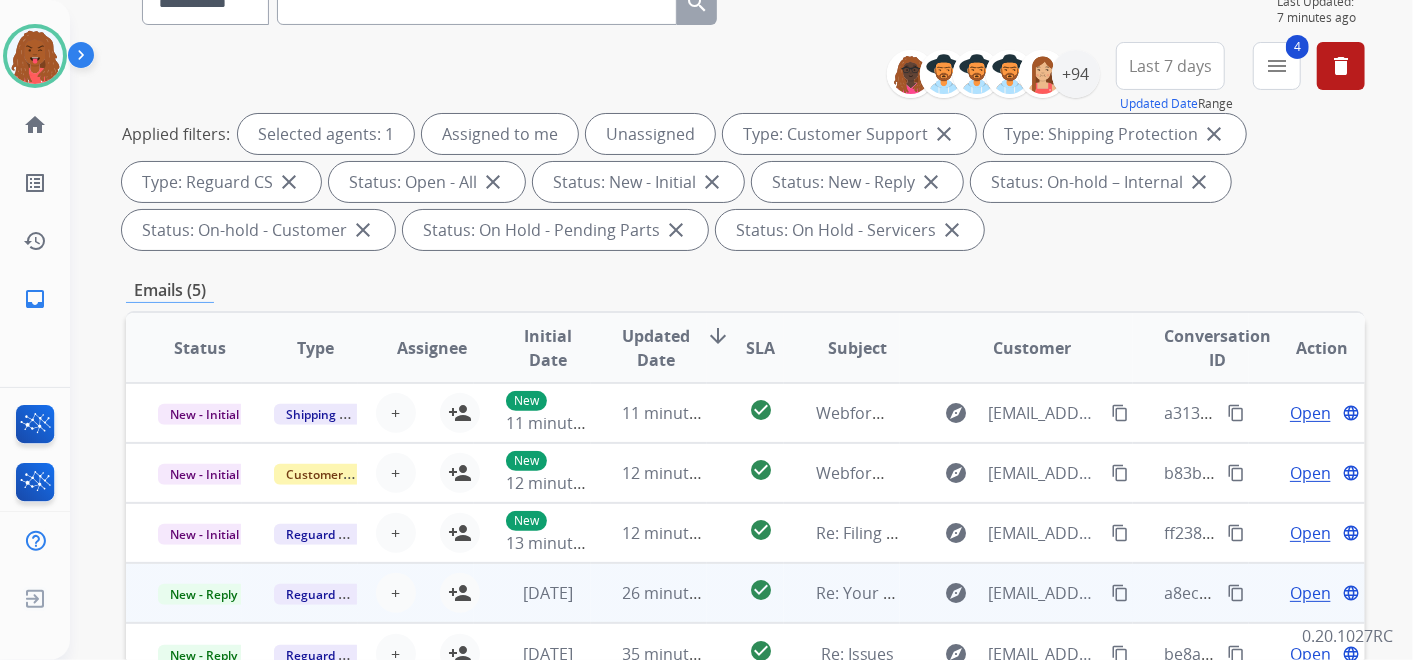 scroll, scrollTop: 333, scrollLeft: 0, axis: vertical 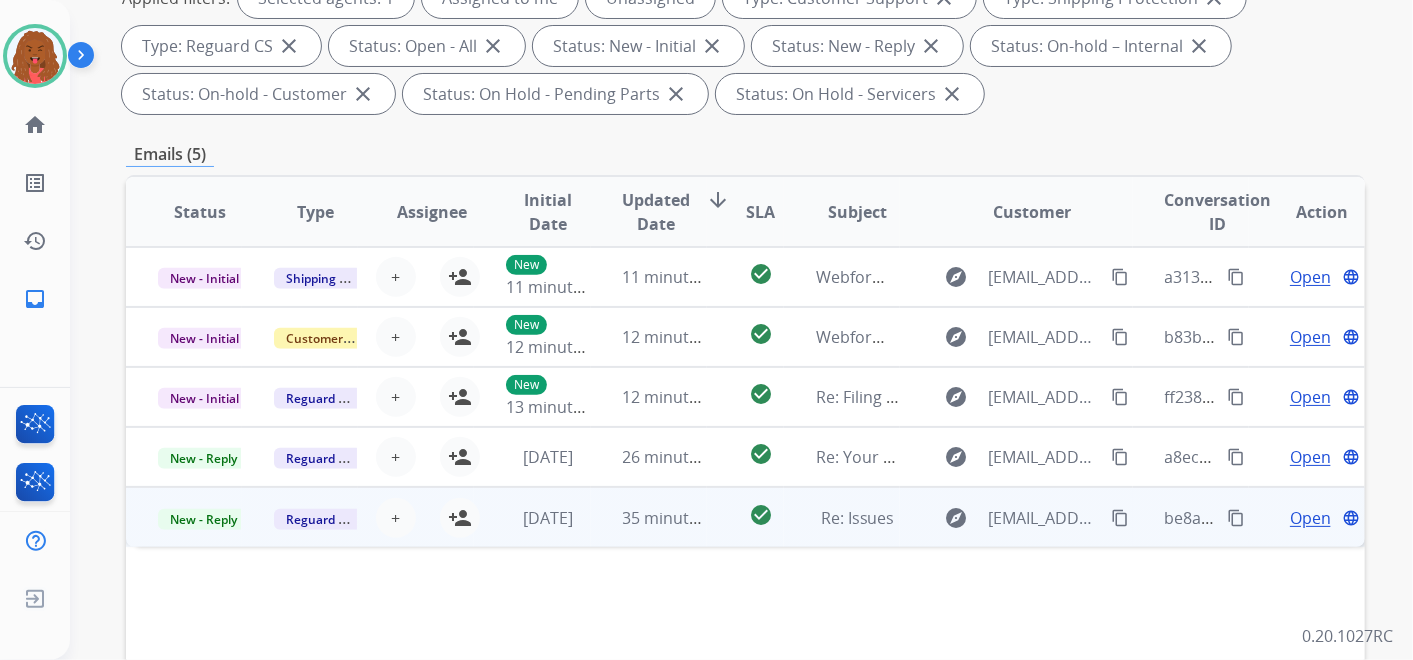 click on "Open" at bounding box center (1310, 518) 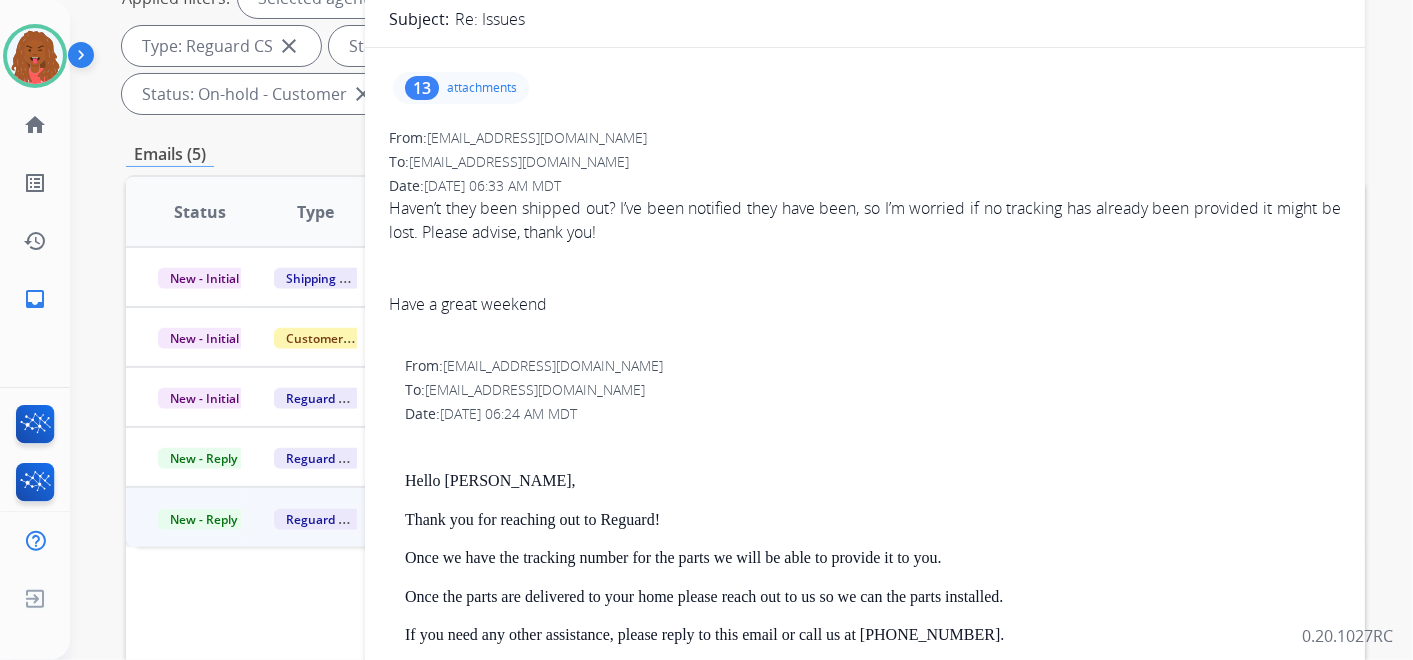 scroll, scrollTop: 222, scrollLeft: 0, axis: vertical 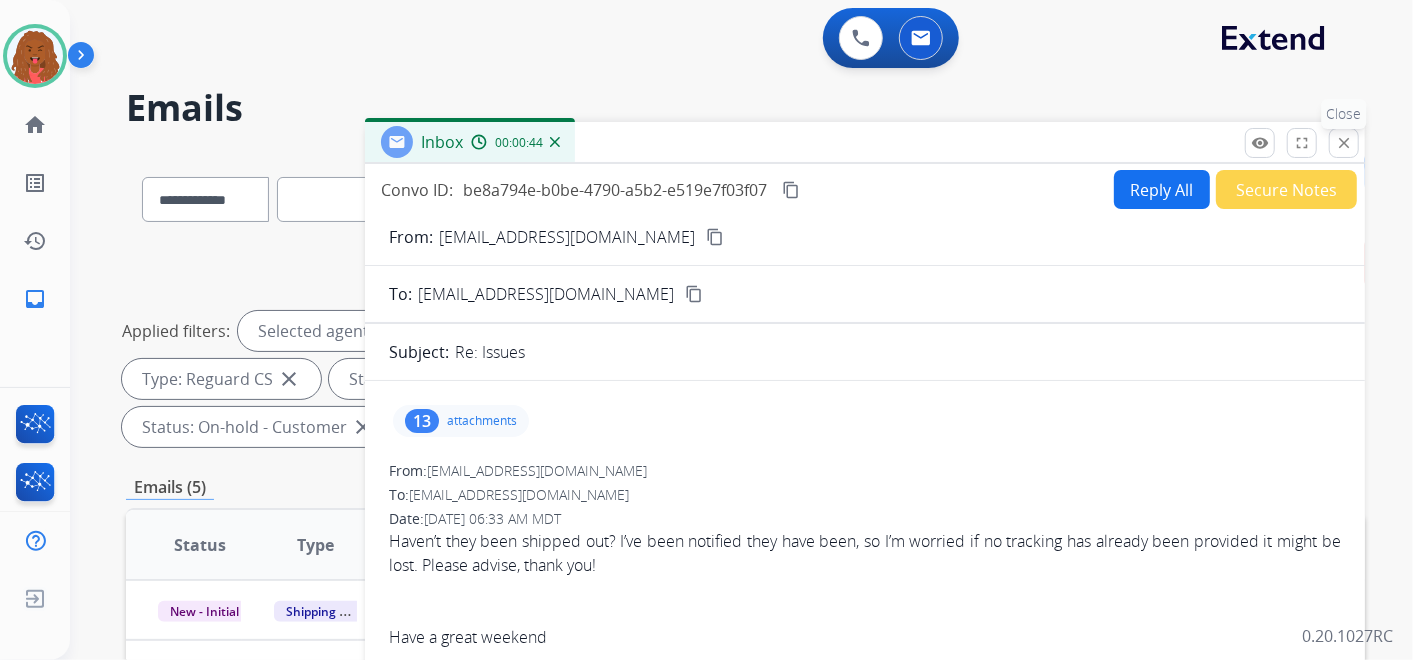 click on "close" at bounding box center (1344, 143) 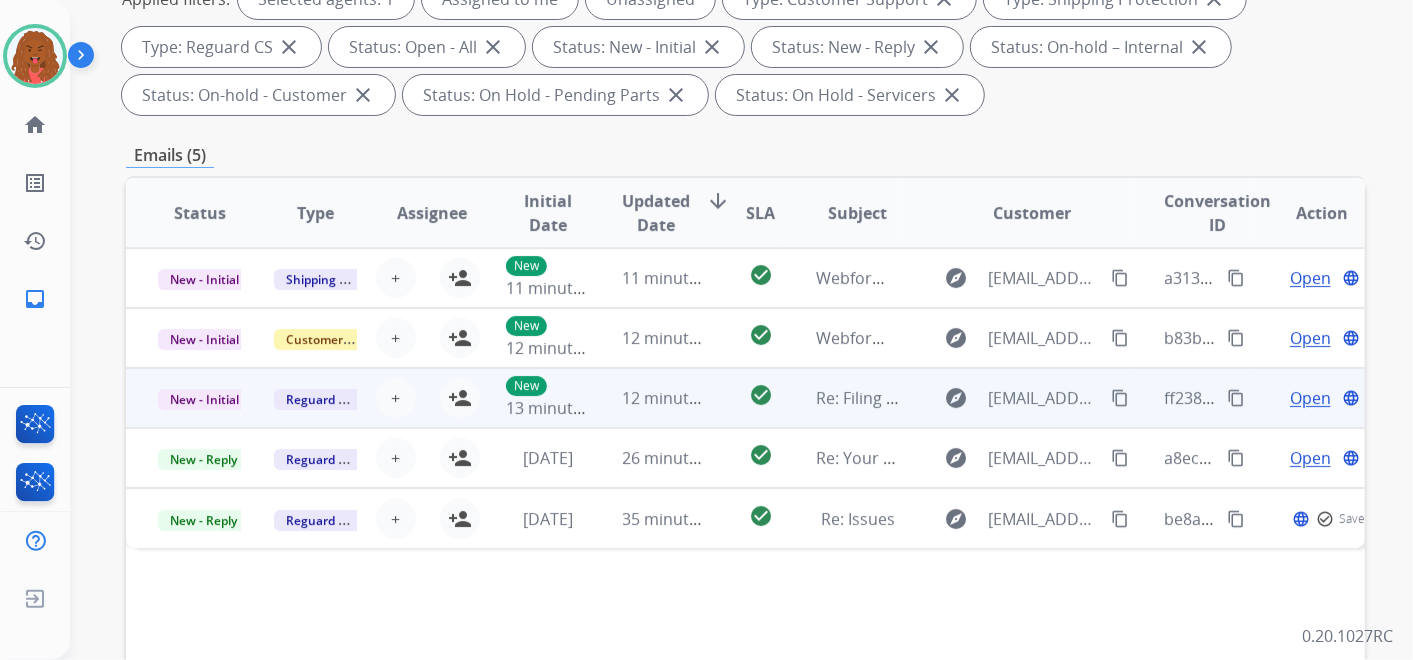 scroll, scrollTop: 333, scrollLeft: 0, axis: vertical 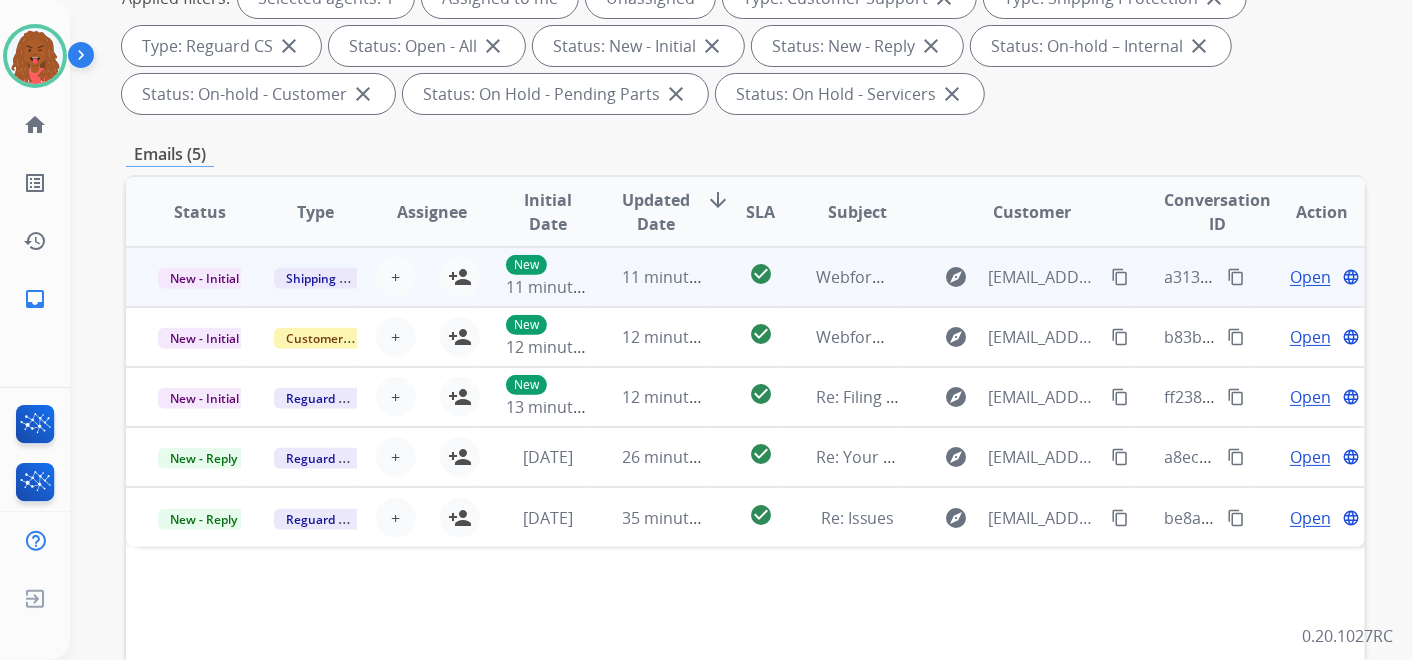 click on "Shipping Protection" at bounding box center (300, 277) 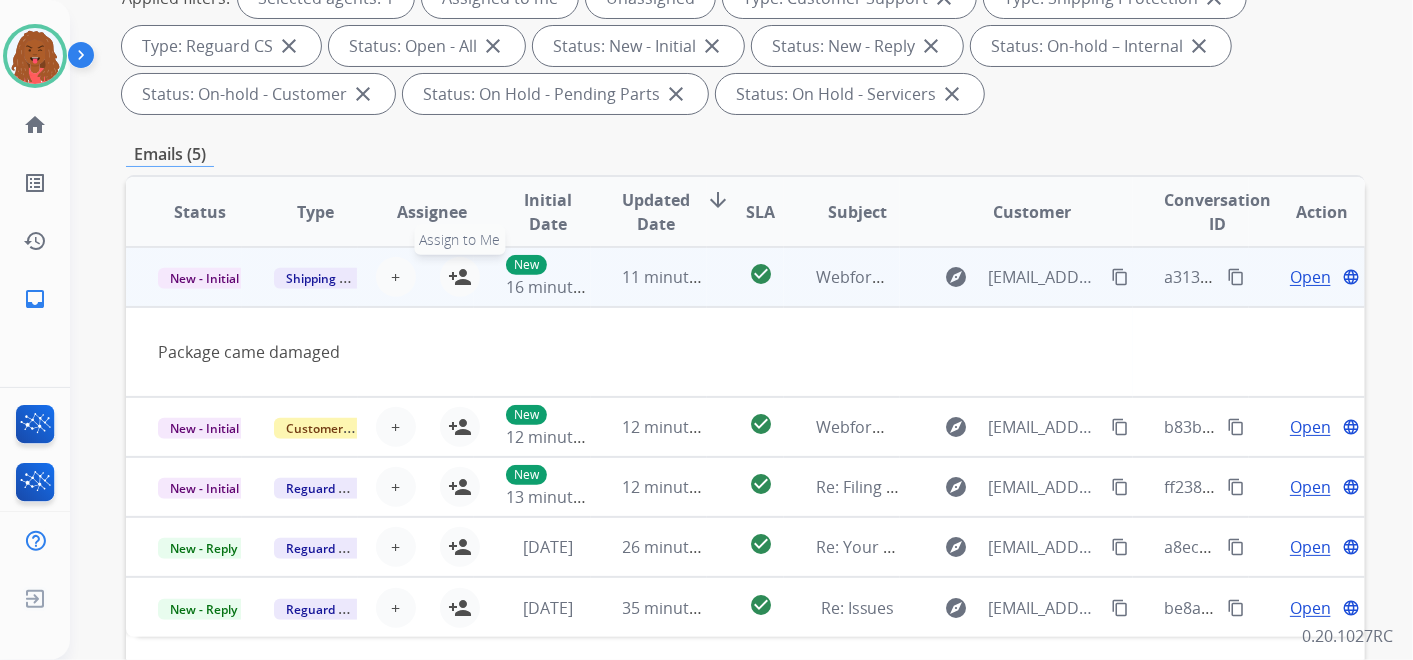 click on "person_add" at bounding box center (460, 277) 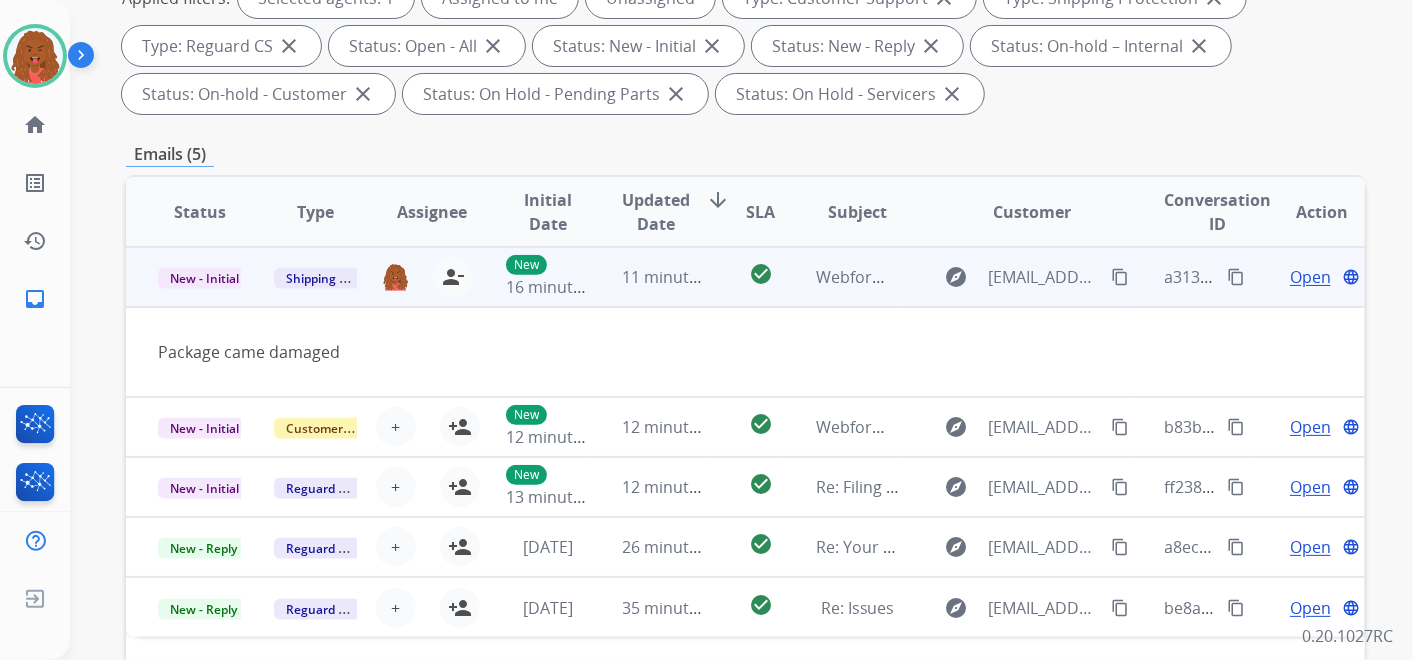click on "Open" at bounding box center (1310, 277) 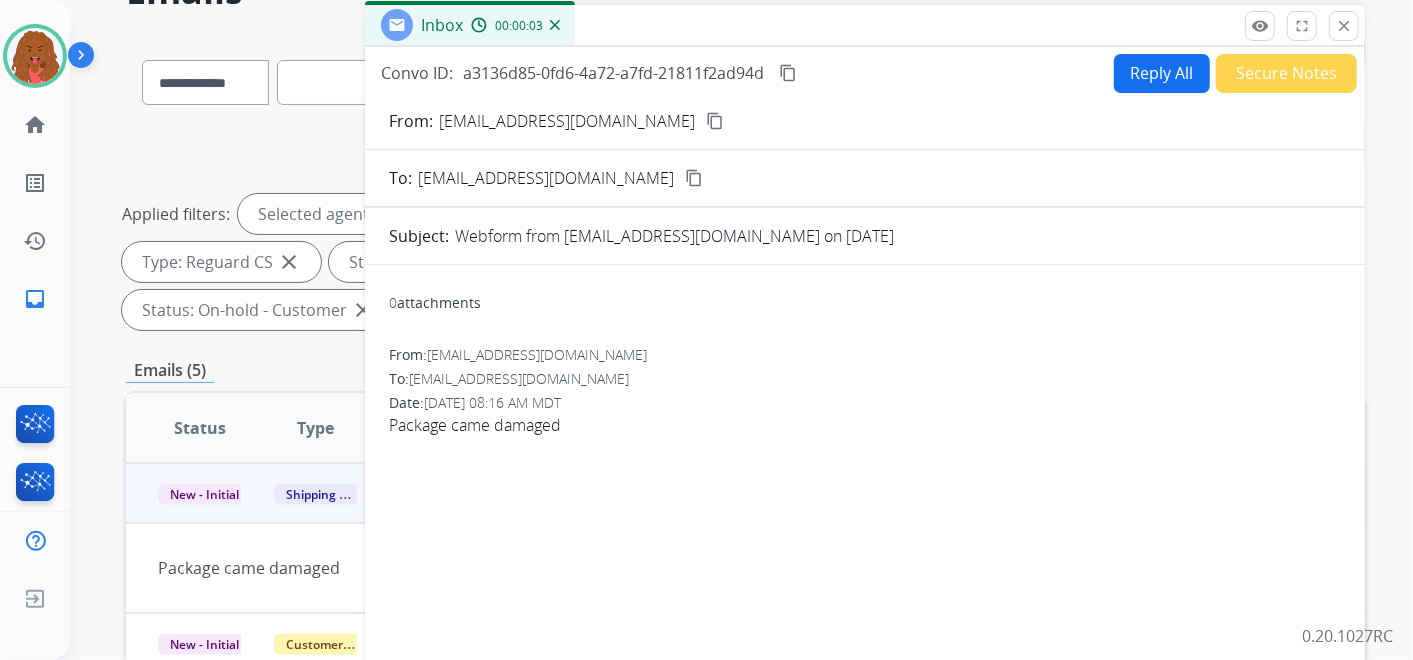 scroll, scrollTop: 111, scrollLeft: 0, axis: vertical 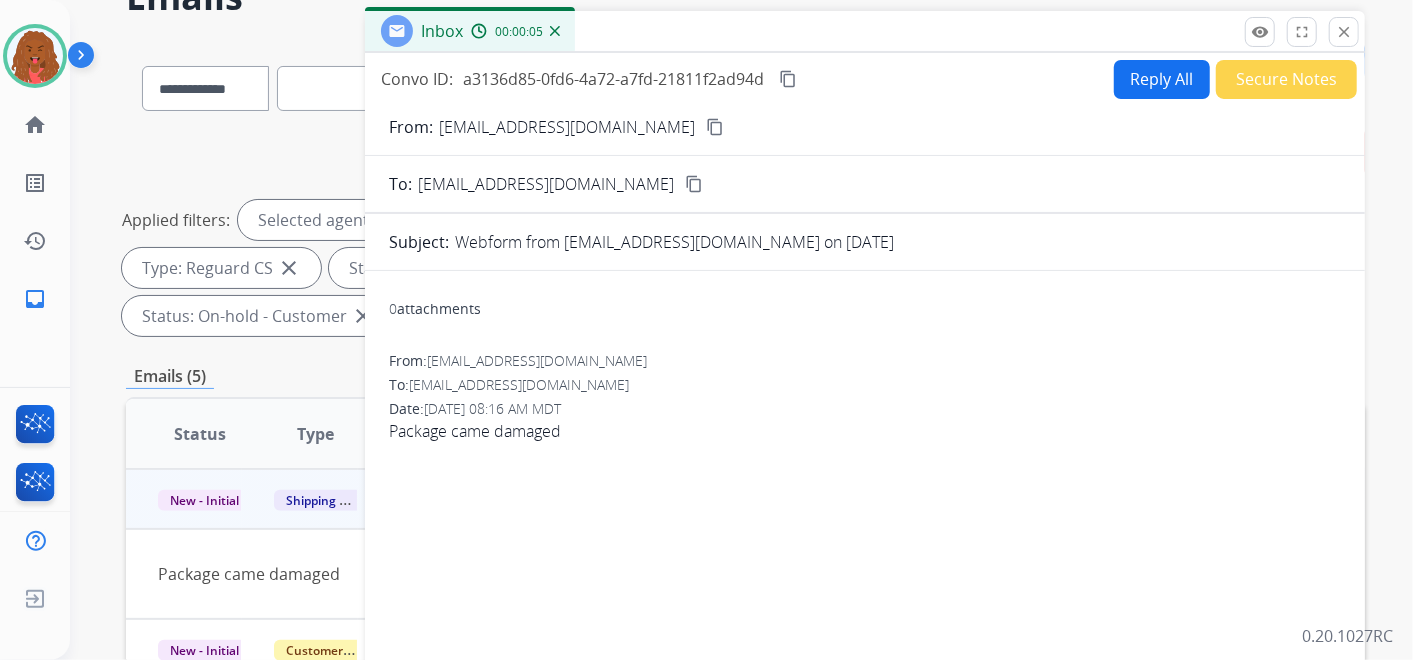 click on "content_copy" at bounding box center [715, 127] 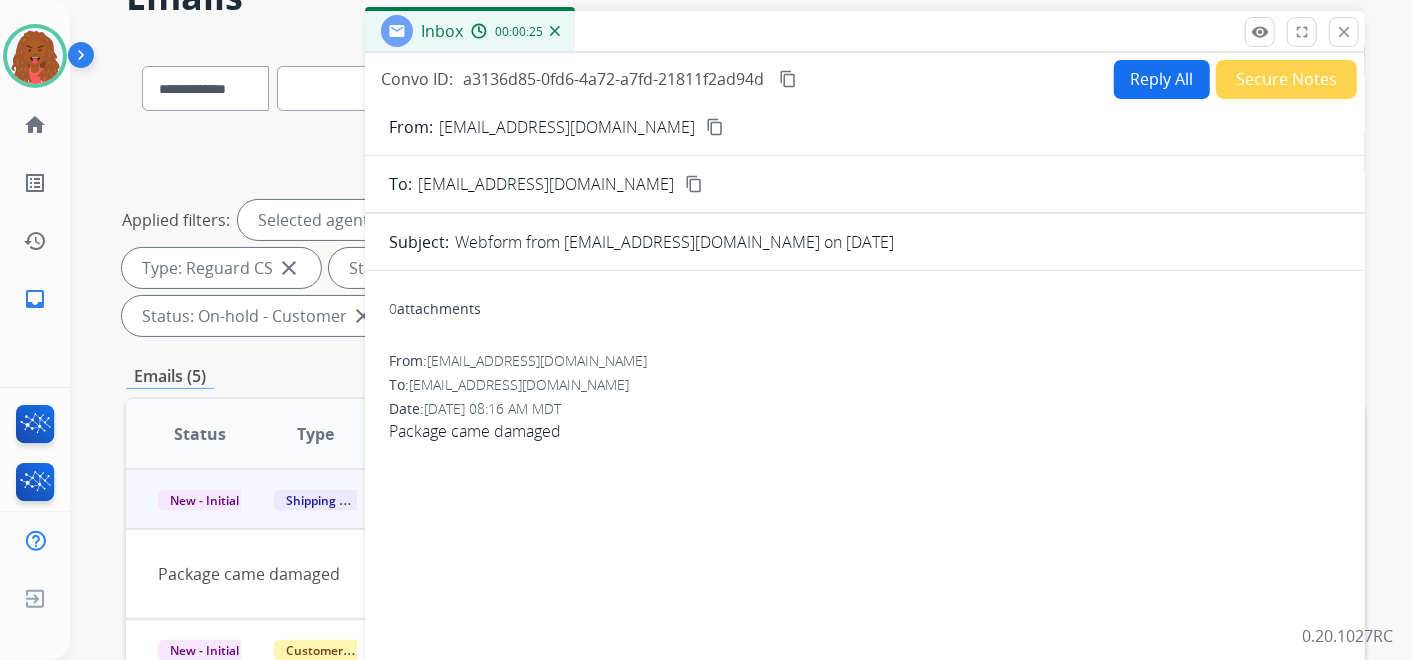 click on "Reply All" at bounding box center (1162, 79) 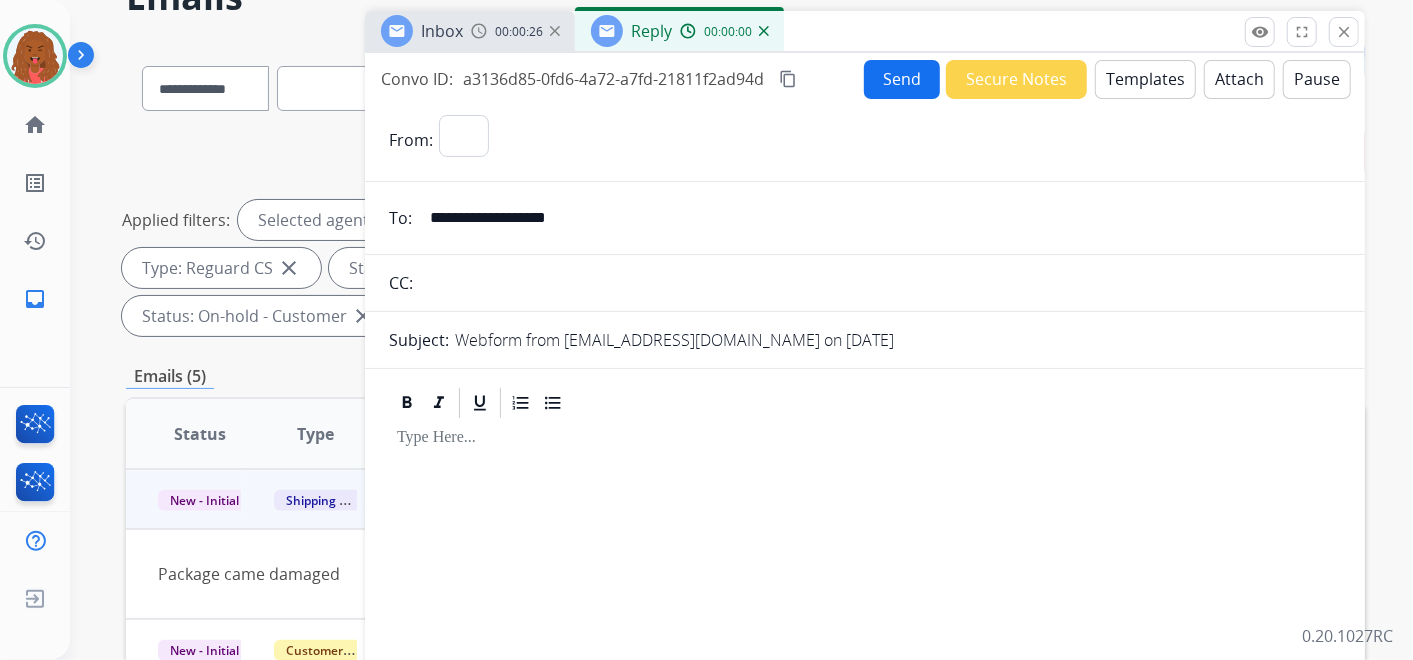 select on "**********" 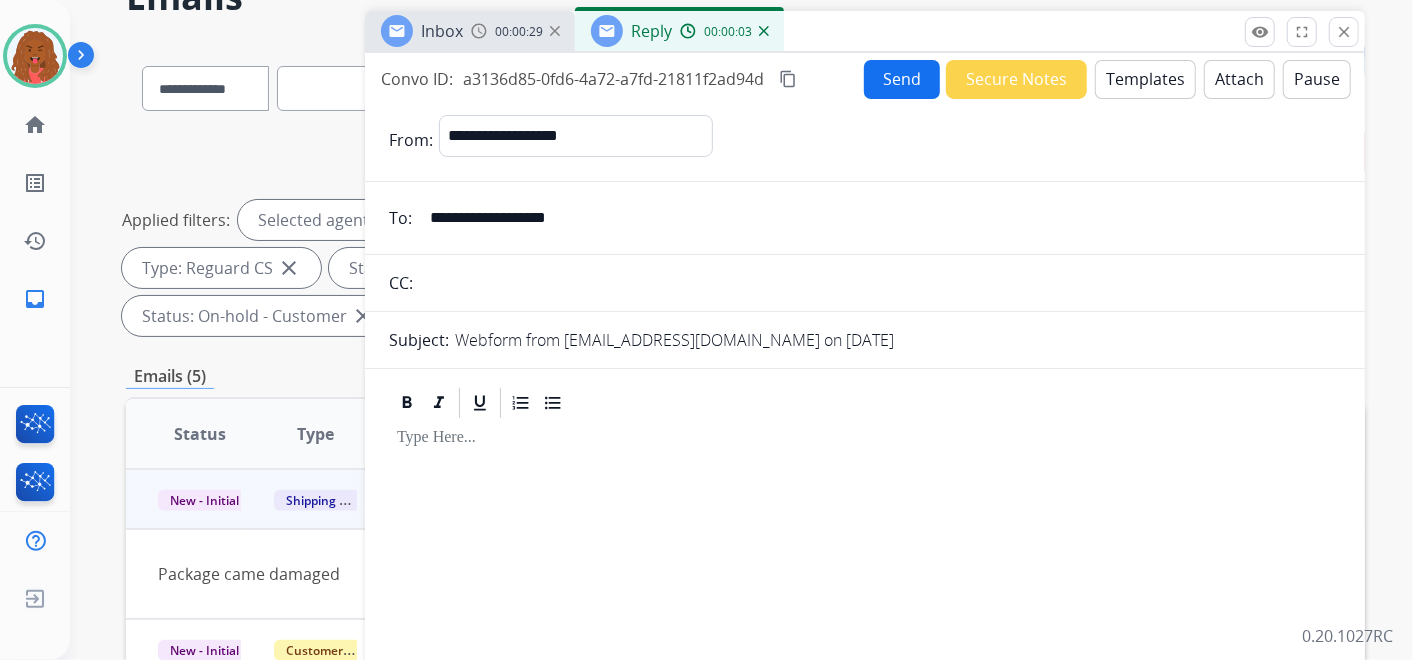 click on "Templates" at bounding box center (1145, 79) 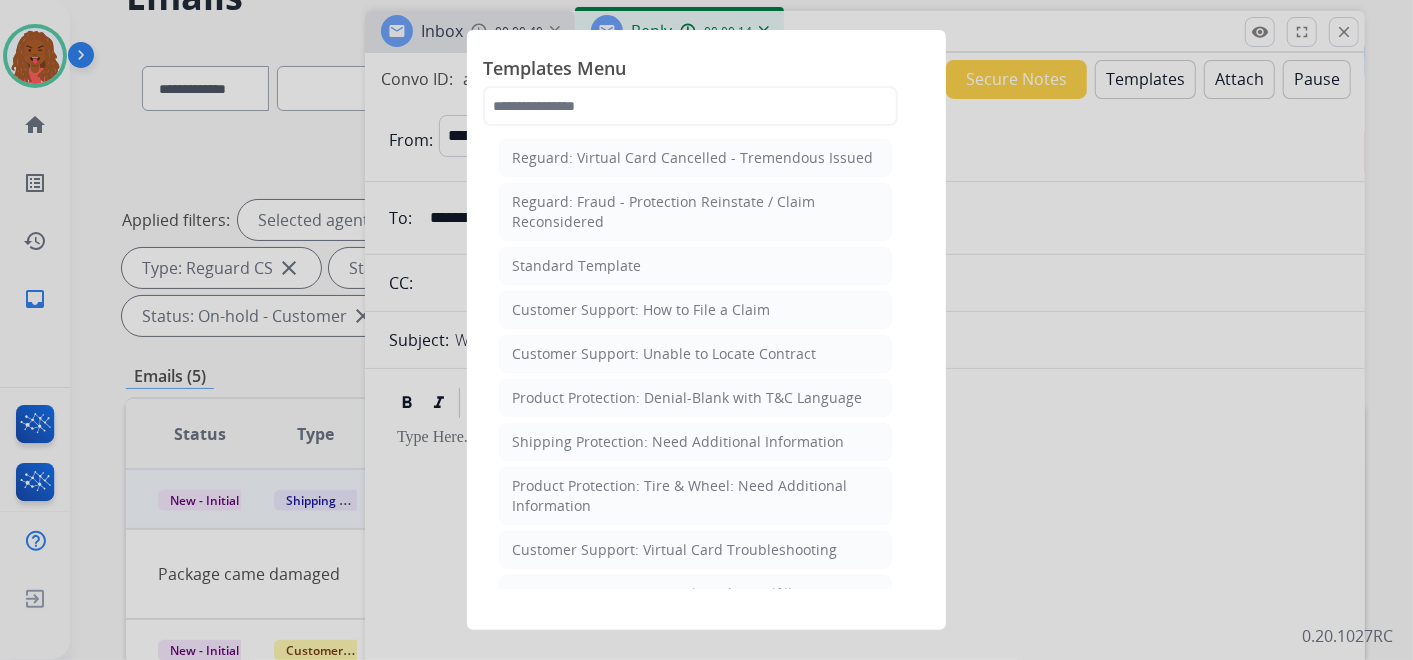 scroll, scrollTop: 222, scrollLeft: 0, axis: vertical 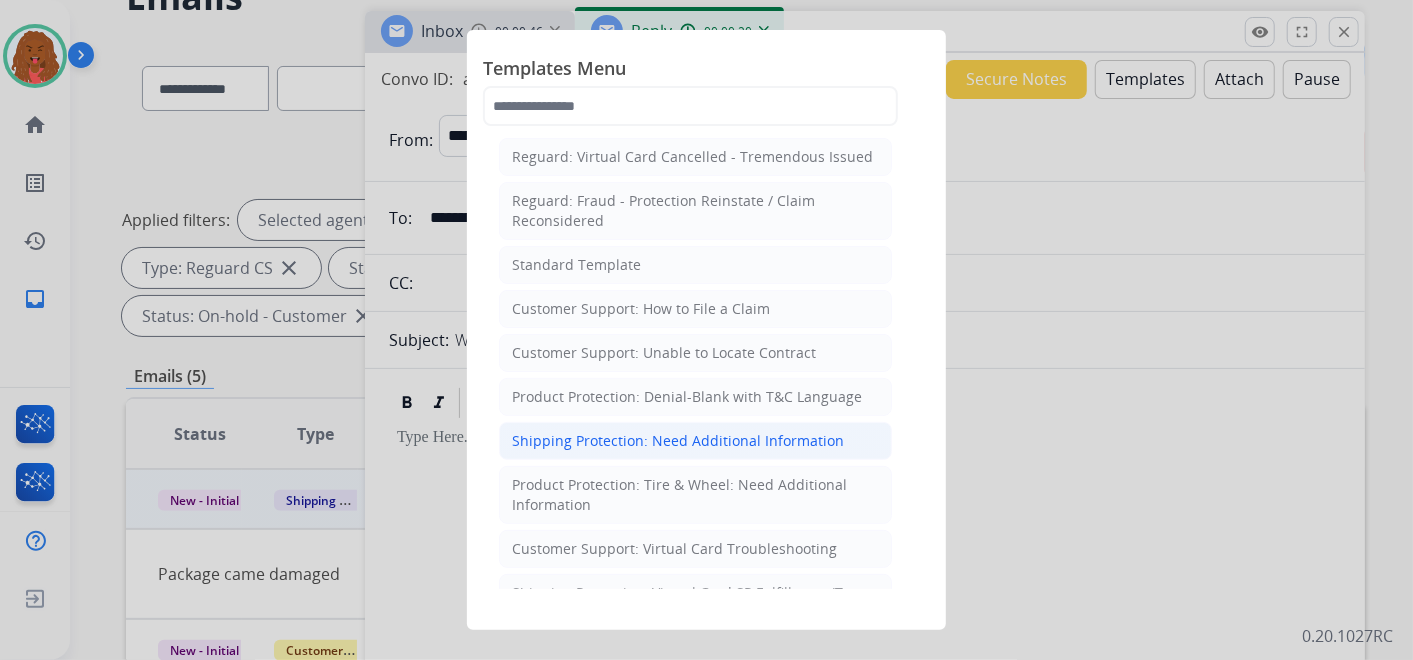 click on "Shipping Protection: Need Additional Information" 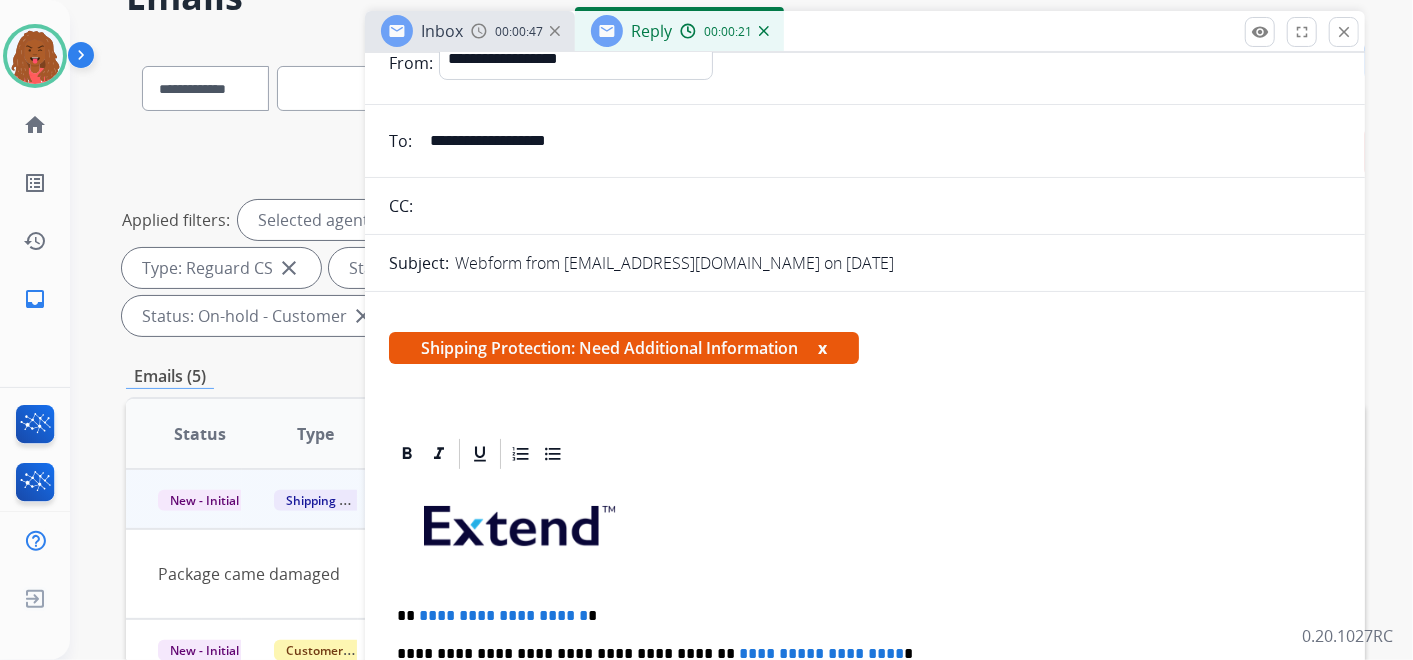 scroll, scrollTop: 111, scrollLeft: 0, axis: vertical 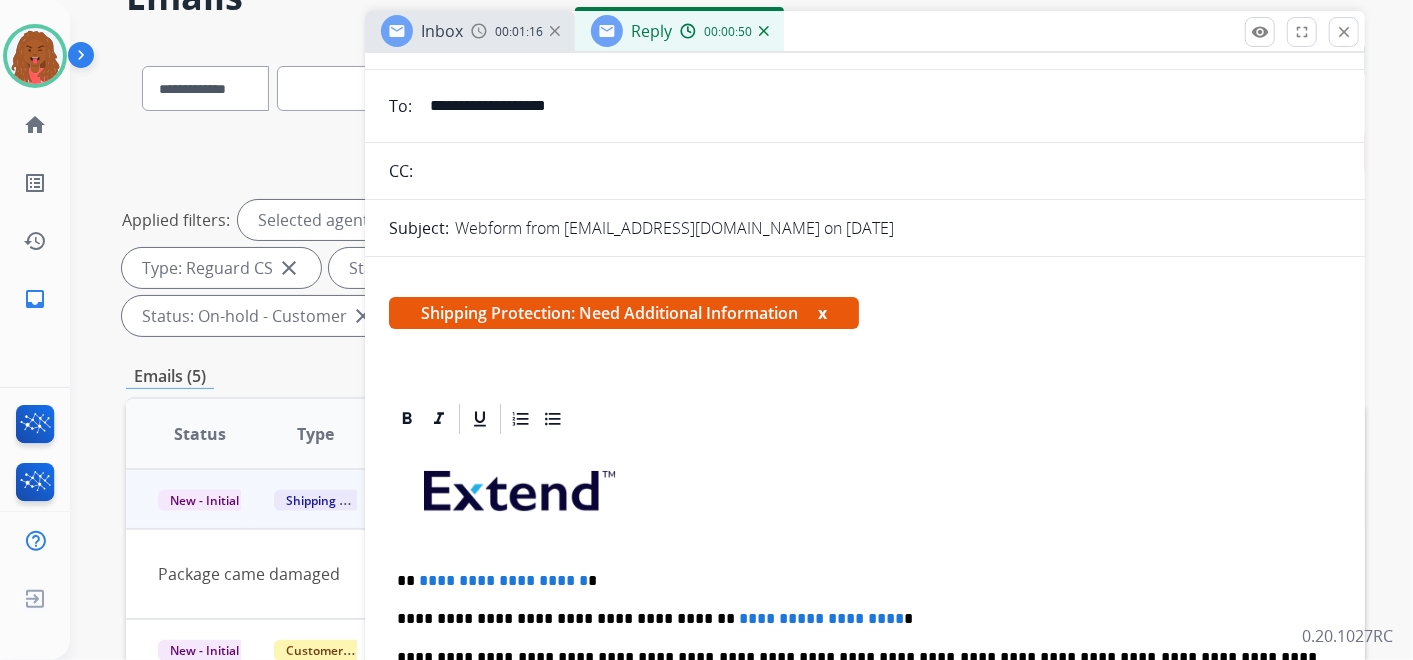 drag, startPoint x: 608, startPoint y: 574, endPoint x: 637, endPoint y: 572, distance: 29.068884 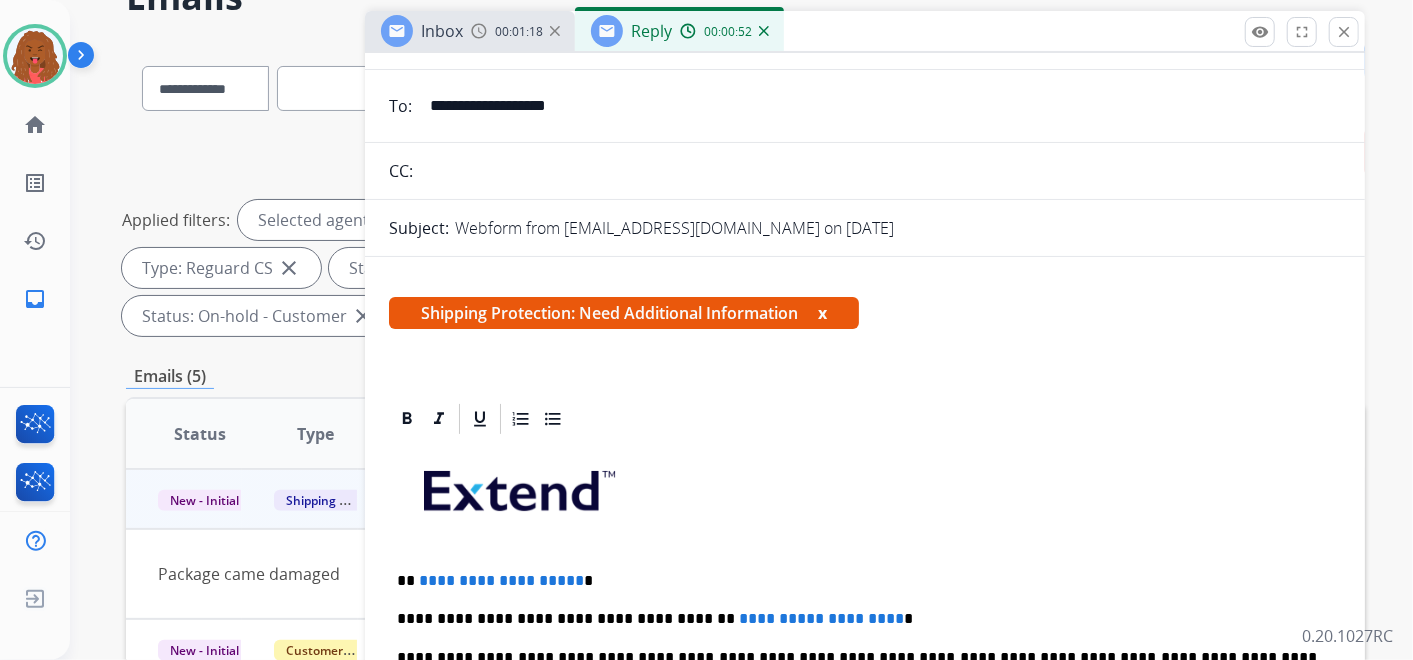 type 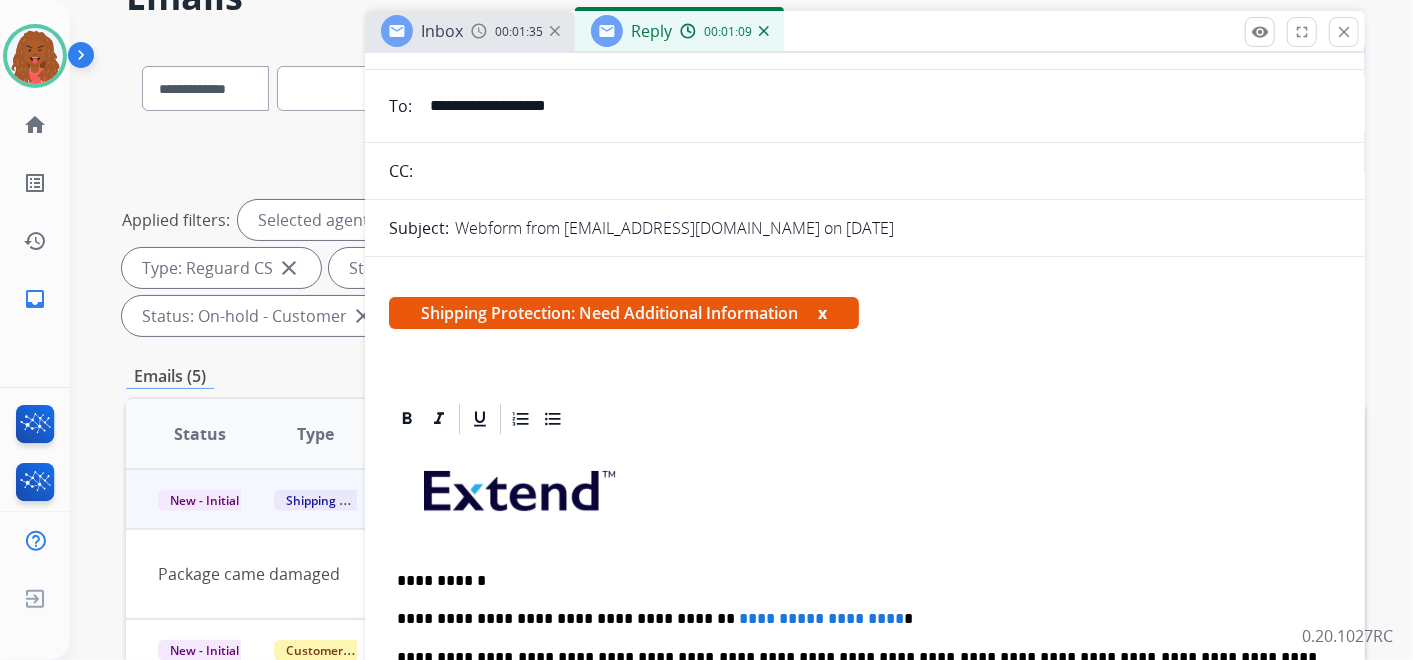 scroll, scrollTop: 222, scrollLeft: 0, axis: vertical 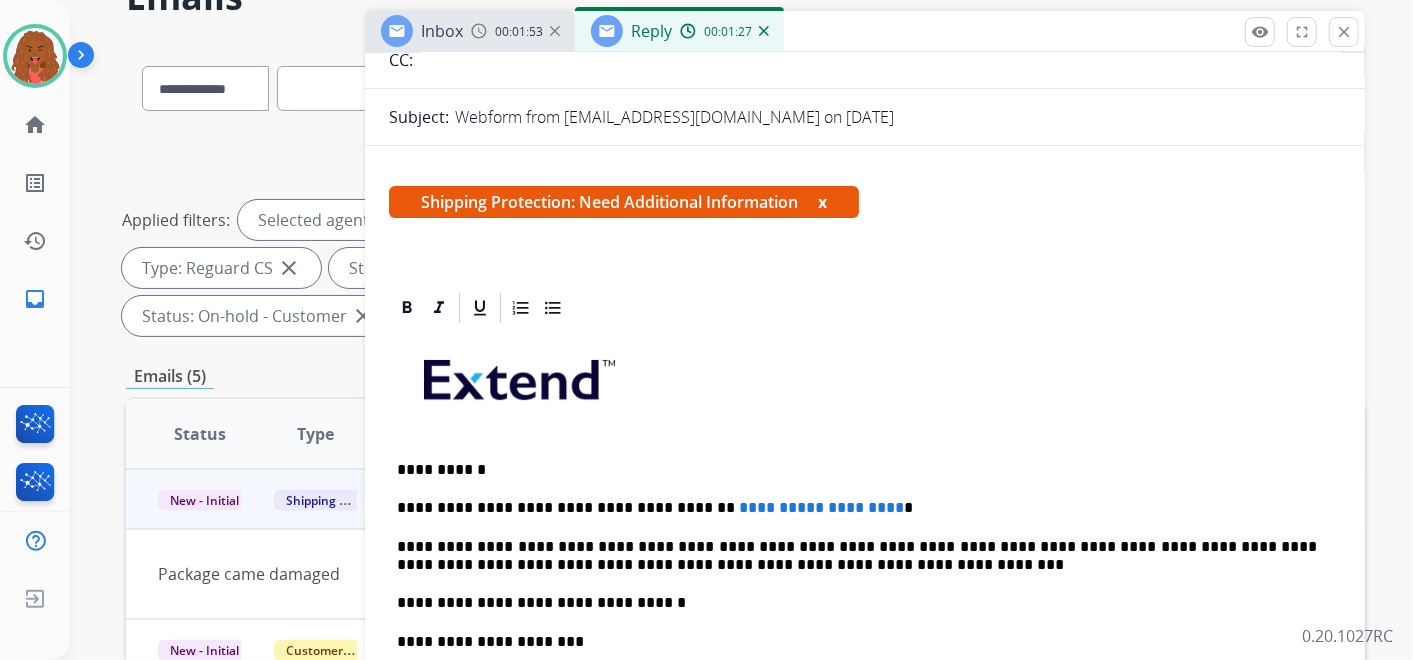 click on "**********" at bounding box center [857, 508] 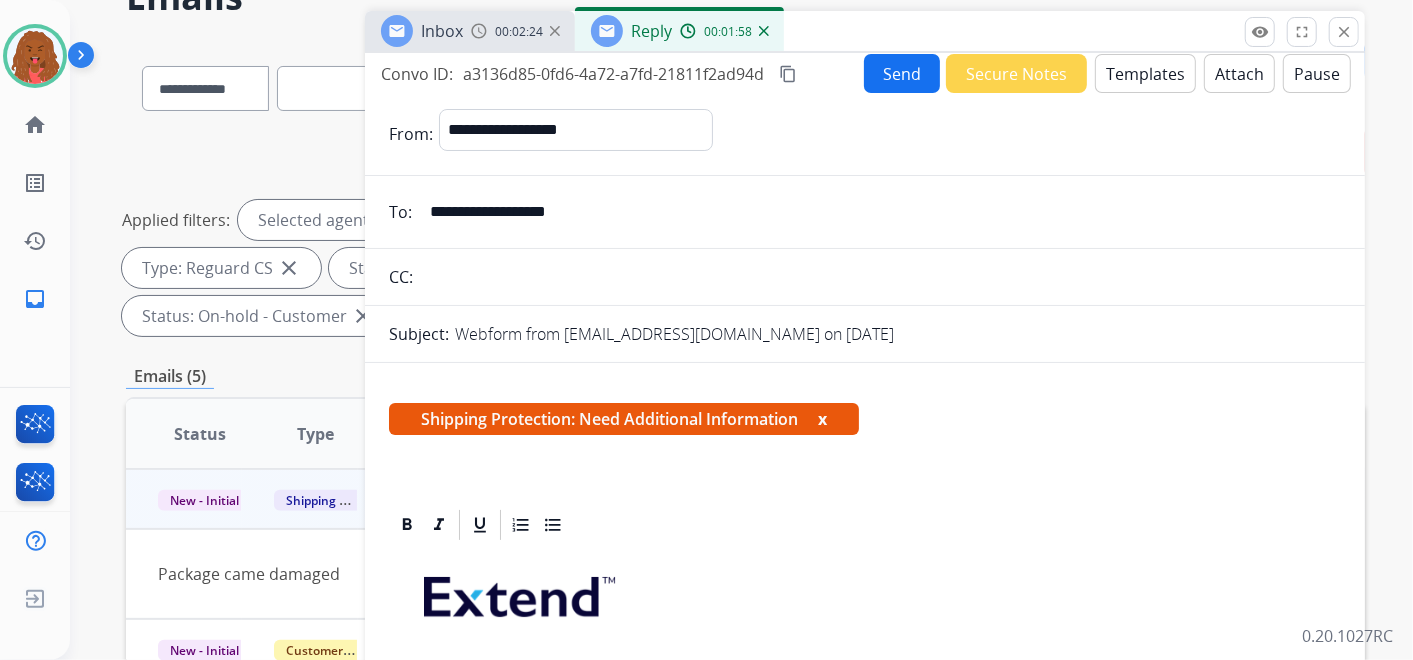 scroll, scrollTop: 0, scrollLeft: 0, axis: both 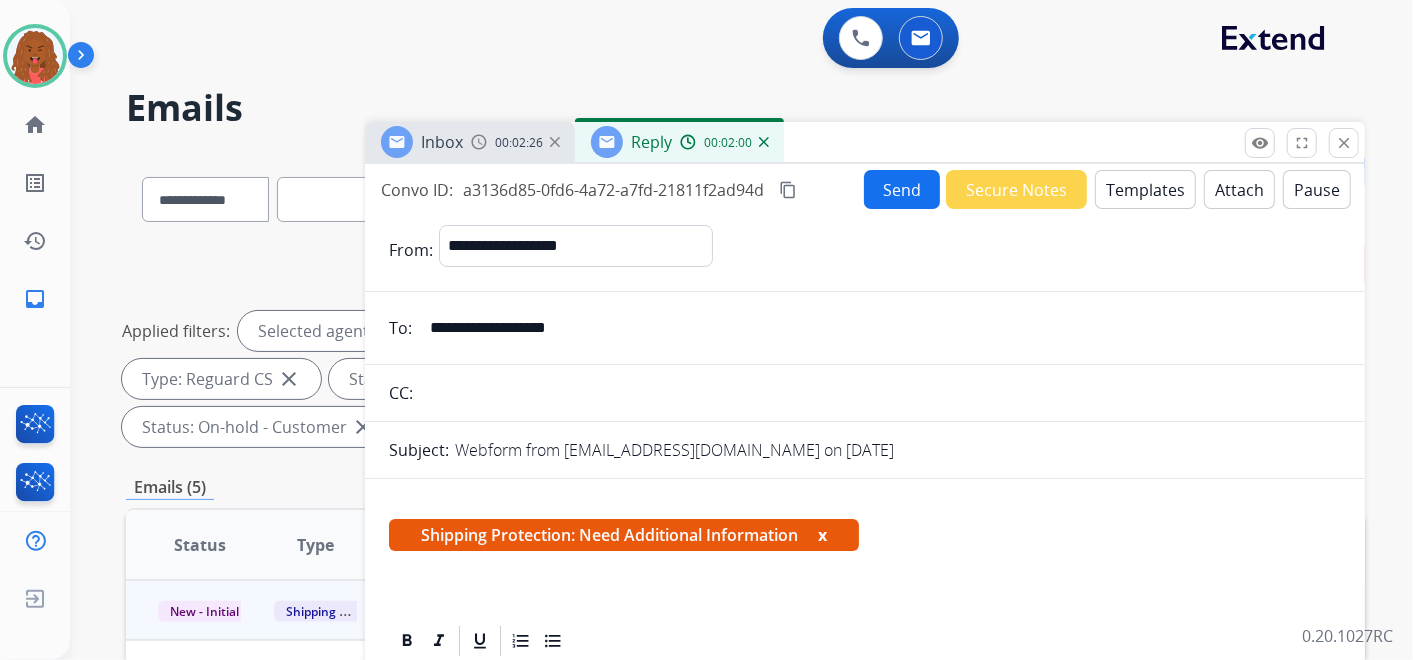 click on "Send" at bounding box center [902, 189] 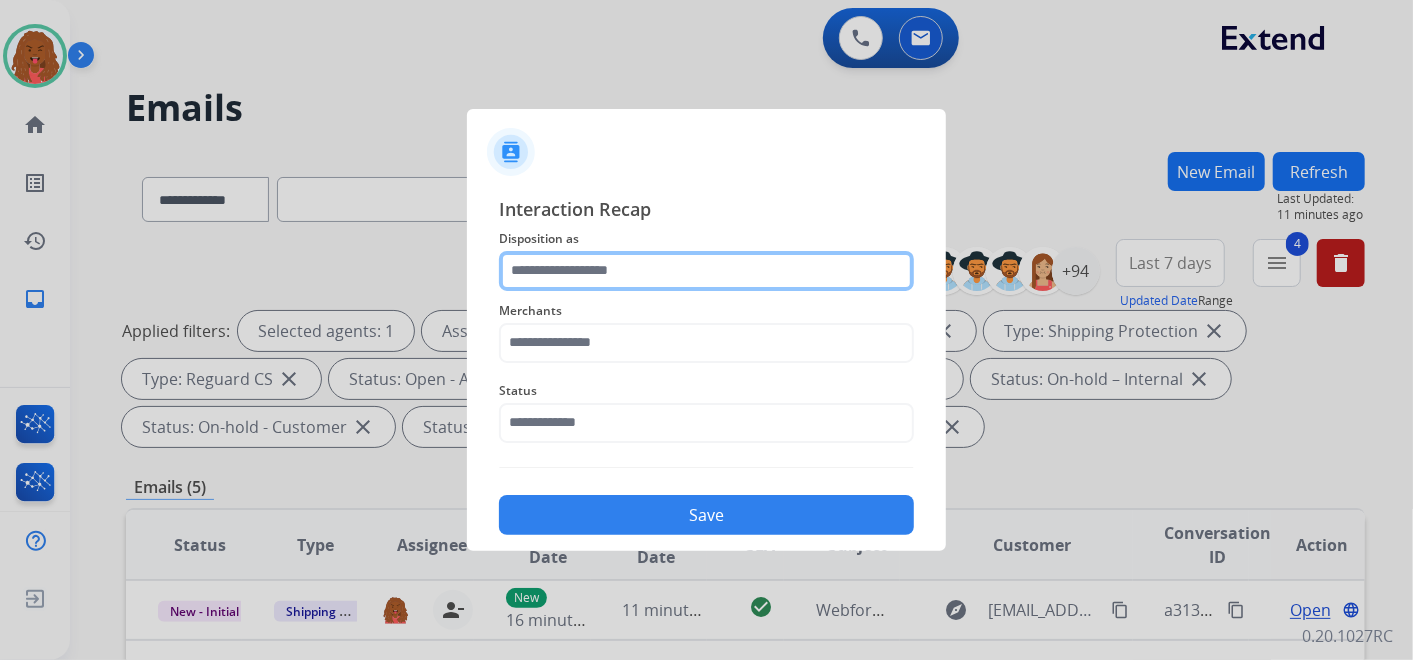 click 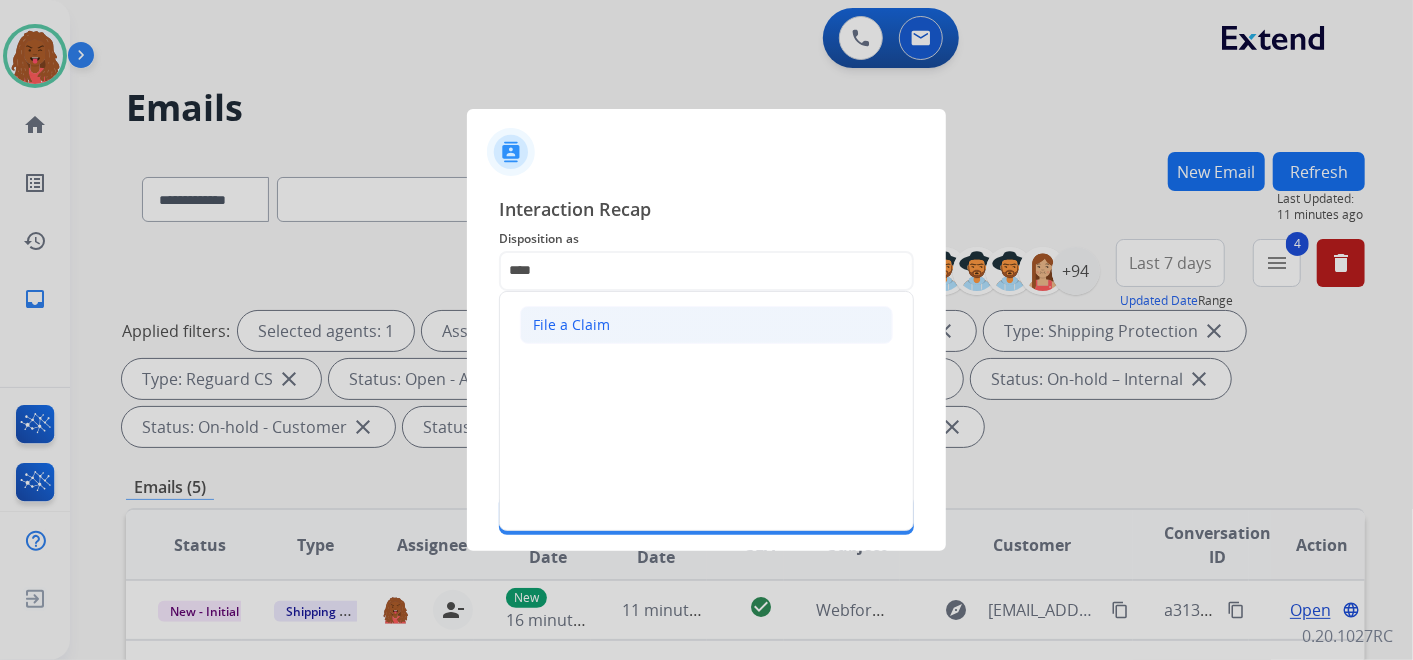 click on "File a Claim" 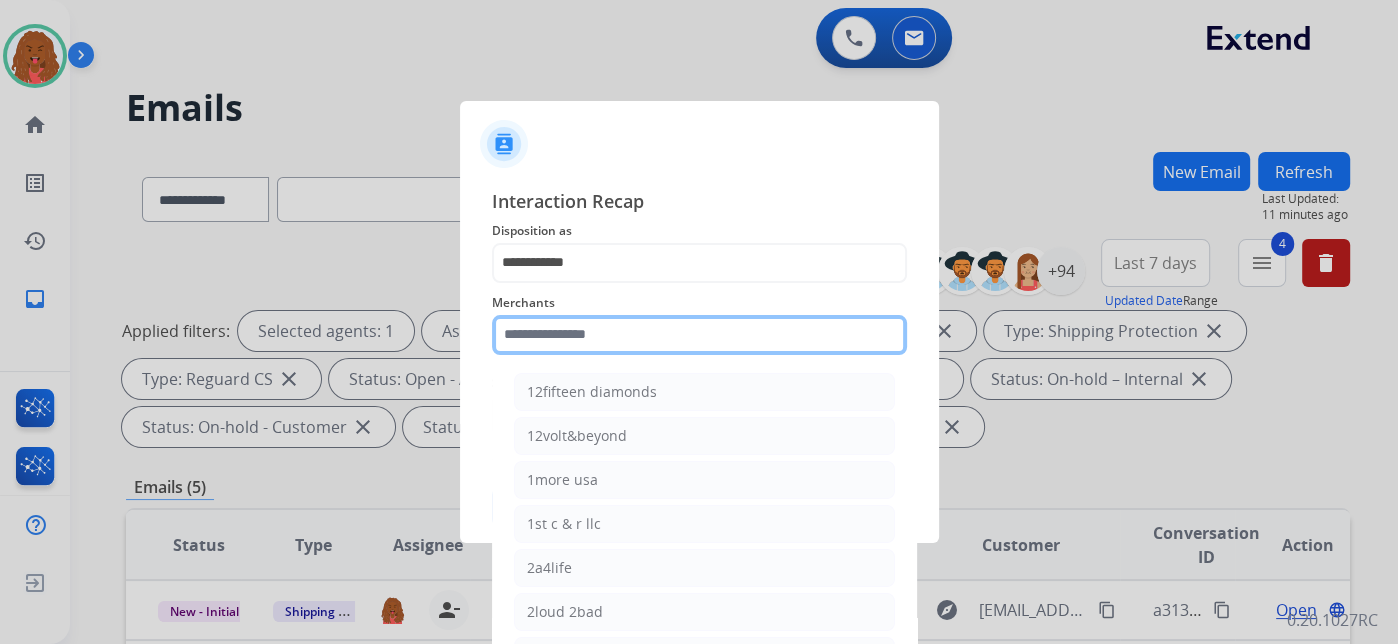 click 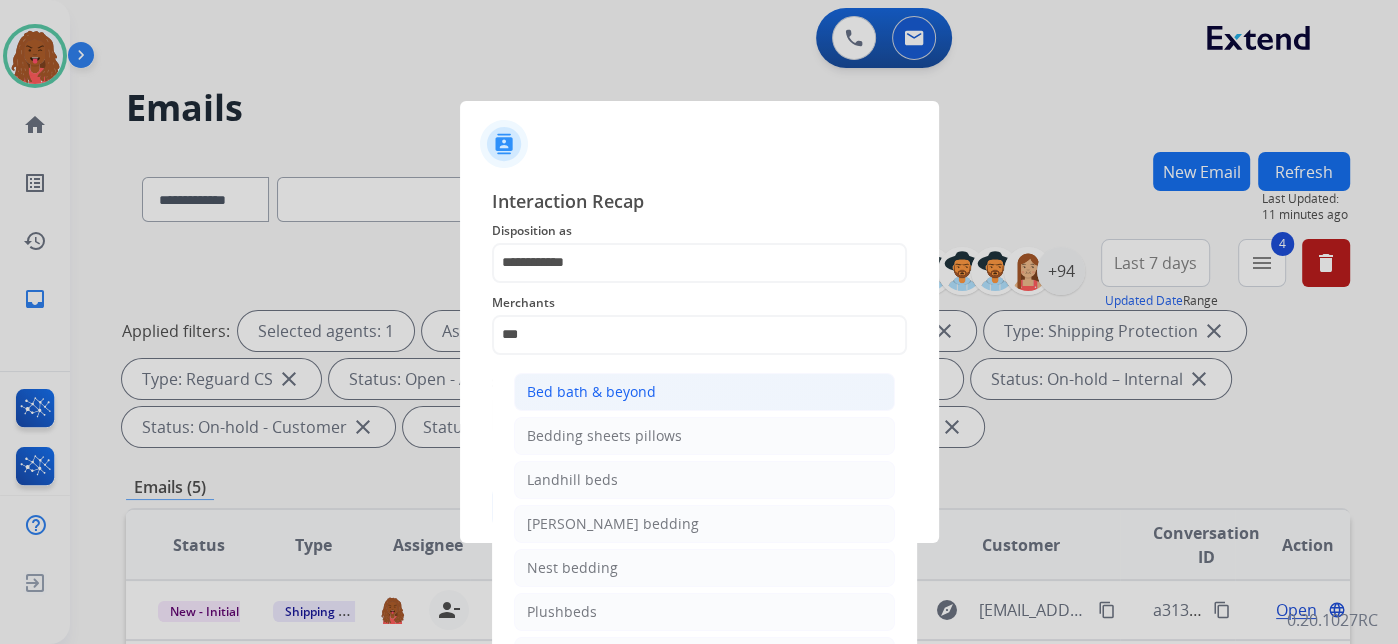 click on "Bed bath & beyond" 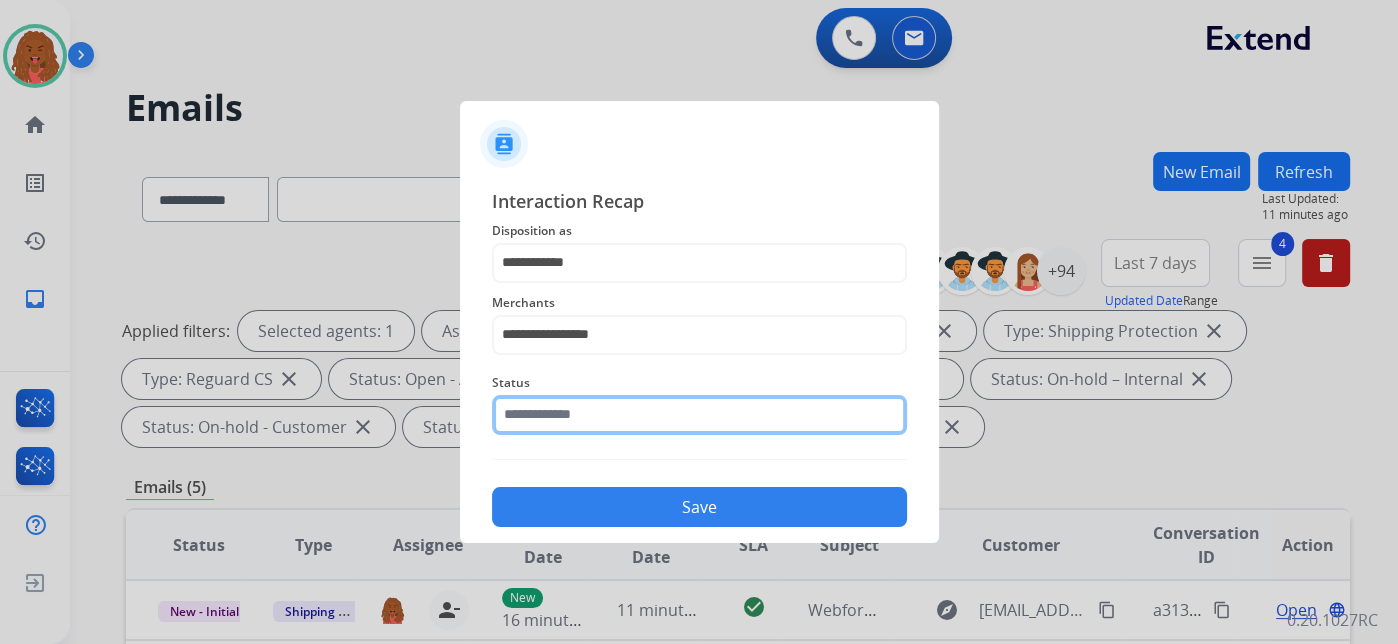 click 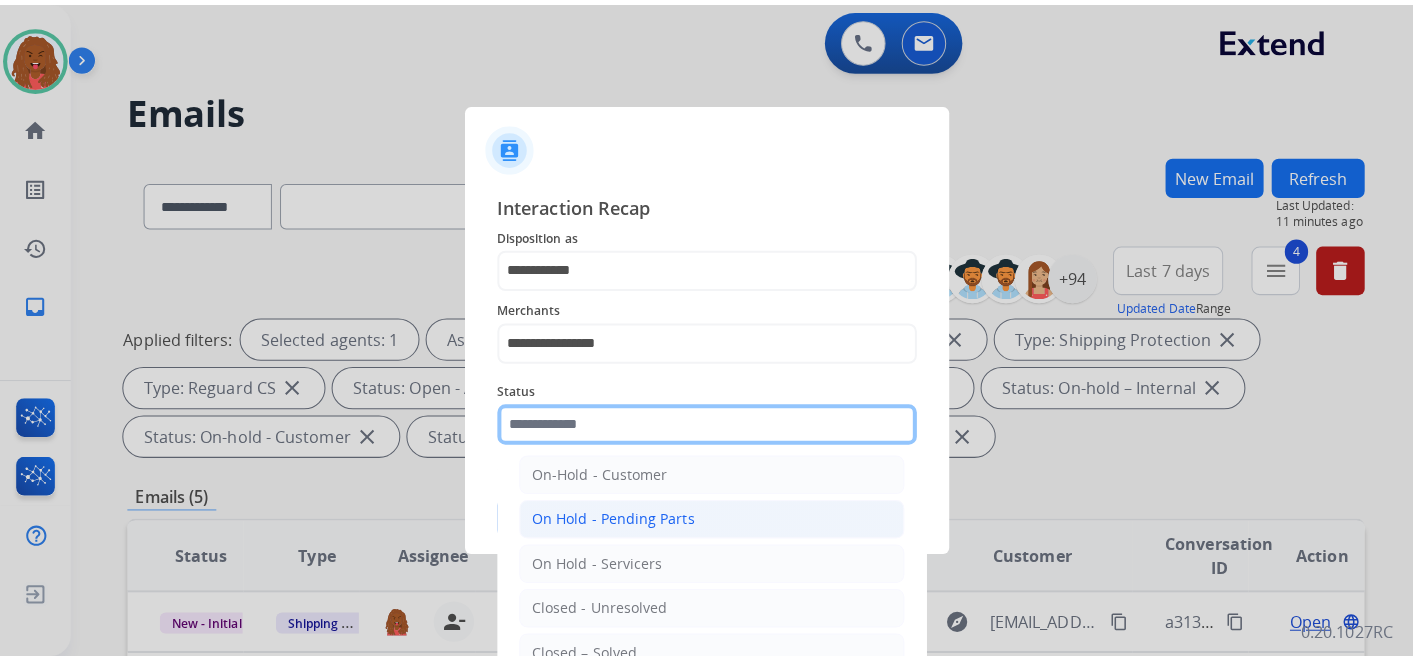 scroll, scrollTop: 114, scrollLeft: 0, axis: vertical 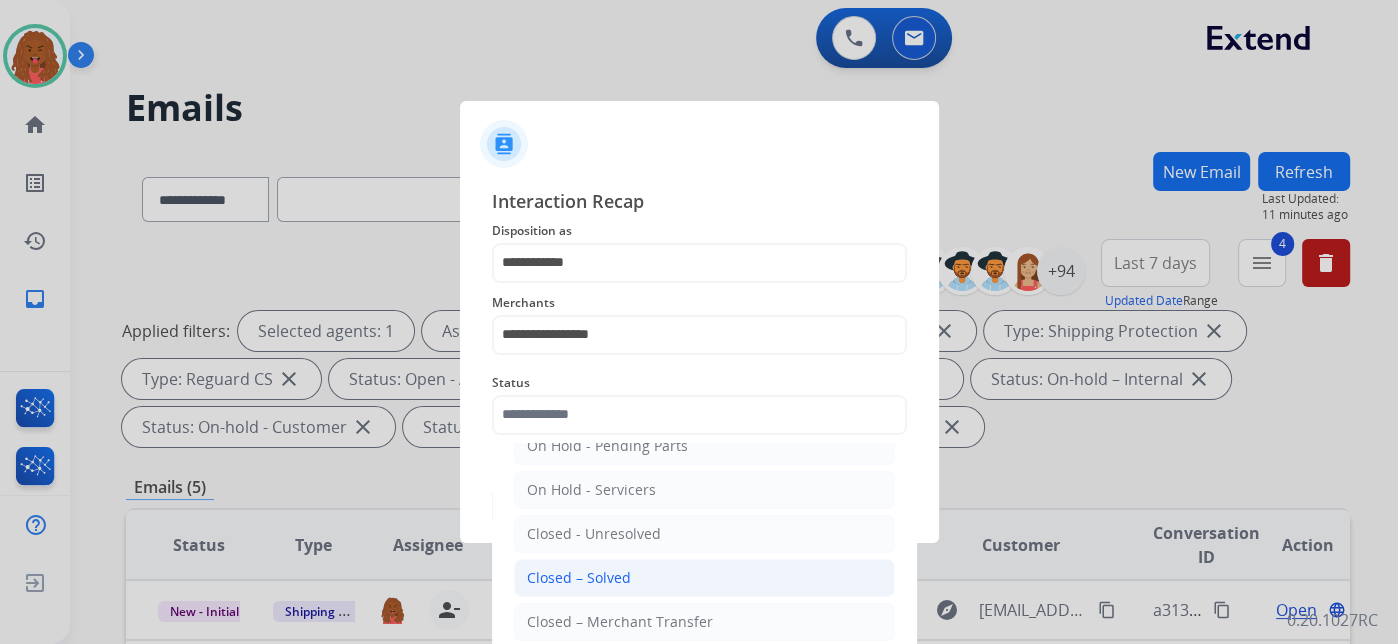 click on "Closed – Solved" 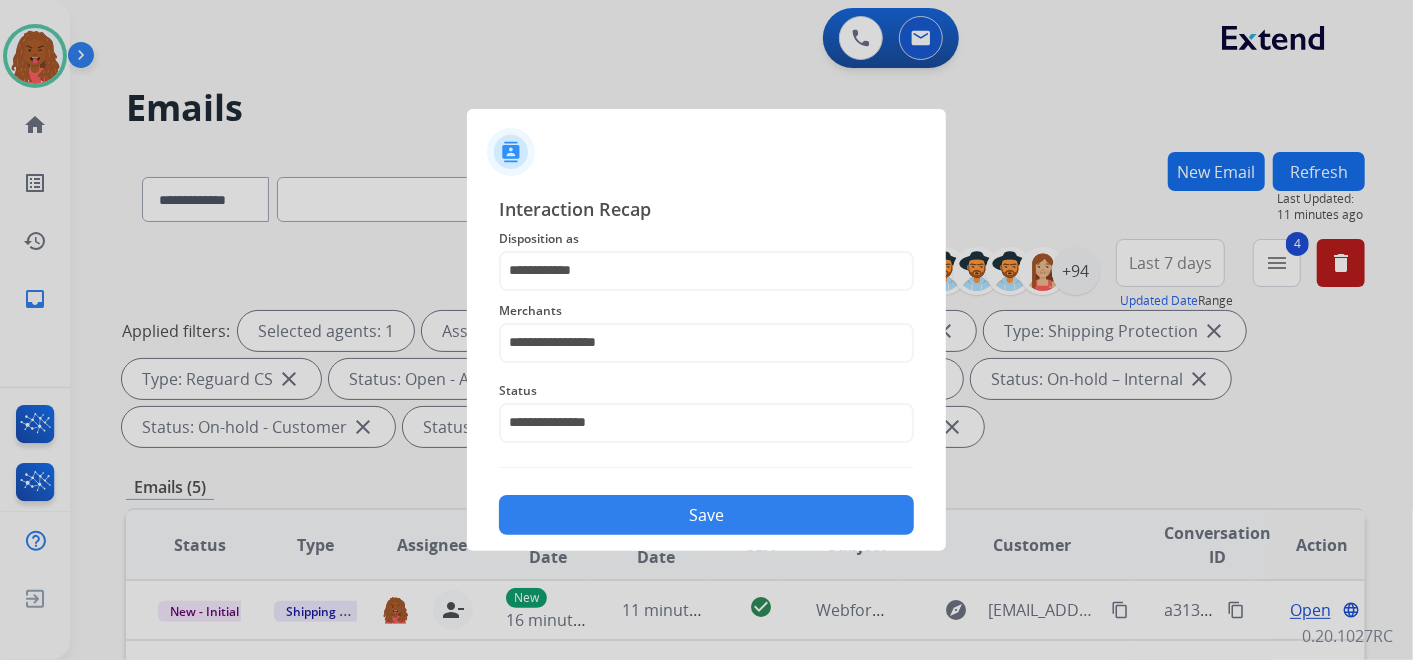 click on "Save" 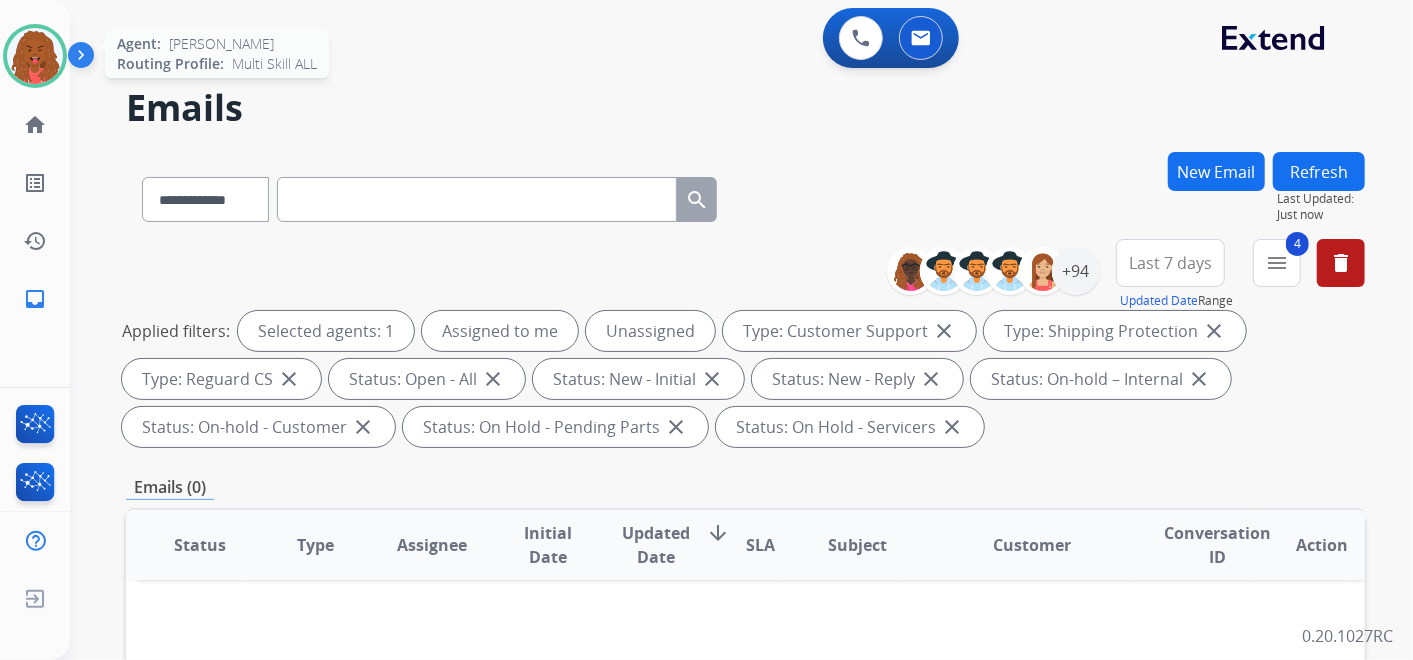 click at bounding box center (35, 56) 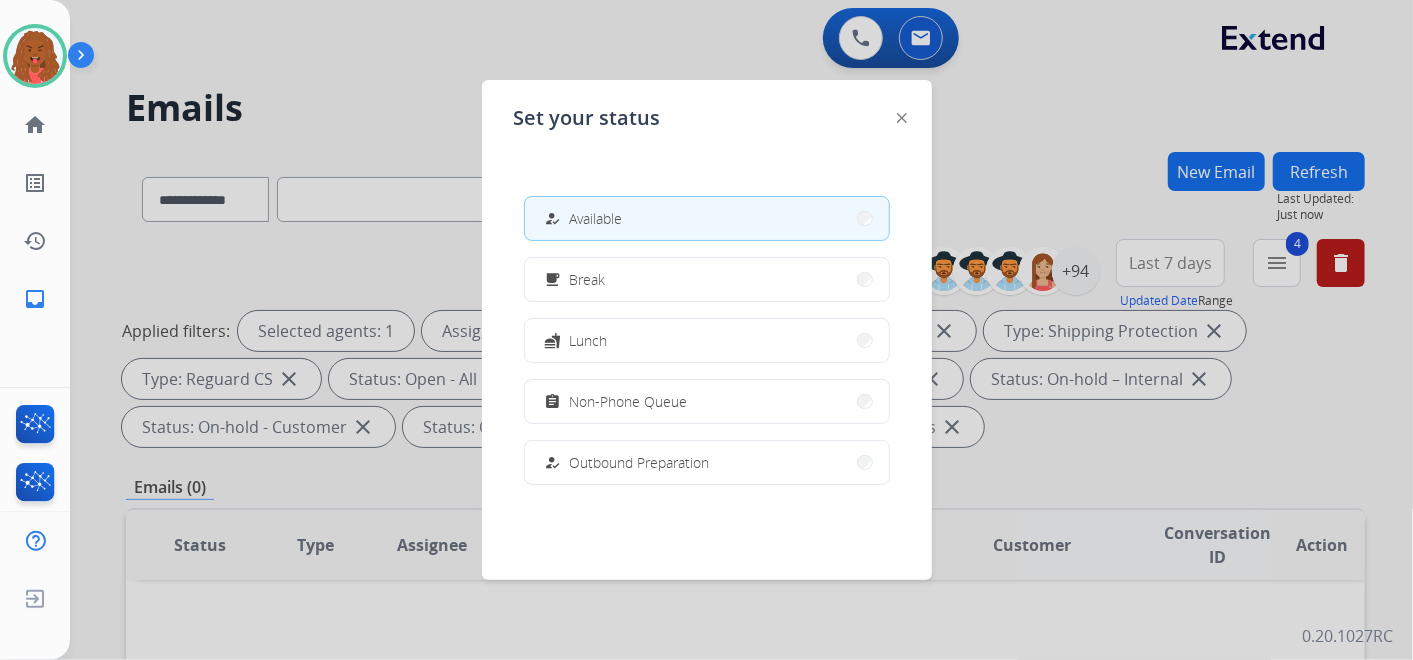 click at bounding box center (706, 330) 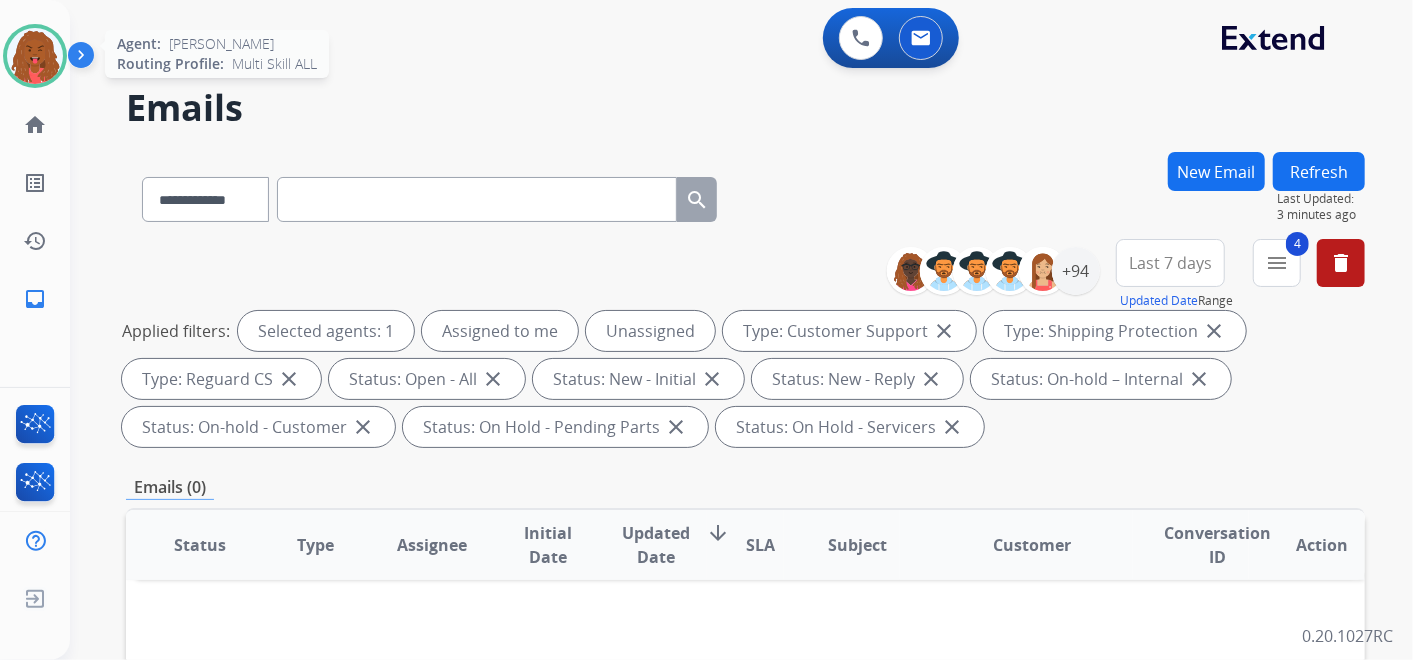 click at bounding box center (35, 56) 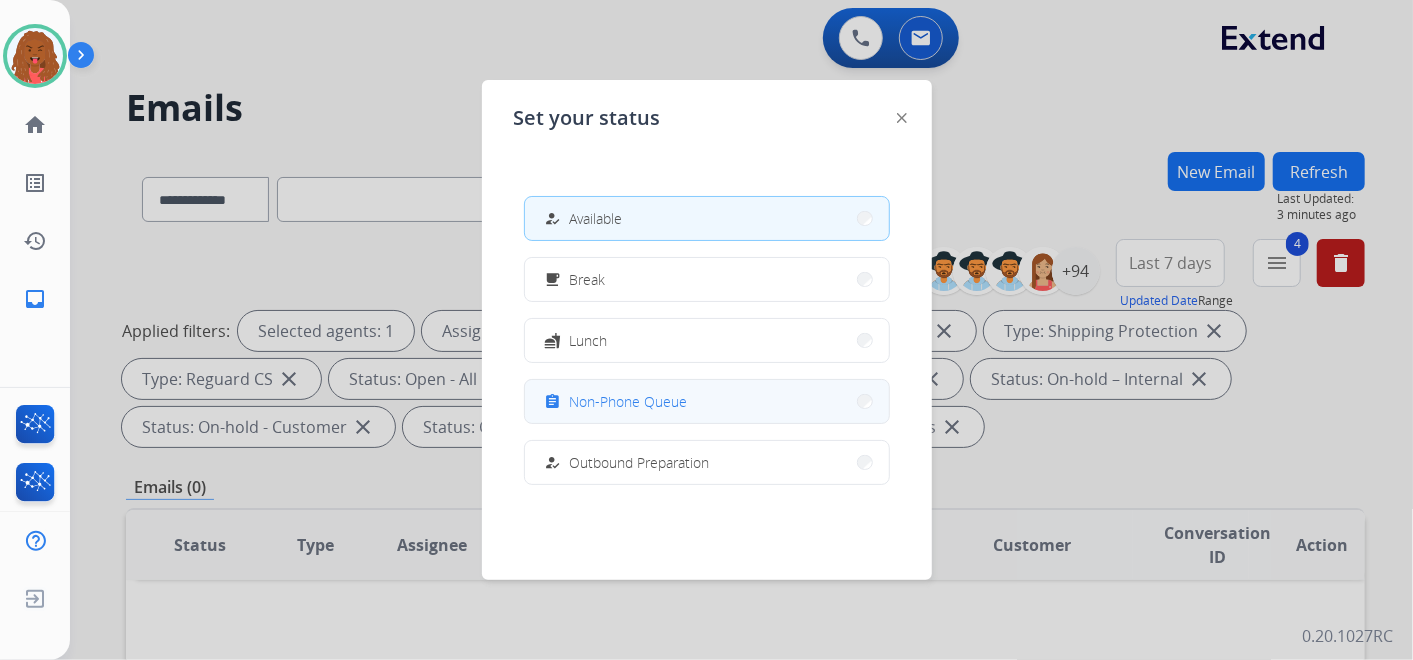 click on "assignment Non-Phone Queue" at bounding box center (707, 401) 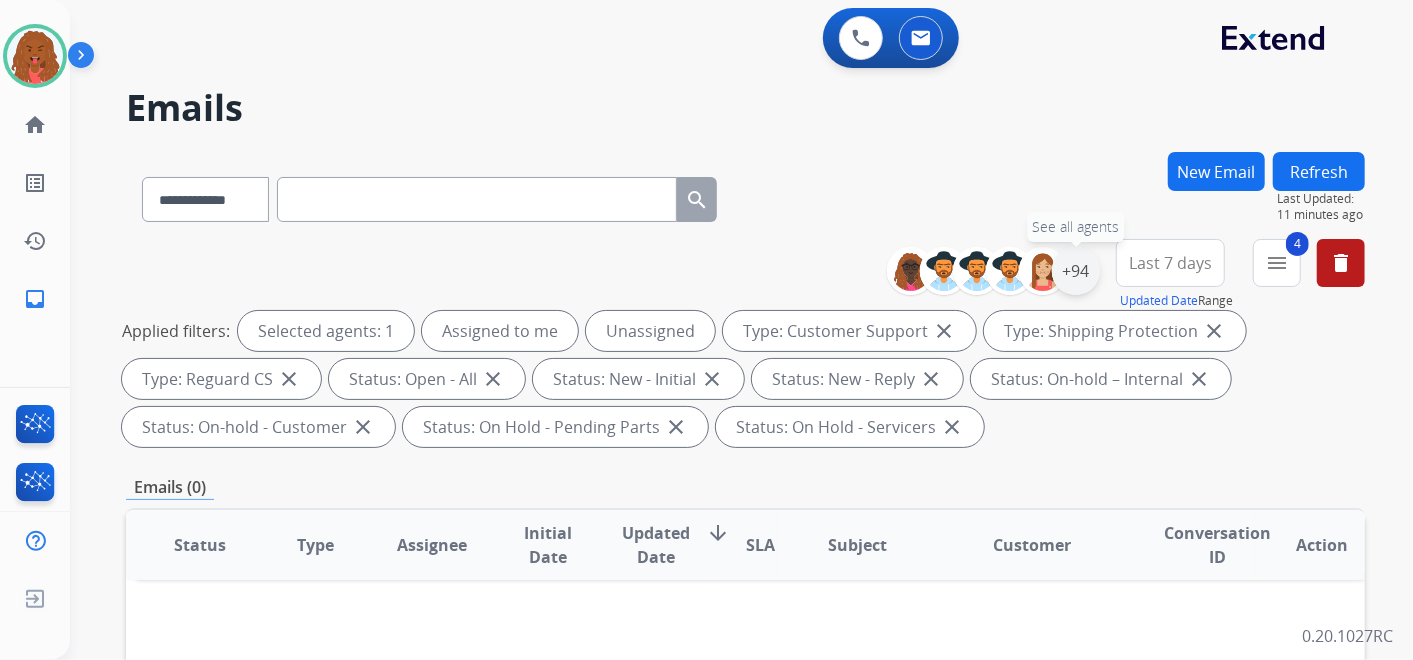 click on "+94" at bounding box center (1076, 271) 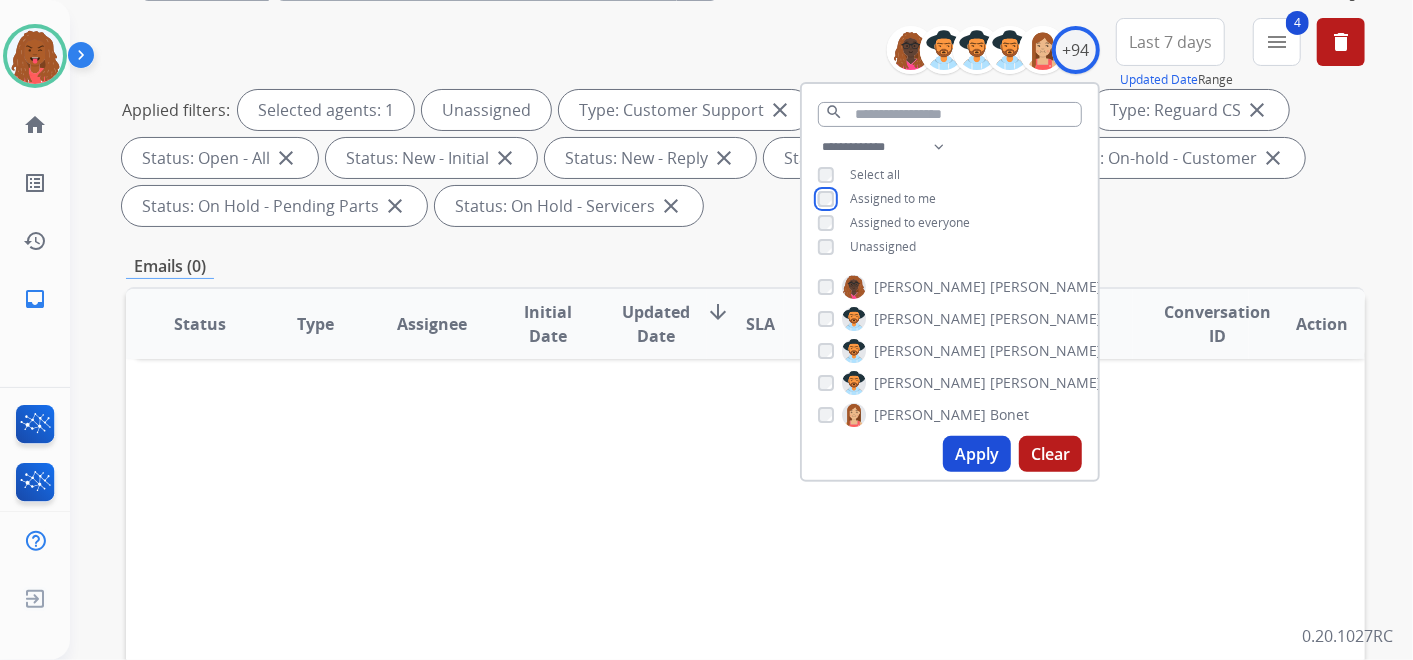 scroll, scrollTop: 222, scrollLeft: 0, axis: vertical 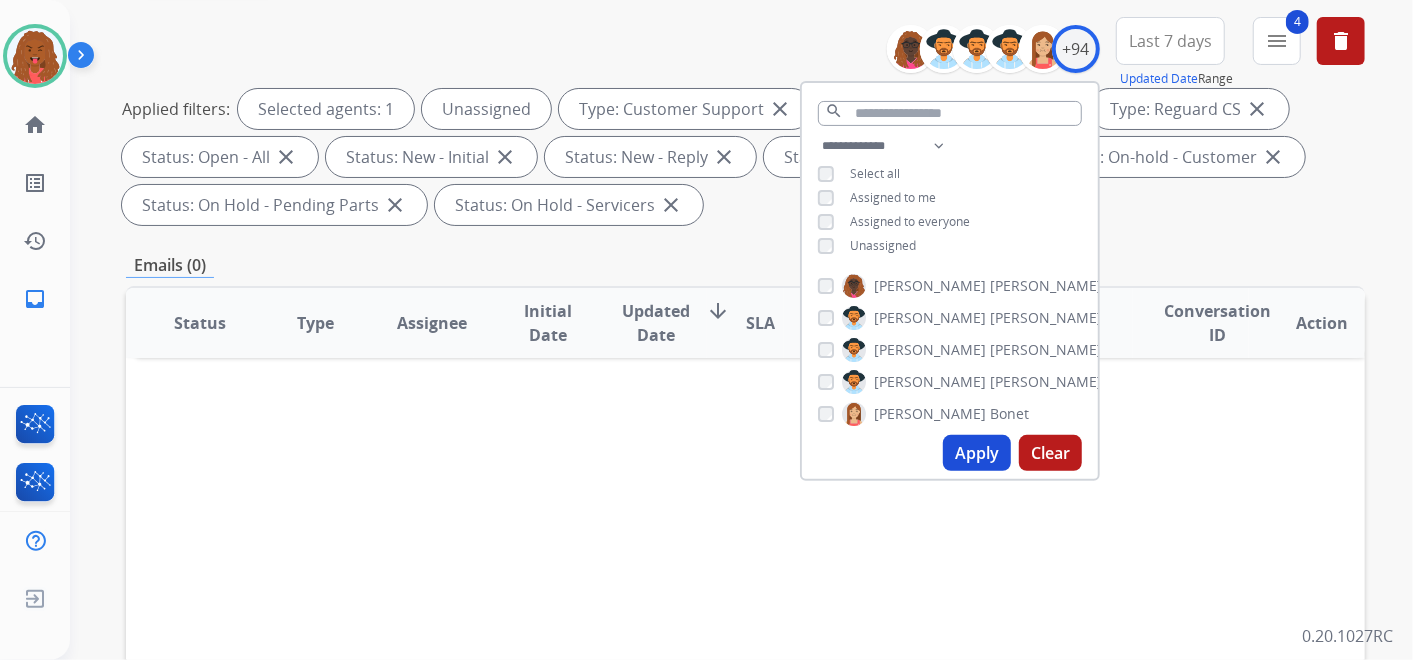 click on "Apply" at bounding box center (977, 453) 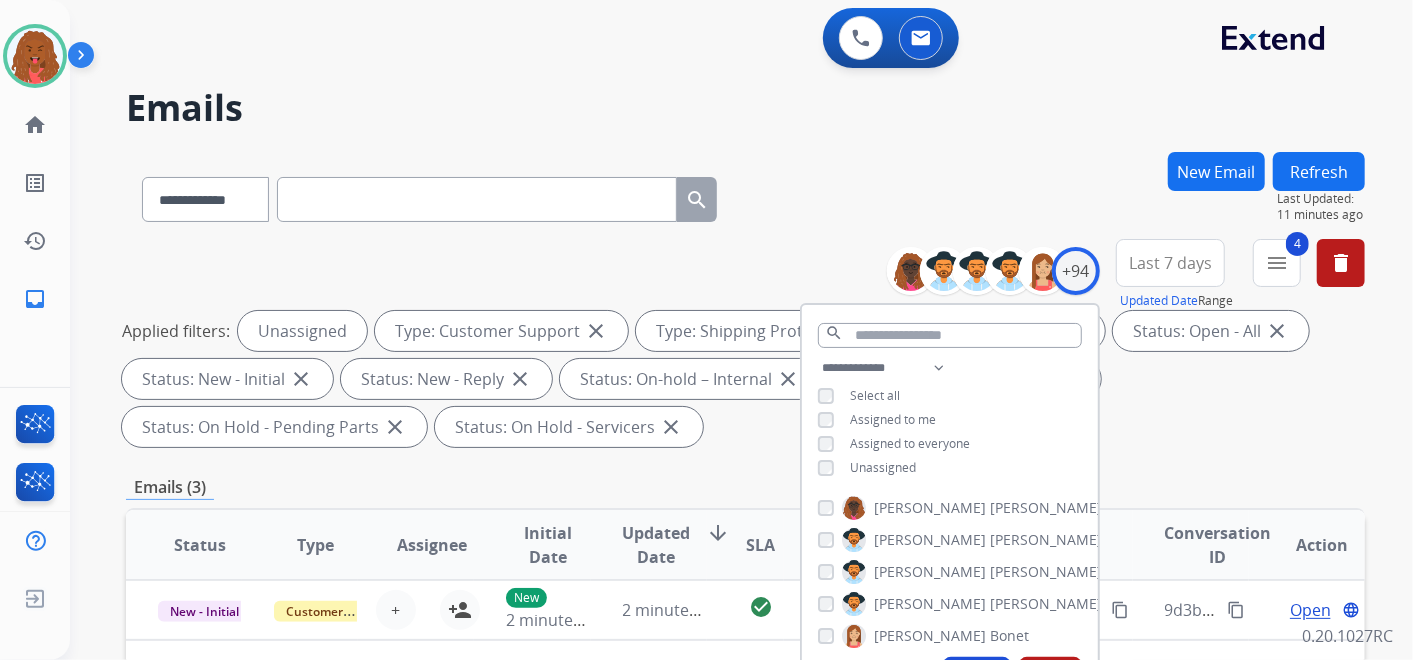 click on "Emails" at bounding box center (745, 108) 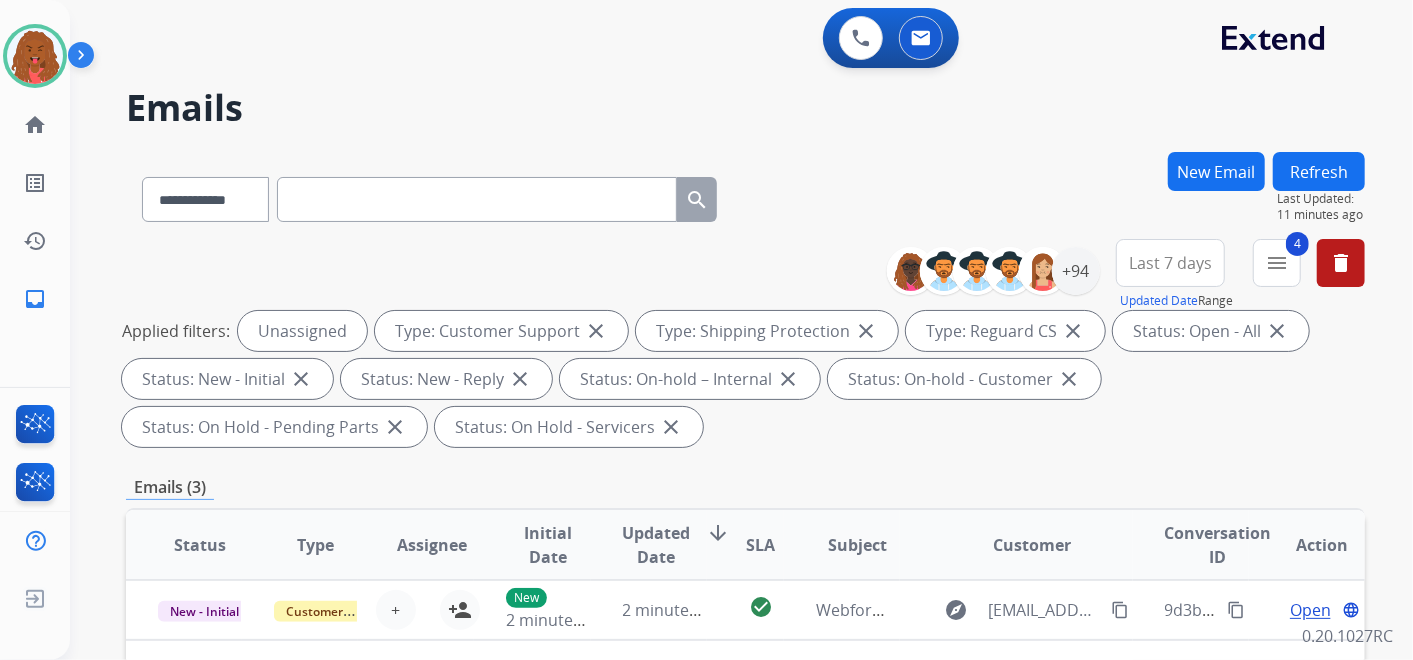click on "Last 7 days" at bounding box center (1170, 263) 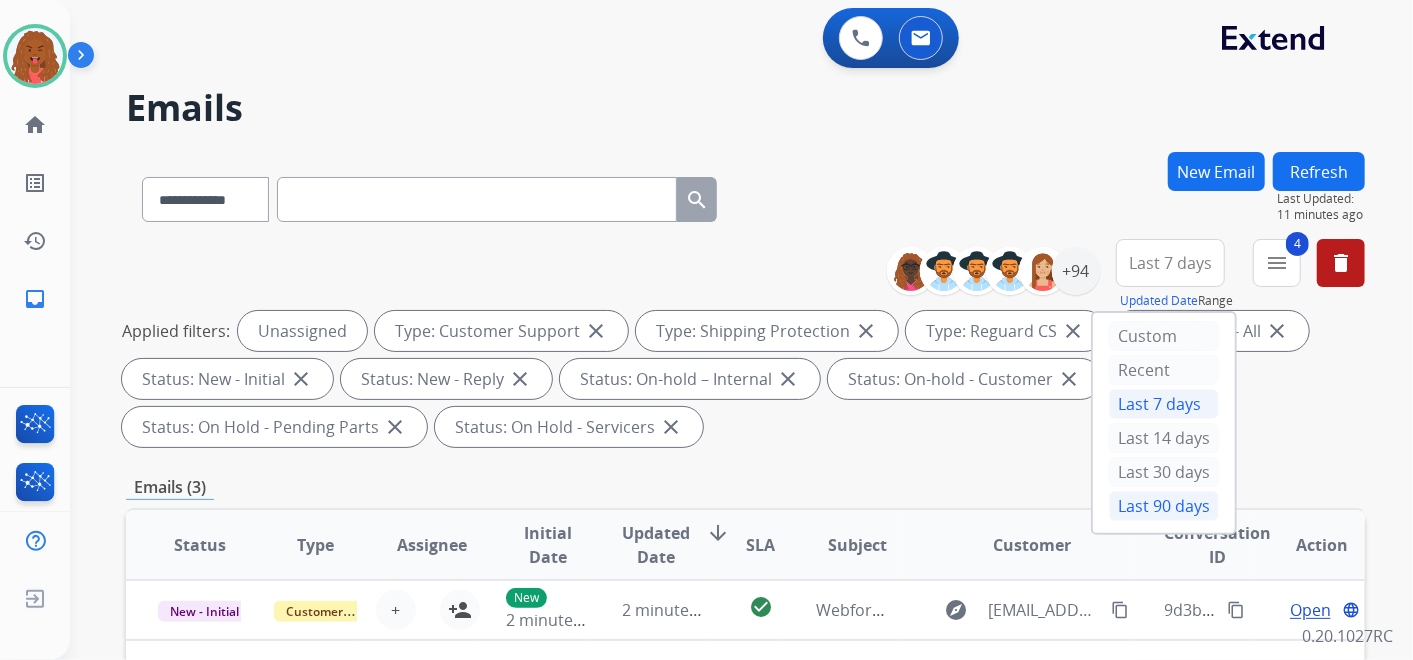 click on "Last 90 days" at bounding box center [1164, 506] 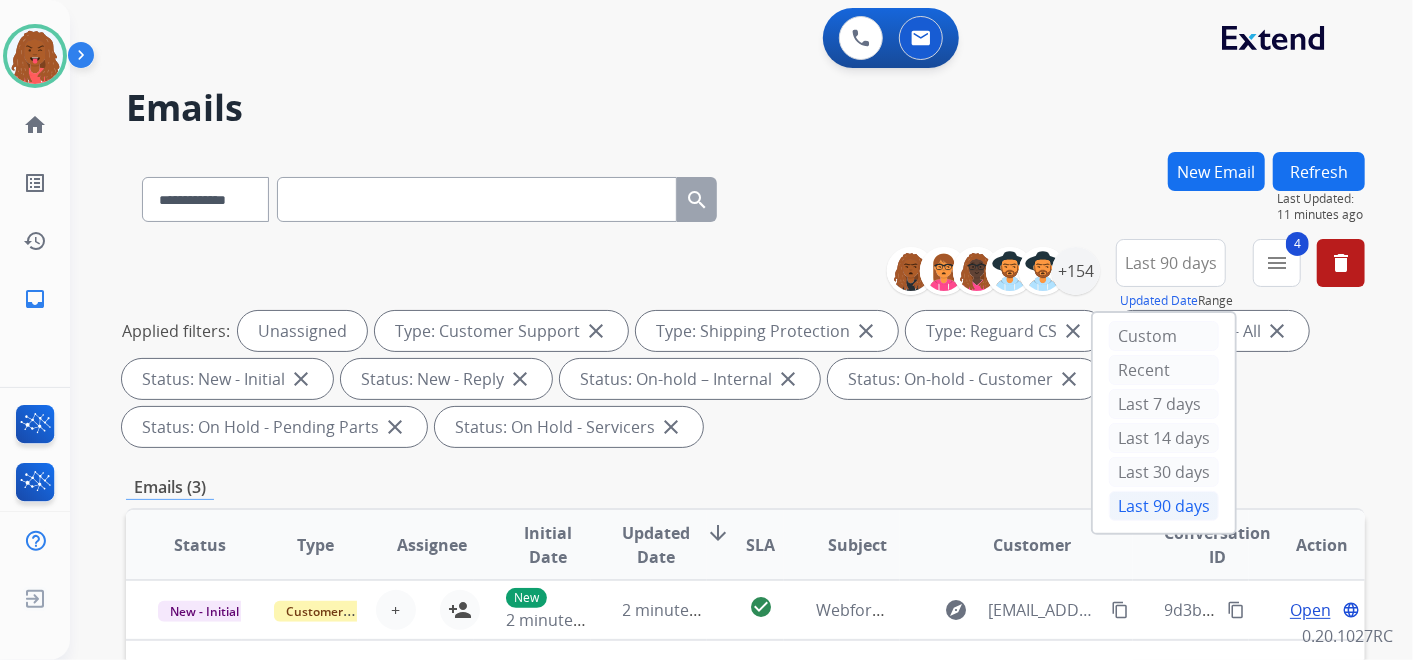 click on "**********" at bounding box center (717, 402) 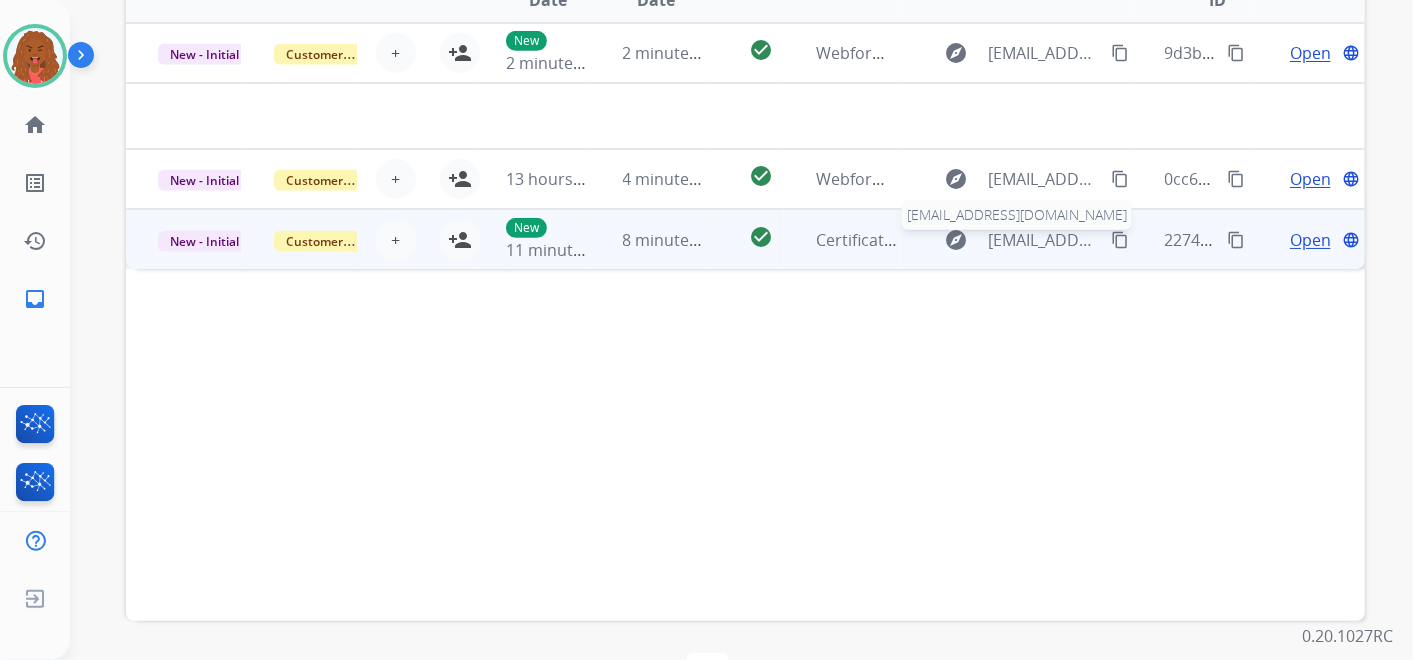 scroll, scrollTop: 510, scrollLeft: 0, axis: vertical 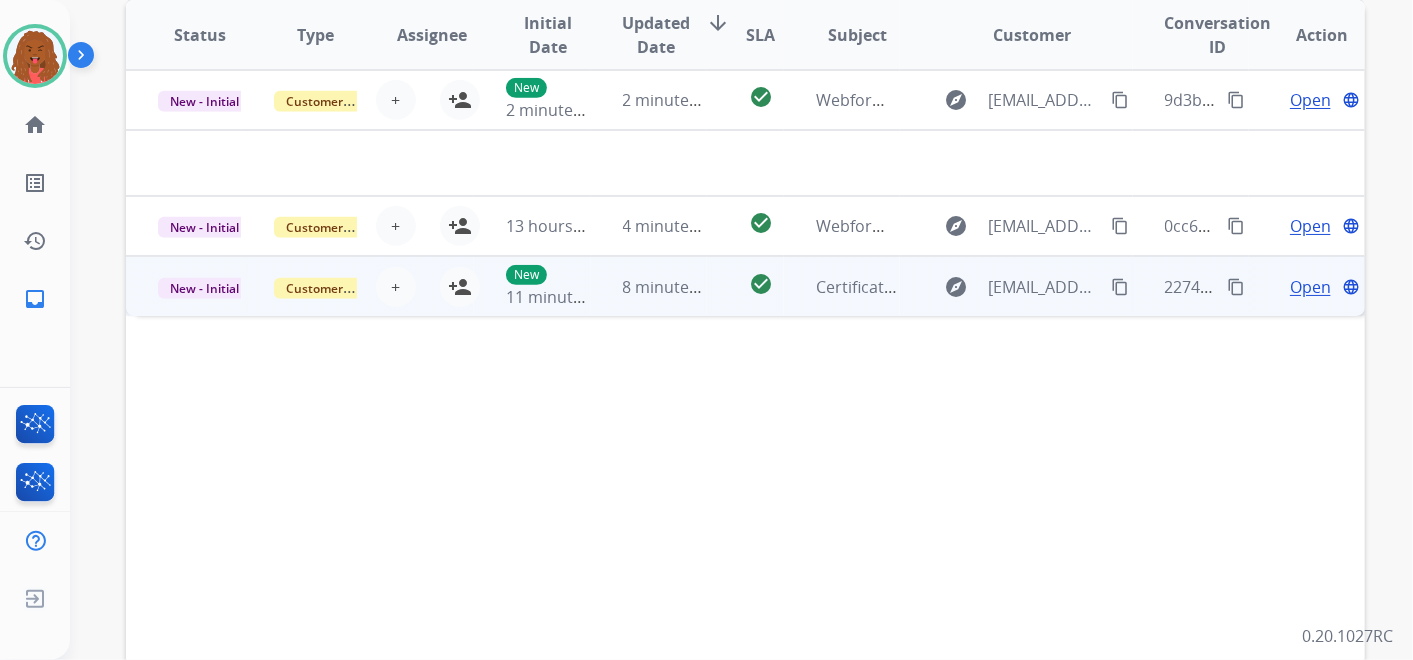 click on "Customer Support" at bounding box center (300, 286) 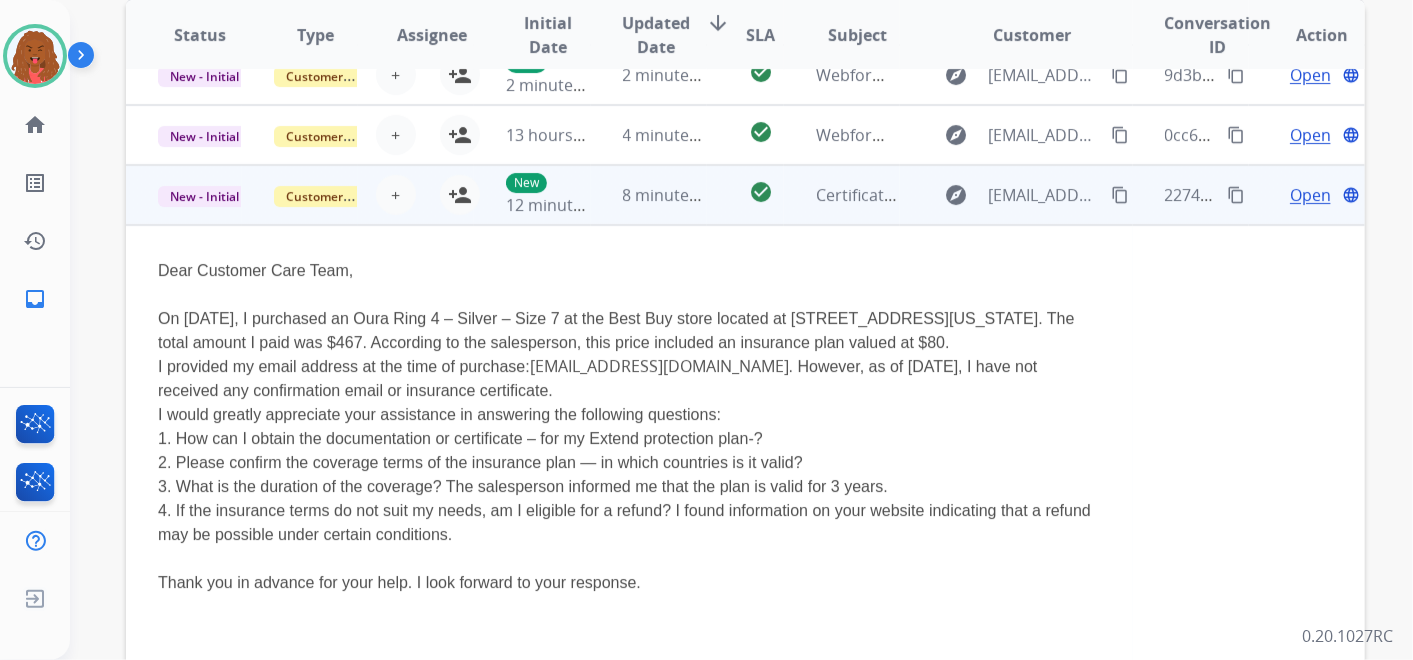 scroll, scrollTop: 0, scrollLeft: 0, axis: both 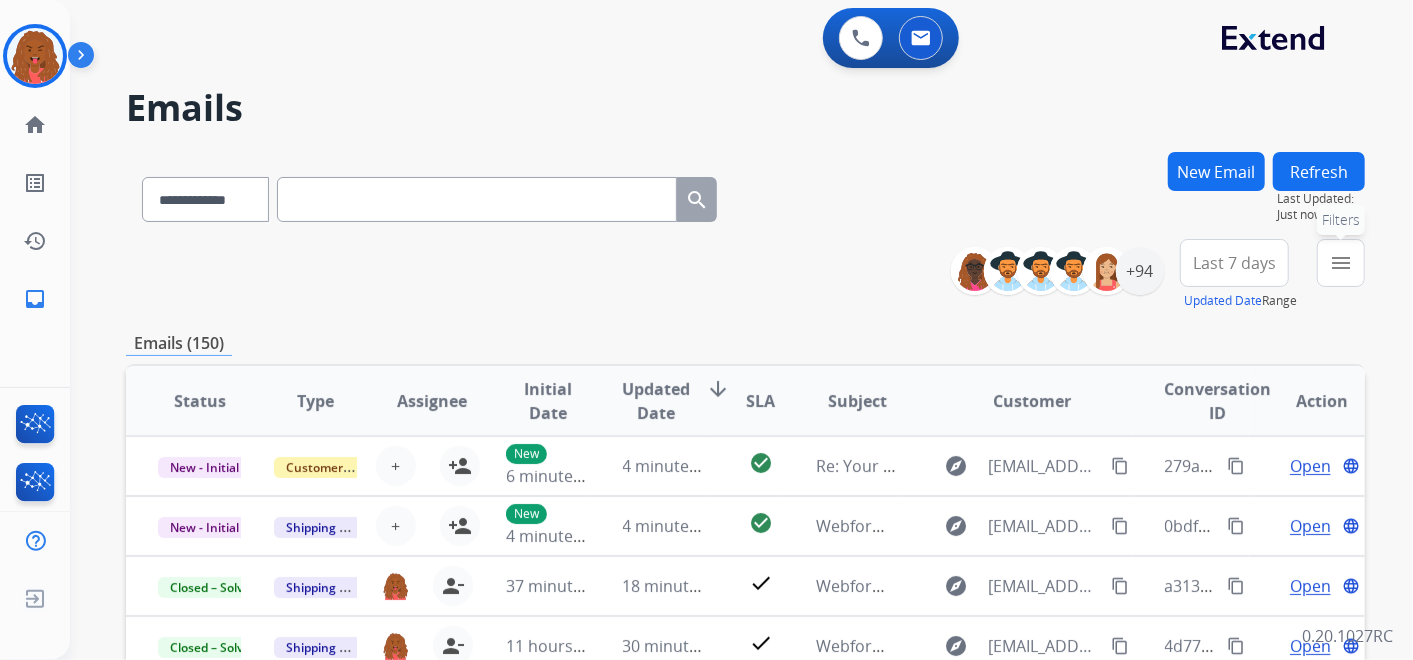 click on "menu  Filters" at bounding box center [1341, 263] 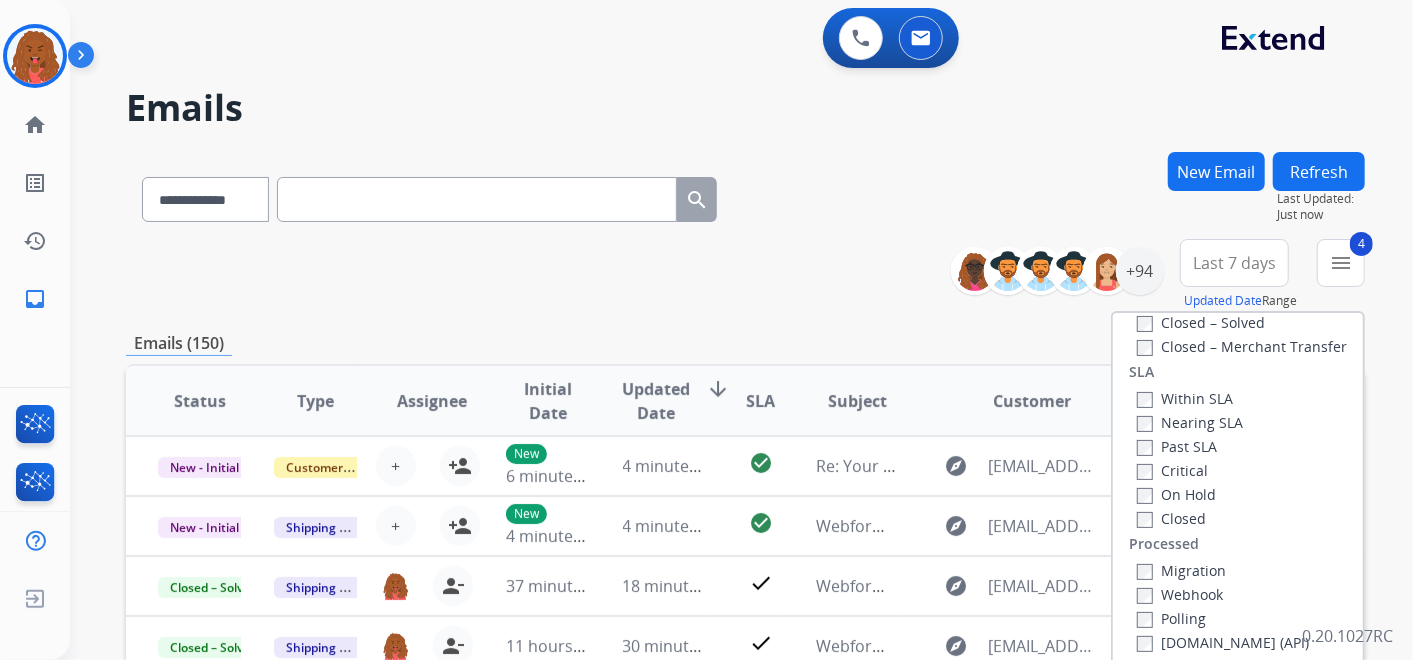 scroll, scrollTop: 526, scrollLeft: 0, axis: vertical 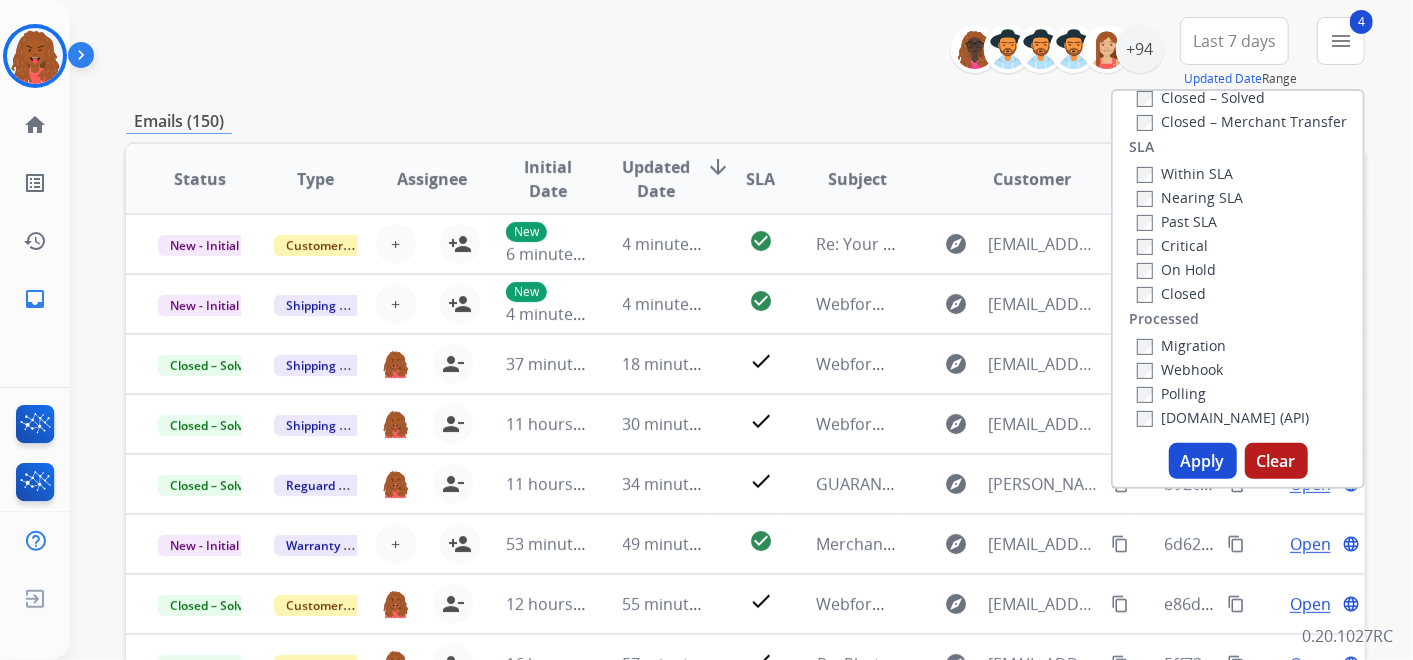 click on "Apply" at bounding box center [1203, 461] 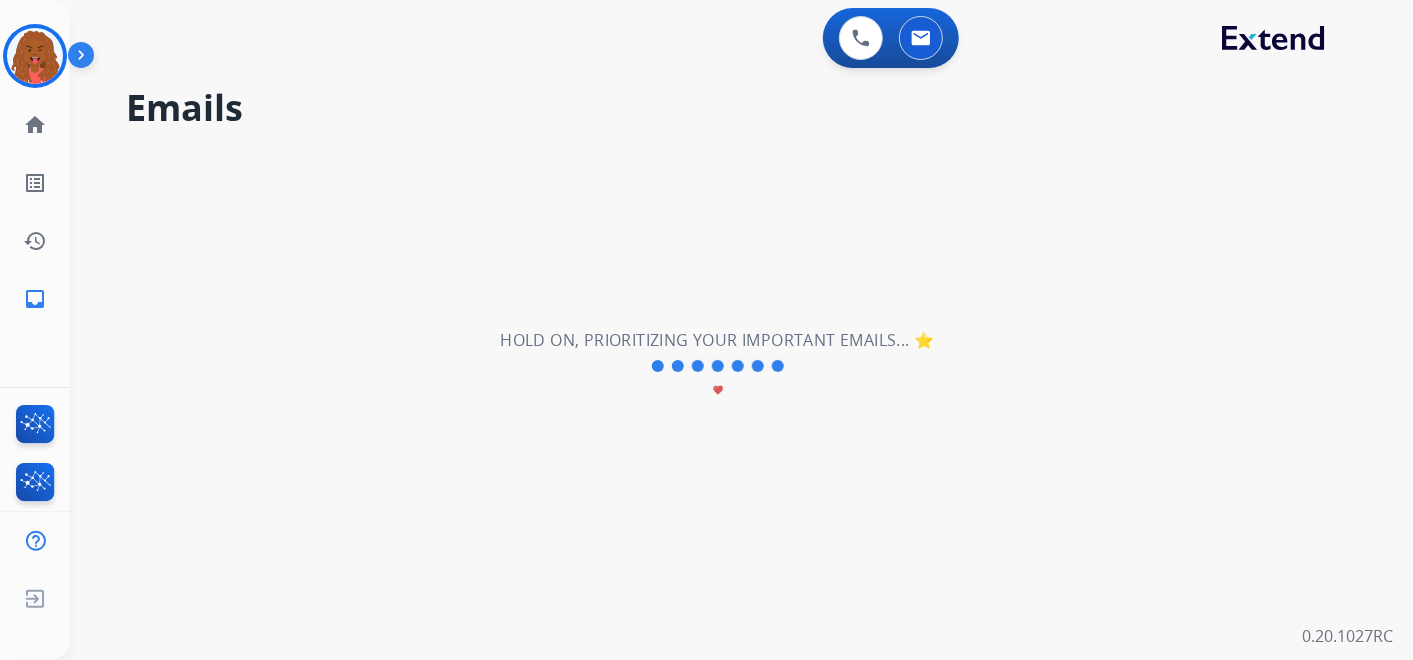 scroll, scrollTop: 0, scrollLeft: 0, axis: both 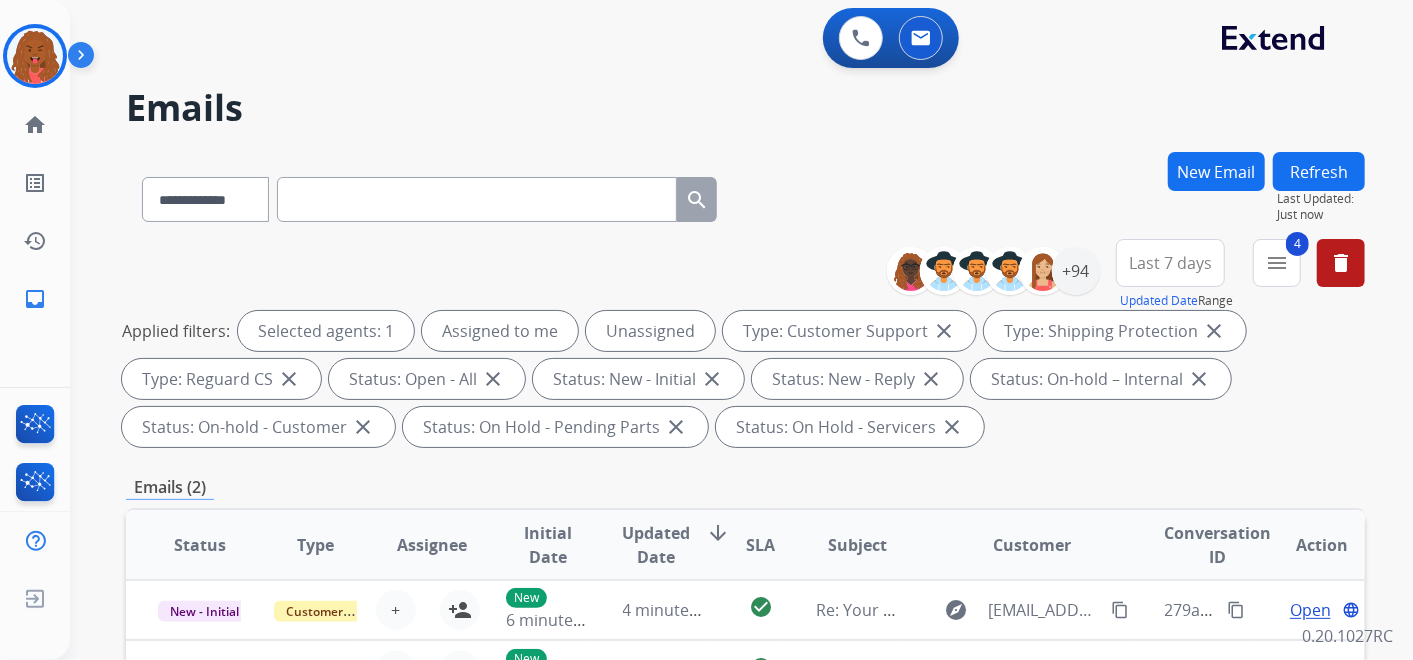click on "Last 7 days" at bounding box center (1170, 263) 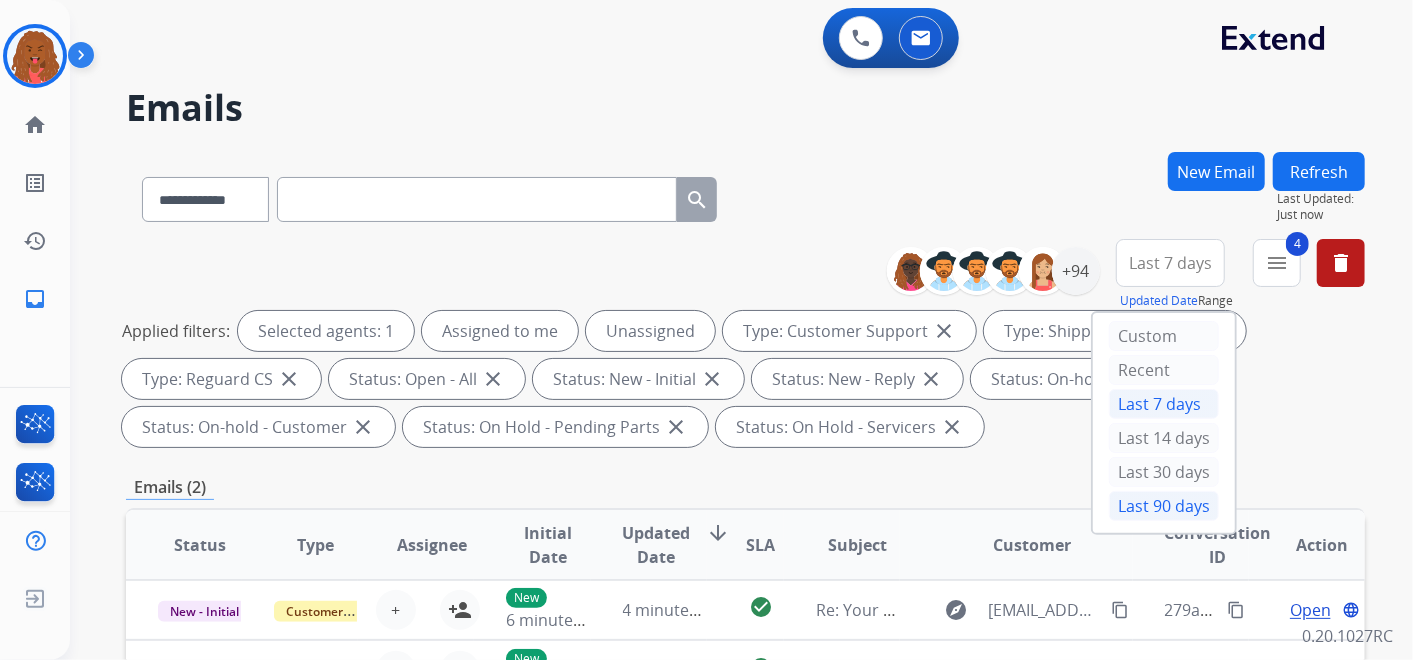 click on "Last 90 days" at bounding box center (1164, 506) 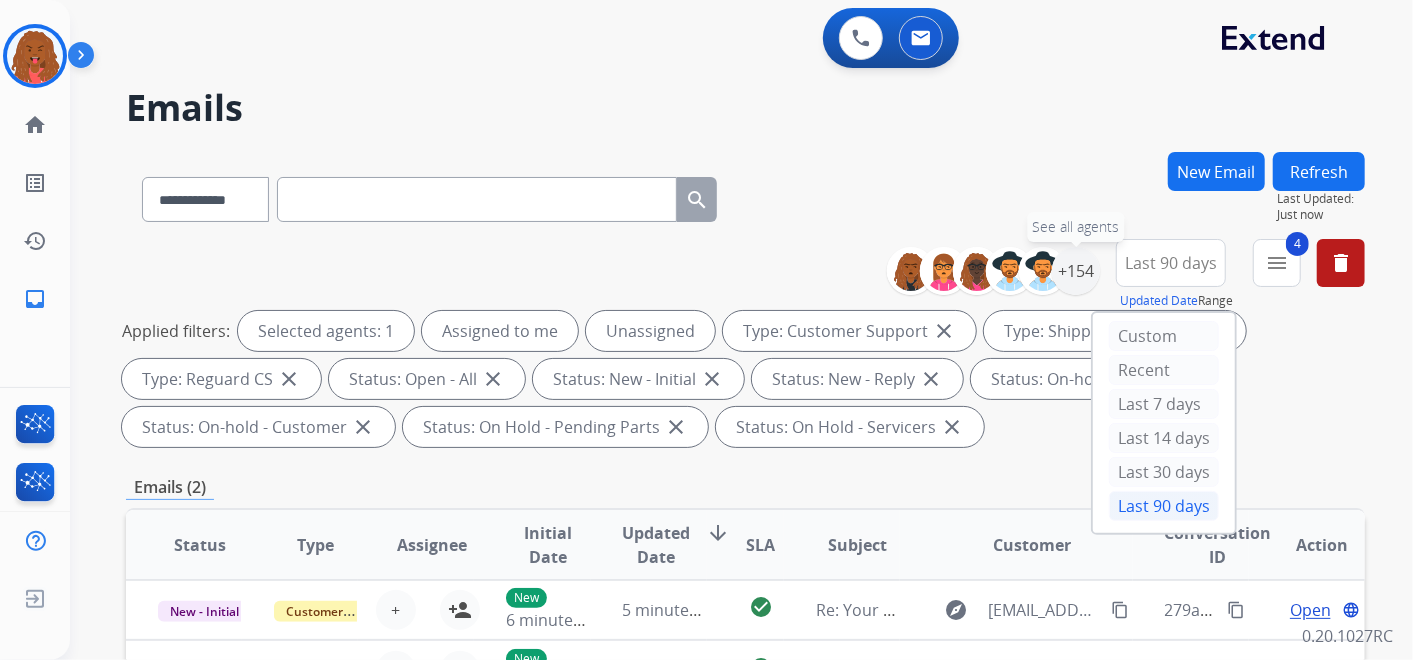 click on "+154" at bounding box center (1076, 271) 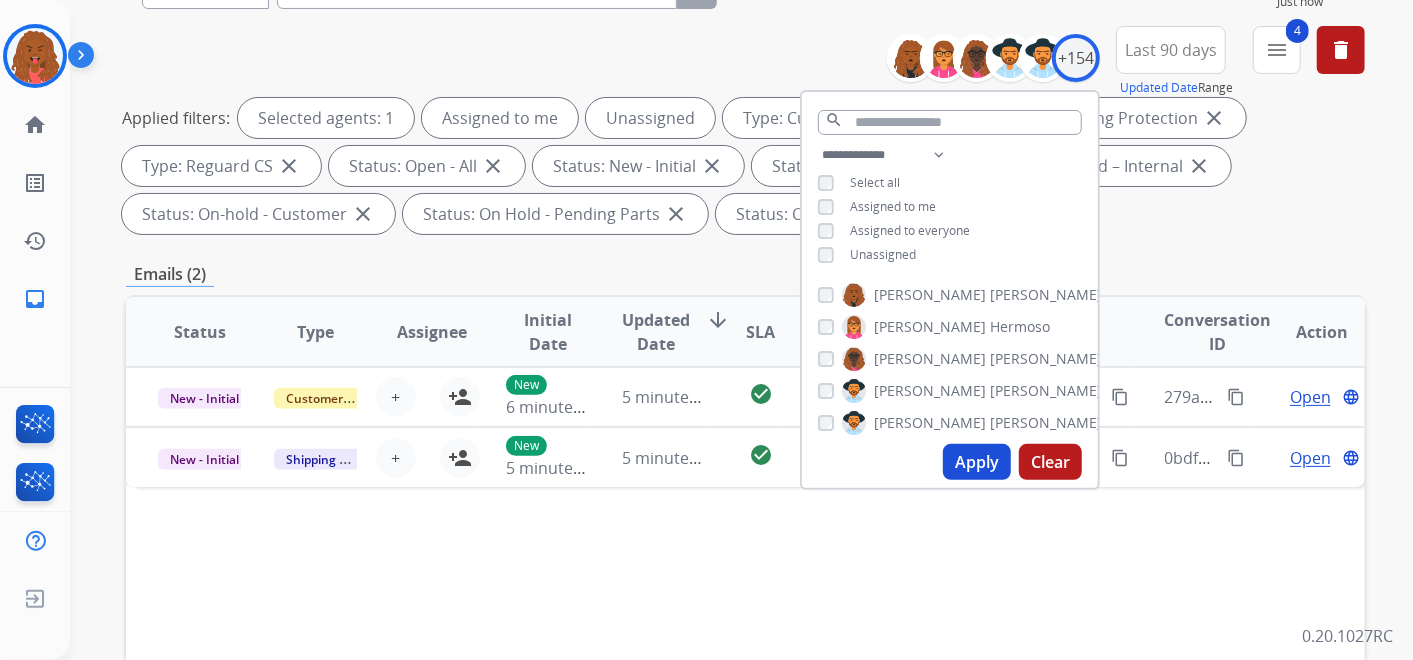 scroll, scrollTop: 222, scrollLeft: 0, axis: vertical 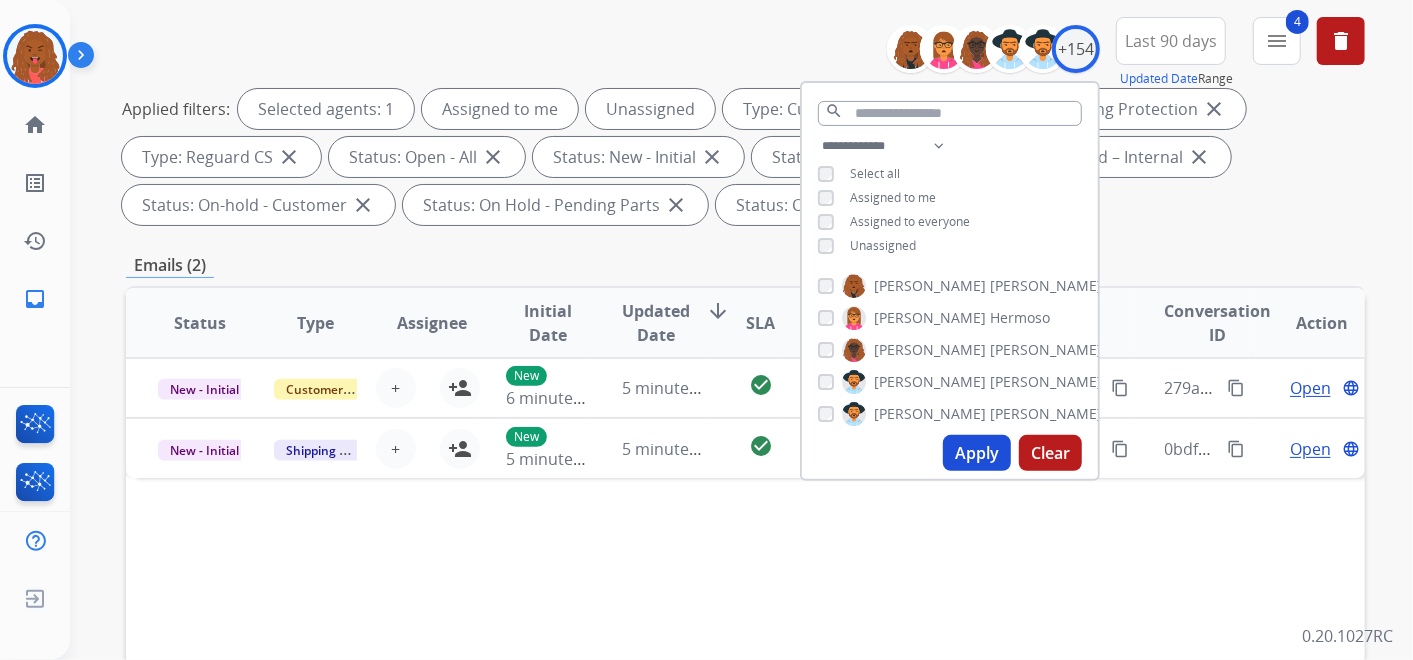 click on "Apply" at bounding box center (977, 453) 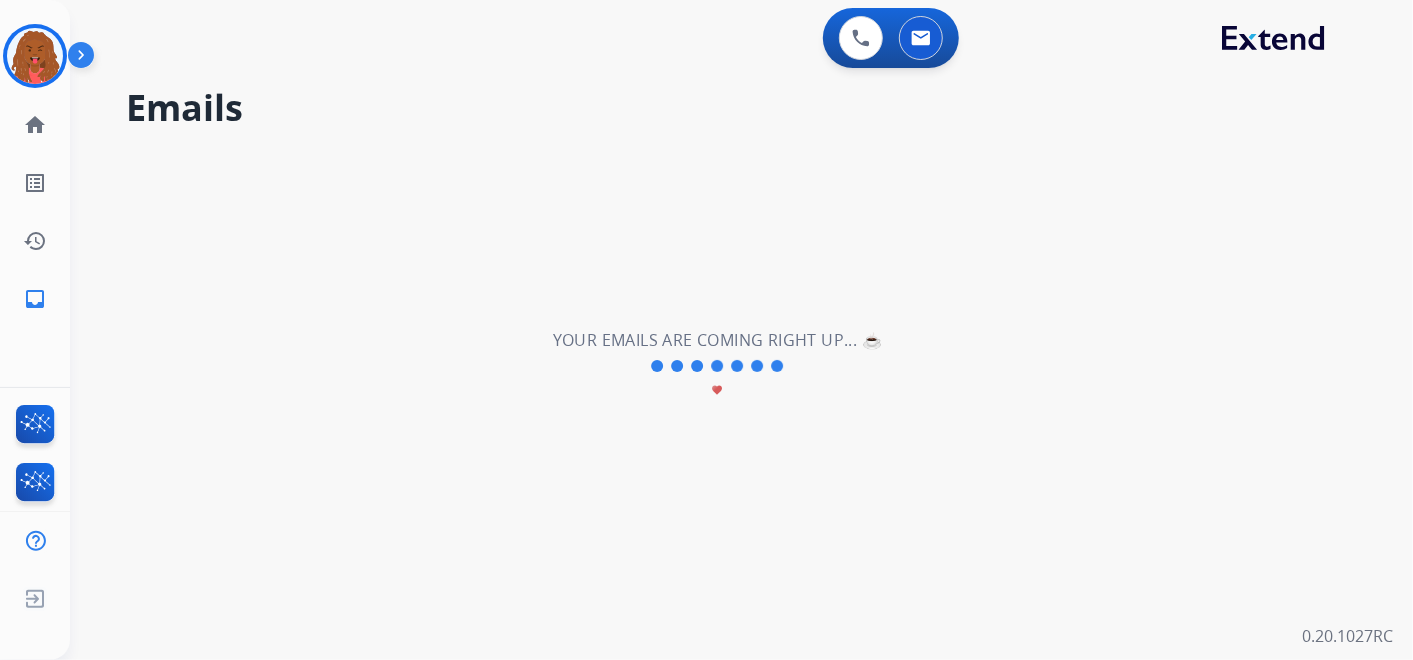 scroll, scrollTop: 0, scrollLeft: 0, axis: both 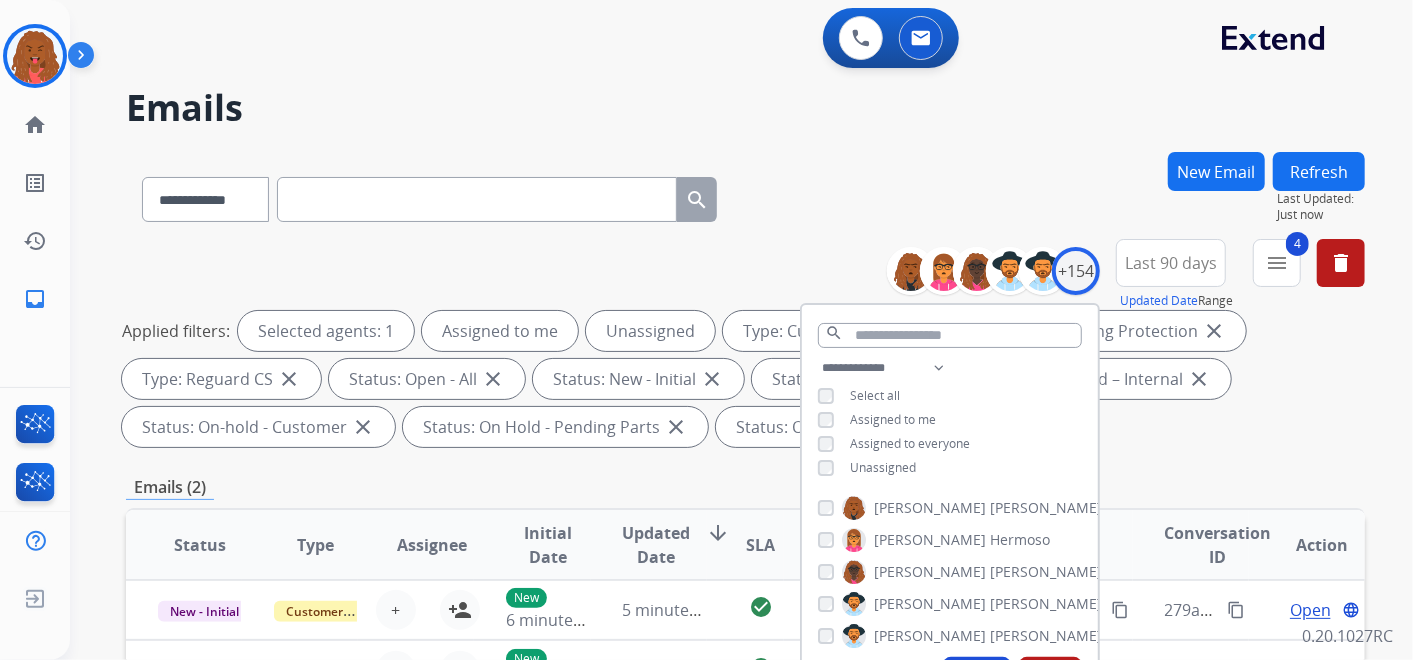 click on "Applied filters:  Selected agents: 1  Assigned to me Unassigned  Type: Customer Support  close  Type: Shipping Protection  close  Type: Reguard CS  close  Status: Open - All  close  Status: New - Initial  close  Status: New - Reply  close  Status: On-hold – Internal  close  Status: On-hold - Customer  close  Status: On Hold - Pending Parts  close  Status: On Hold - Servicers  close" at bounding box center [741, 379] 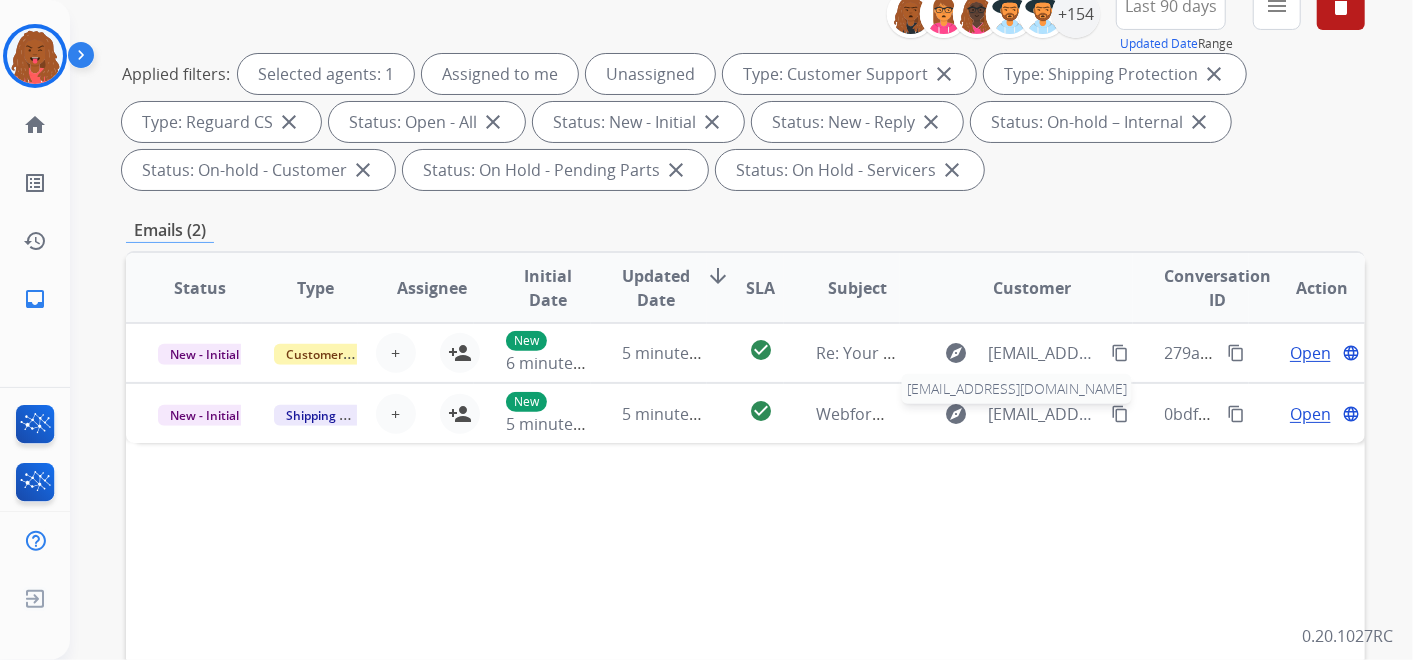 scroll, scrollTop: 333, scrollLeft: 0, axis: vertical 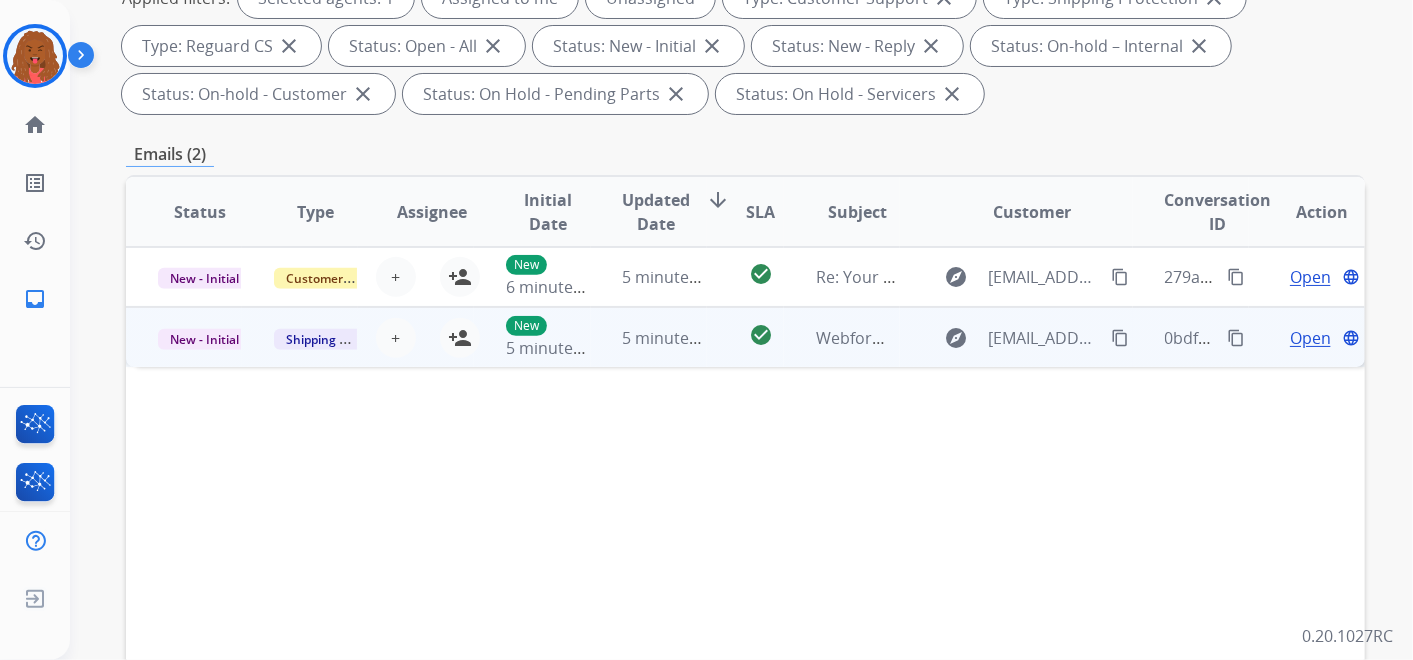 click on "Shipping Protection" at bounding box center [300, 337] 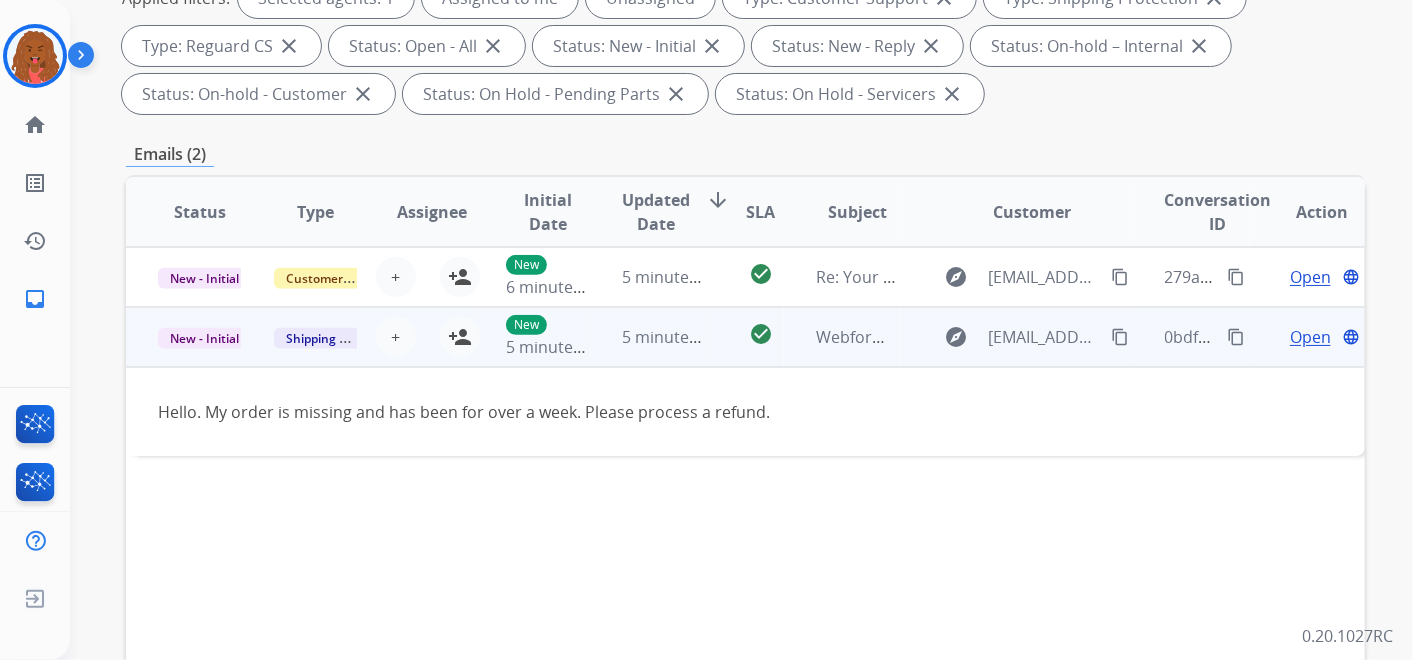 drag, startPoint x: 458, startPoint y: 335, endPoint x: 469, endPoint y: 330, distance: 12.083046 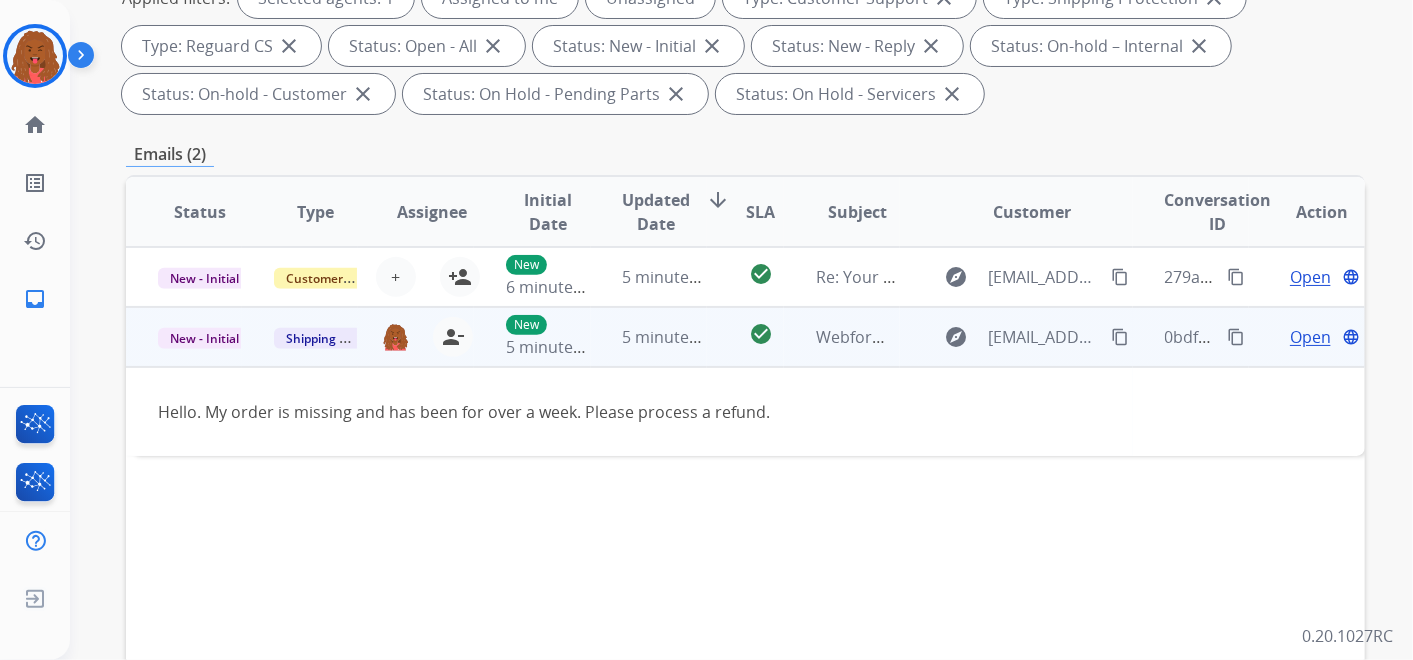 click on "Open" at bounding box center [1310, 337] 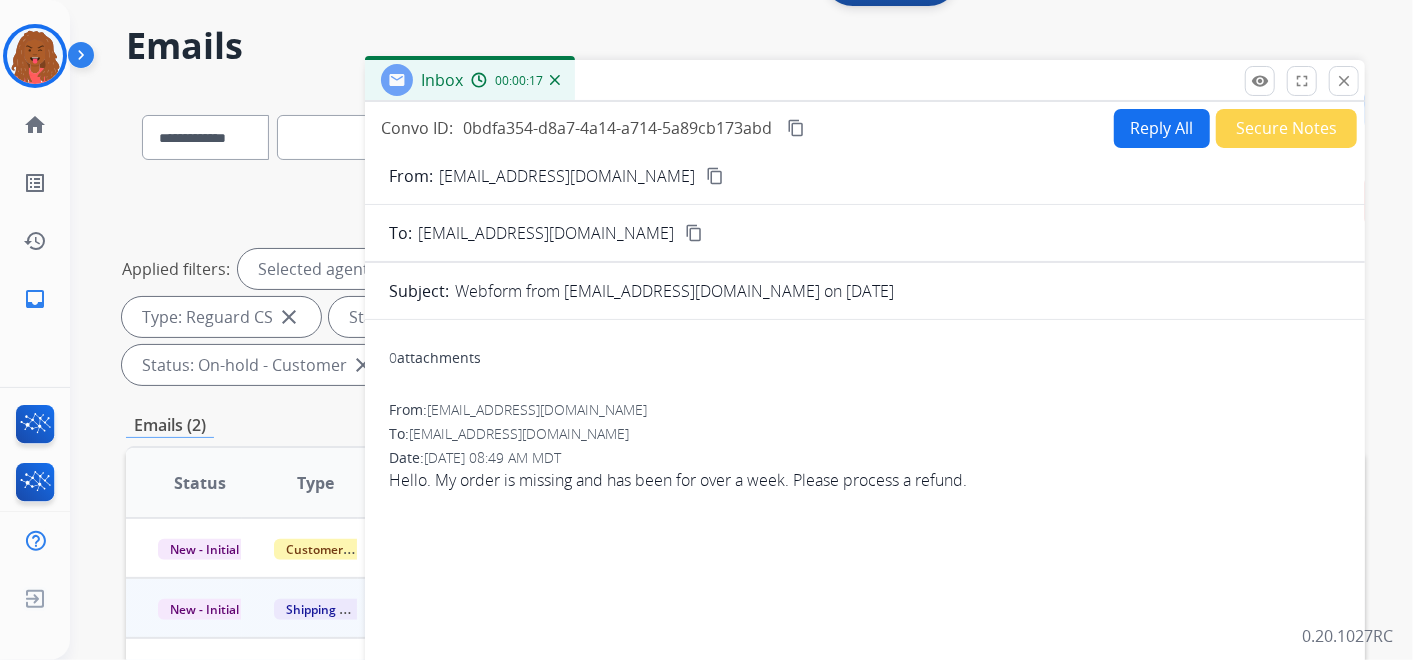 scroll, scrollTop: 0, scrollLeft: 0, axis: both 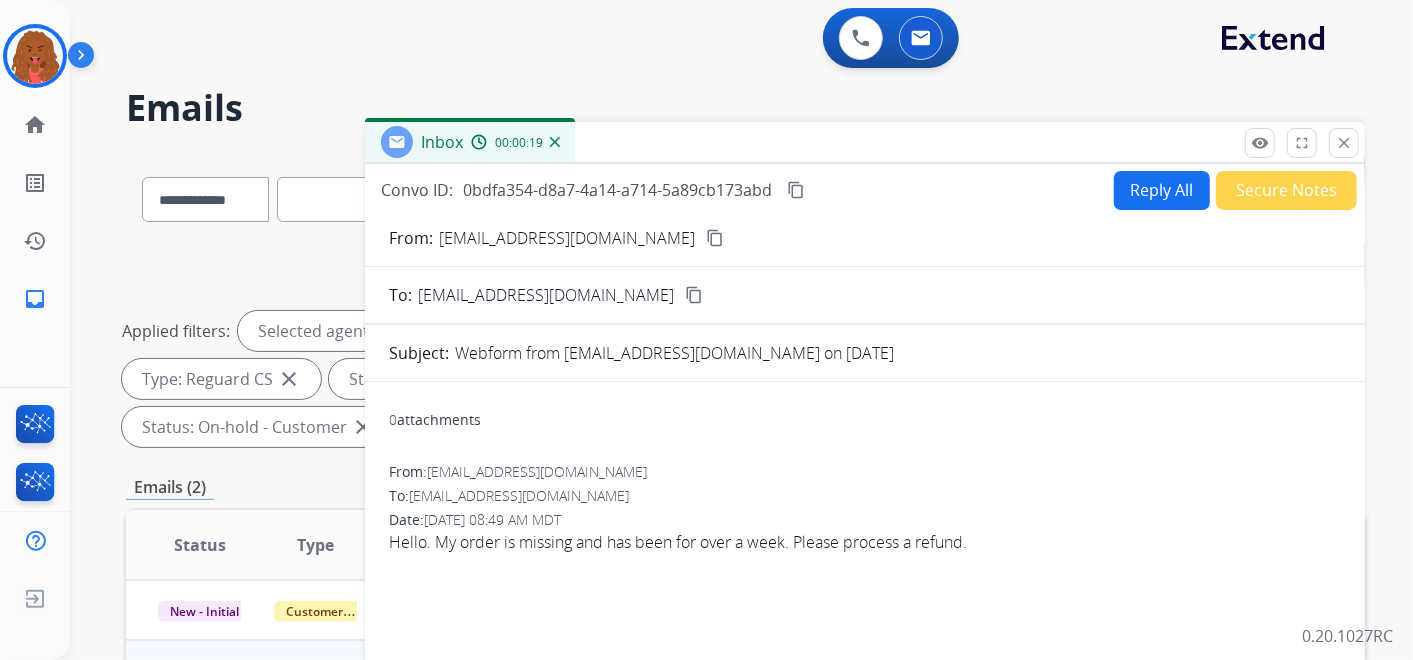 click on "content_copy" at bounding box center [715, 238] 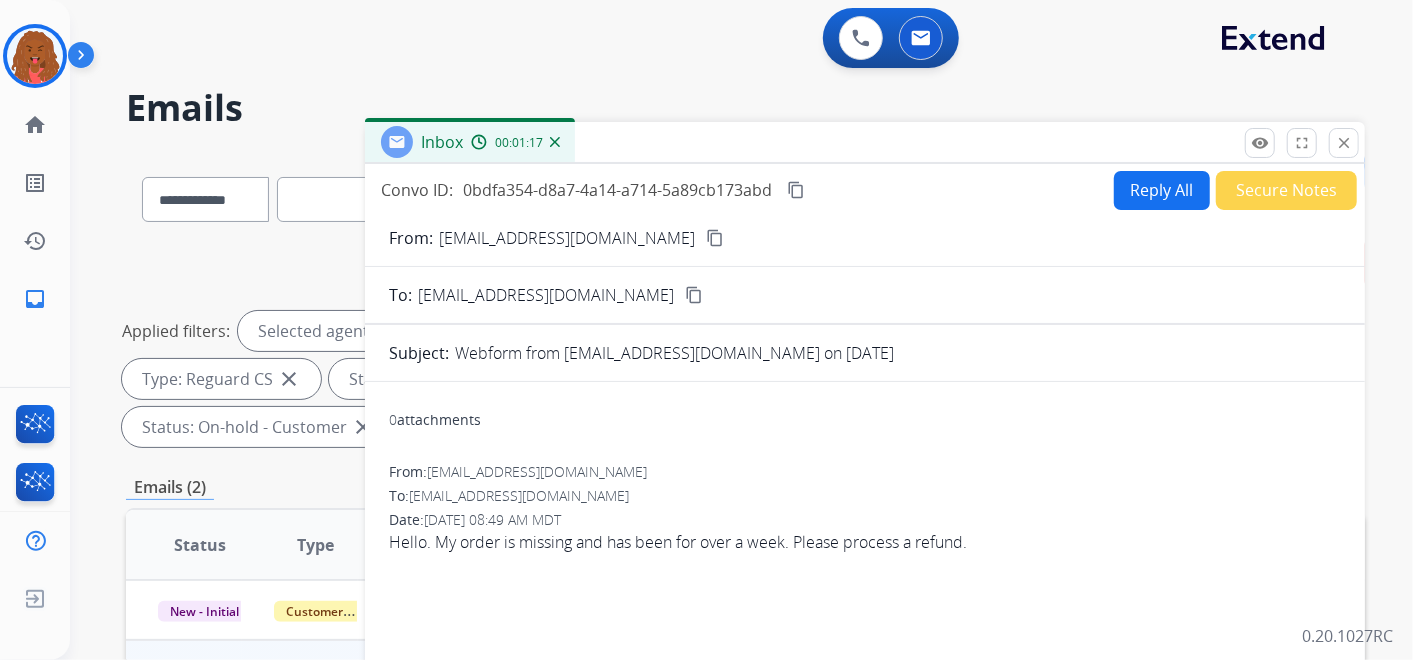 click on "Reply All" at bounding box center [1162, 190] 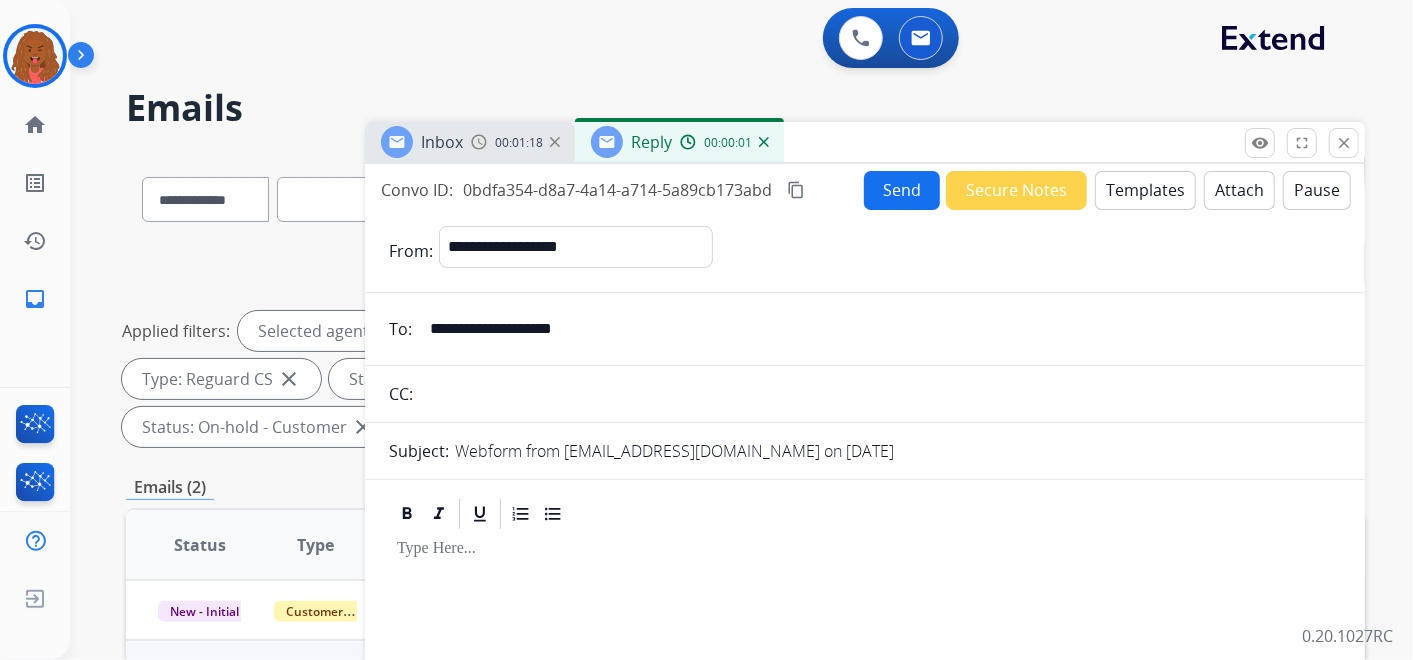 click on "Templates" at bounding box center [1145, 190] 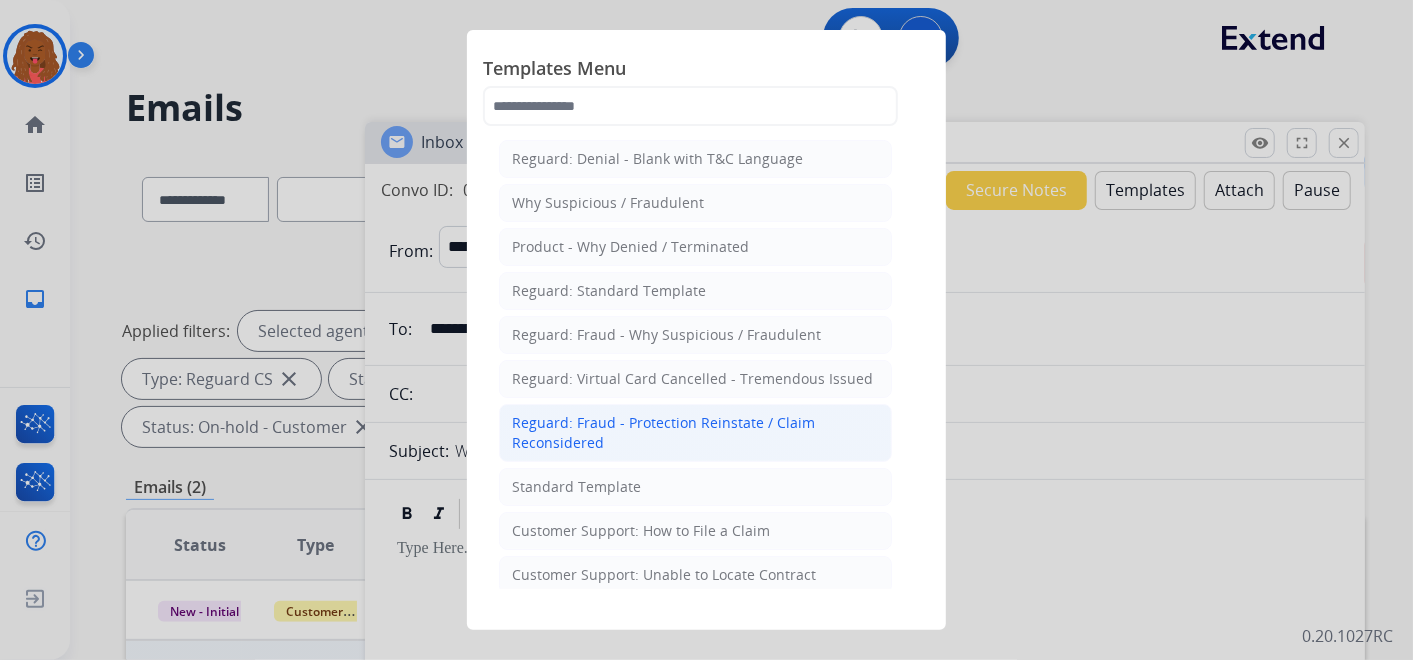 scroll, scrollTop: 111, scrollLeft: 0, axis: vertical 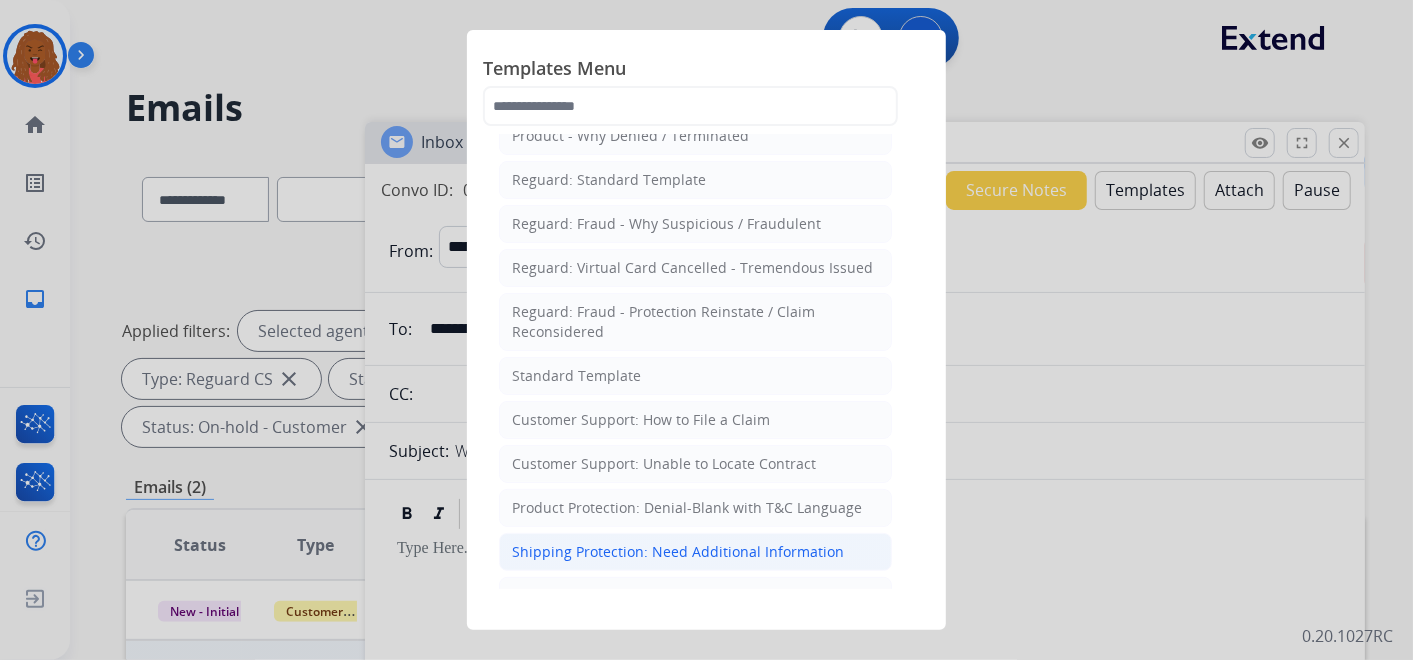 click on "Shipping Protection: Need Additional Information" 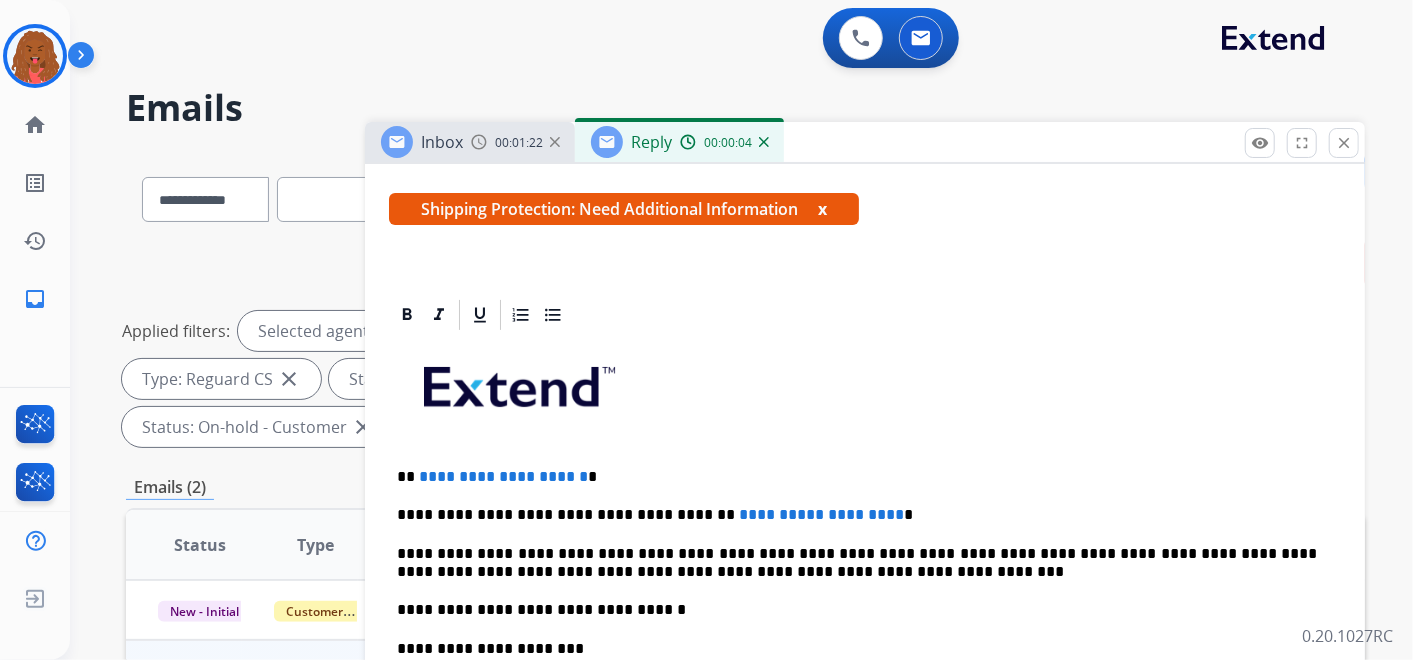 scroll, scrollTop: 360, scrollLeft: 0, axis: vertical 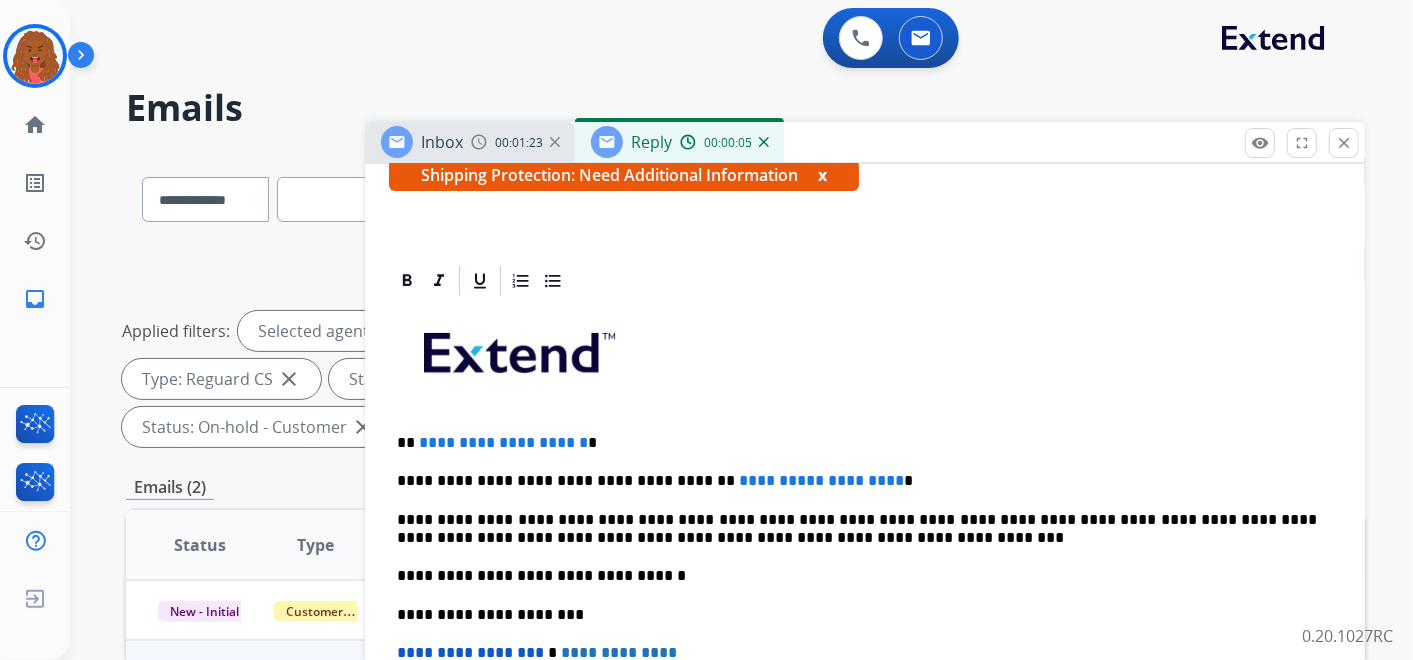 click on "**********" at bounding box center [857, 443] 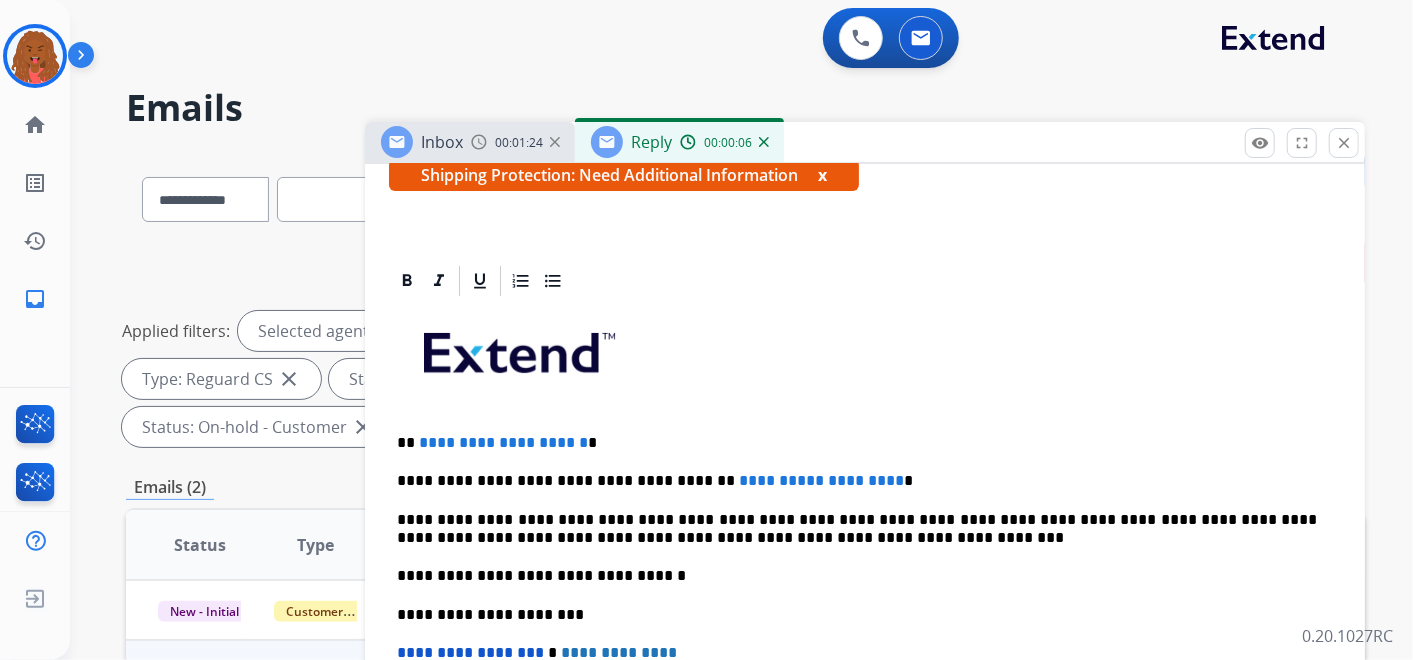 type 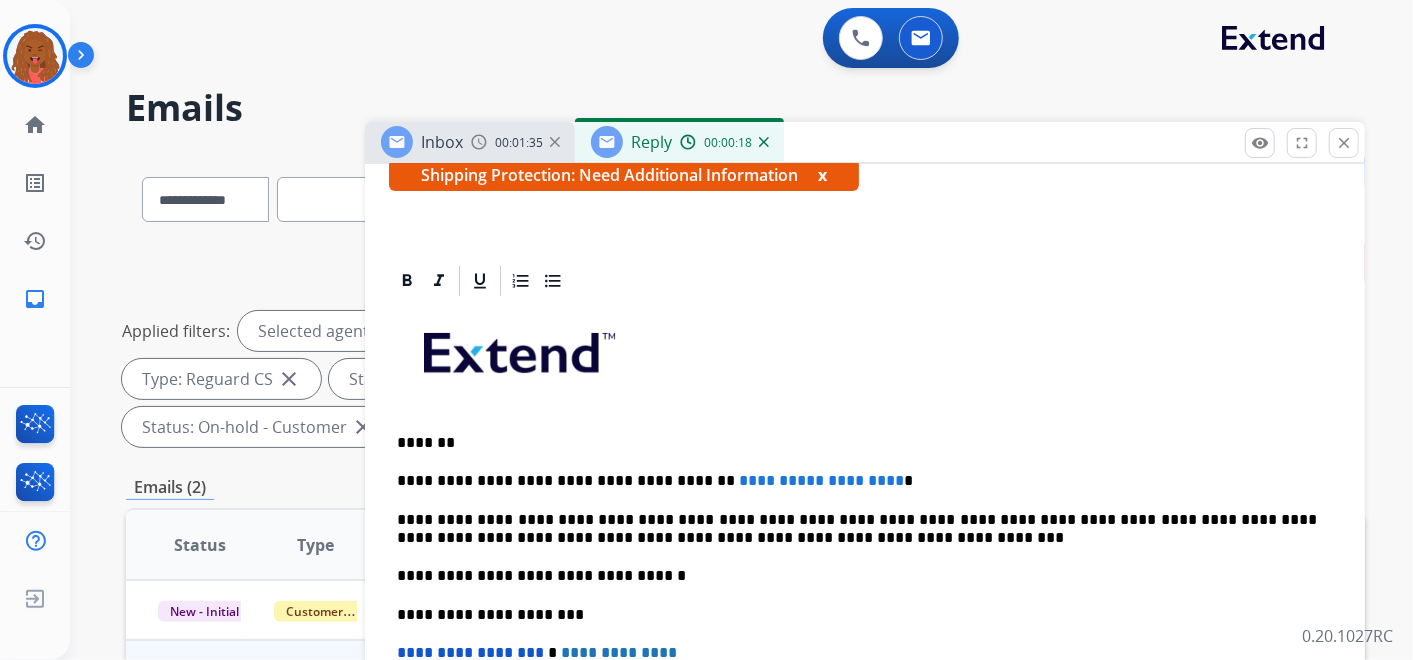 drag, startPoint x: 874, startPoint y: 477, endPoint x: 921, endPoint y: 485, distance: 47.67599 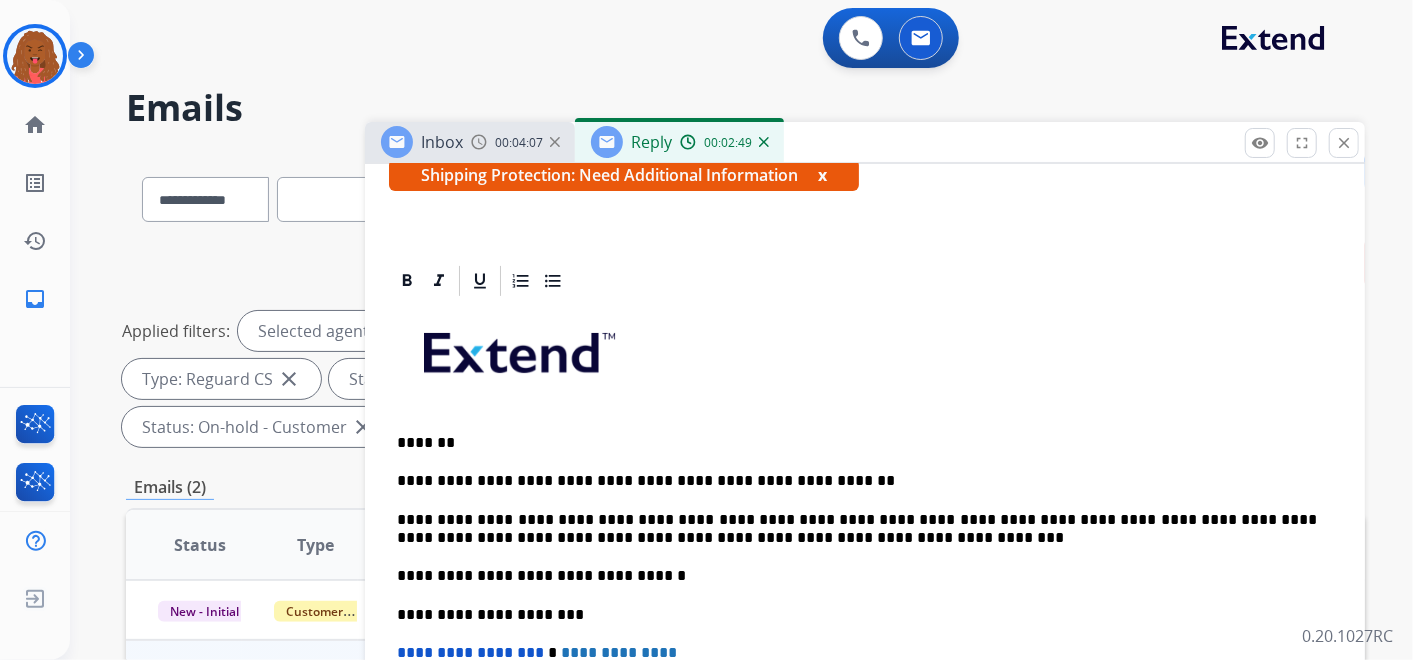 drag, startPoint x: 815, startPoint y: 472, endPoint x: 886, endPoint y: 470, distance: 71.02816 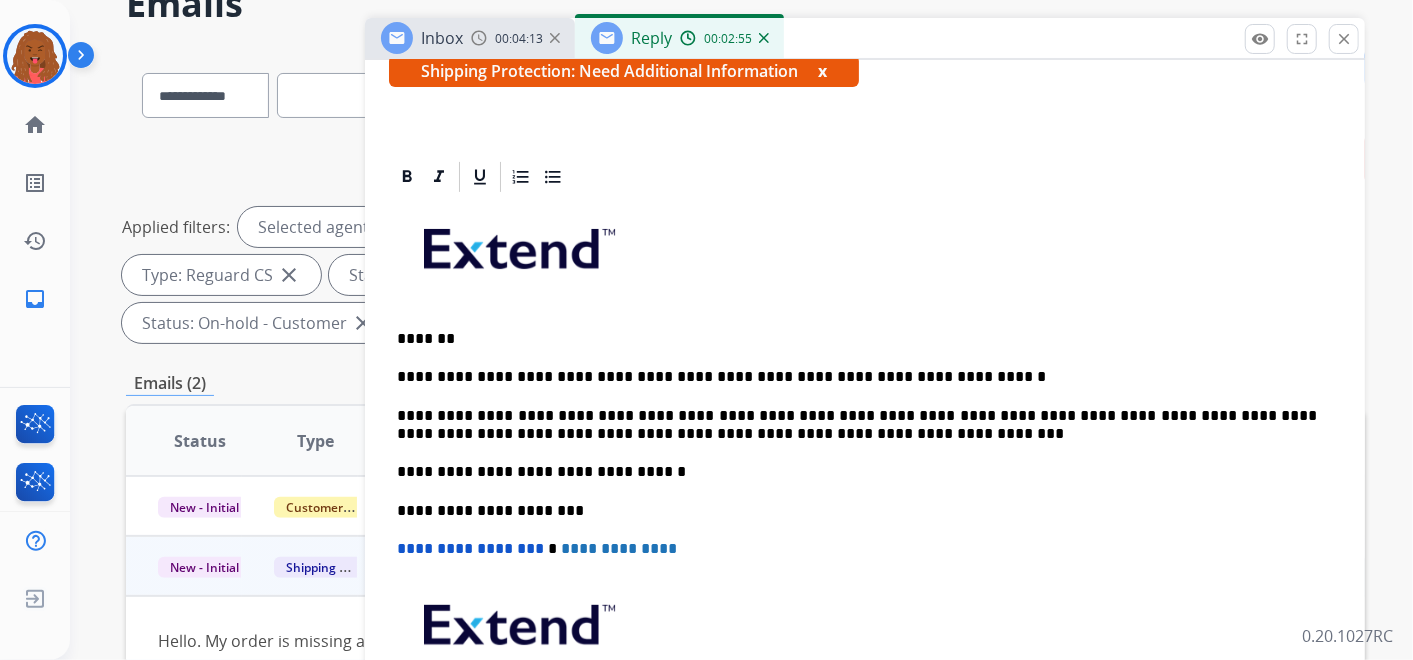 scroll, scrollTop: 333, scrollLeft: 0, axis: vertical 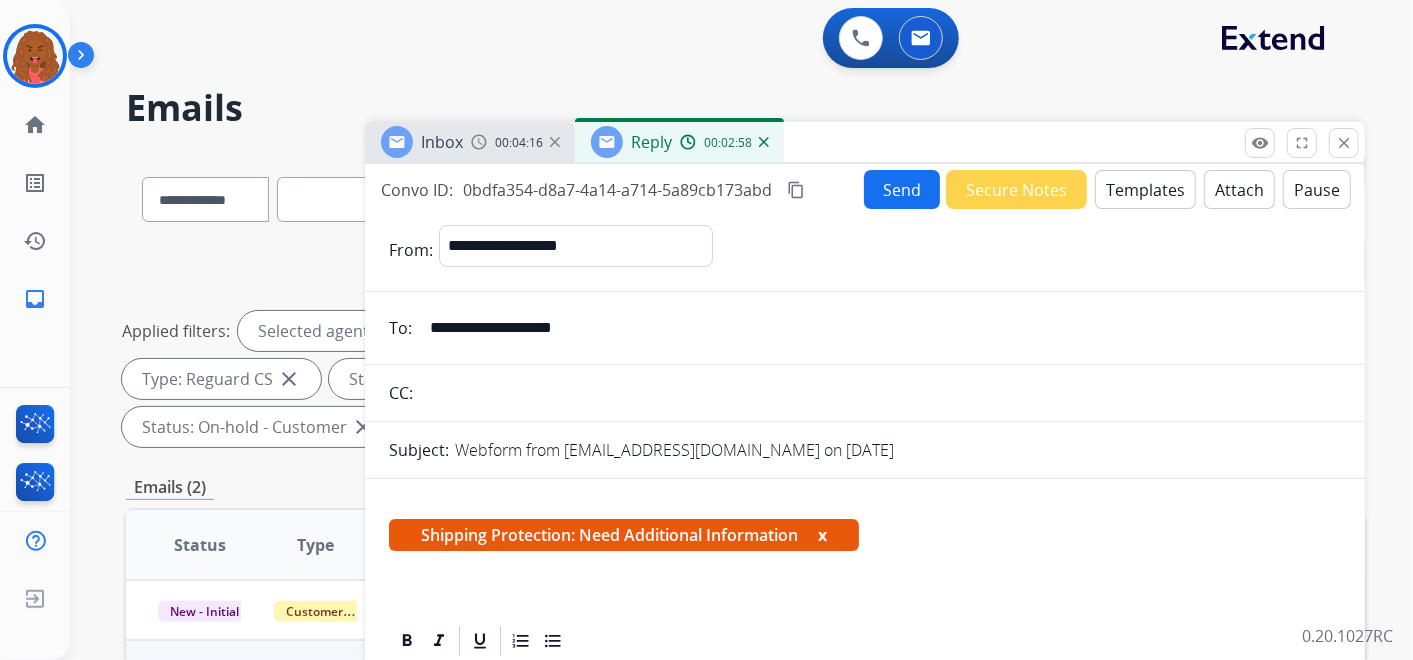 click on "Send" at bounding box center [902, 189] 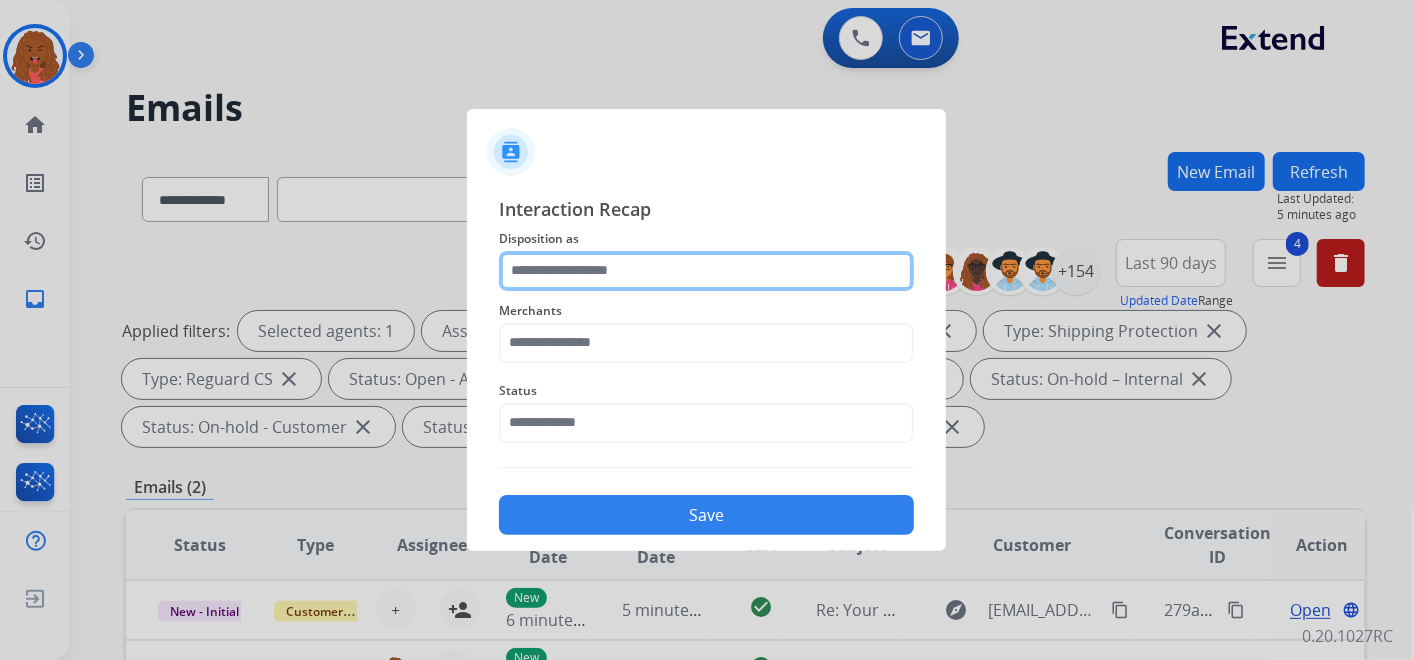 click 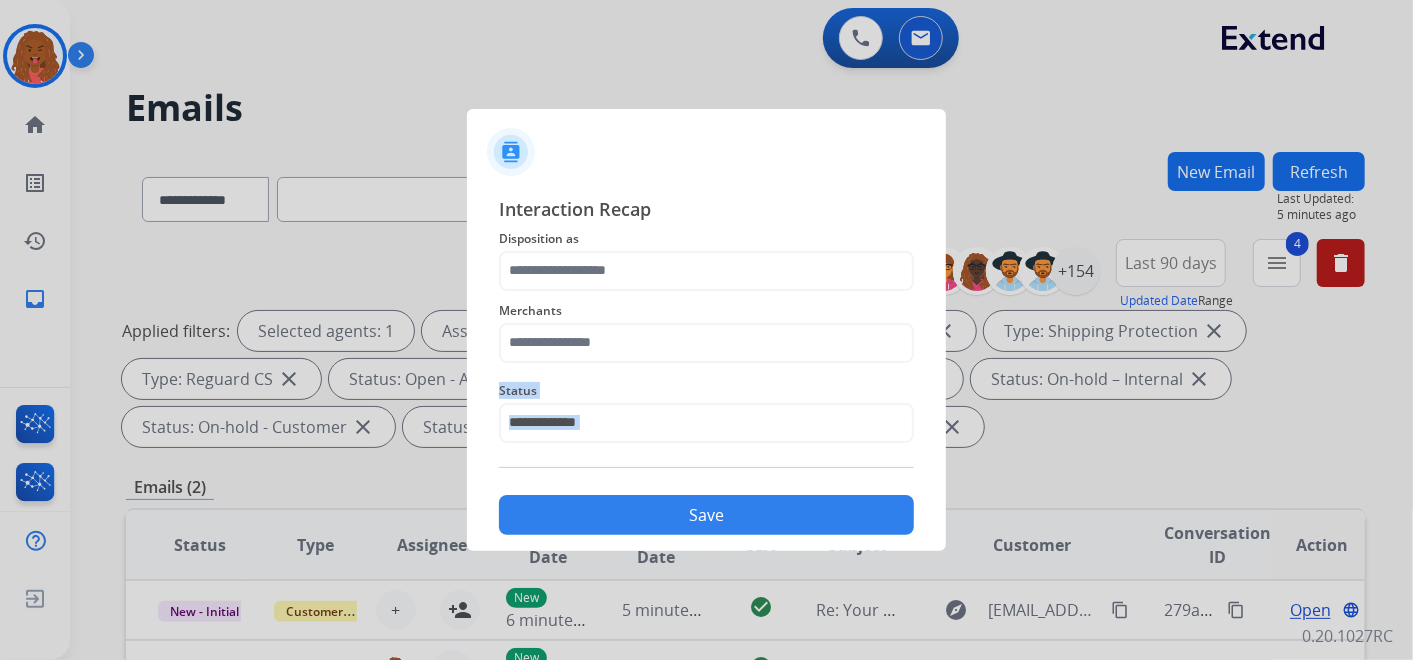 drag, startPoint x: 575, startPoint y: 492, endPoint x: 591, endPoint y: 408, distance: 85.51023 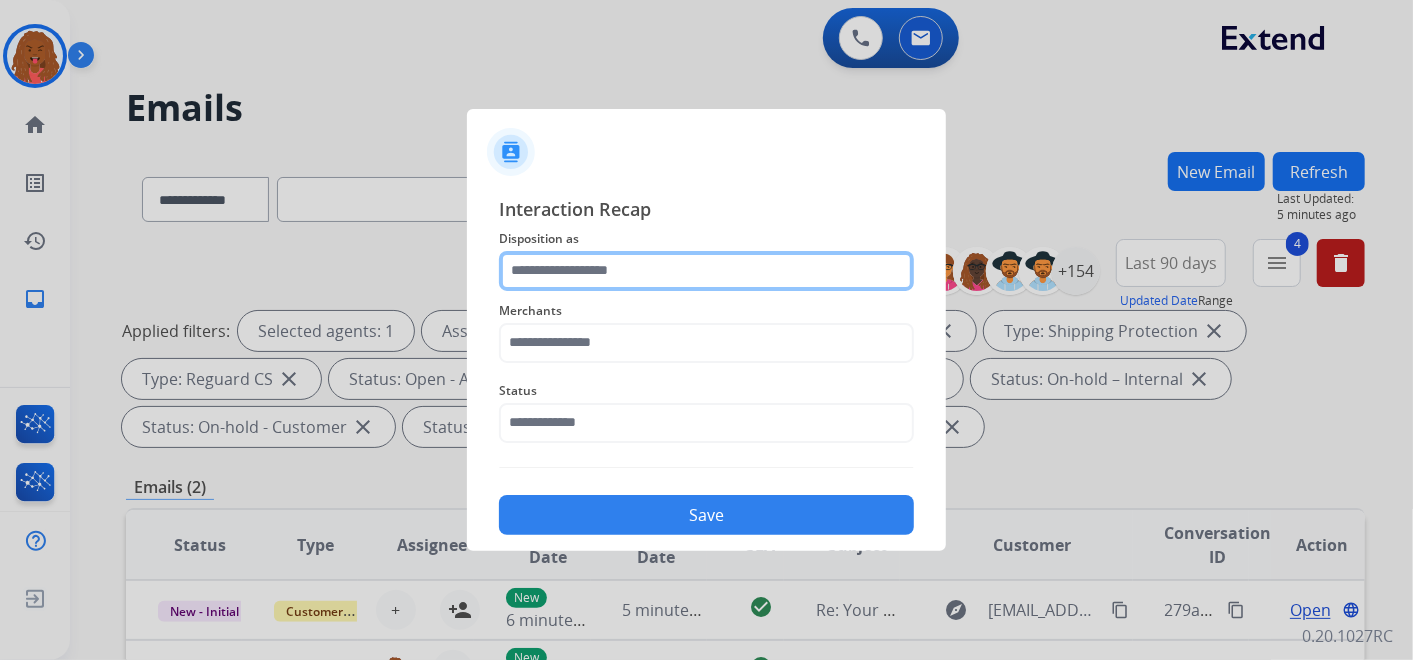 click 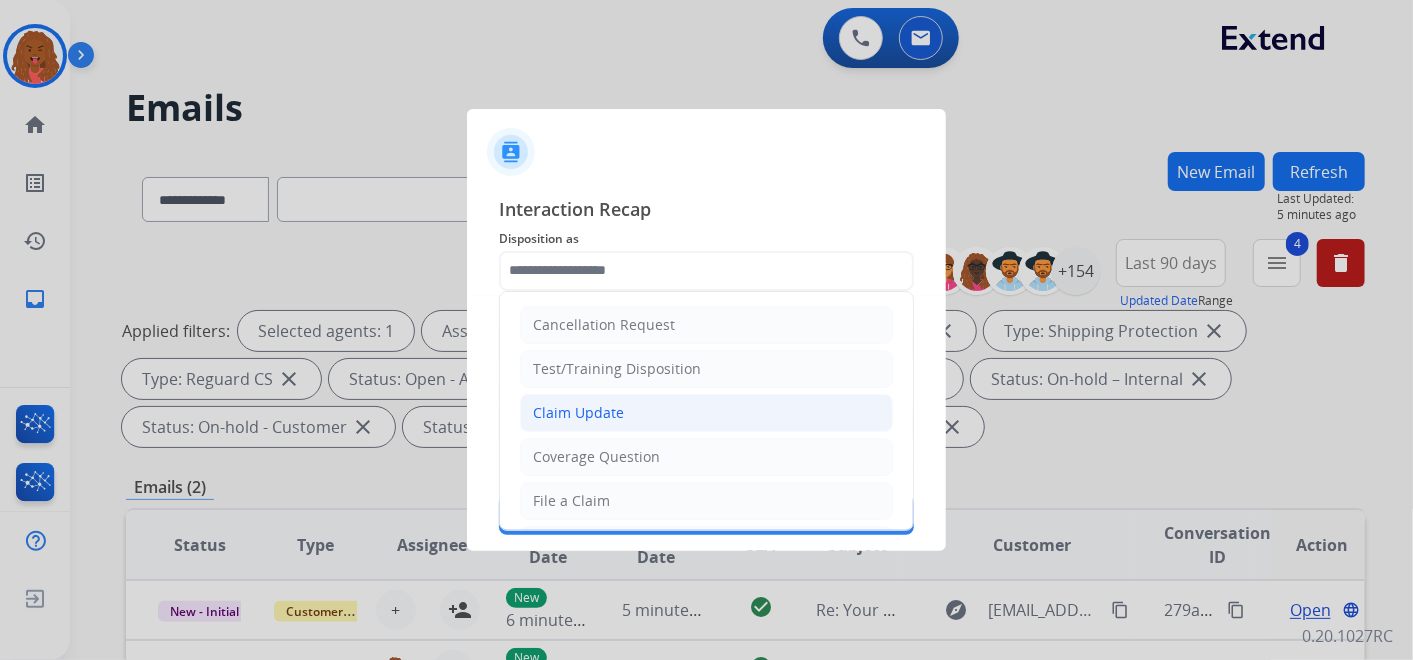 click on "Claim Update" 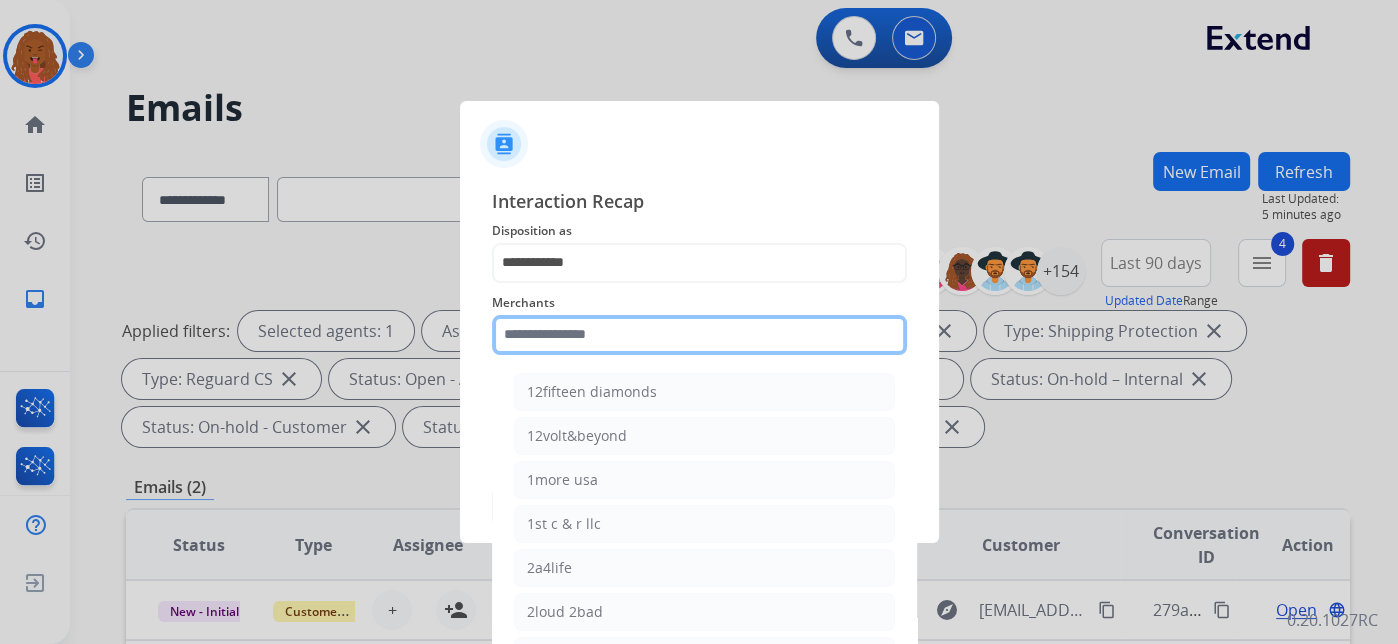 click on "Merchants    12fifteen diamonds   12volt&beyond   1more usa   1st c & r llc   2a4life   2loud 2bad   3balls   4 state trucks   4moms   Abstinence spirits   Accessorypartsstore   Action clutch   Active lifestyle store   Addaday   Adorama abs   Adorama business-to-business   Adrenaline offroad outfitters   Ads shocks   Advance auto parts   Aem electronics   Aerishealthinc   Ag solutions group, llc   Aim controllers   Air-relax   Airocide   Airslamit   Airsoft station   Airthereal   Alchemy fine home   Aleko products   Alice lane home   All around e-bikes   All electric motion   All things barbecue   Allen   Allied gaming north america, llc   Allied wheel components   Alta gracia motors   Alter   Ambient fires   American bass   American cornhole association   American medical sales and rentals   American technologies network   Ameridroid   Amethyst home   Amgair   Ams fireplace   Amscope   Andaaz jewelers   Anne klein   Anova   Anytime baseball supply   Anytime sports supply   Apec water systems   Apollo neuro" 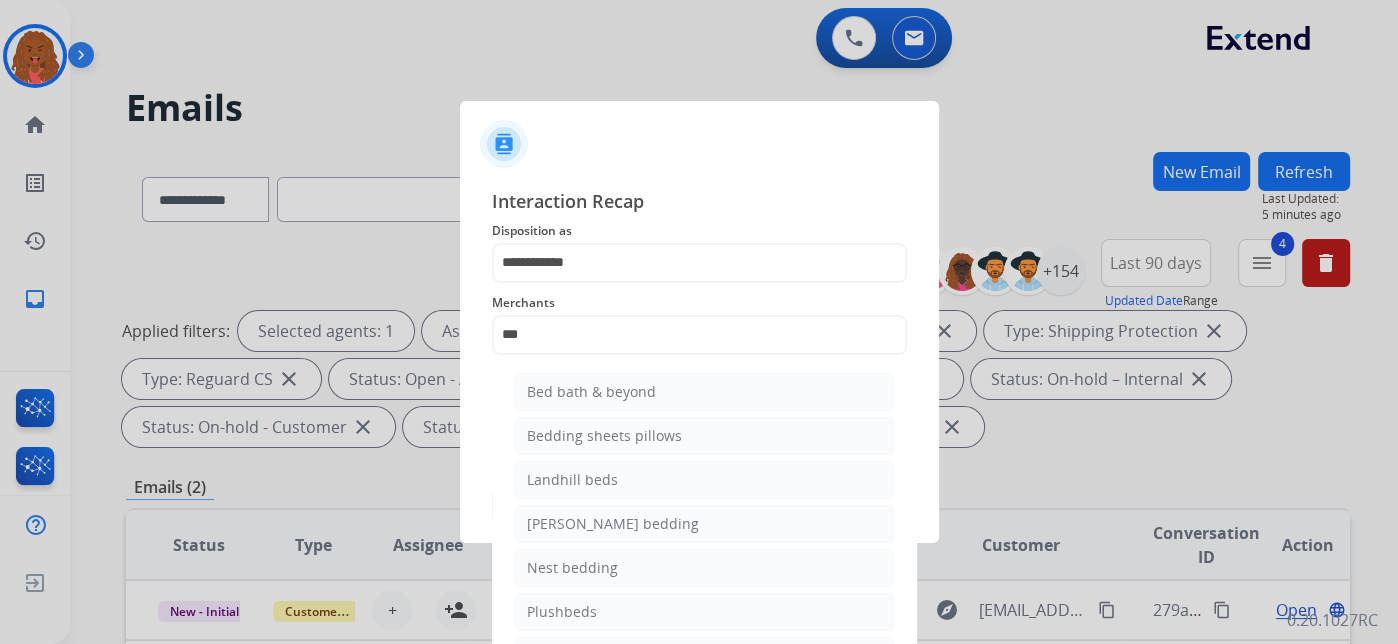 click on "Bed bath & beyond" 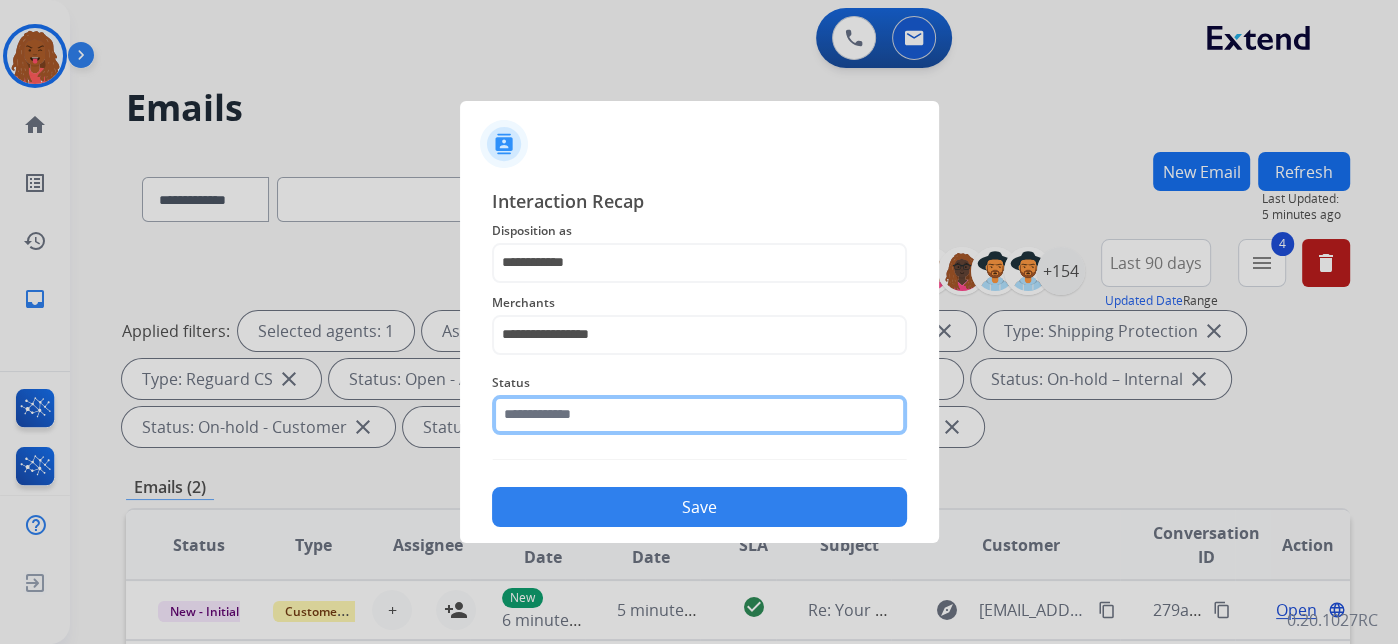 click 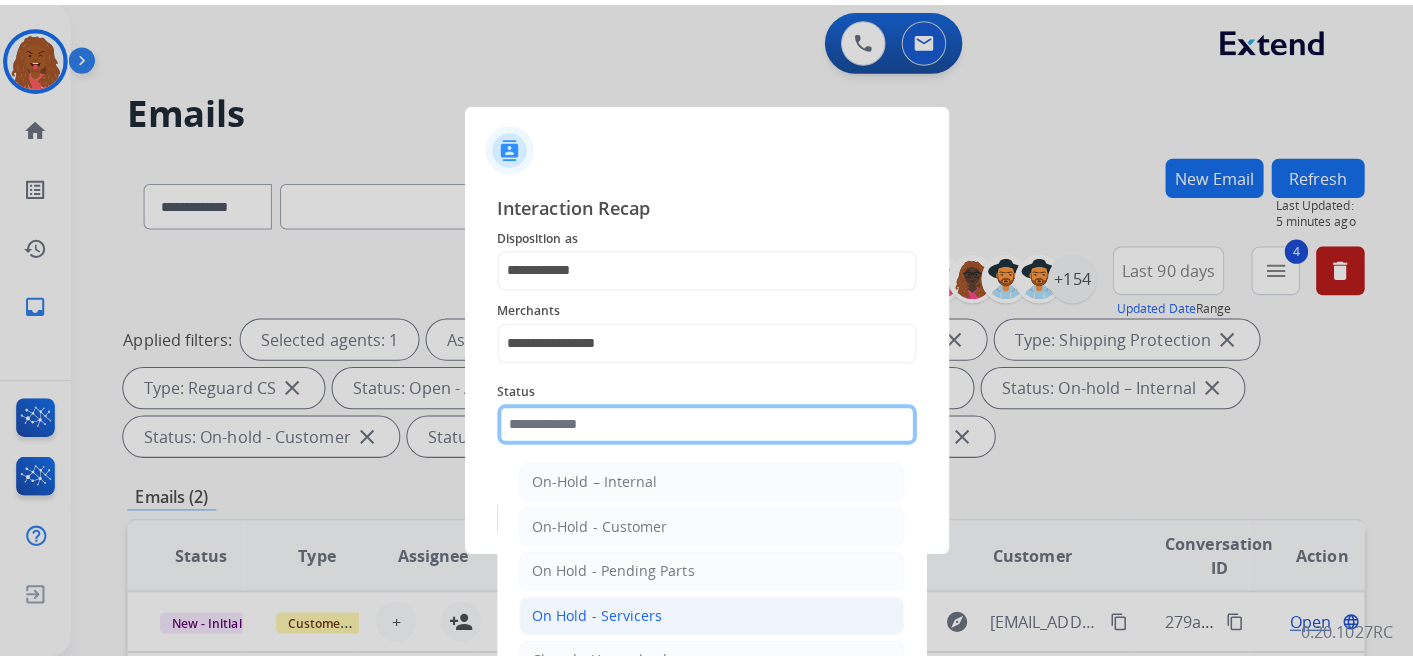 scroll, scrollTop: 114, scrollLeft: 0, axis: vertical 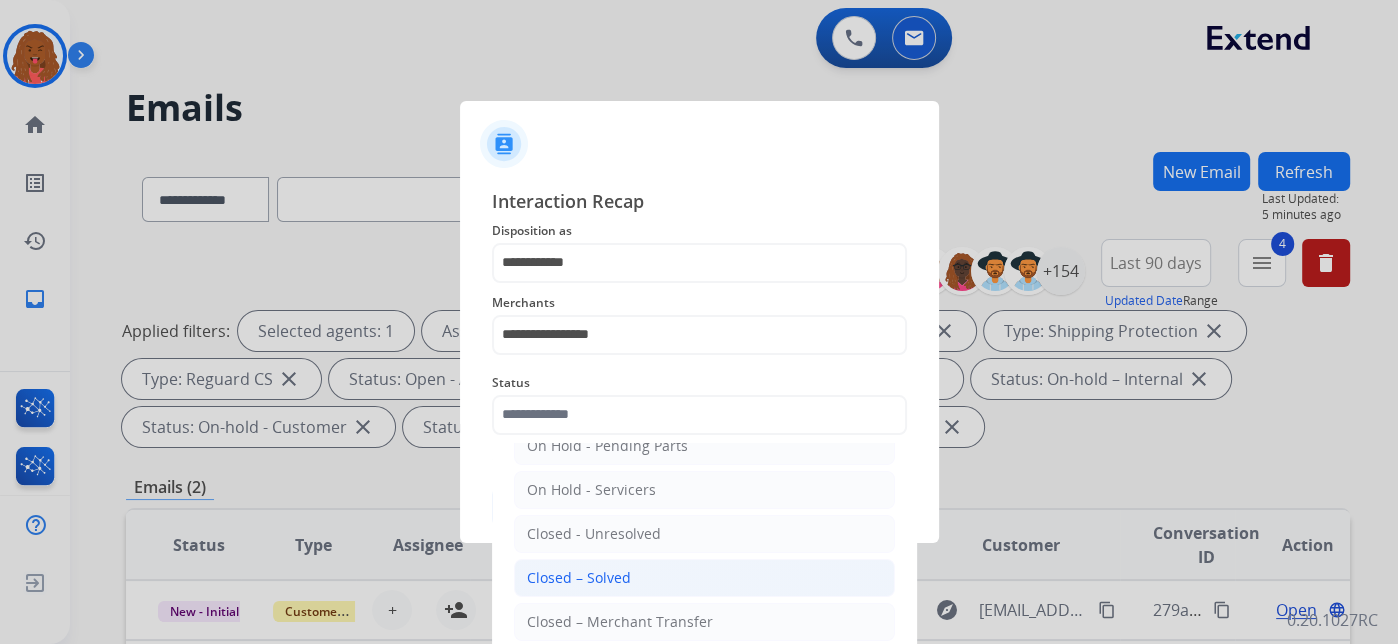 click on "Closed – Solved" 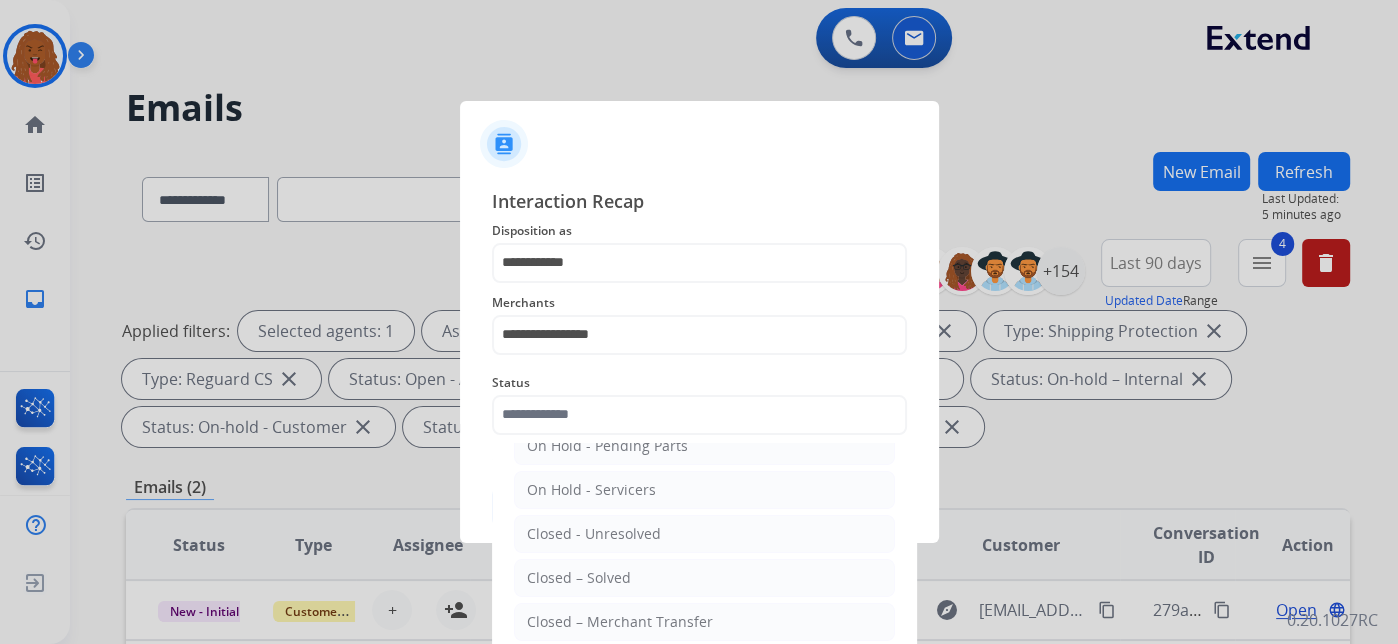 type on "**********" 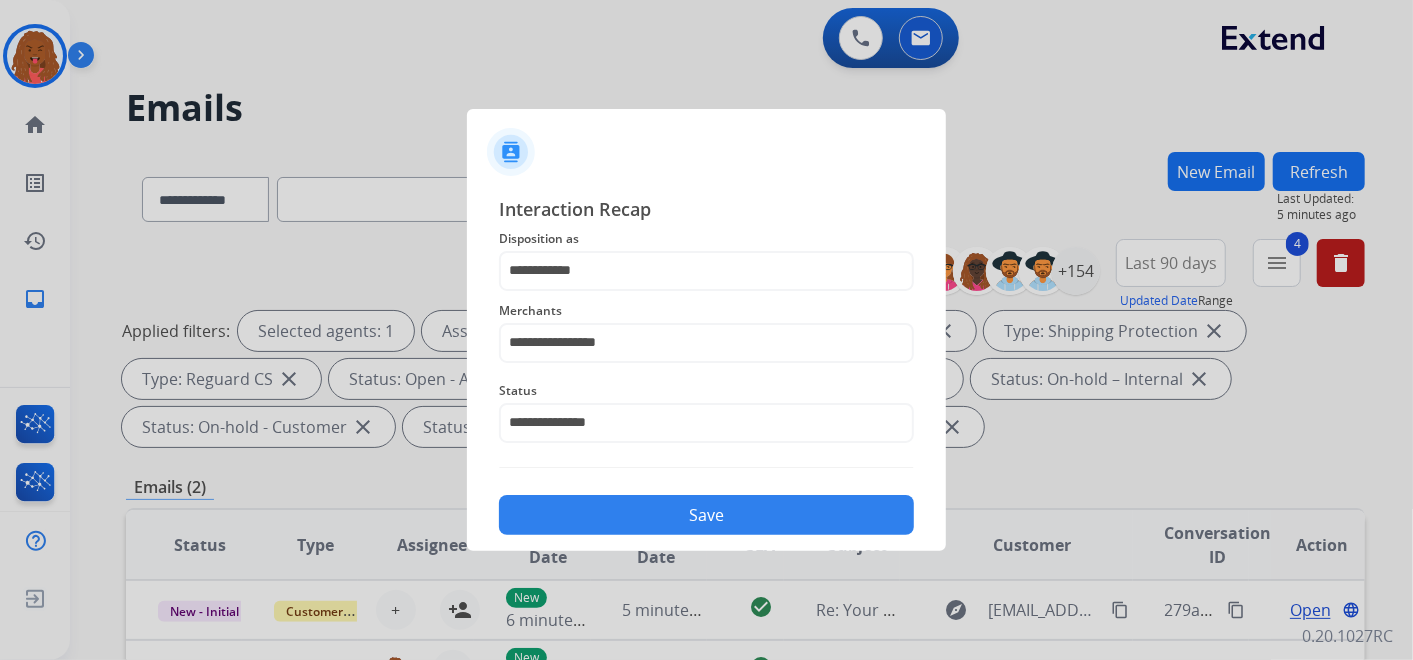 click on "Save" 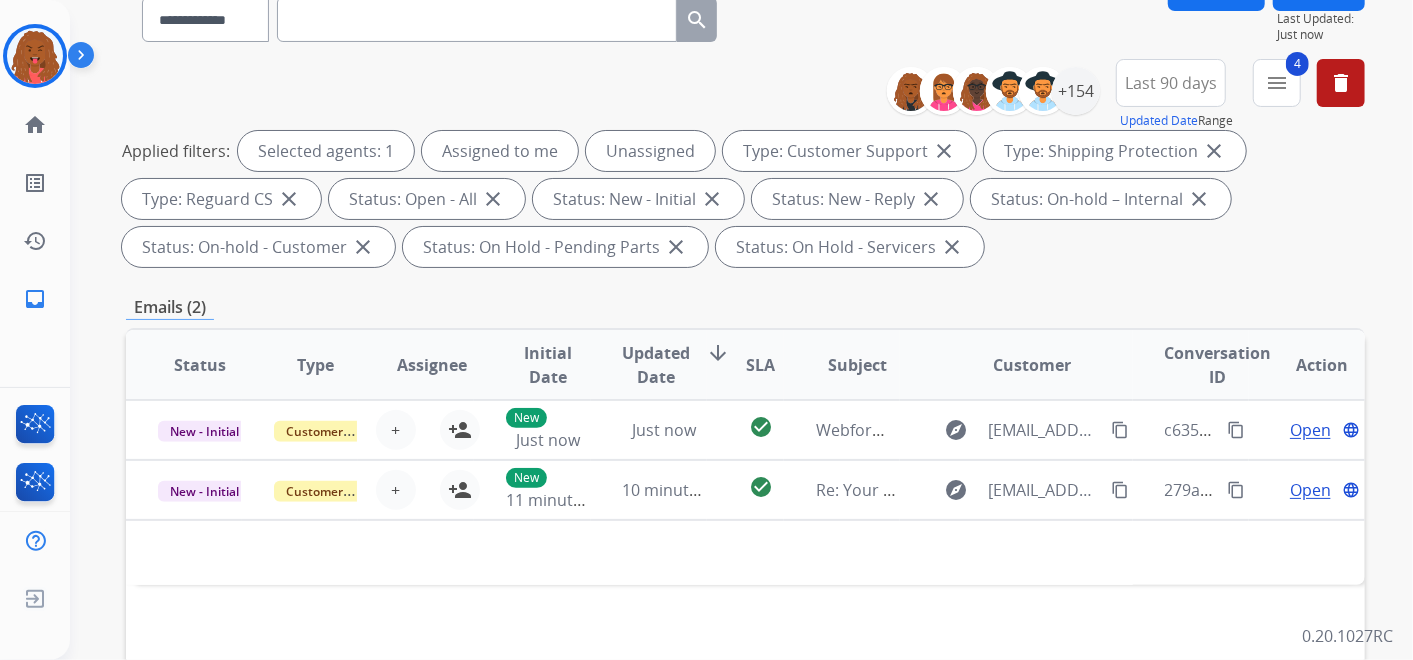 scroll, scrollTop: 222, scrollLeft: 0, axis: vertical 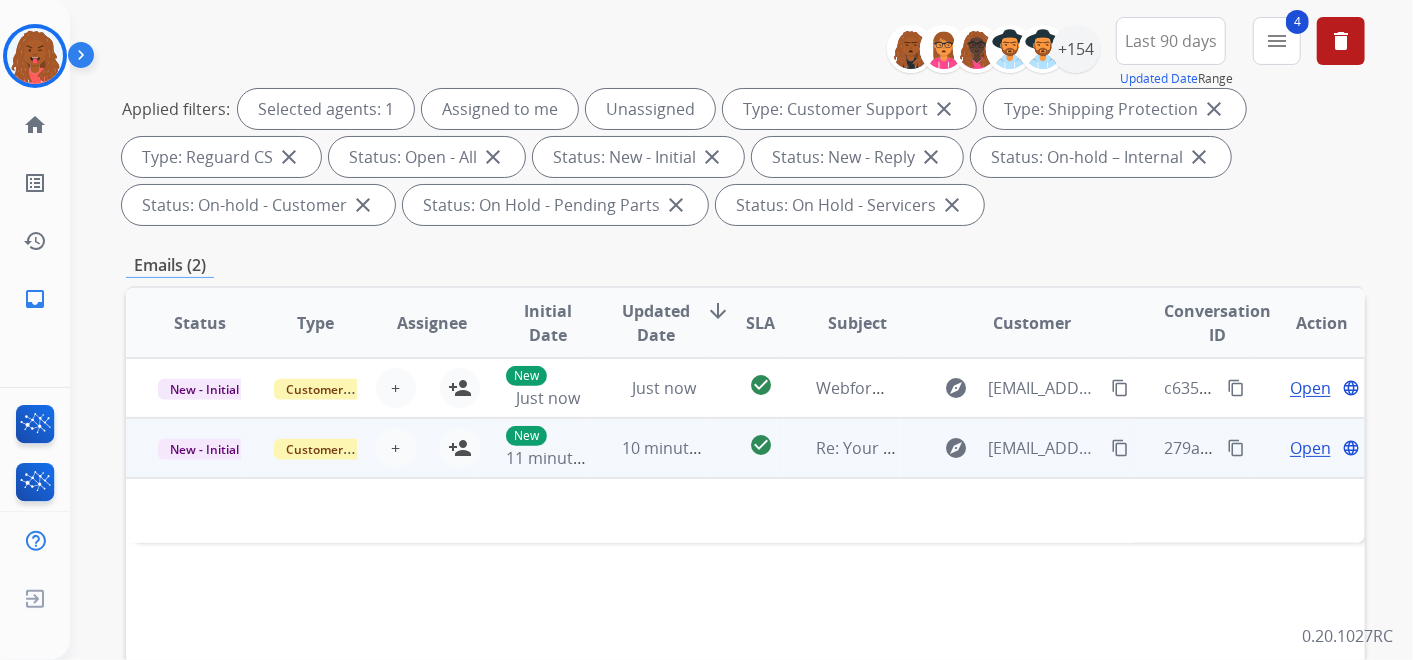 click on "Customer Support" at bounding box center [300, 448] 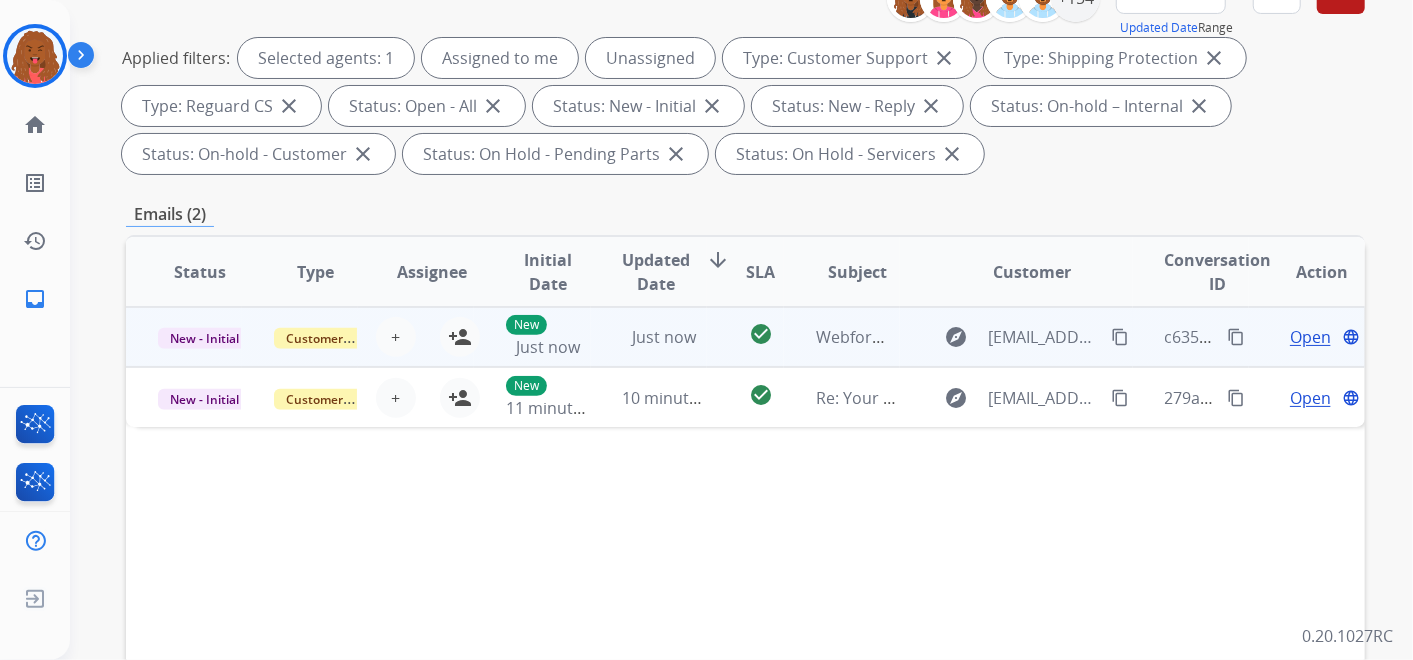 scroll, scrollTop: 222, scrollLeft: 0, axis: vertical 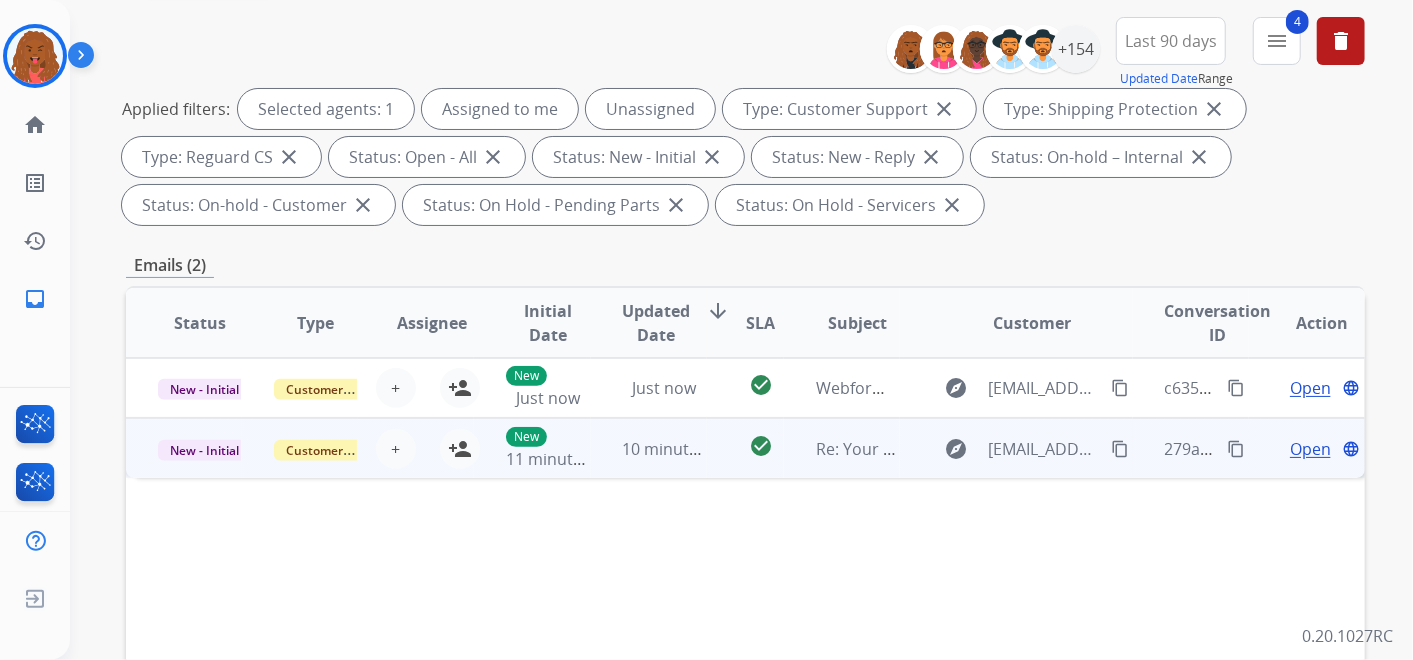 click on "Customer Support" at bounding box center (300, 448) 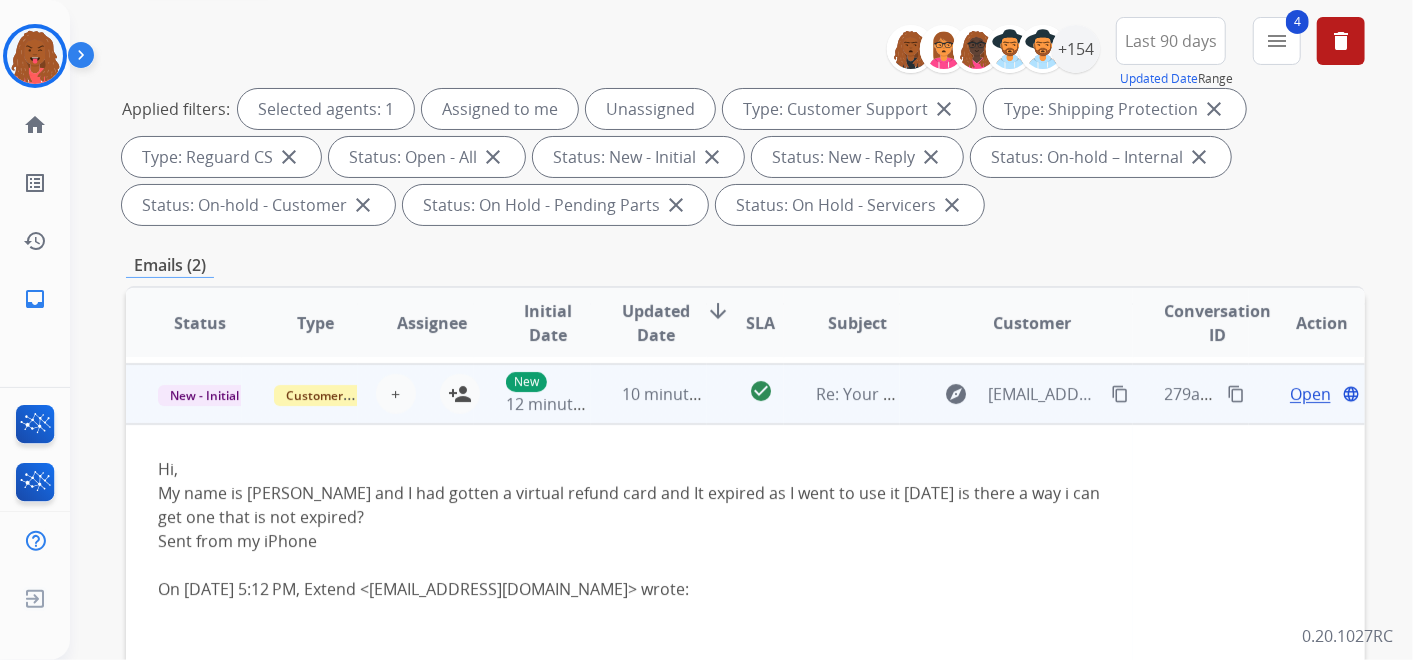 scroll, scrollTop: 60, scrollLeft: 0, axis: vertical 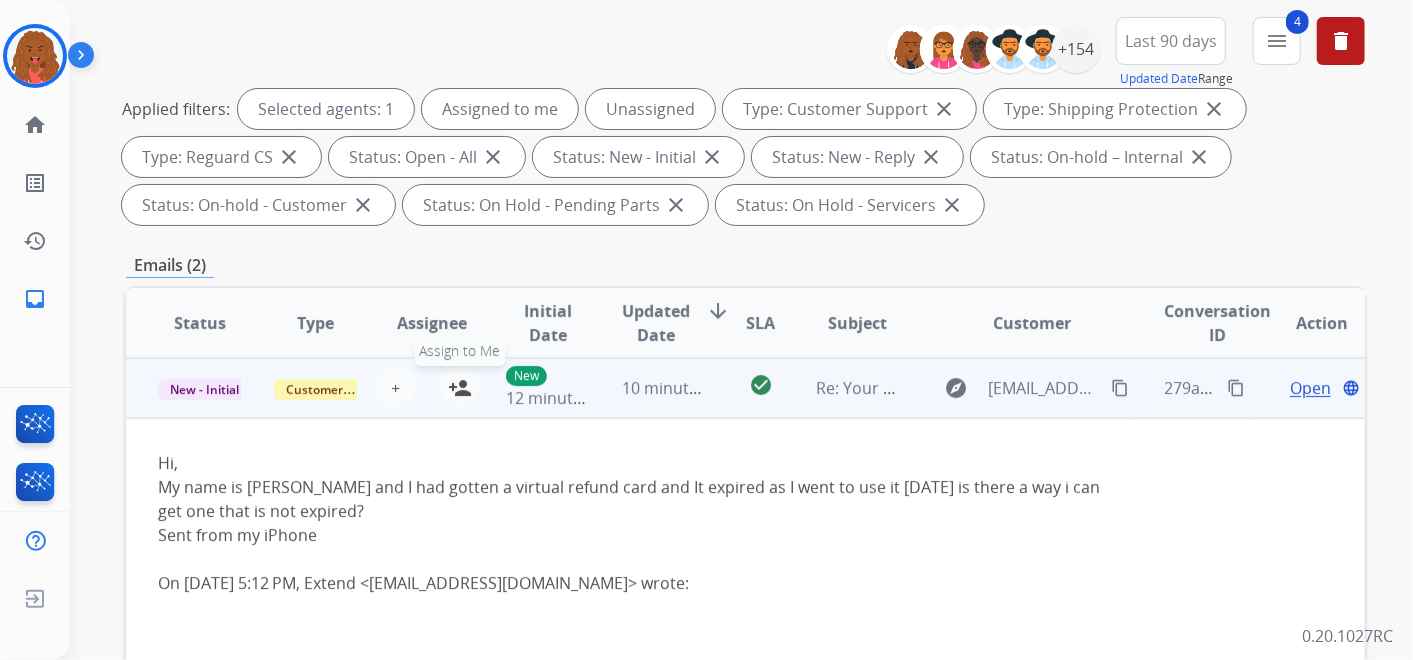 click on "person_add" at bounding box center (460, 388) 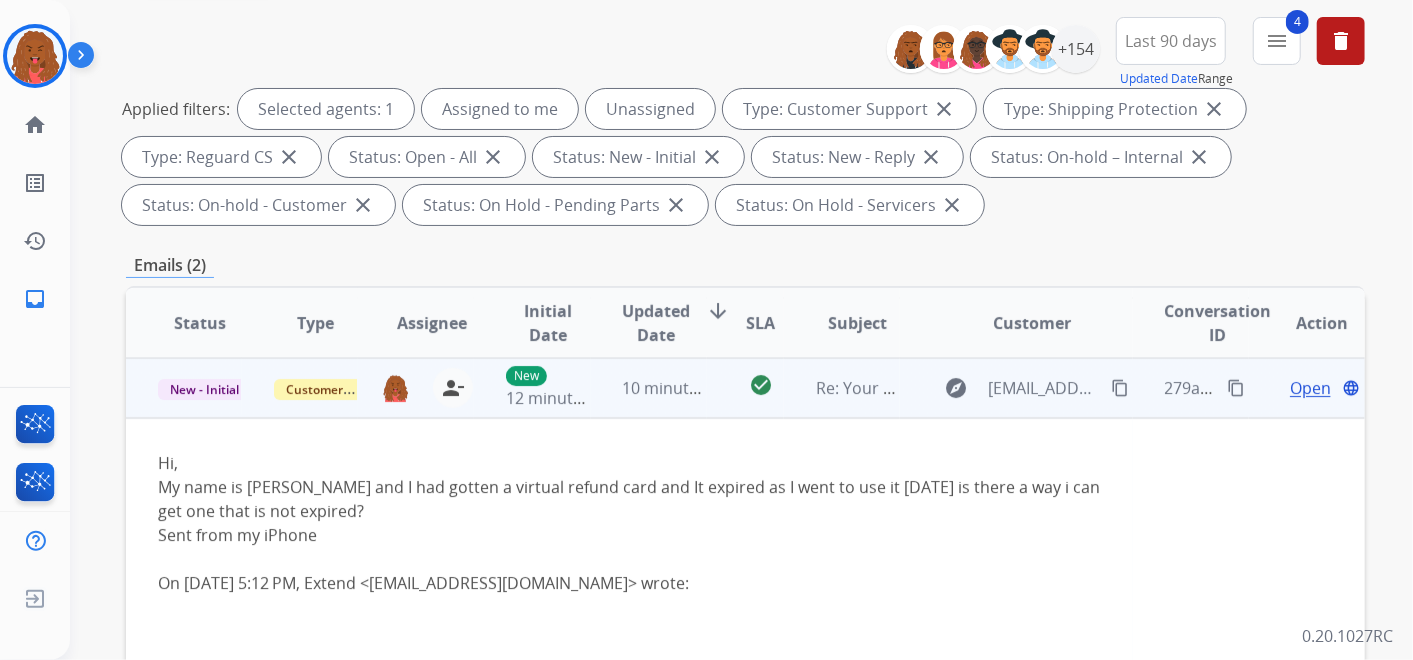 click on "Open" at bounding box center [1310, 388] 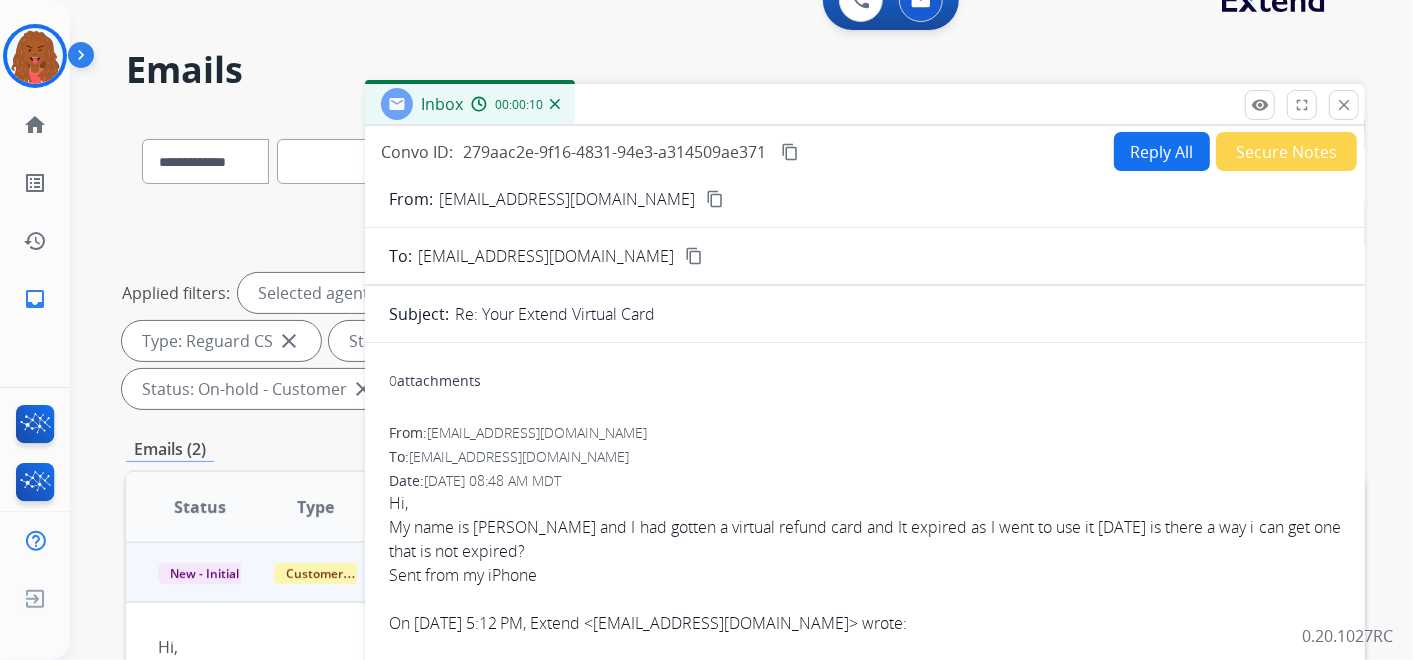 scroll, scrollTop: 0, scrollLeft: 0, axis: both 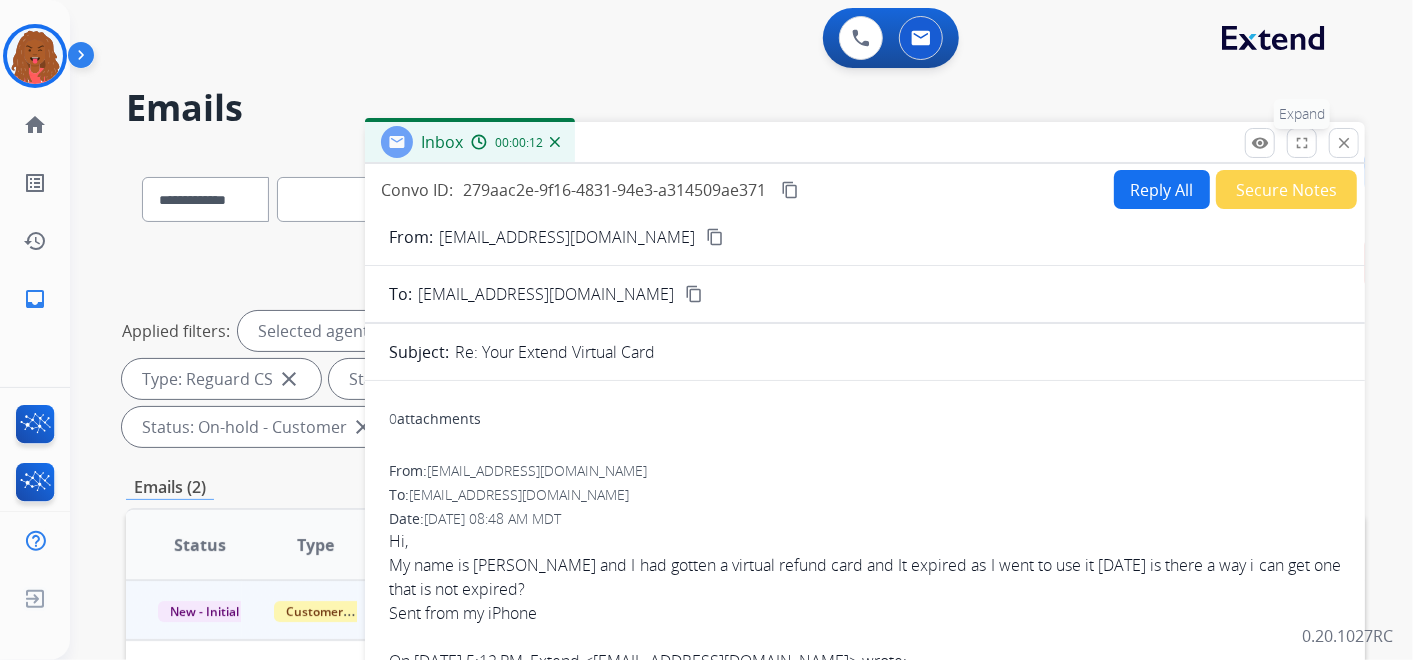 click on "fullscreen" at bounding box center (1302, 143) 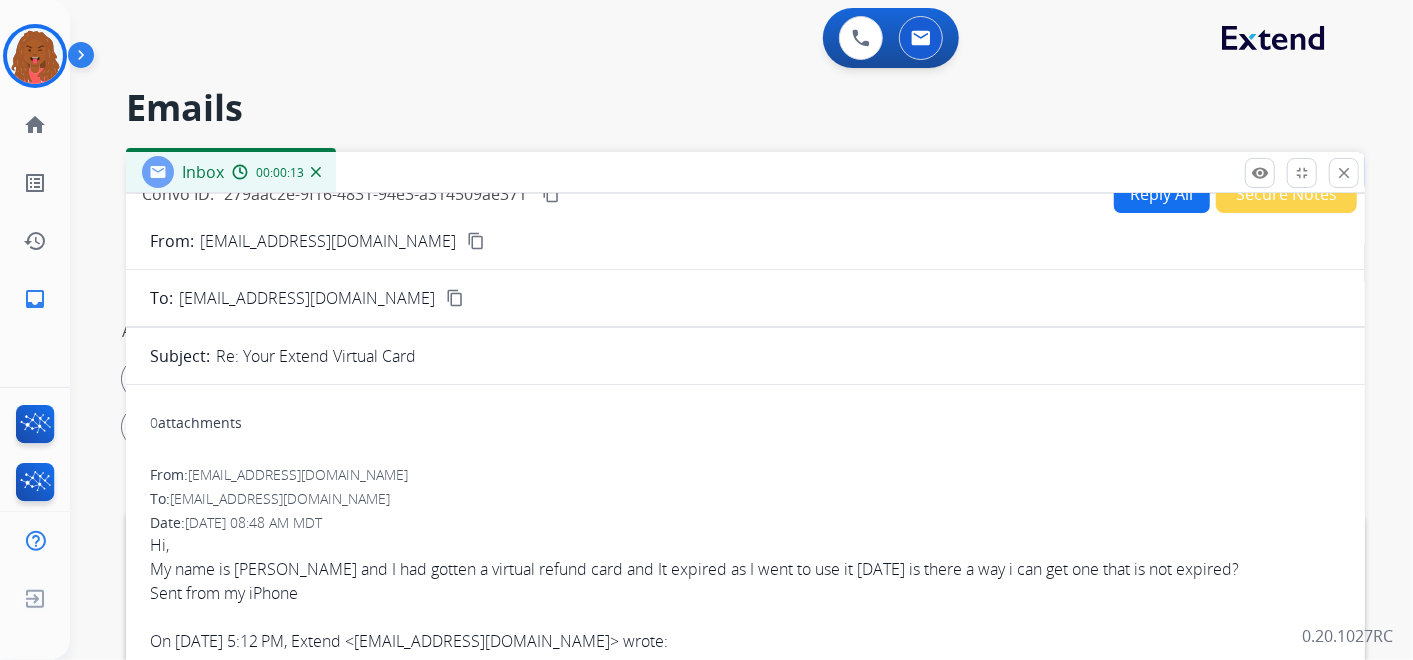 scroll, scrollTop: 0, scrollLeft: 0, axis: both 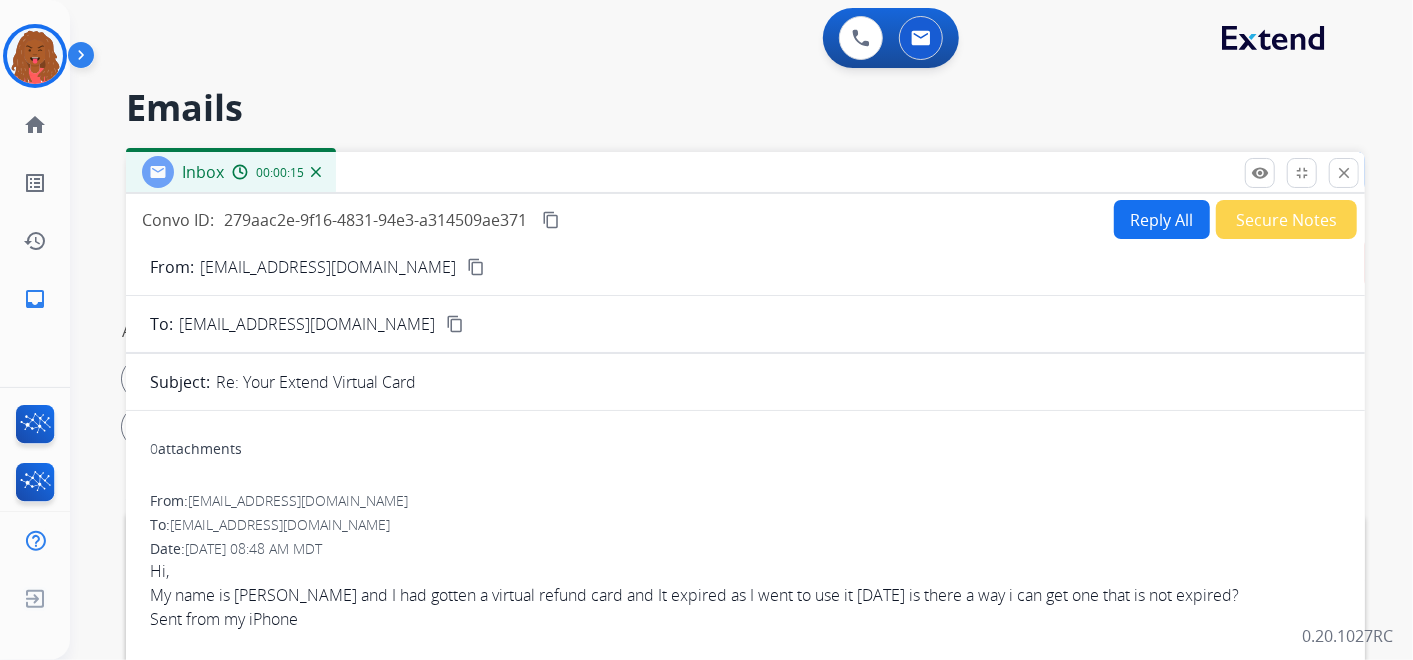 click on "content_copy" at bounding box center [476, 267] 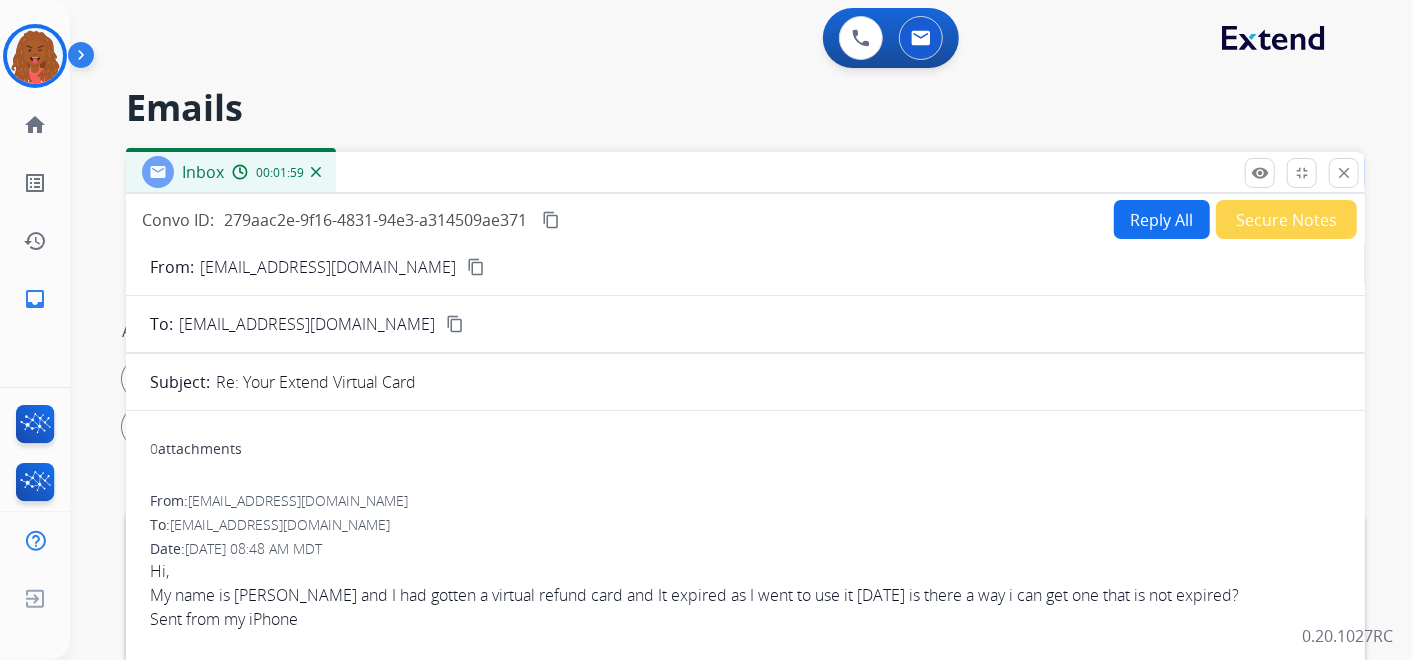 click on "Reply All" at bounding box center [1162, 219] 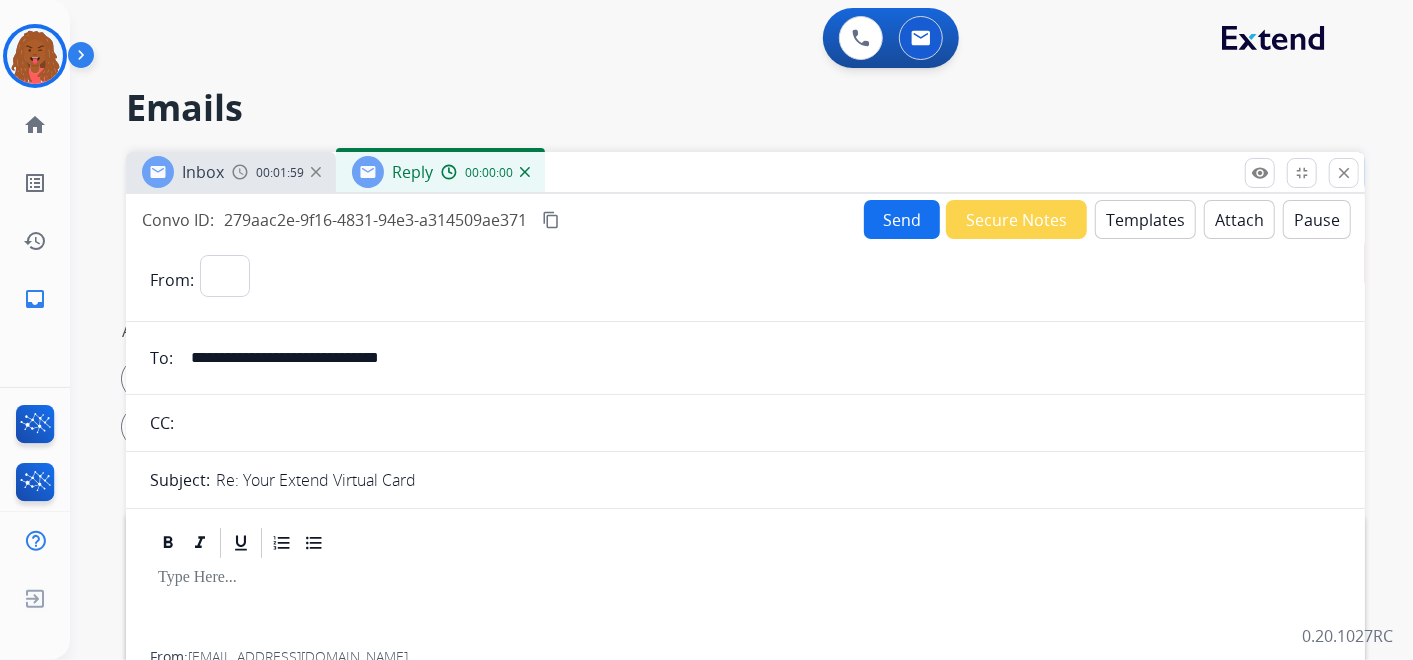 select on "**********" 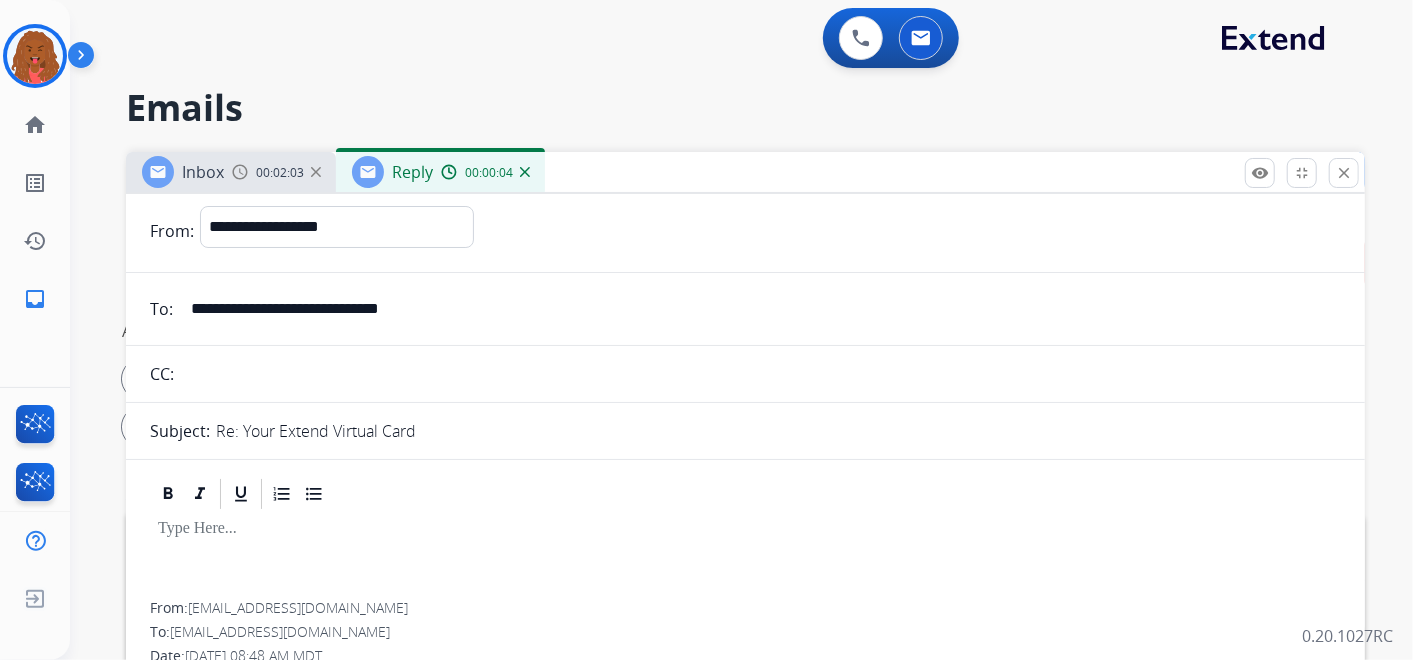 scroll, scrollTop: 0, scrollLeft: 0, axis: both 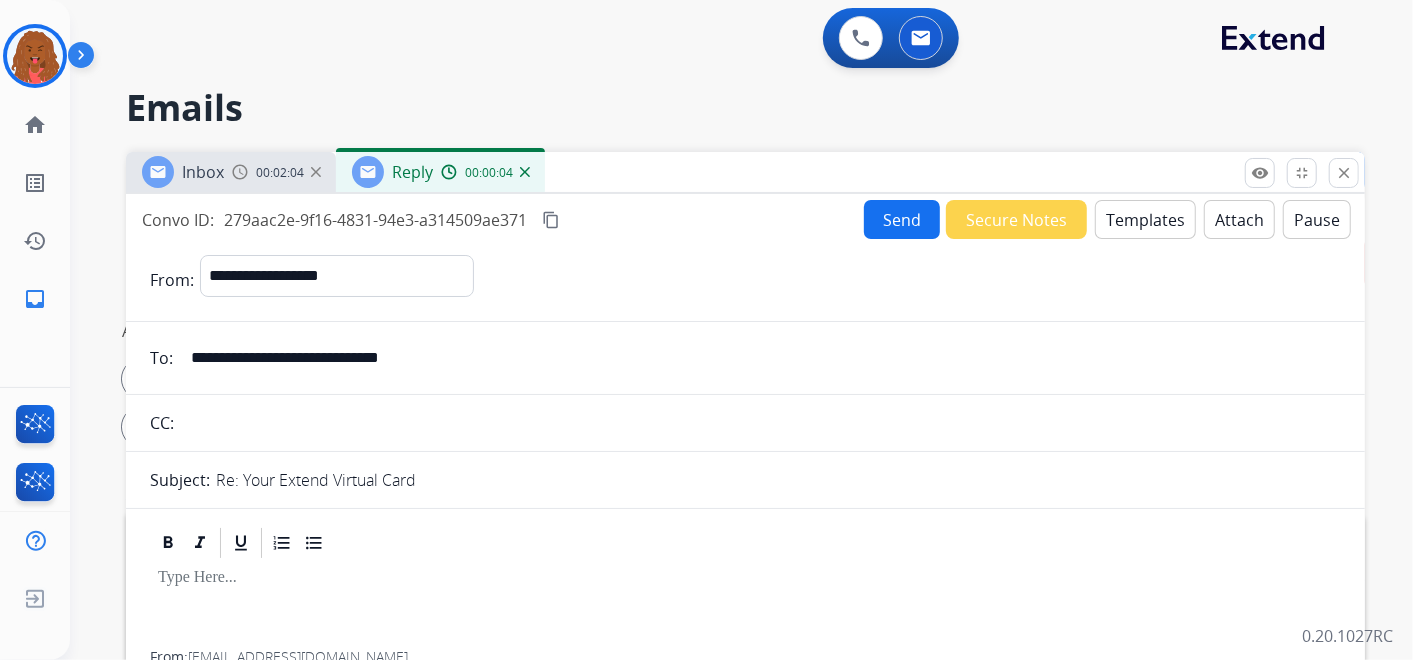 click on "Templates" at bounding box center (1145, 219) 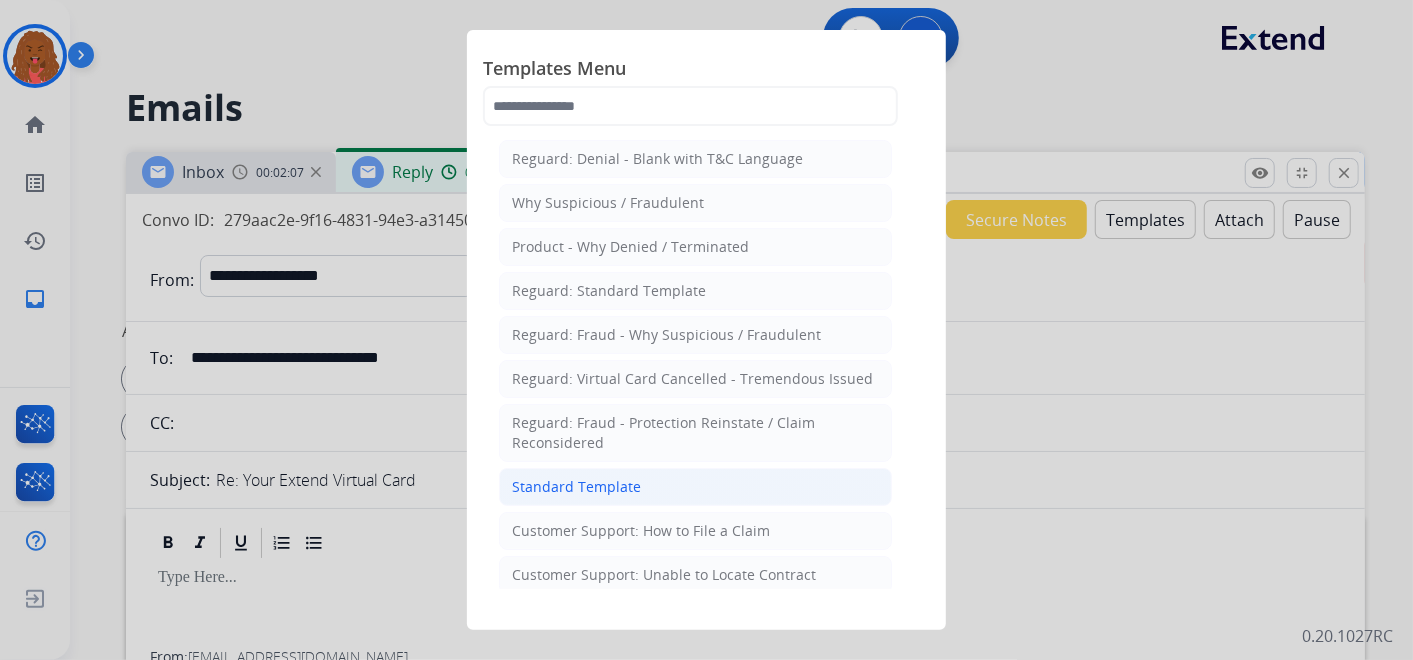 click on "Standard Template" 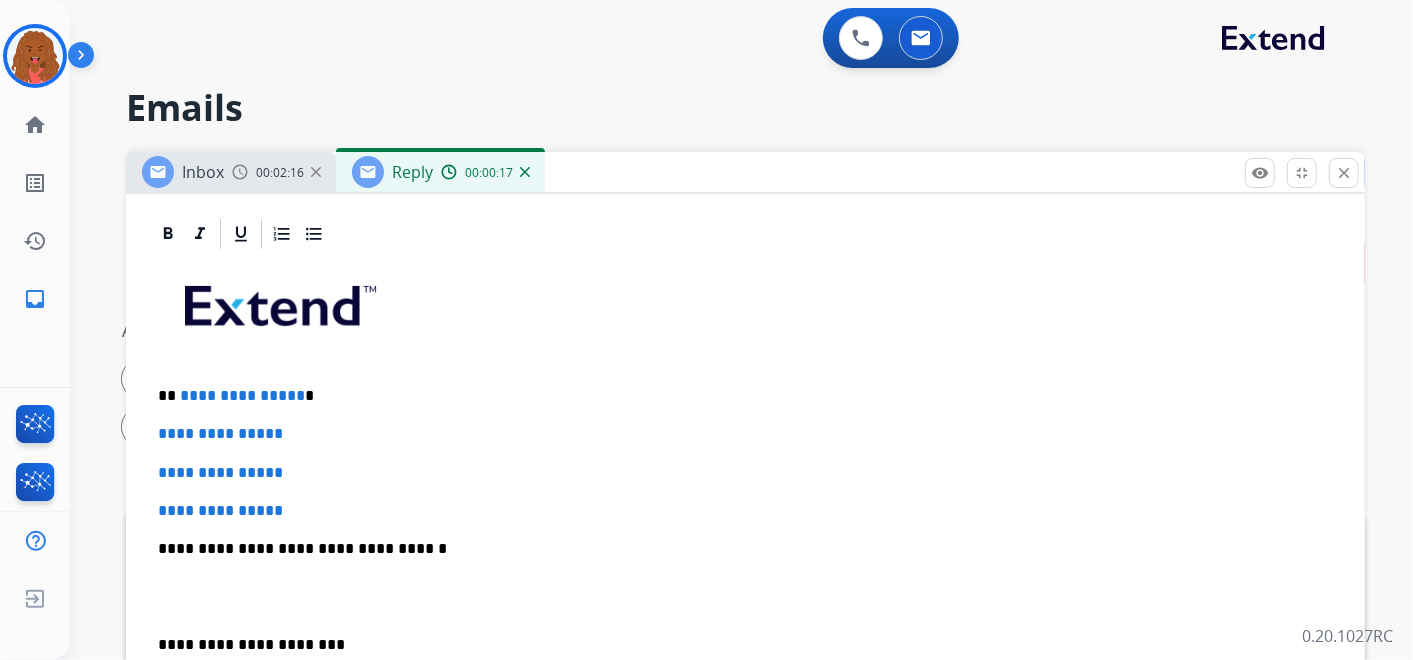 scroll, scrollTop: 444, scrollLeft: 0, axis: vertical 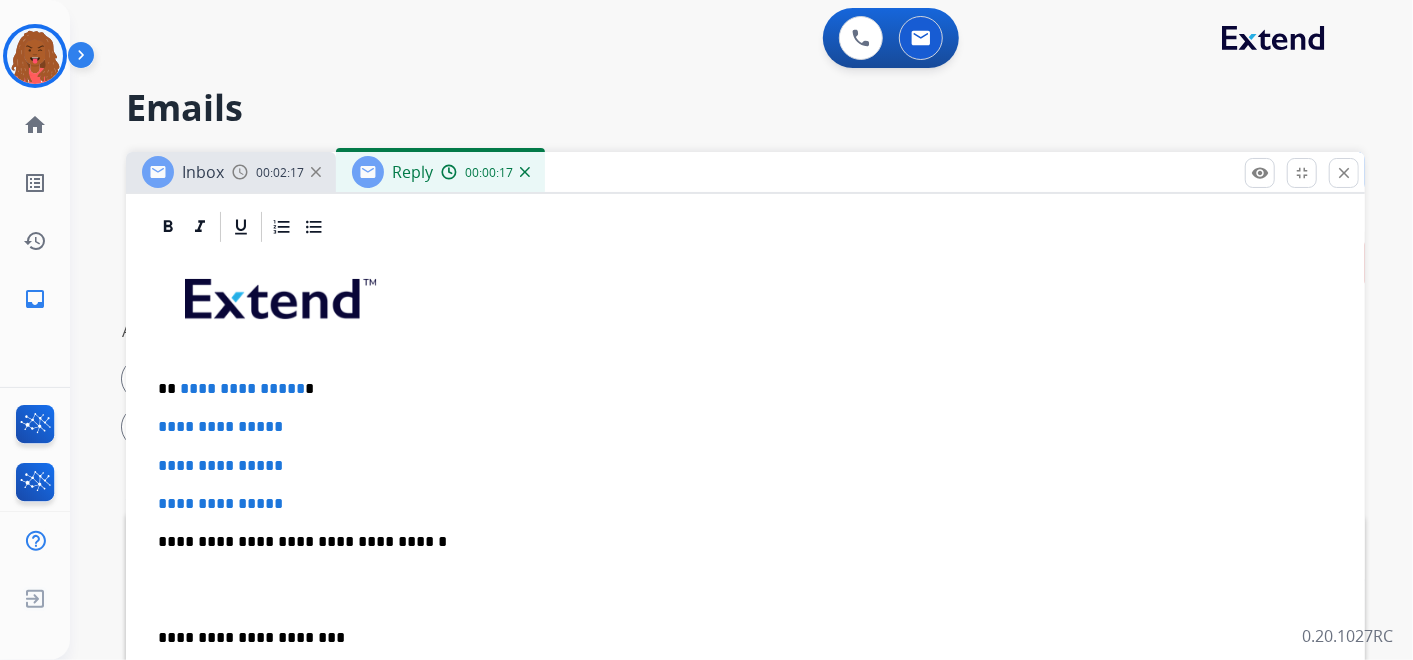 click on "**********" at bounding box center [738, 389] 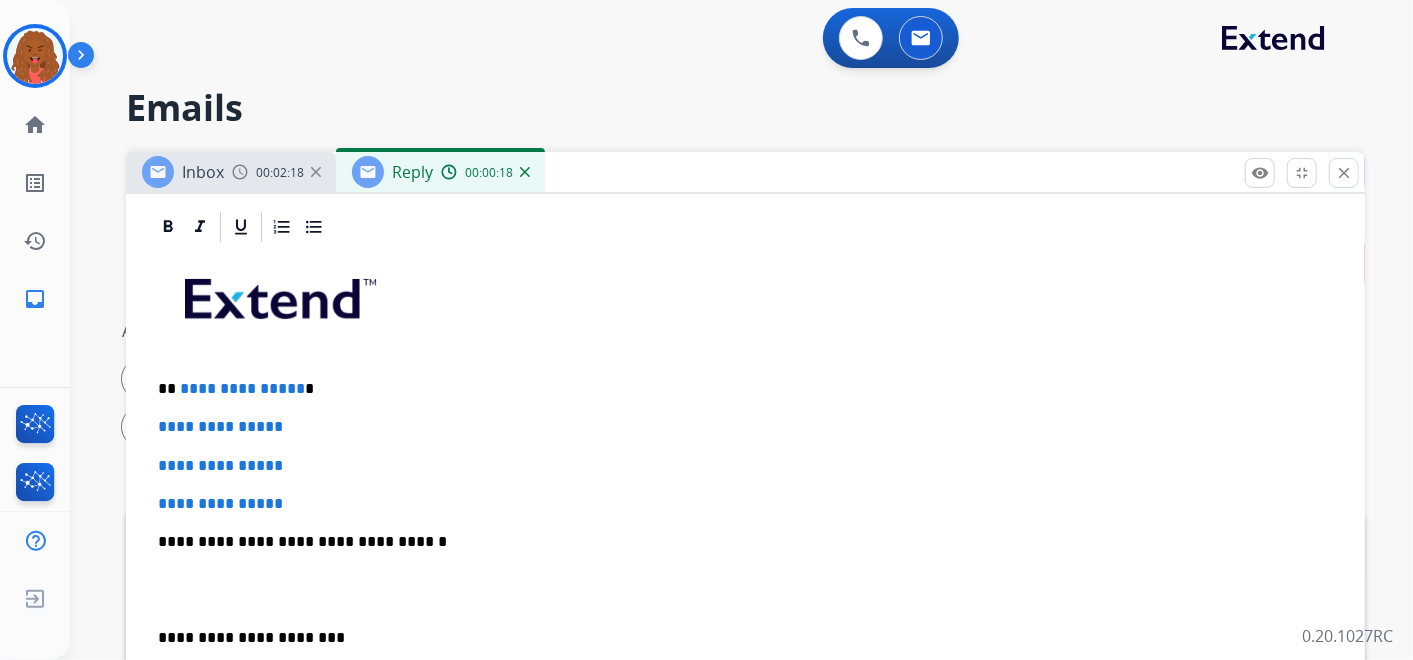 type 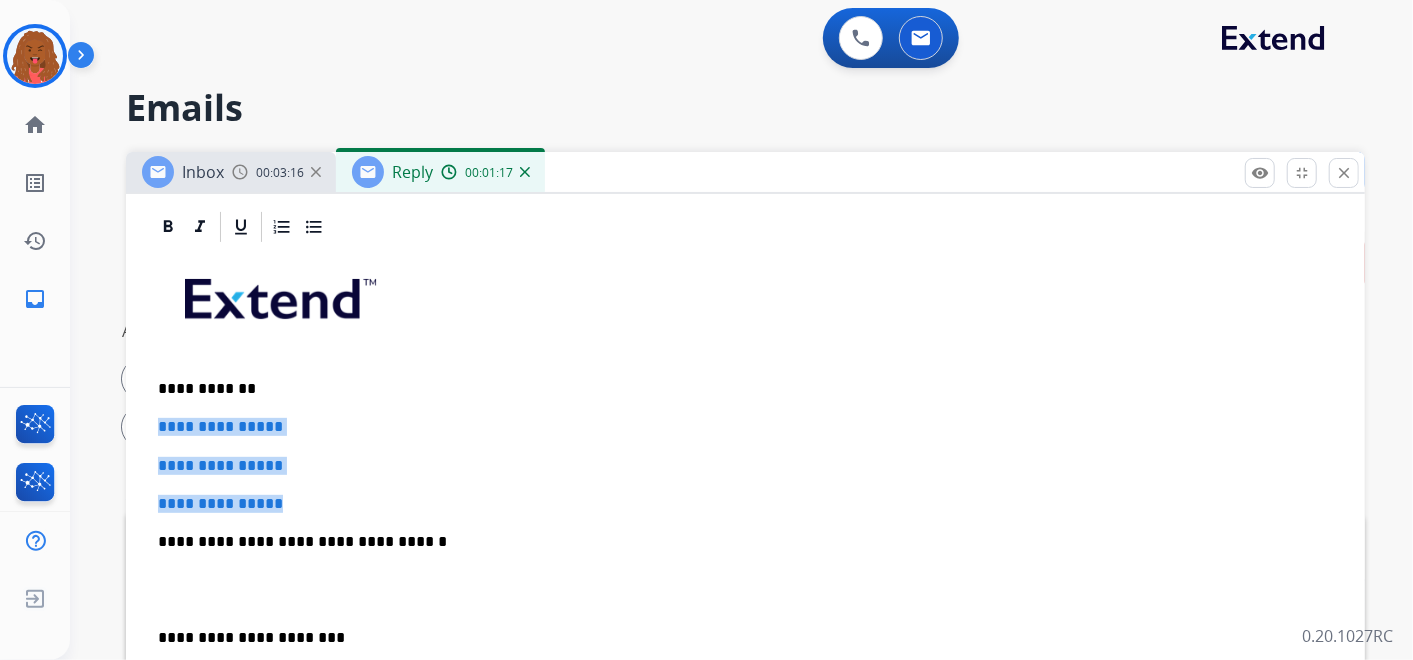 drag, startPoint x: 291, startPoint y: 492, endPoint x: 154, endPoint y: 414, distance: 157.64835 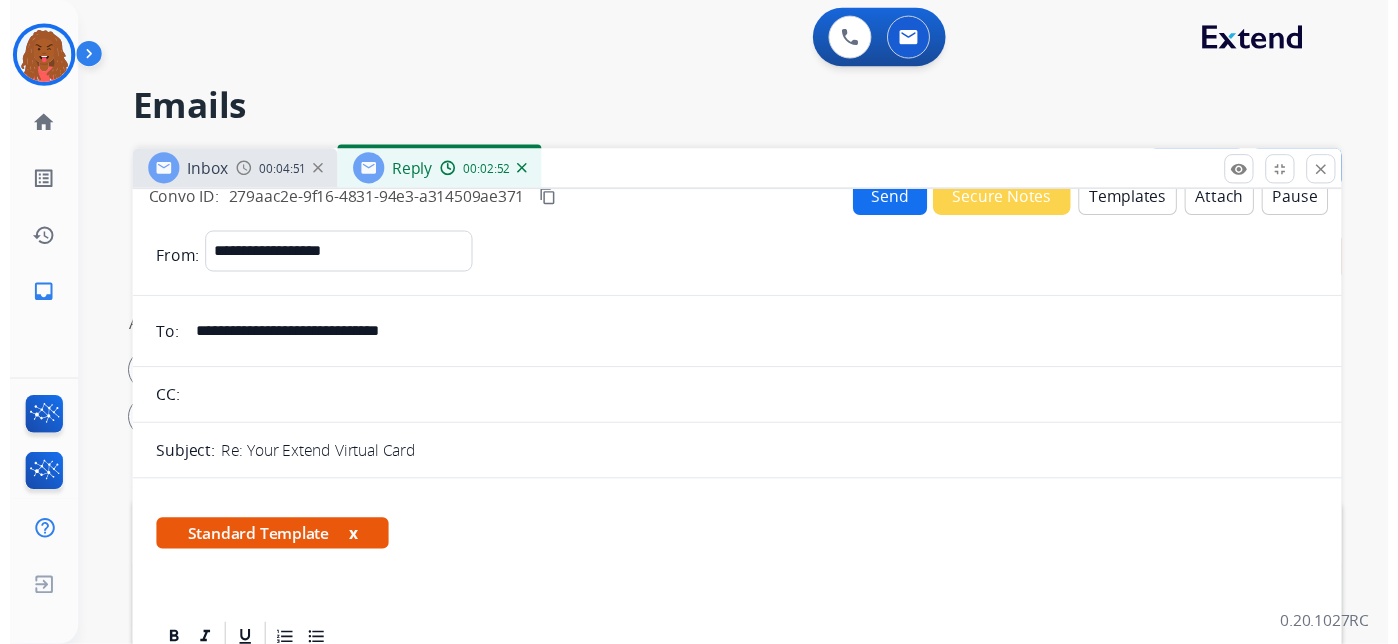 scroll, scrollTop: 0, scrollLeft: 0, axis: both 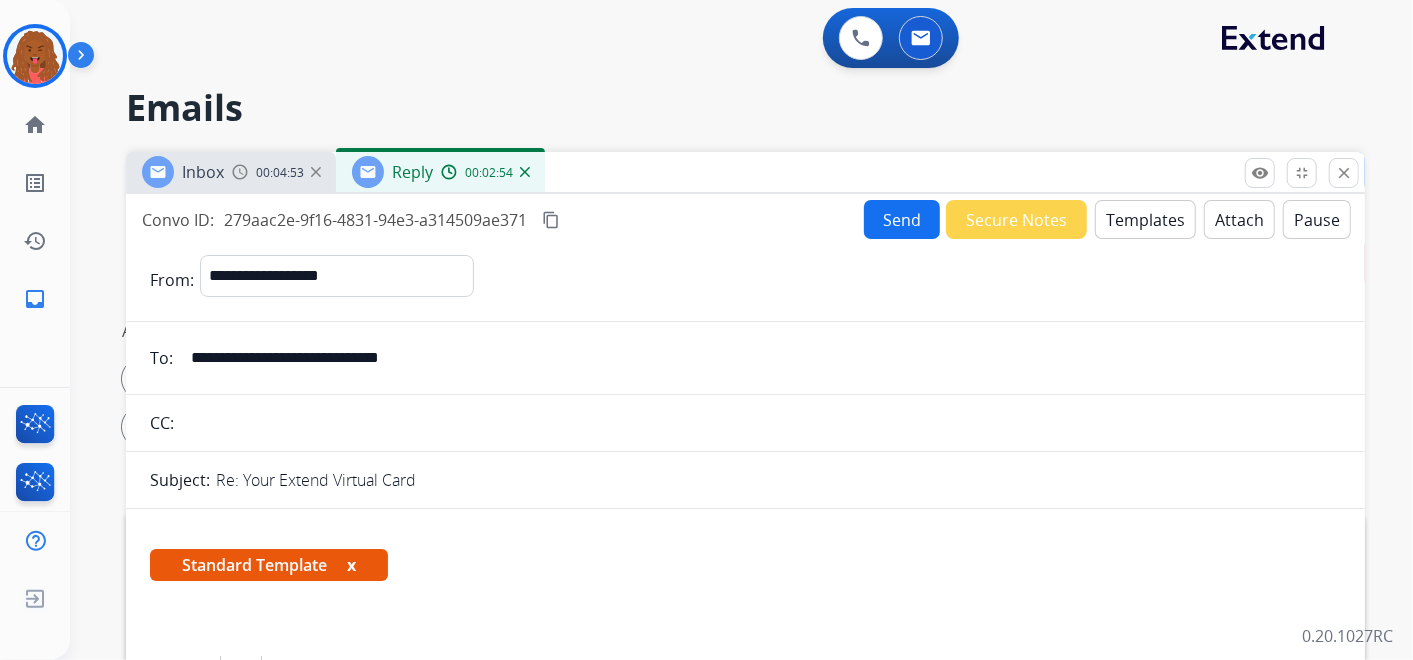 click on "Send" at bounding box center [902, 219] 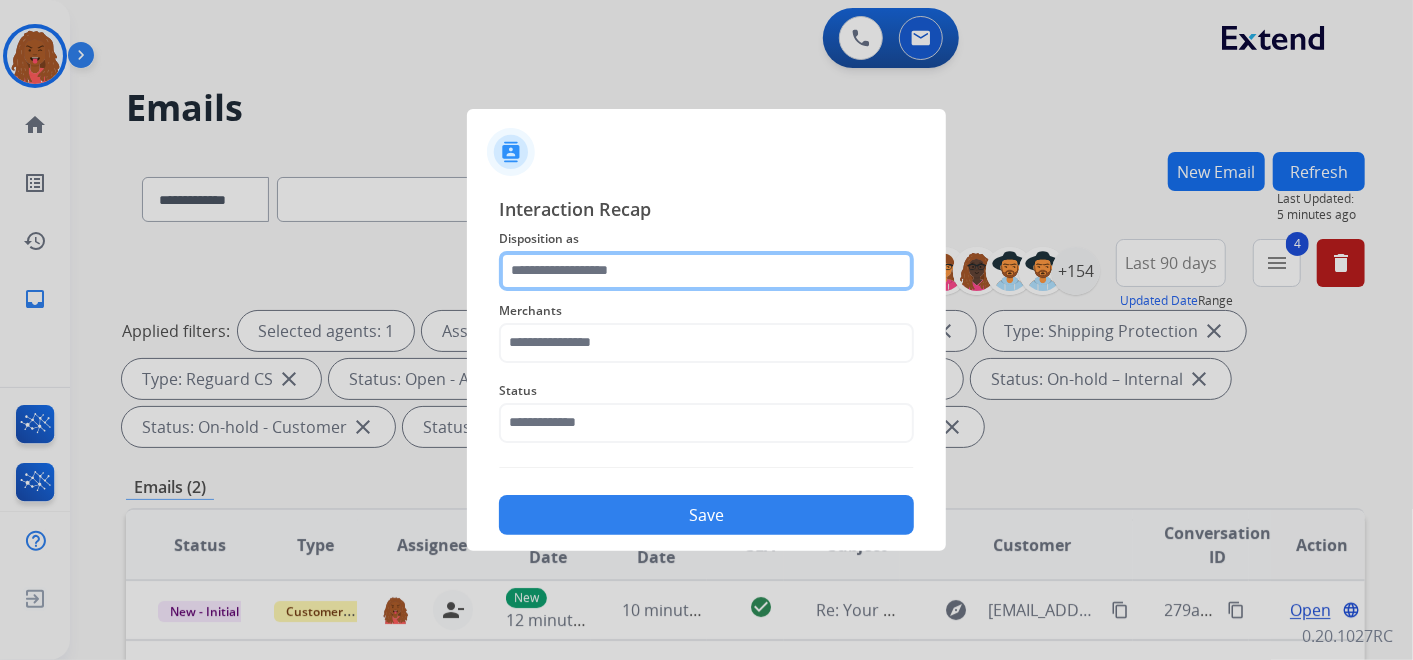 click 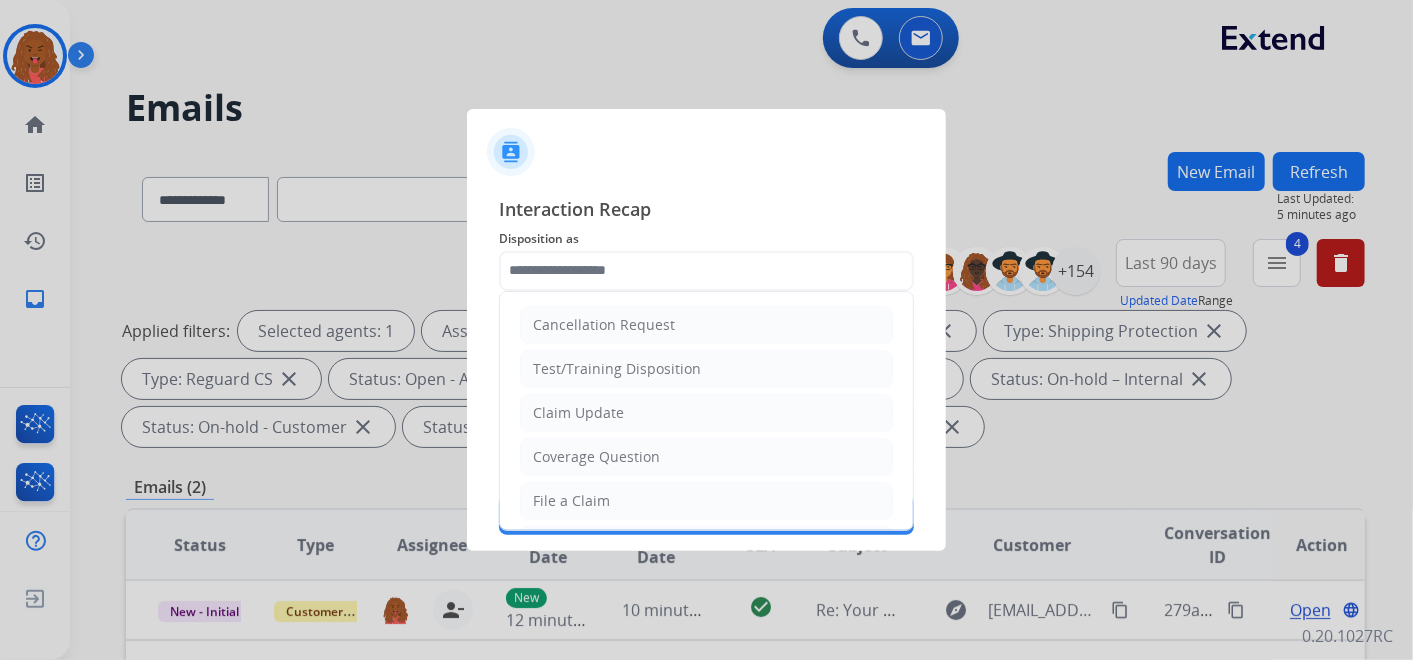 click on "Claim Update" 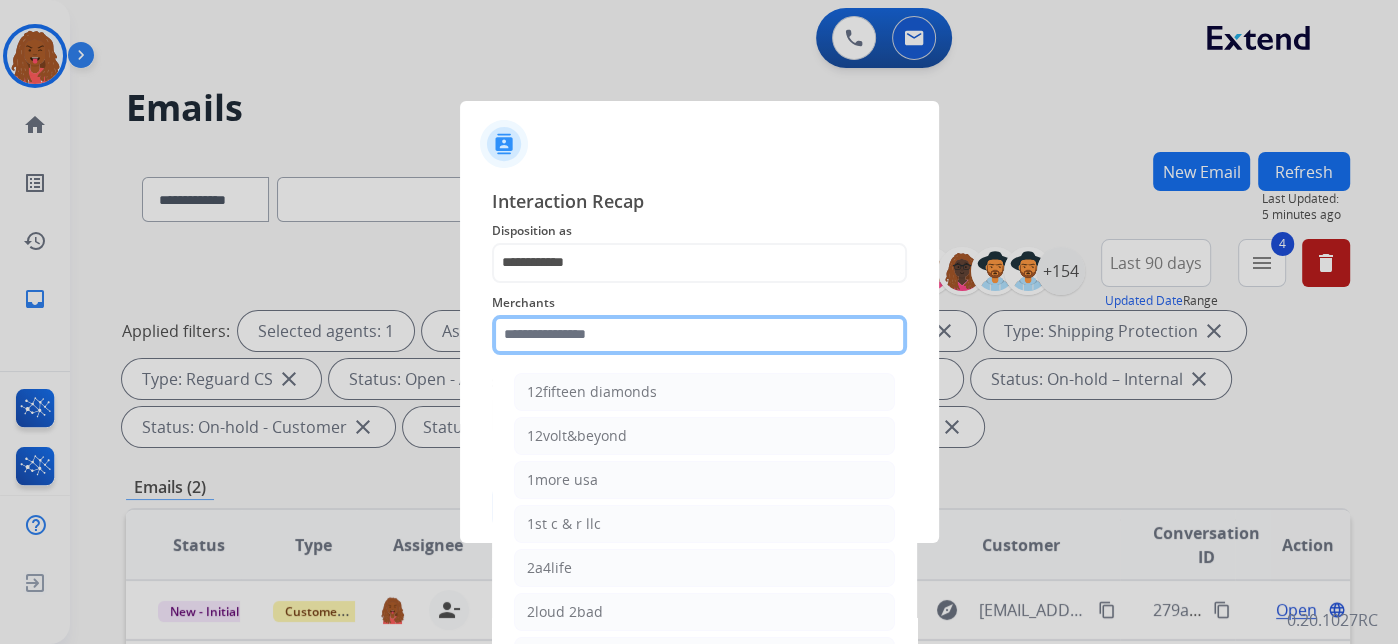 click 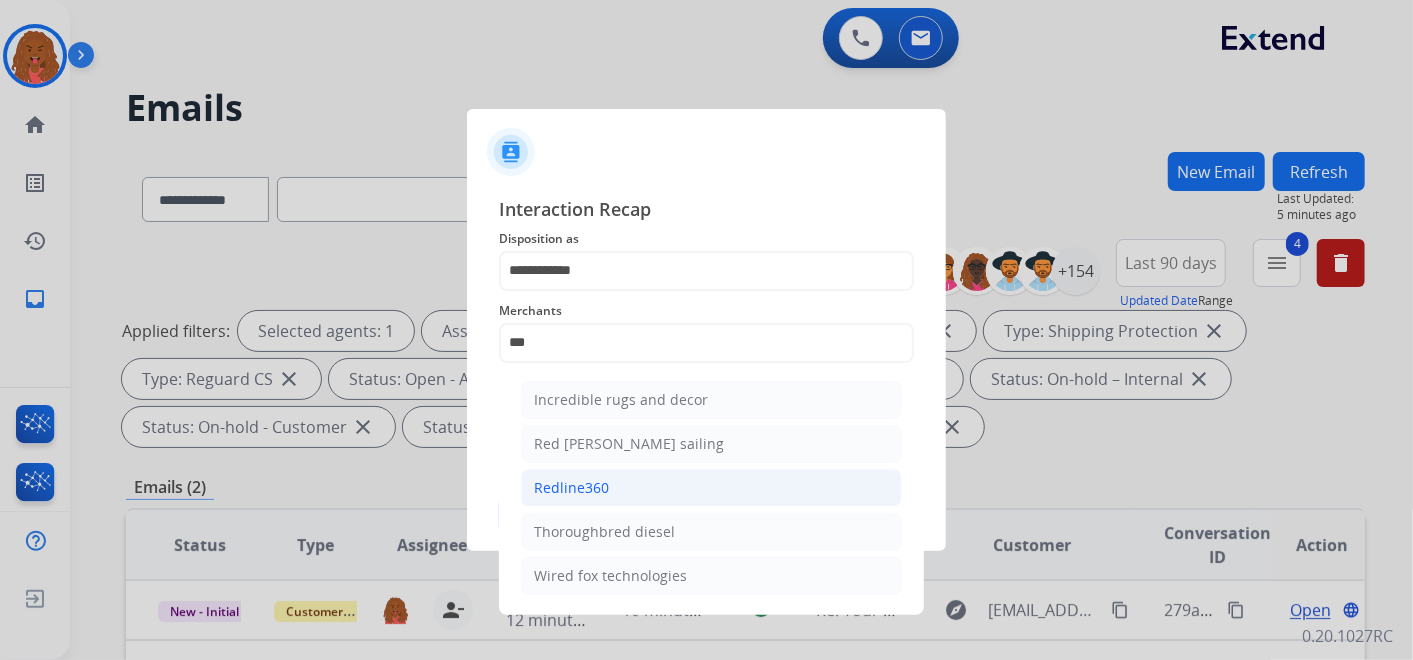 click on "Redline360" 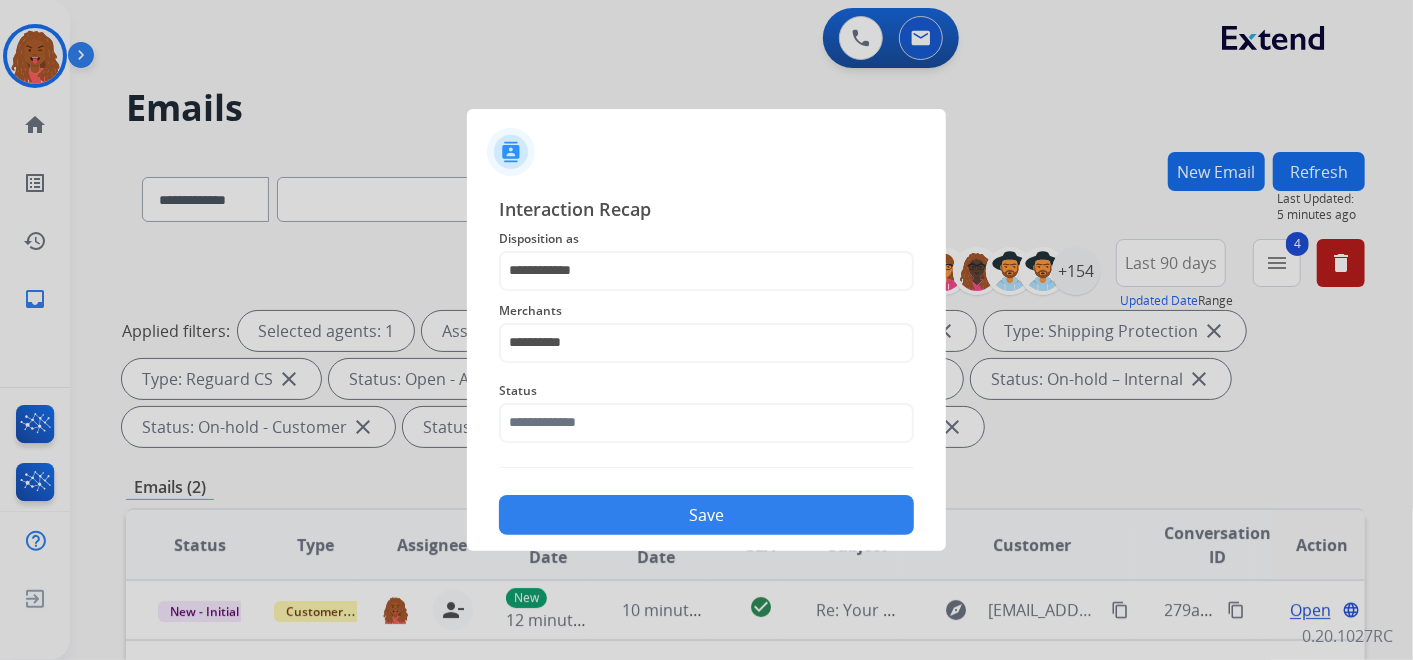 click on "Status" 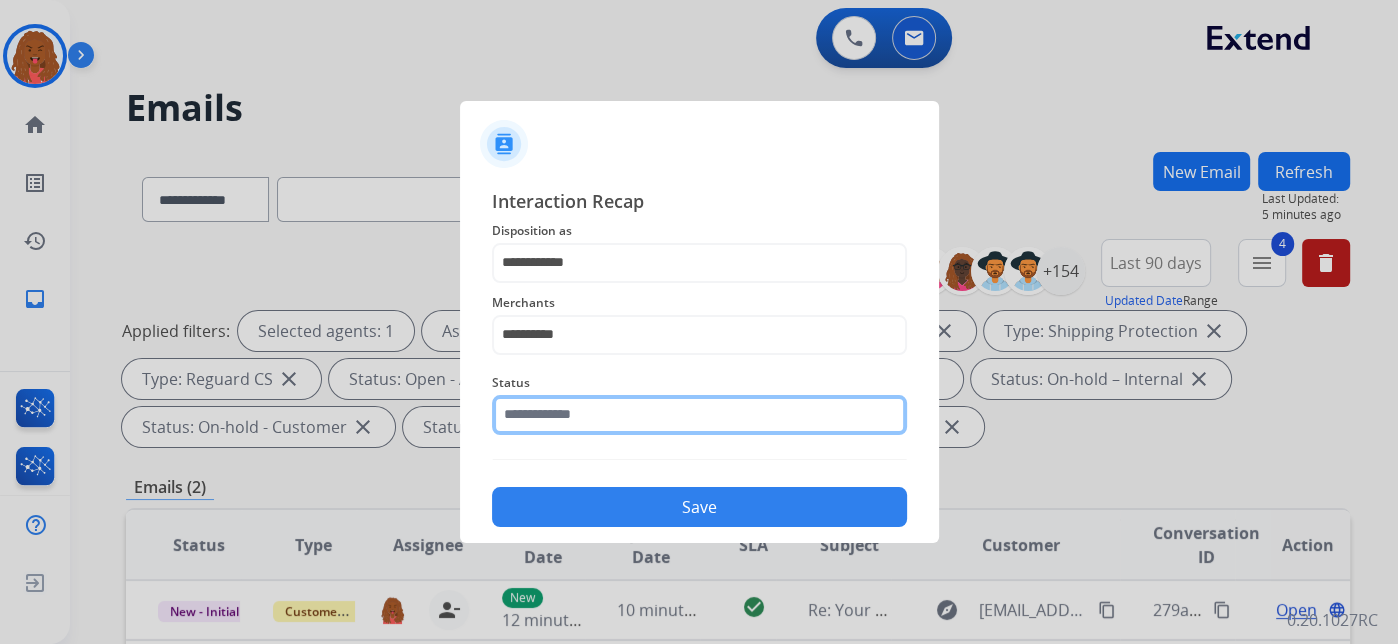 click 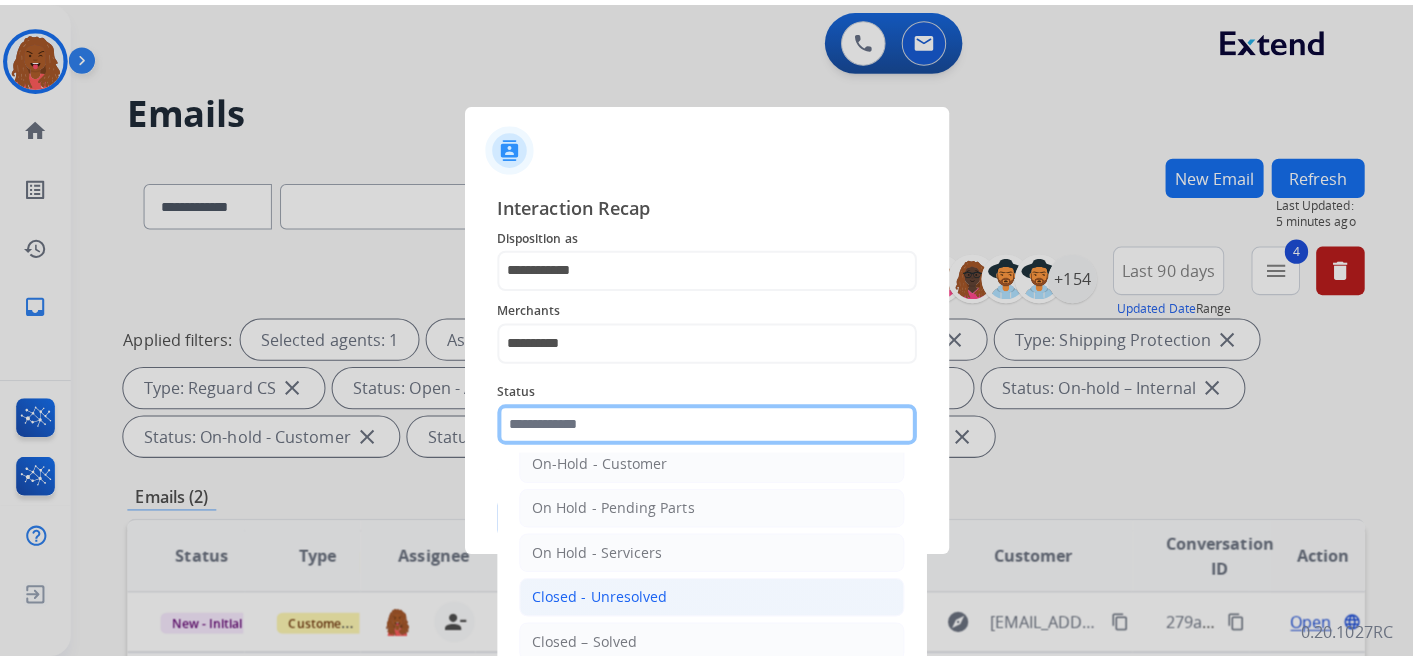 scroll, scrollTop: 114, scrollLeft: 0, axis: vertical 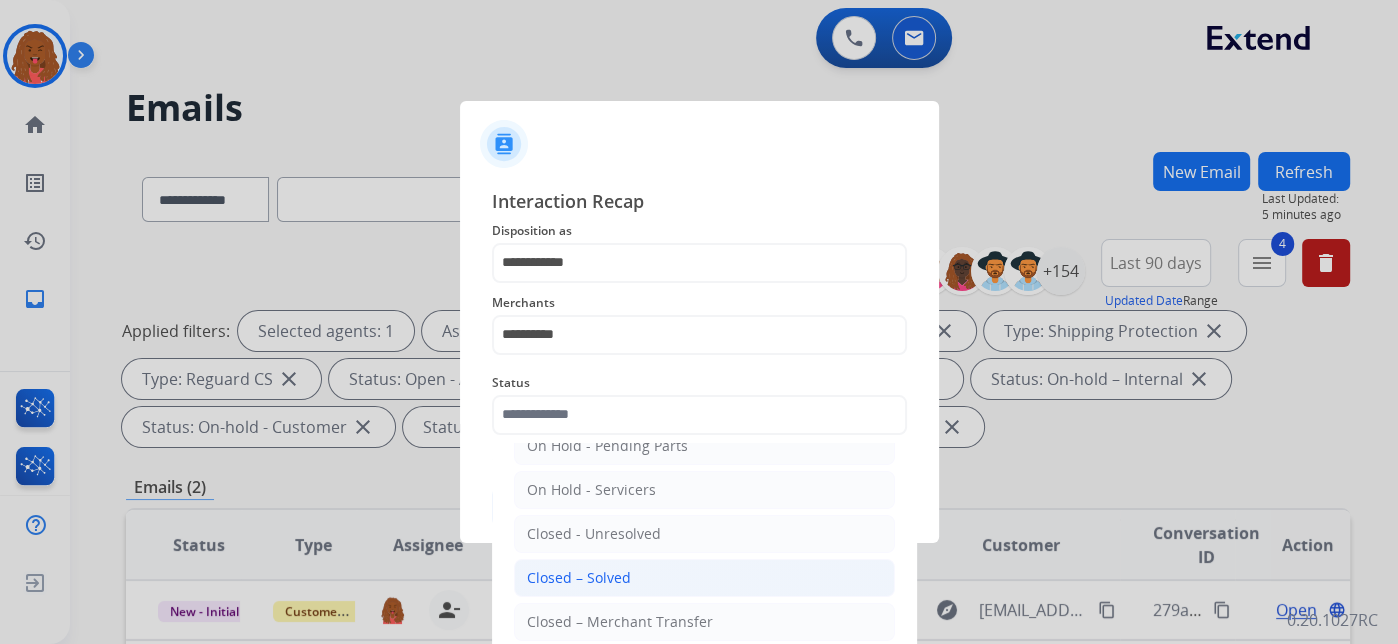click on "Closed – Solved" 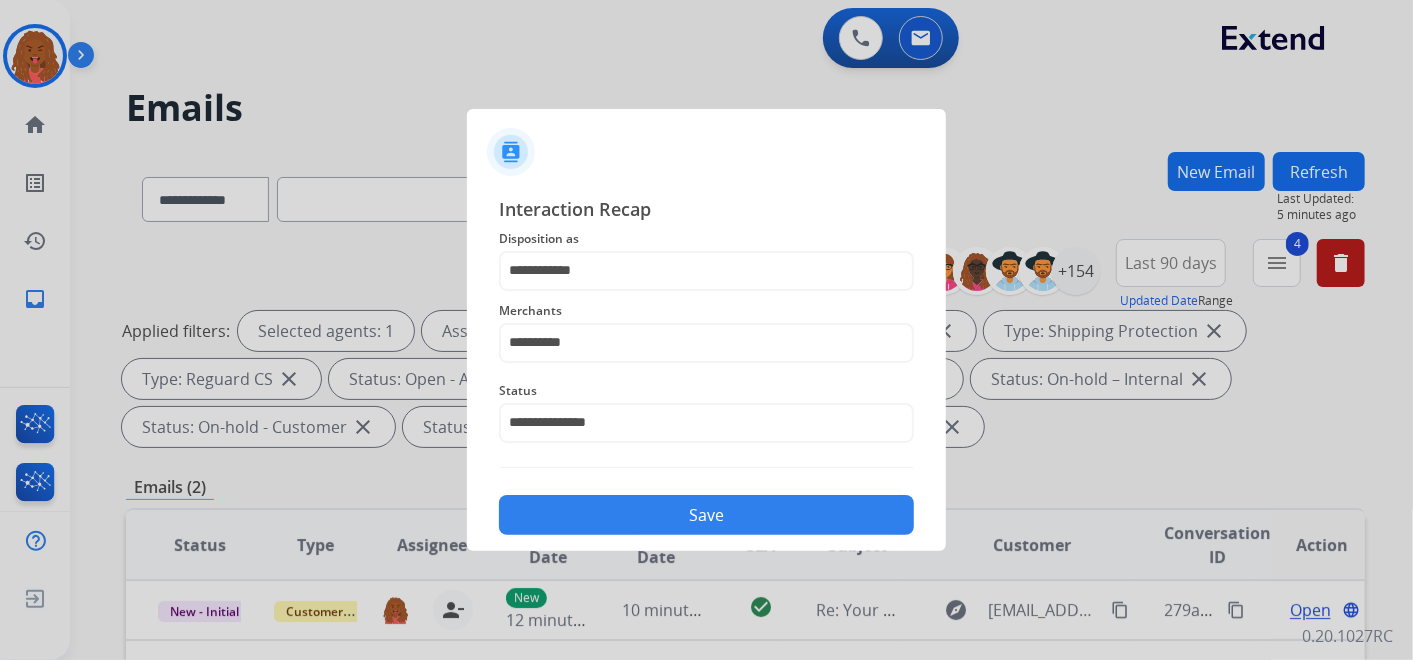 click on "Save" 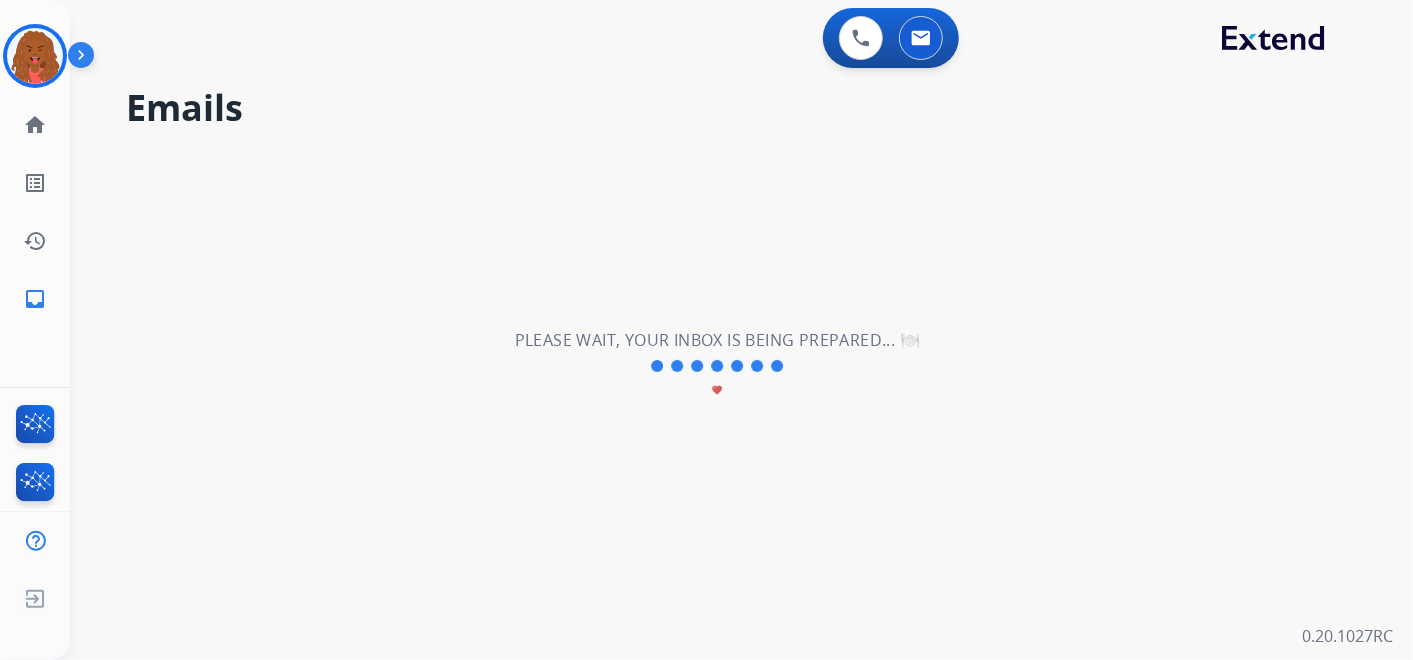 scroll, scrollTop: 0, scrollLeft: 0, axis: both 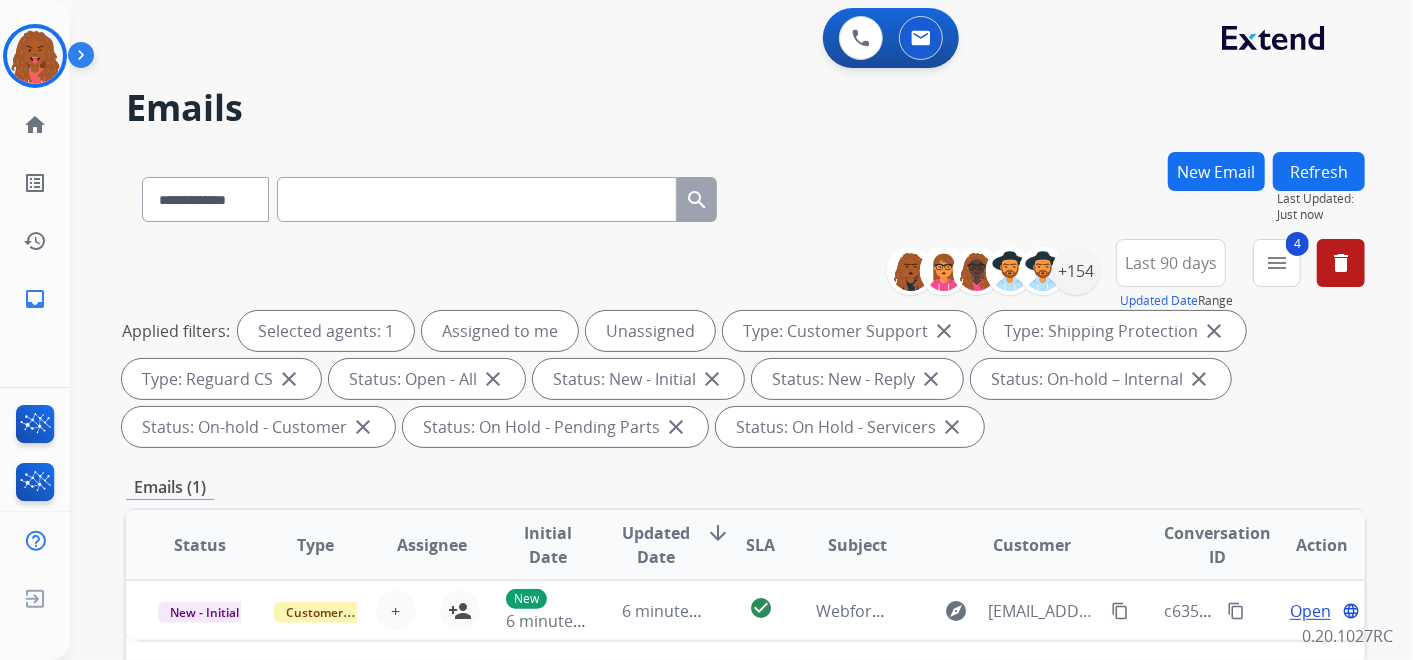 click on "Refresh" at bounding box center [1319, 171] 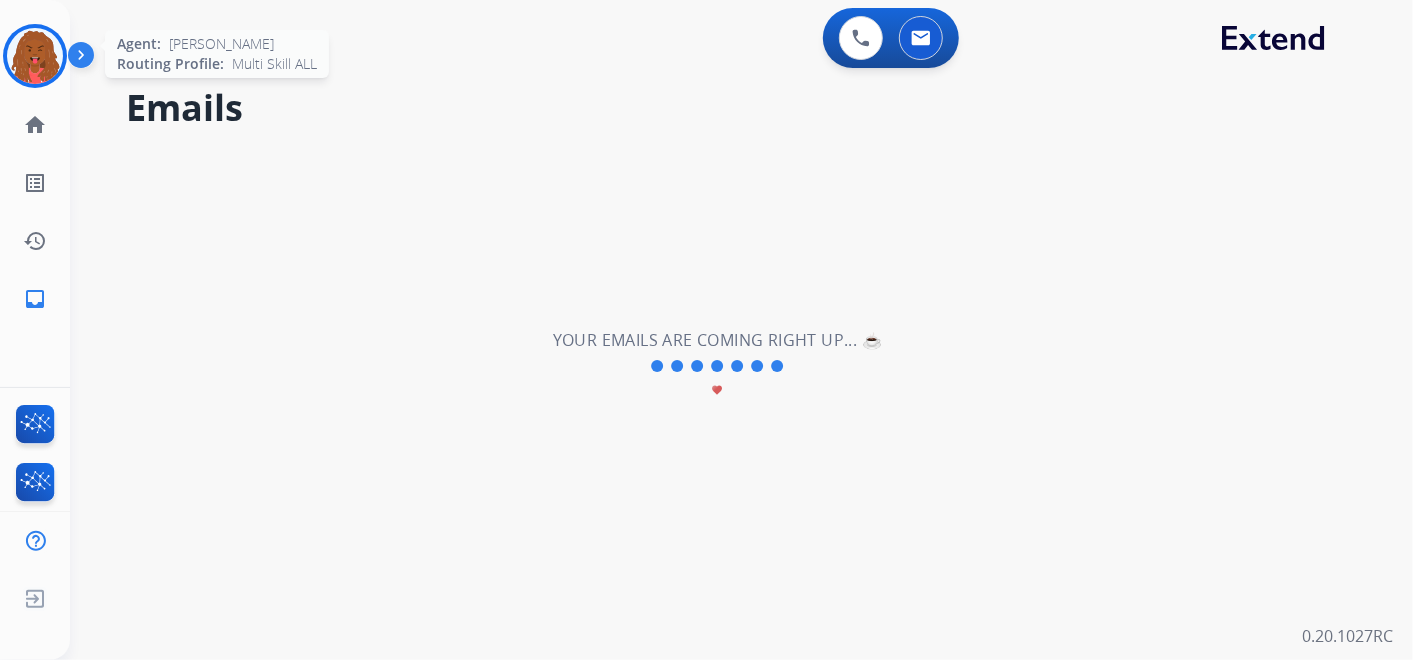 click at bounding box center [35, 56] 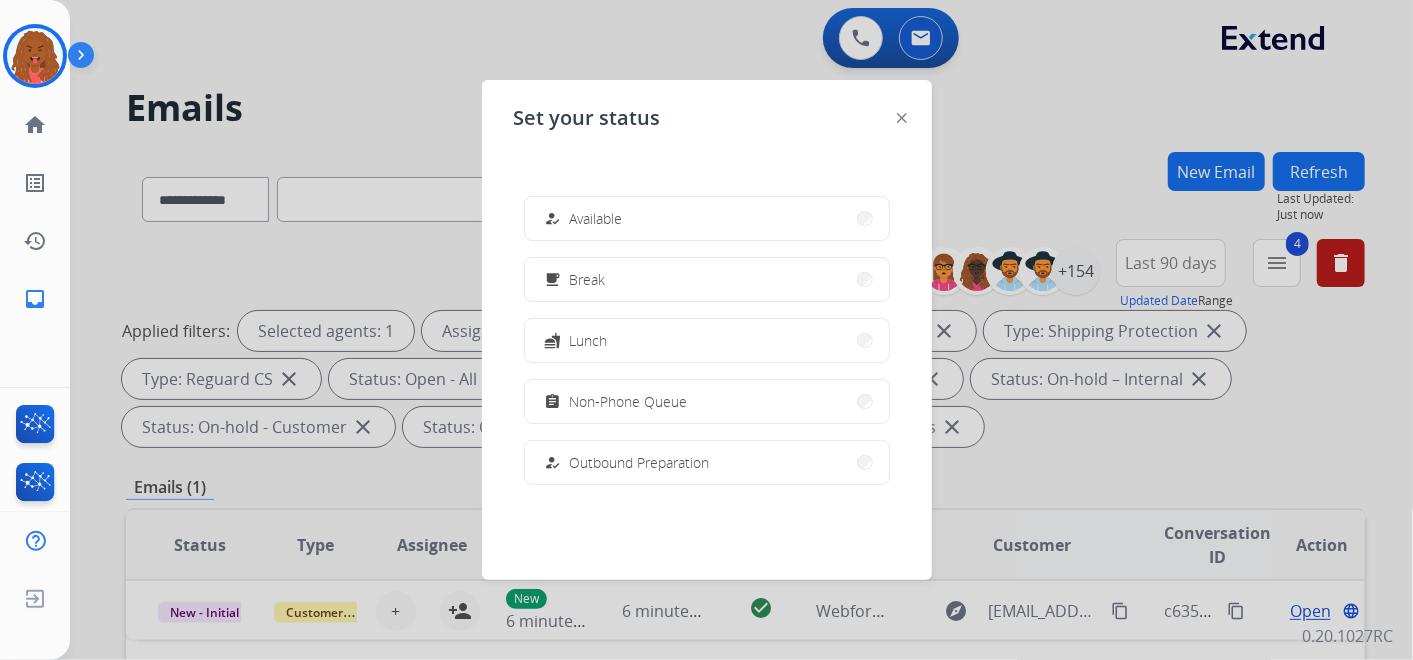 click 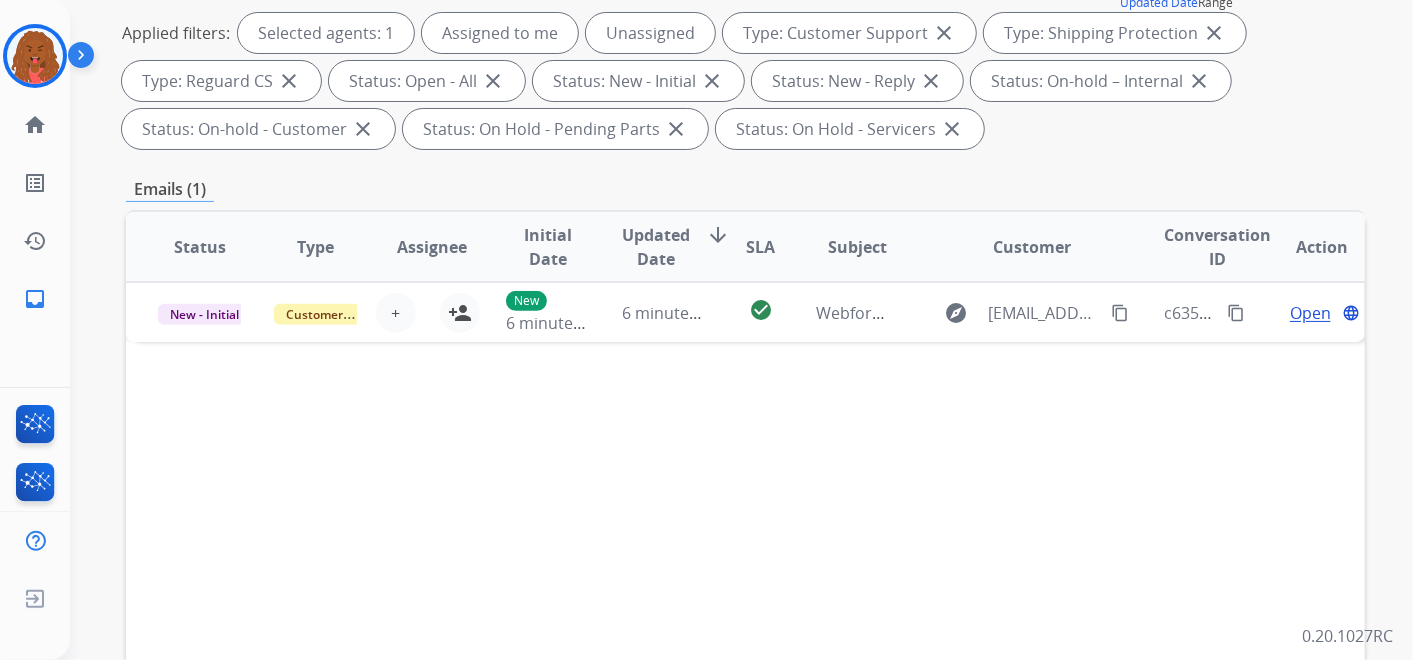 scroll, scrollTop: 333, scrollLeft: 0, axis: vertical 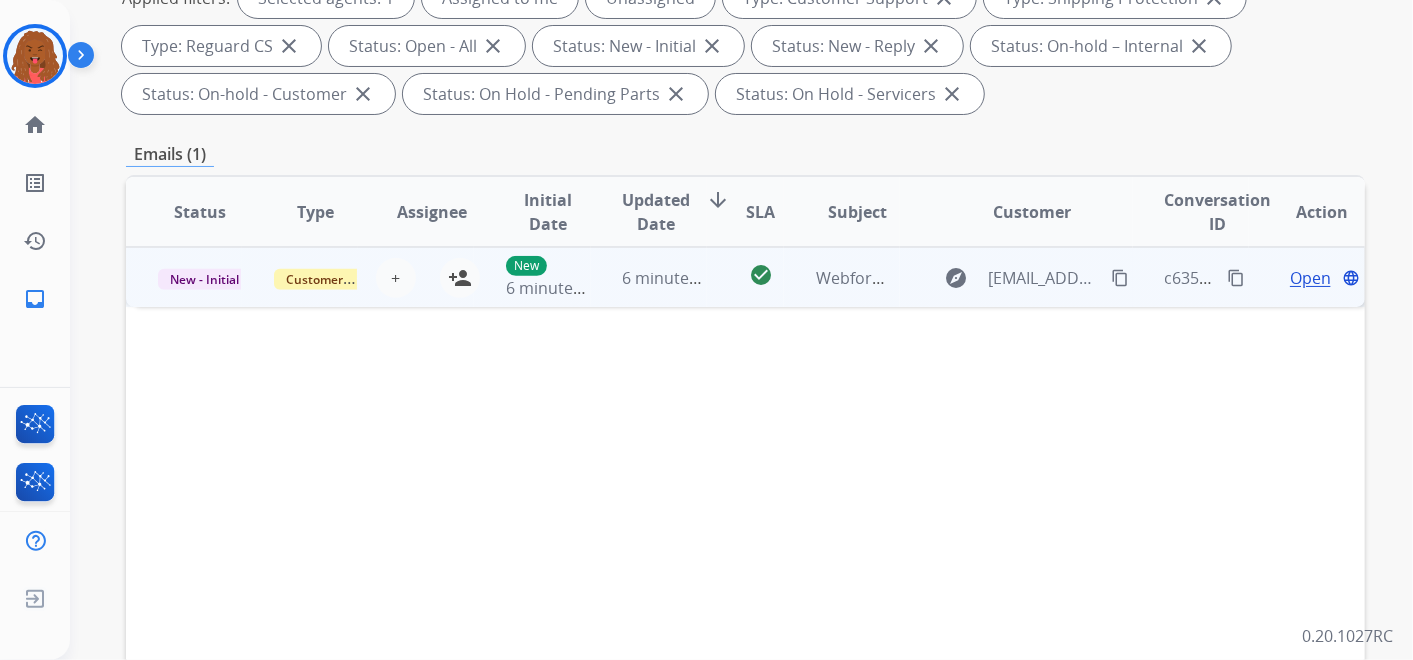 click on "Customer Support" at bounding box center (300, 277) 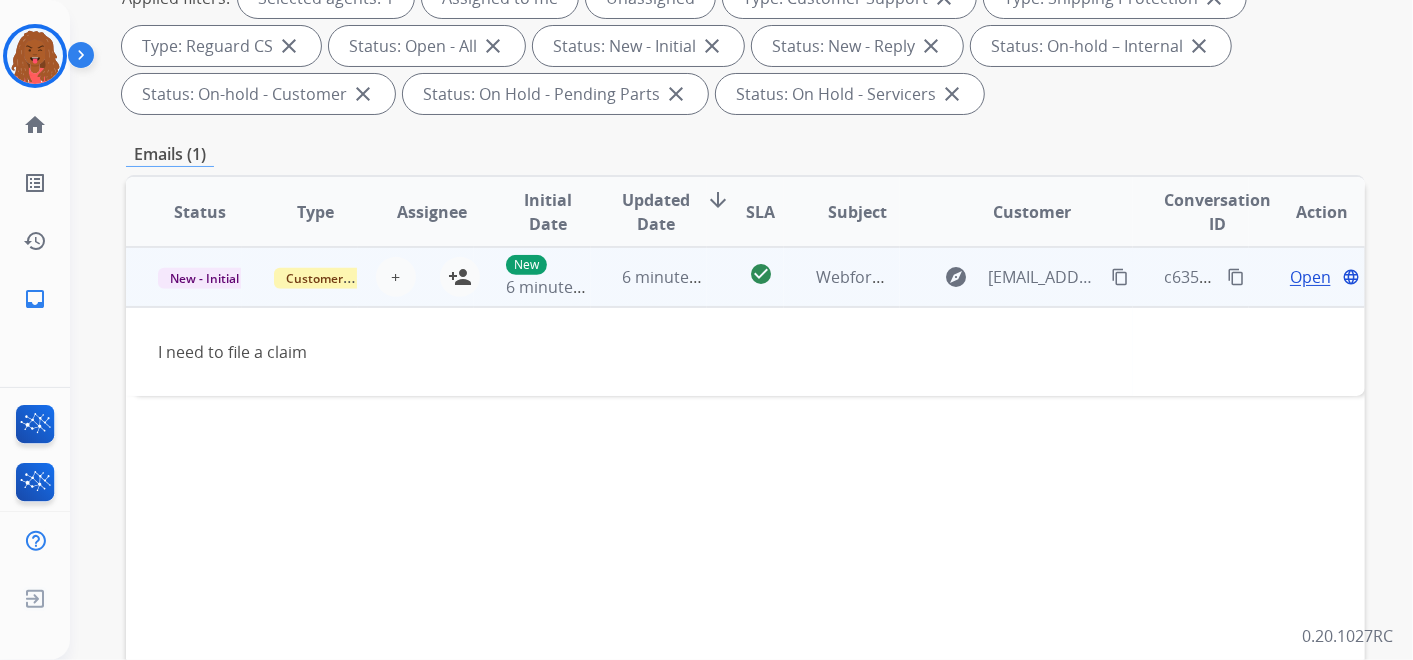 click on "Open language" at bounding box center (1307, 277) 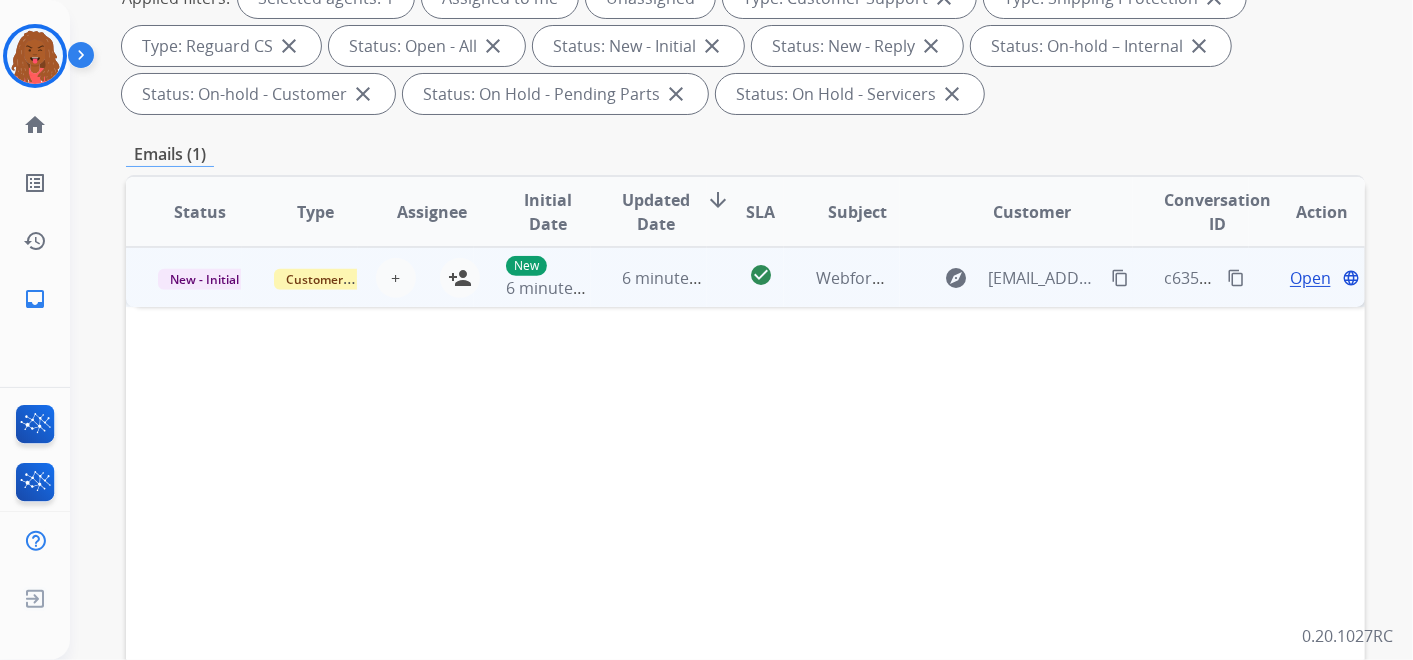 click on "Open" at bounding box center [1310, 278] 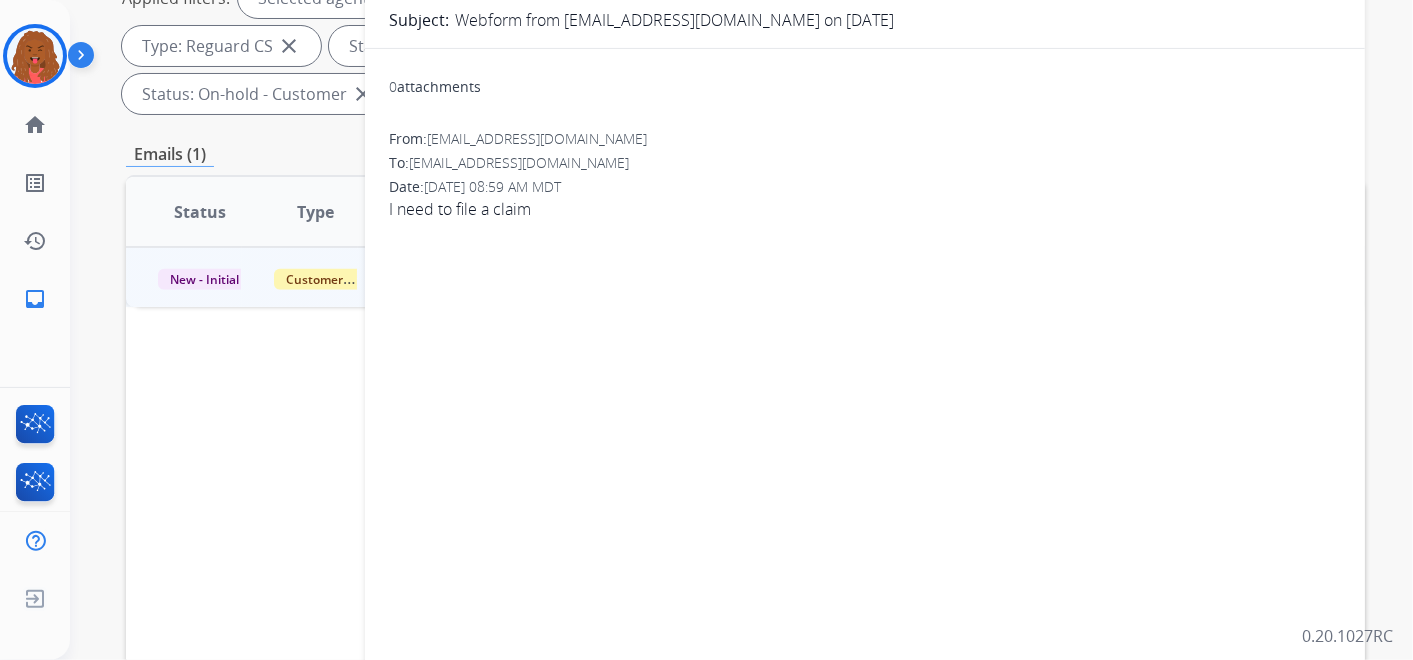 scroll, scrollTop: 0, scrollLeft: 0, axis: both 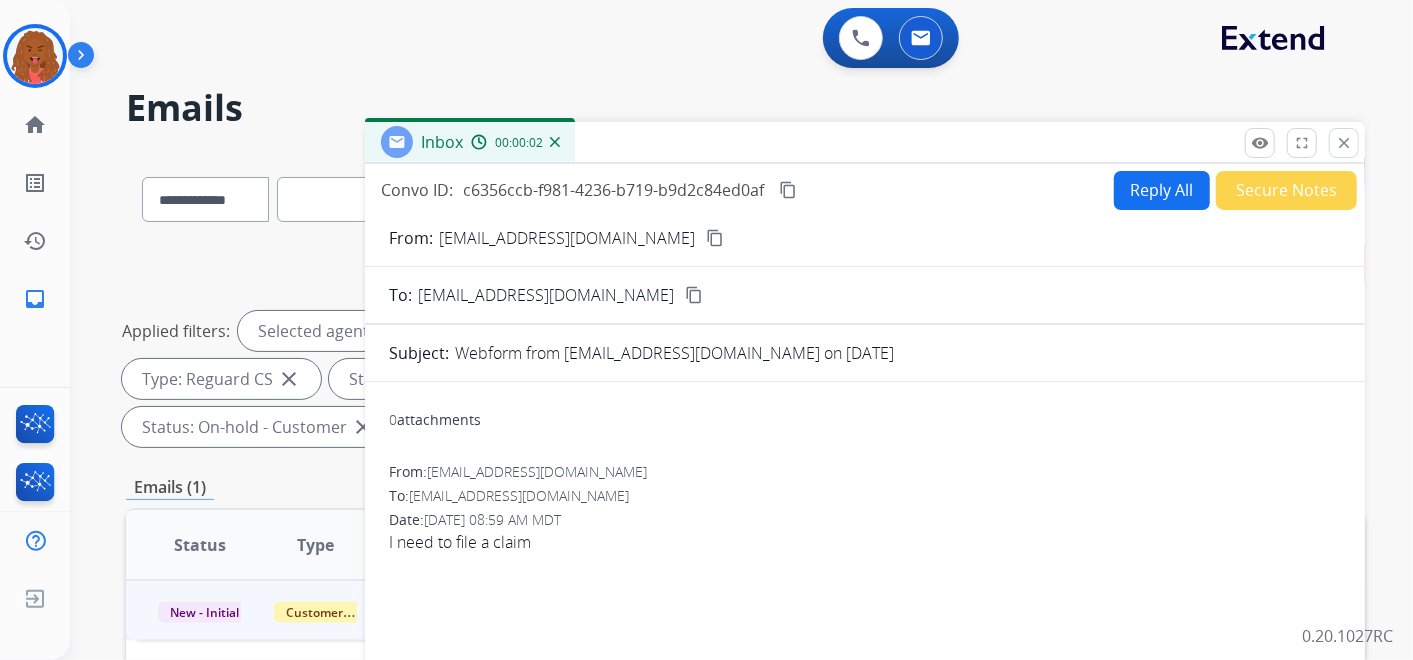 click on "Inbox  00:00:02" at bounding box center (865, 143) 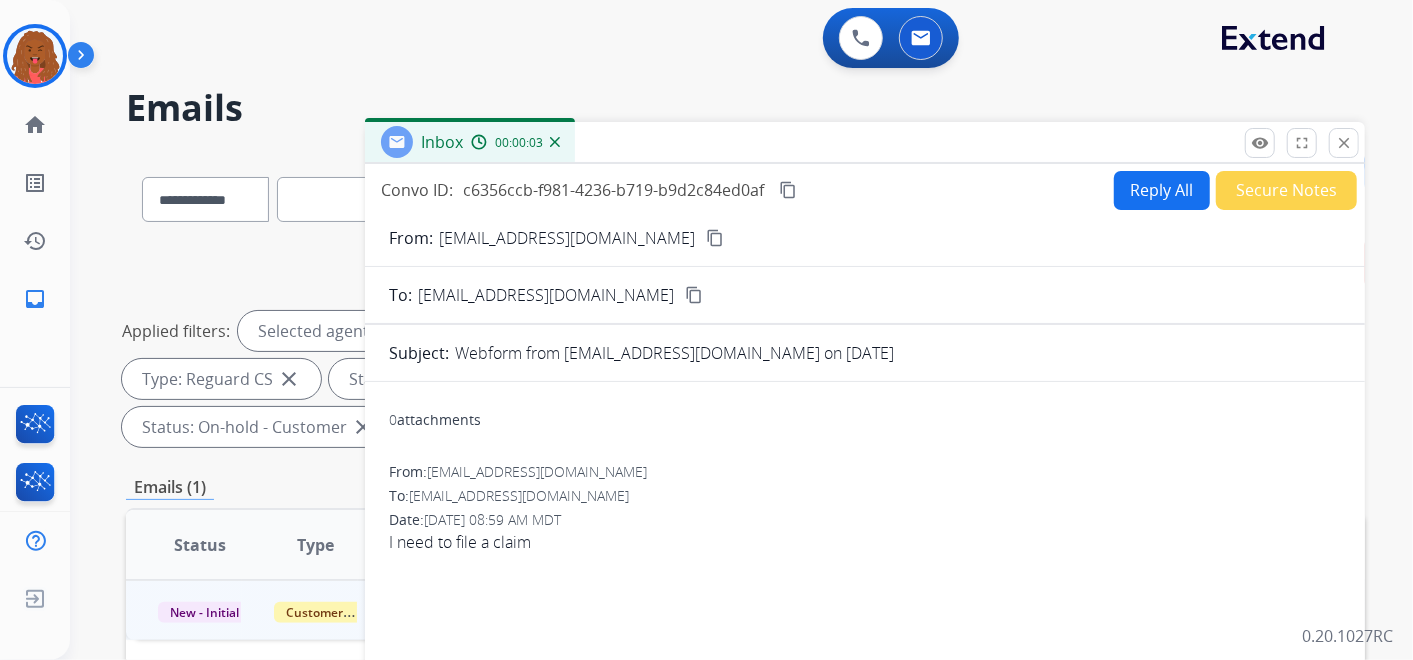 click on "close" at bounding box center (1344, 143) 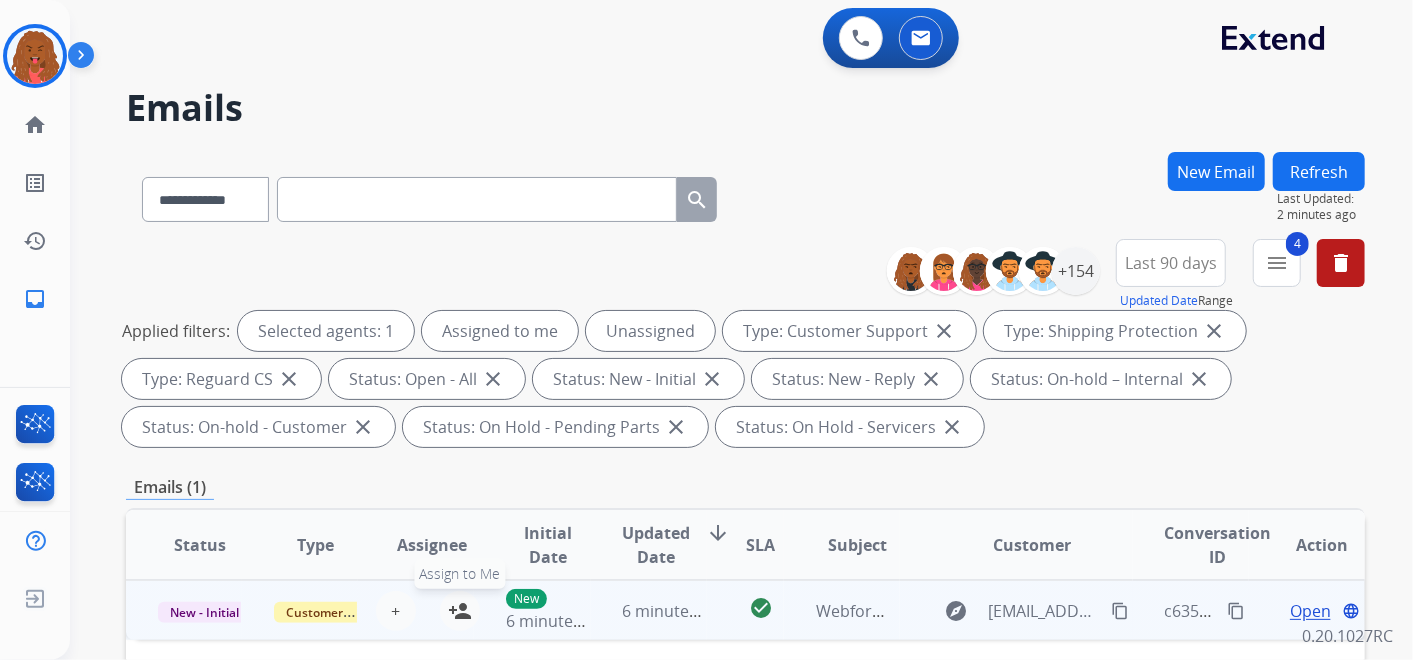 click on "person_add" at bounding box center [460, 611] 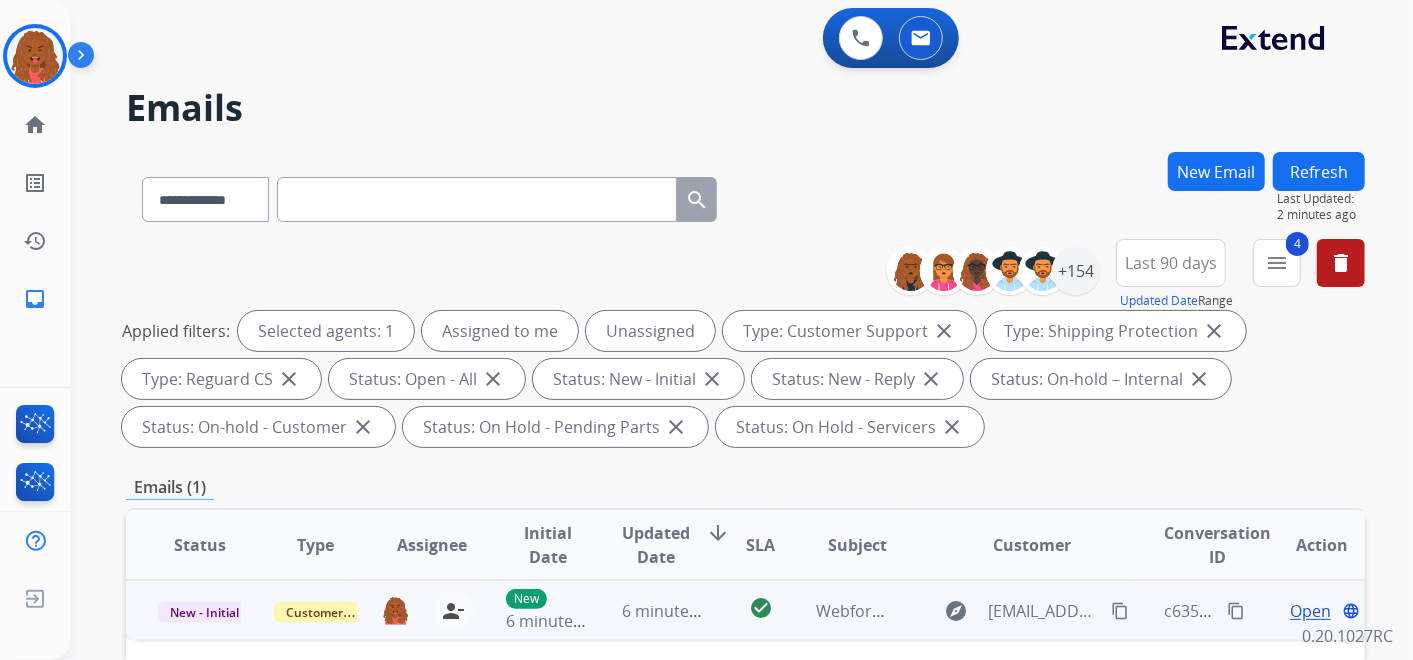 click on "Open" at bounding box center (1310, 611) 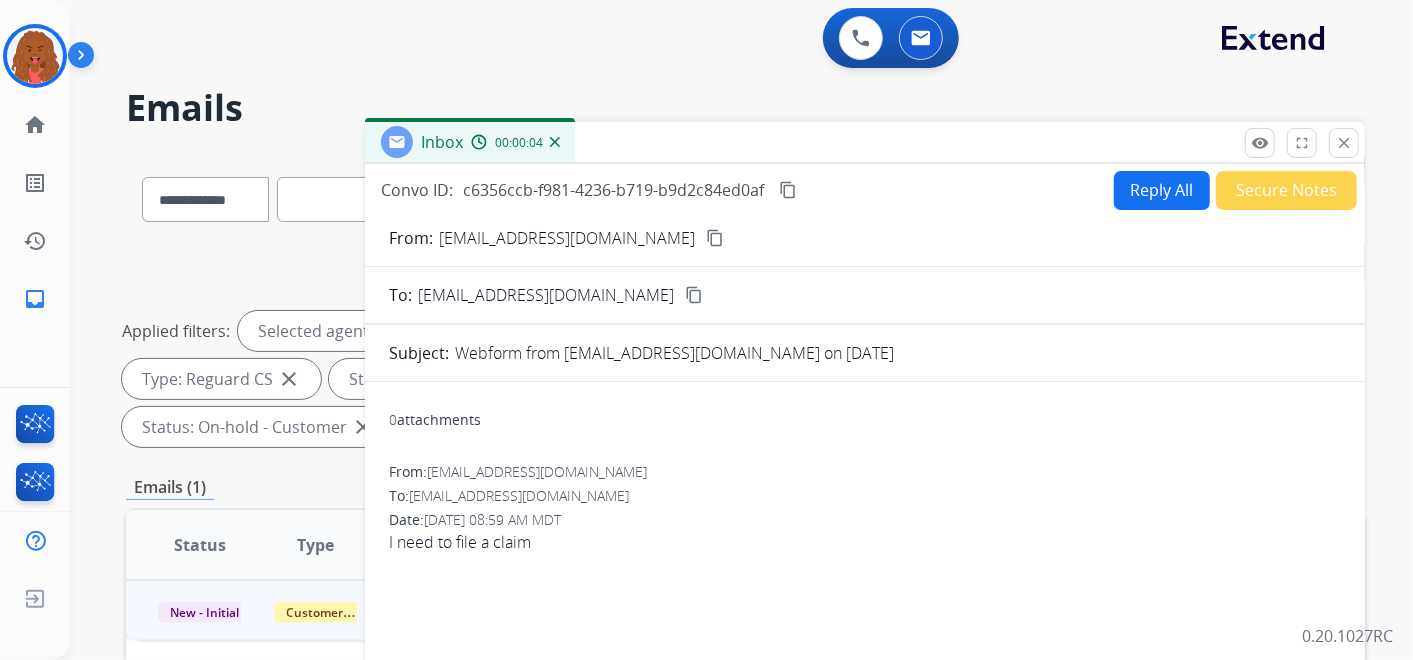 click on "content_copy" at bounding box center [715, 238] 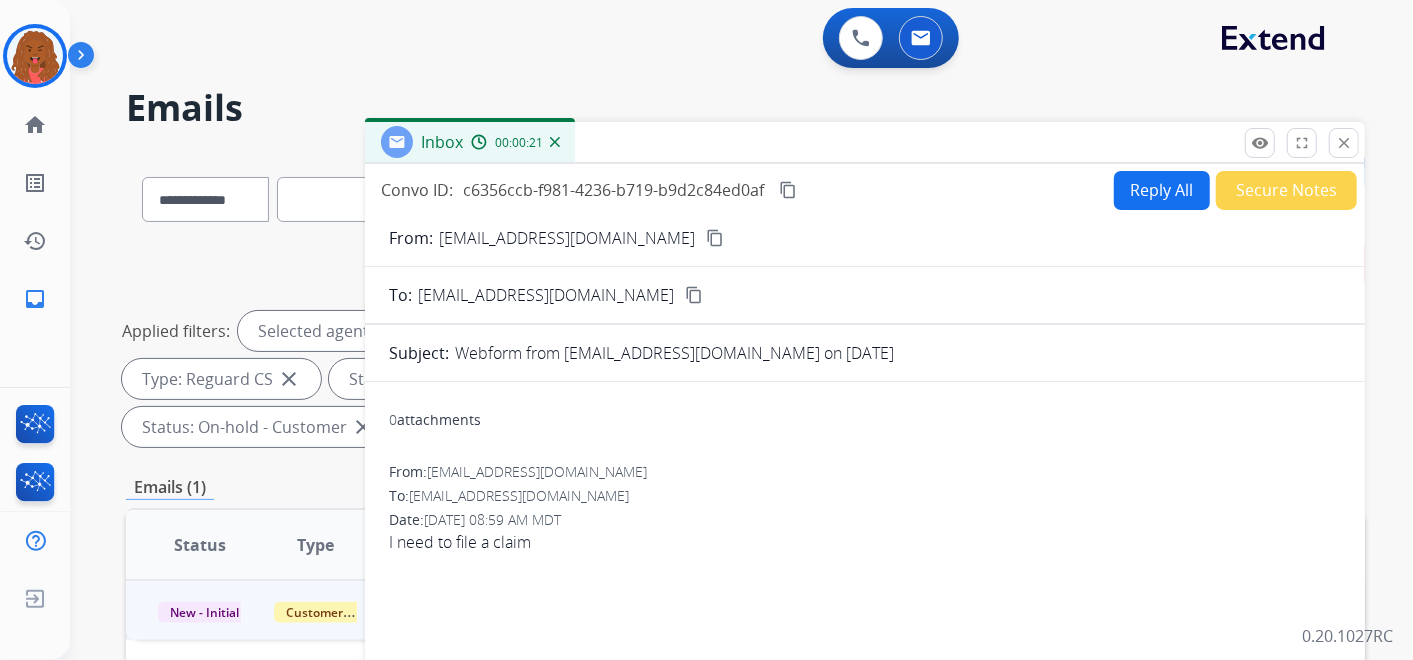 click on "Reply All" at bounding box center (1162, 190) 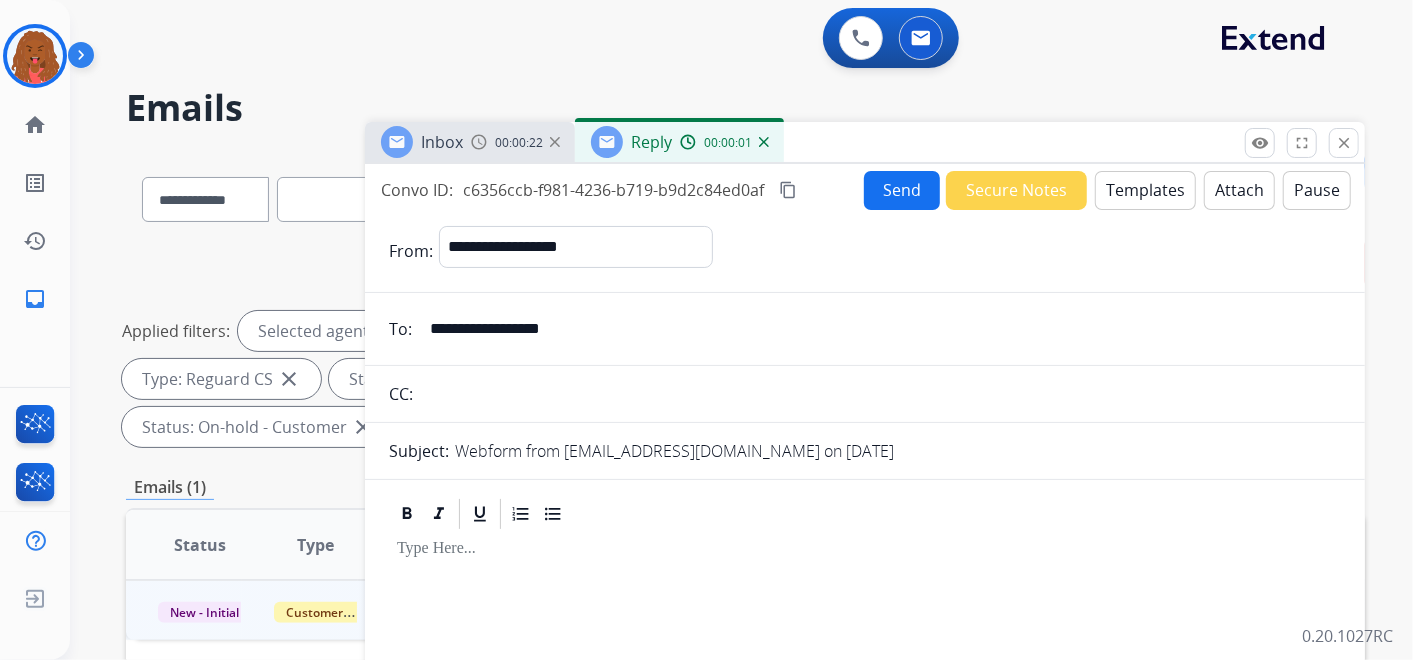 drag, startPoint x: 1086, startPoint y: 199, endPoint x: 1082, endPoint y: 213, distance: 14.56022 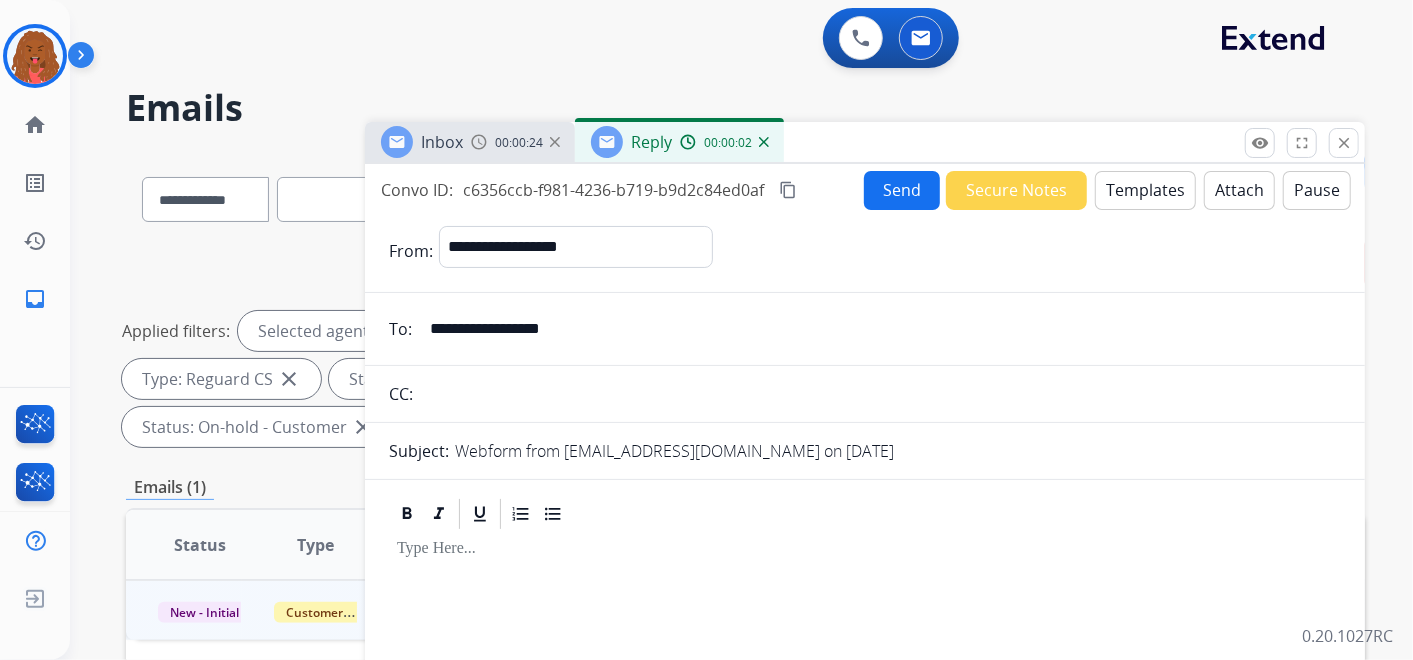 click on "Templates" at bounding box center [1145, 190] 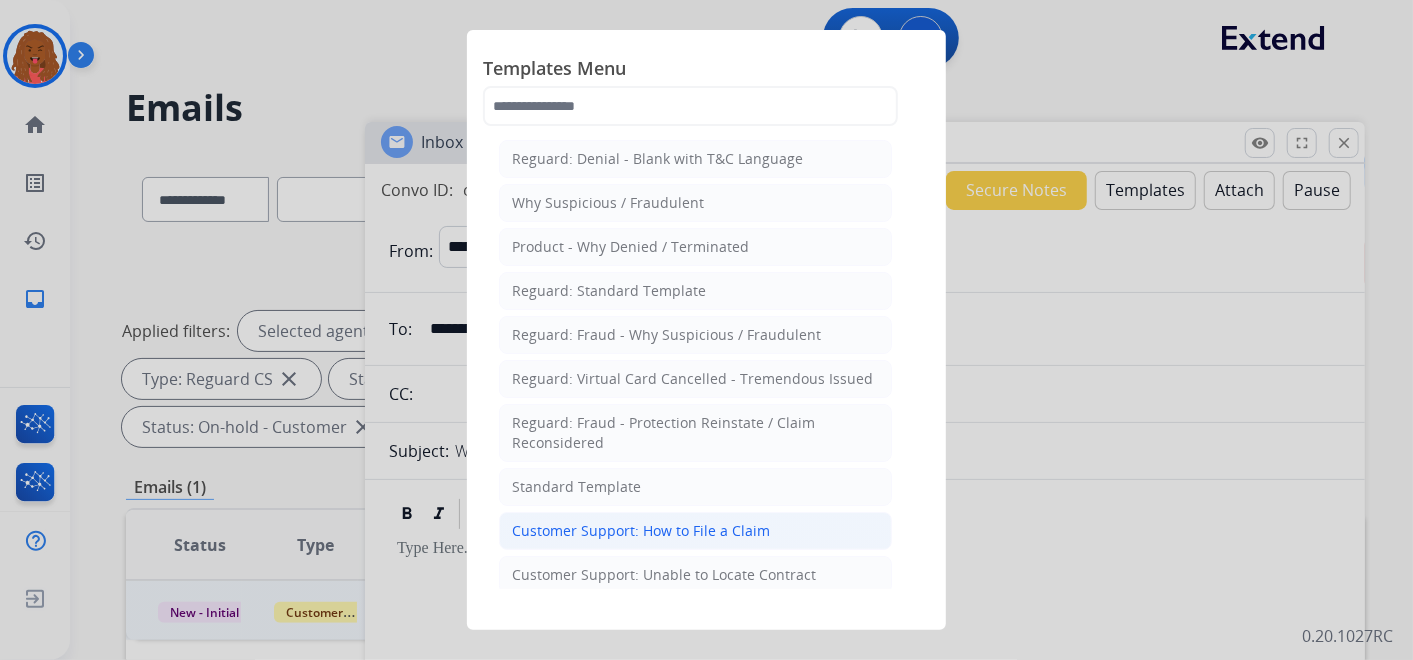 click on "Customer Support: How to File a Claim" 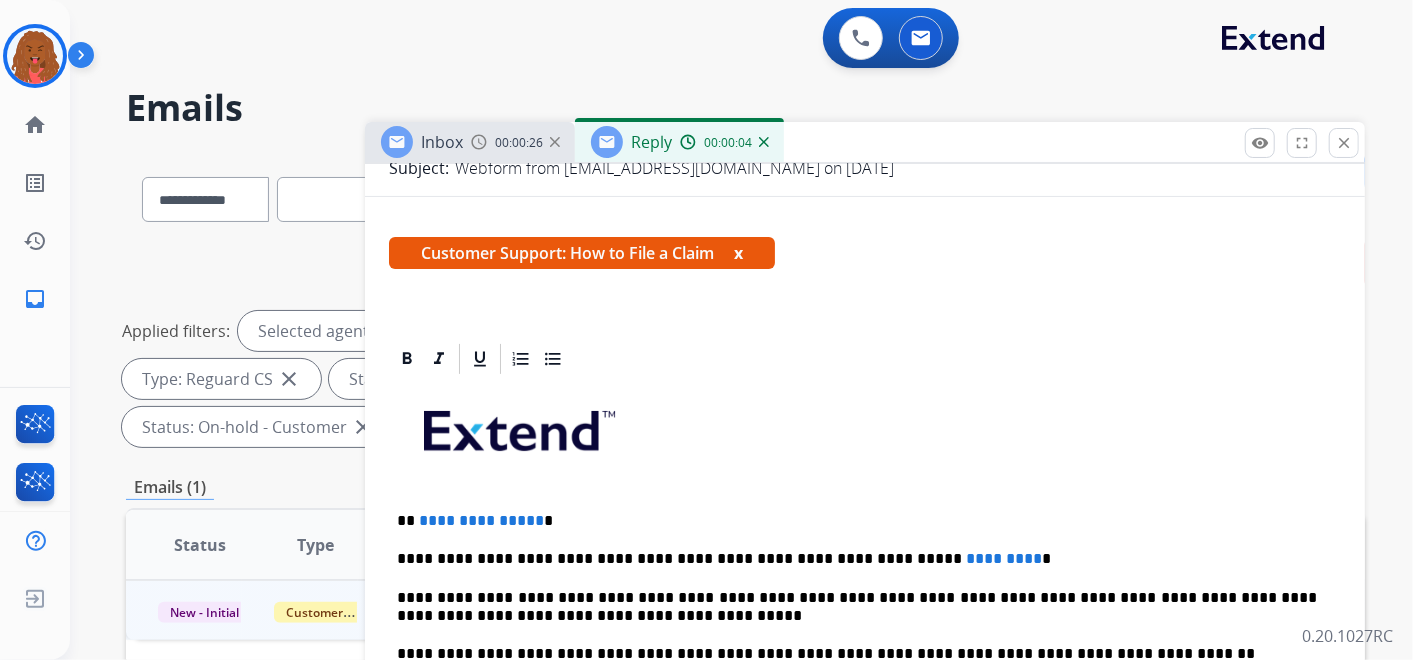 scroll, scrollTop: 333, scrollLeft: 0, axis: vertical 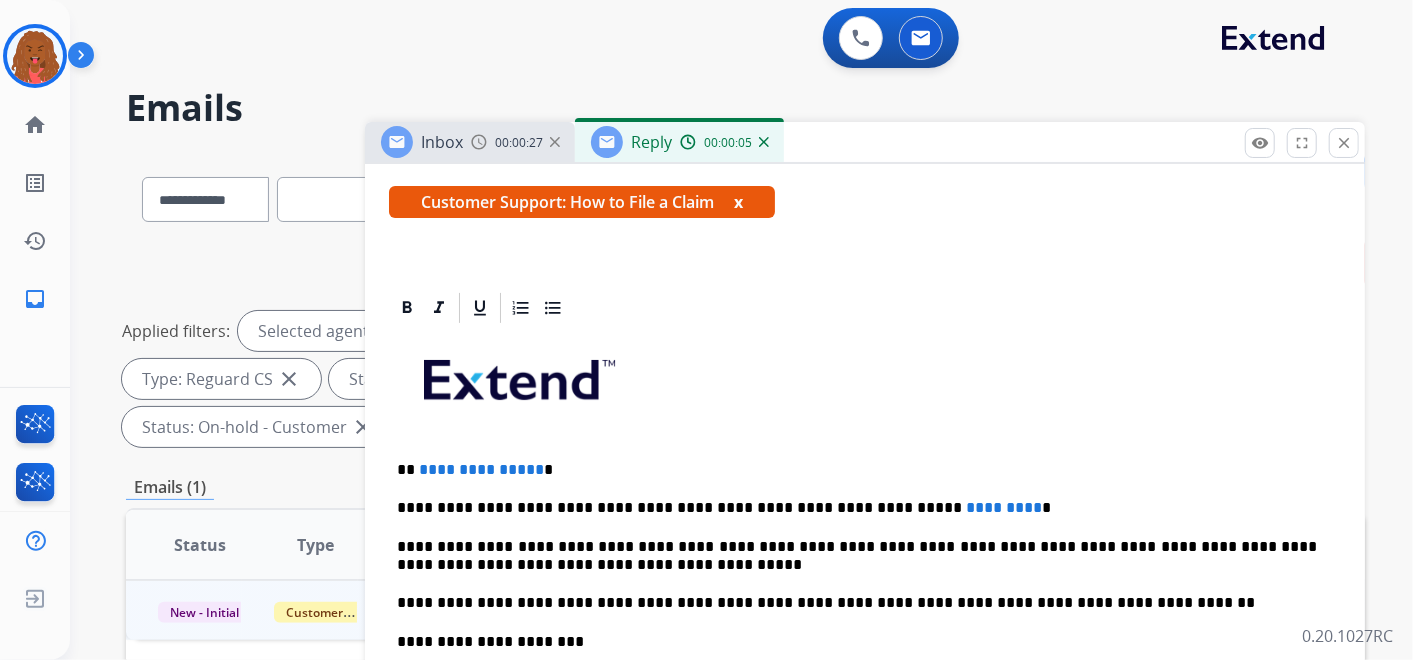 drag, startPoint x: 527, startPoint y: 465, endPoint x: 582, endPoint y: 484, distance: 58.189346 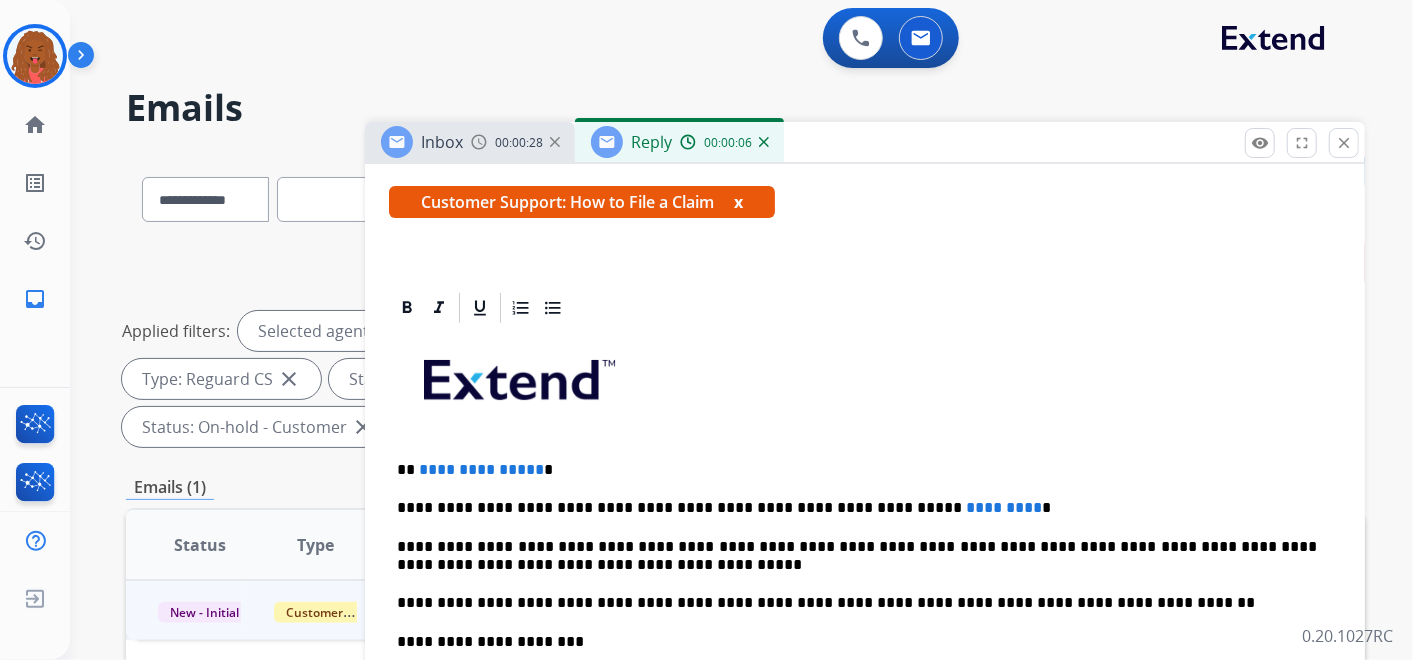 type 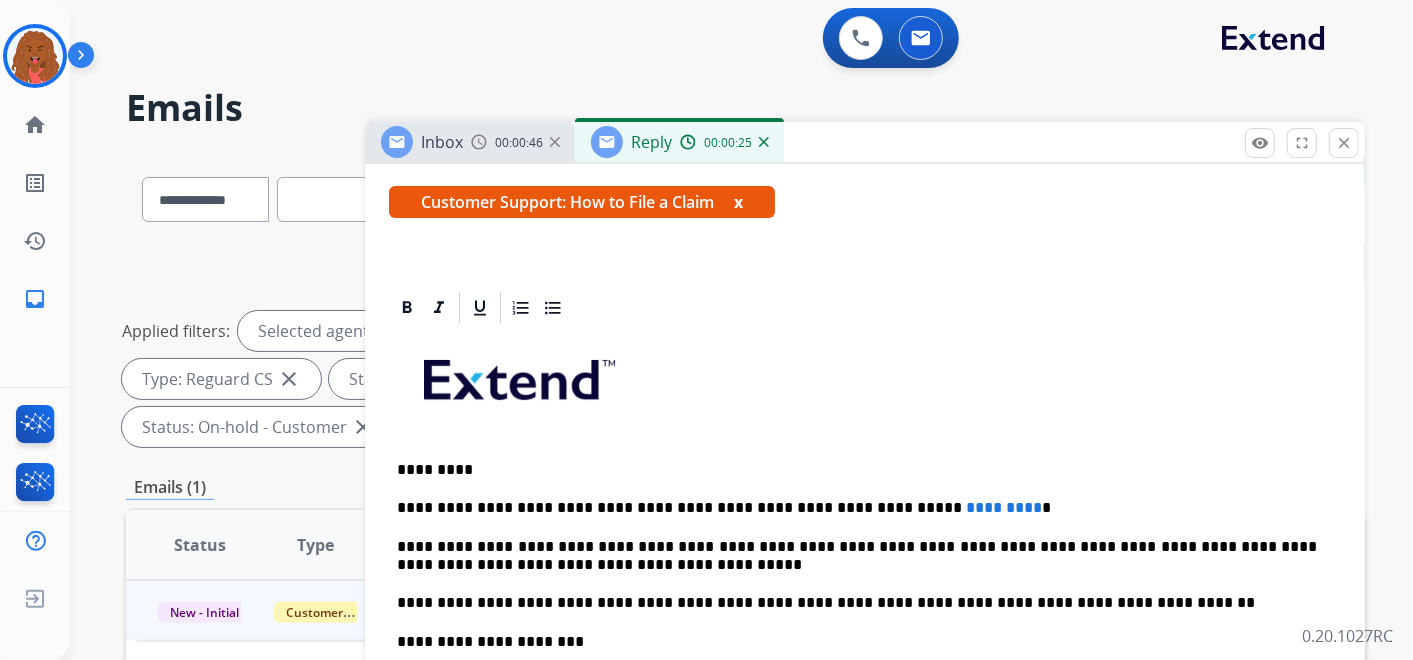 click on "**********" at bounding box center (857, 508) 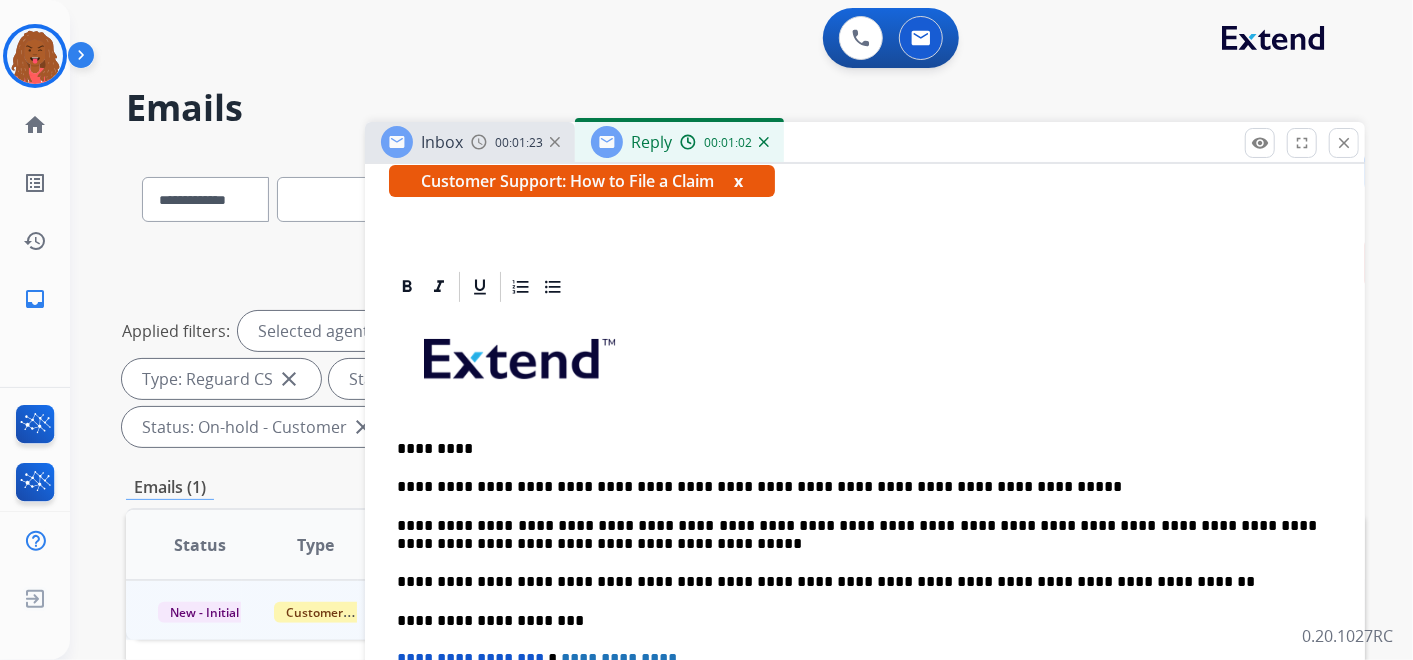 scroll, scrollTop: 360, scrollLeft: 0, axis: vertical 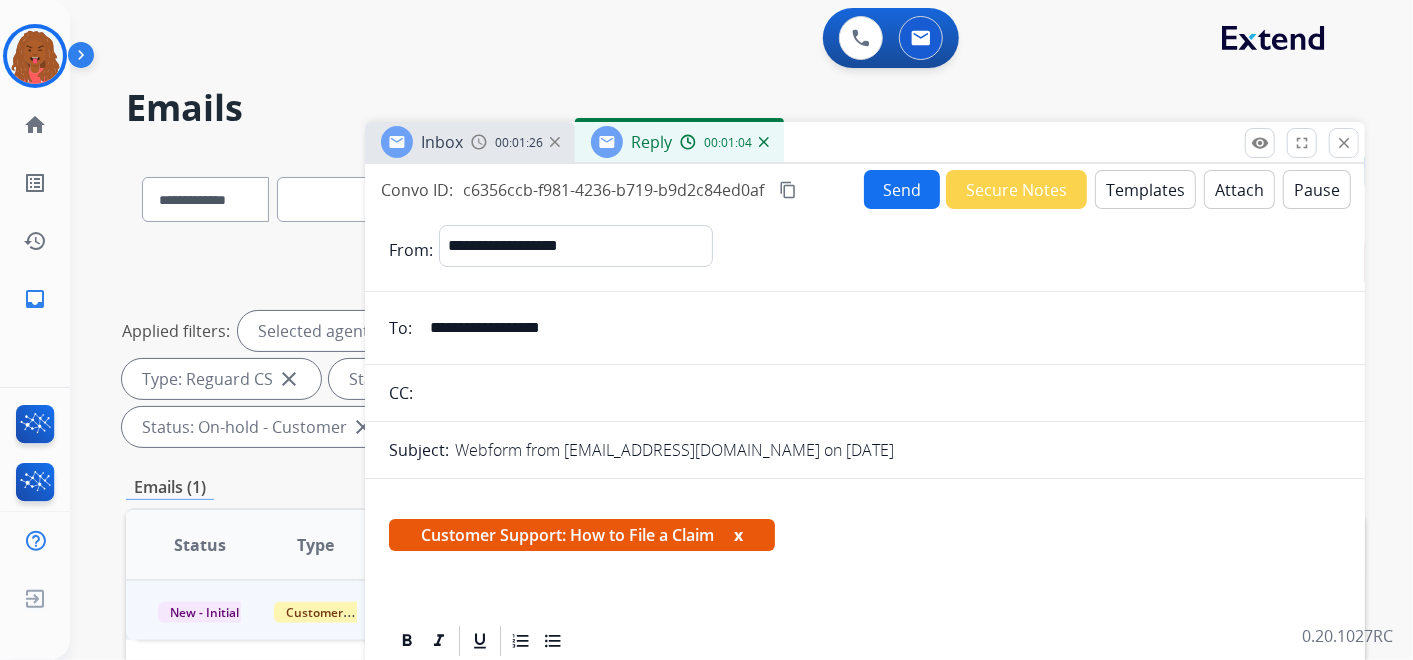 click on "Send" at bounding box center [902, 189] 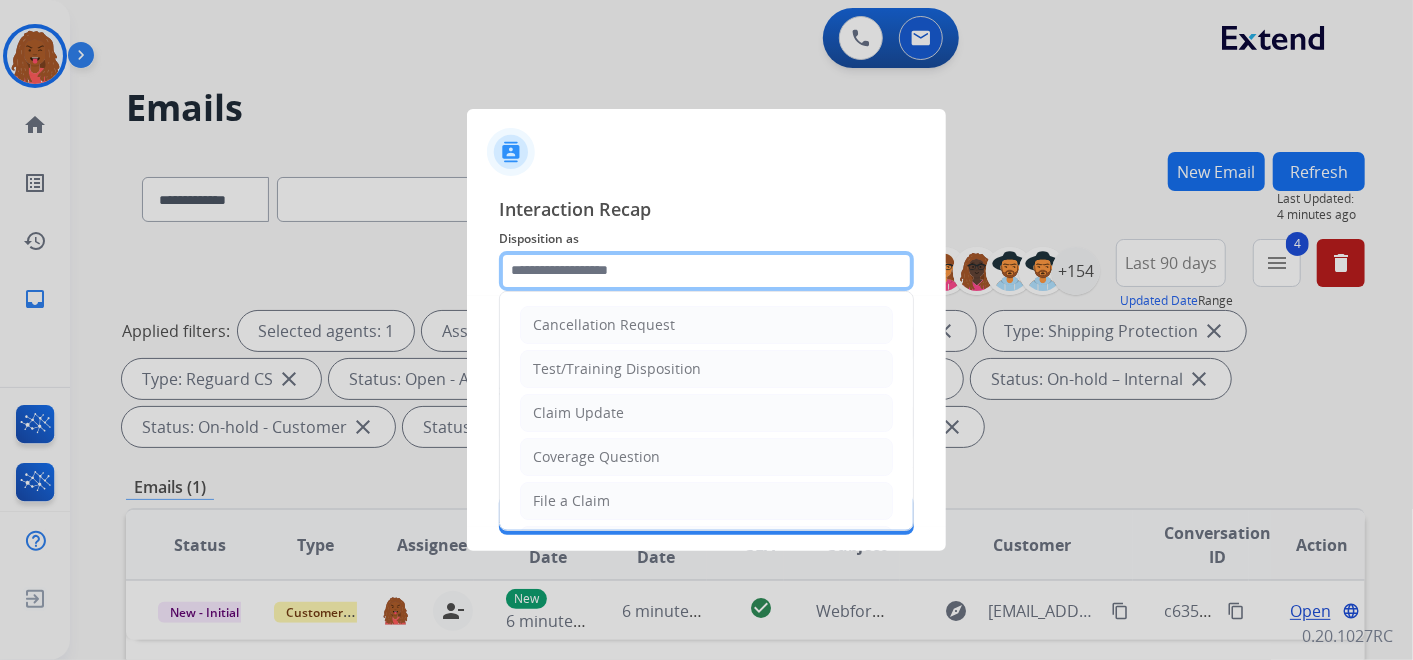 click 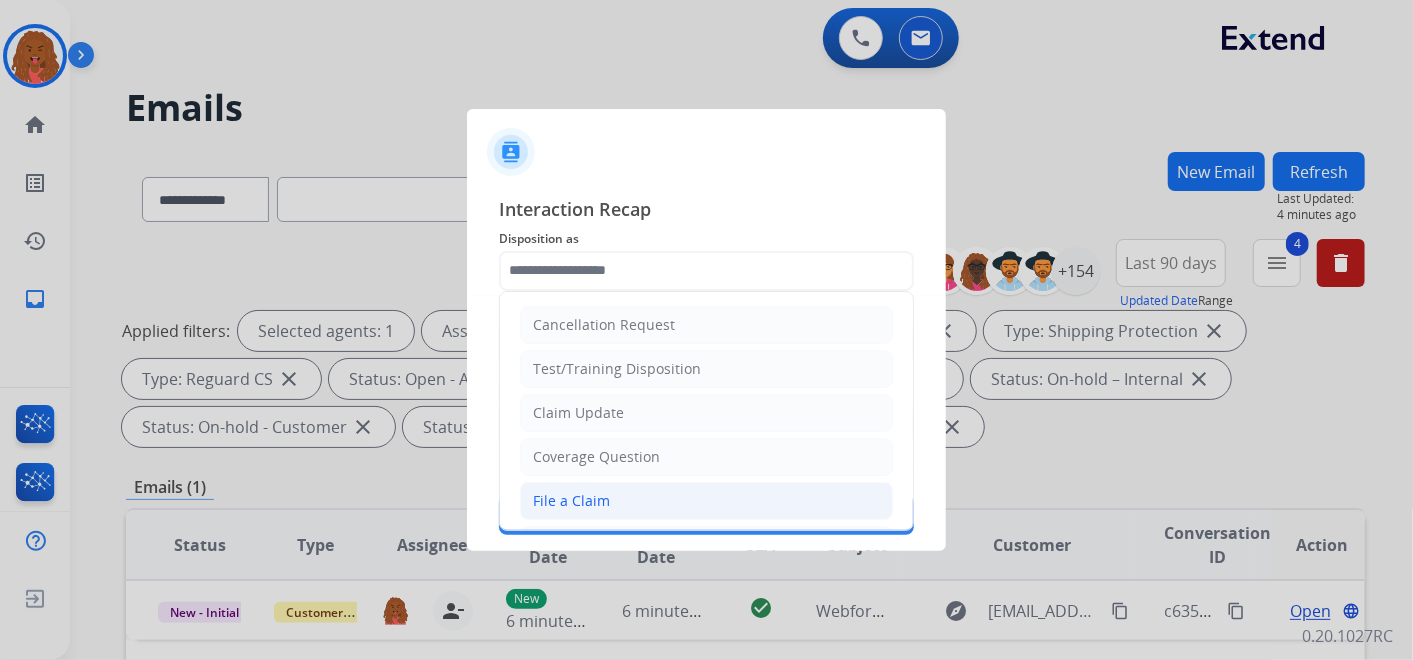 click on "File a Claim" 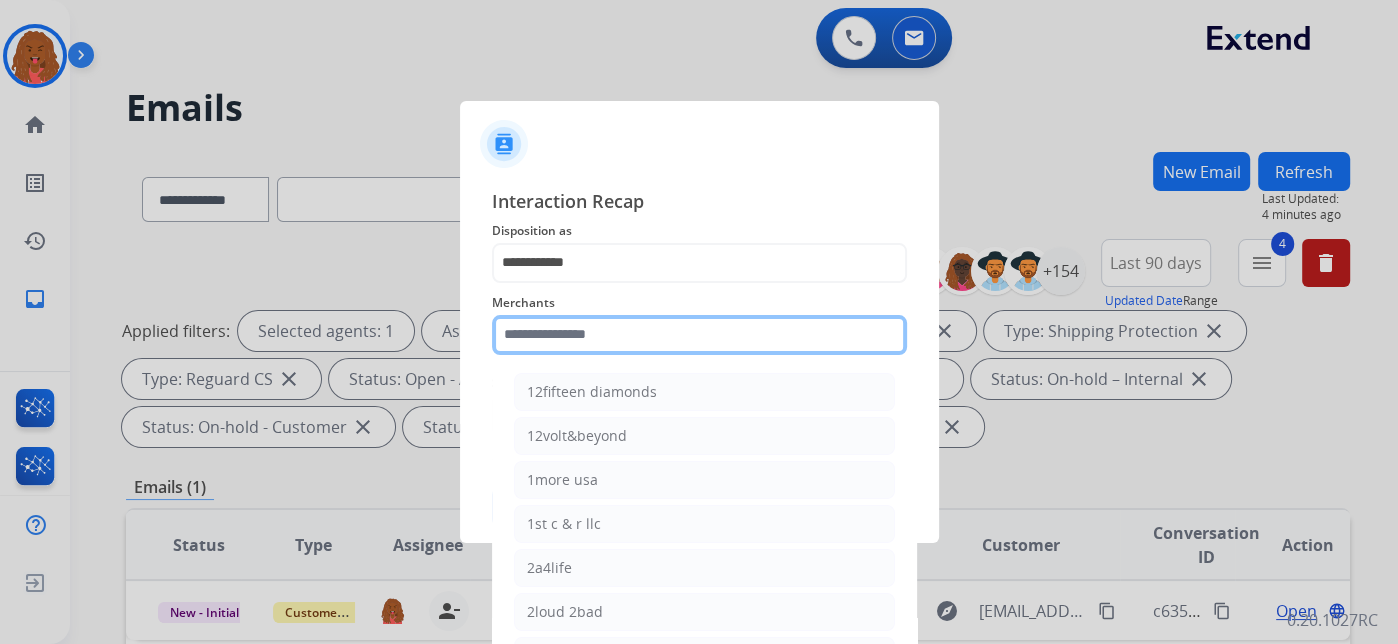 click 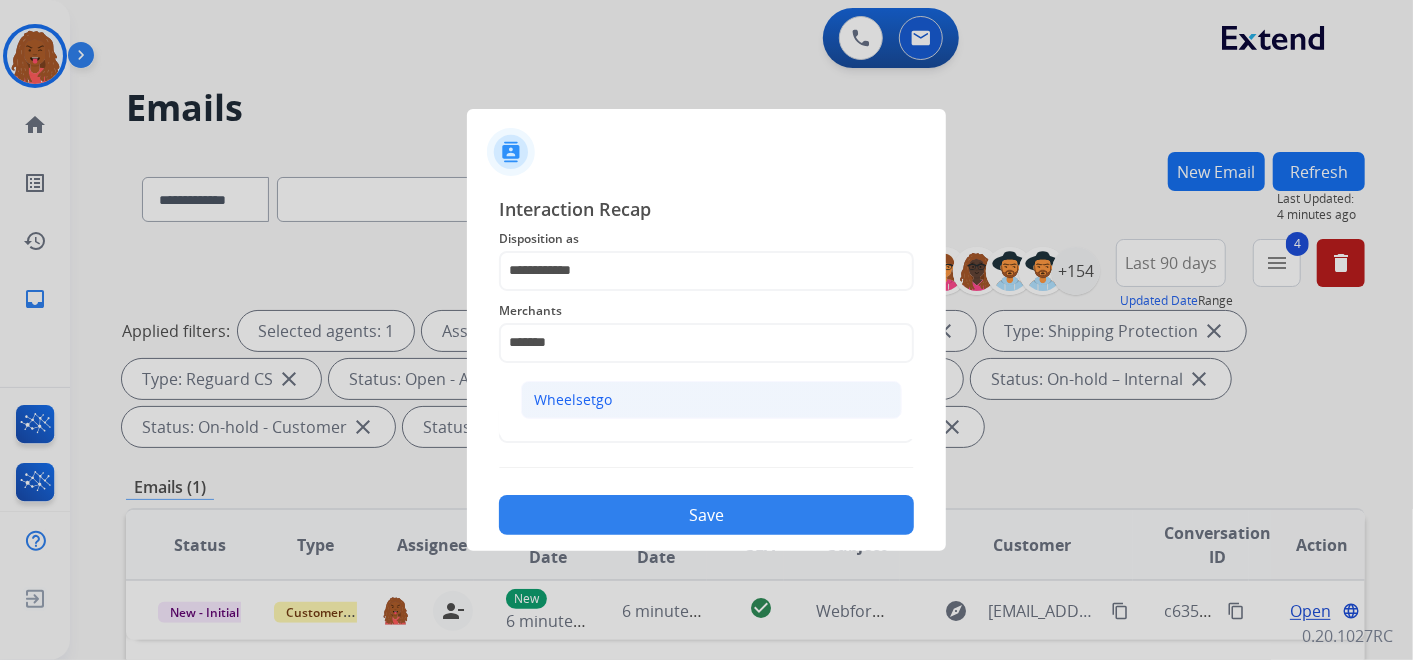 click on "Wheelsetgo" 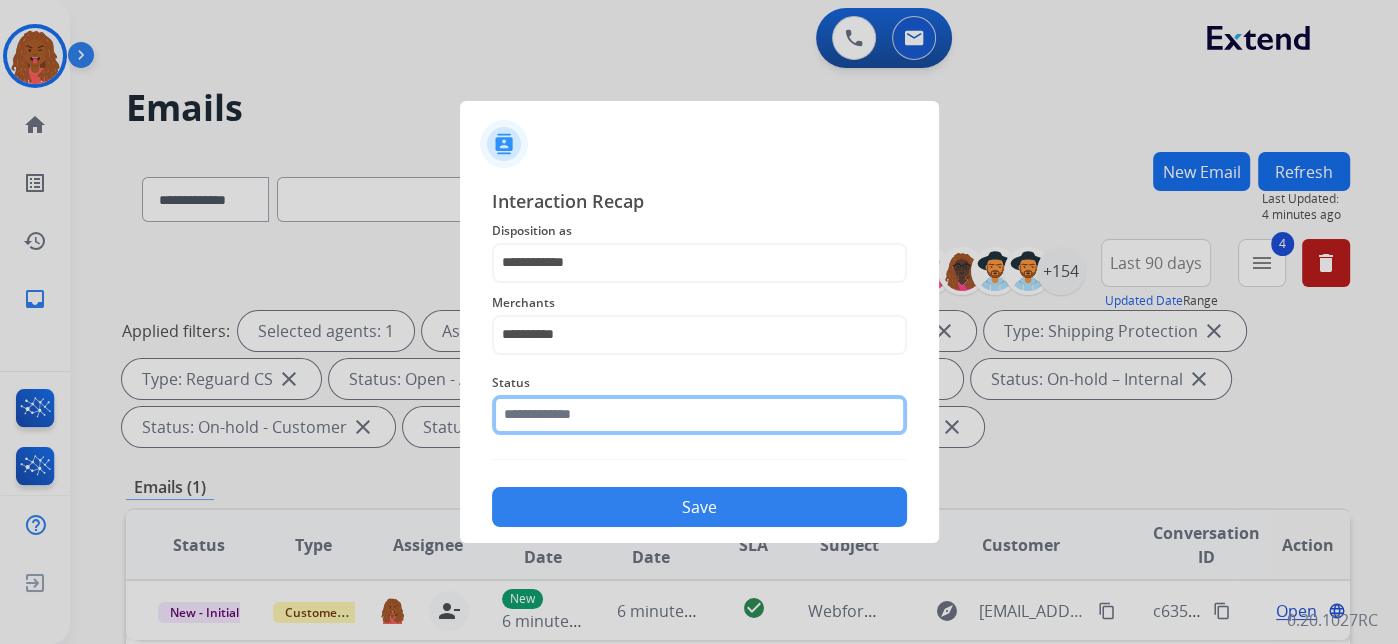 click 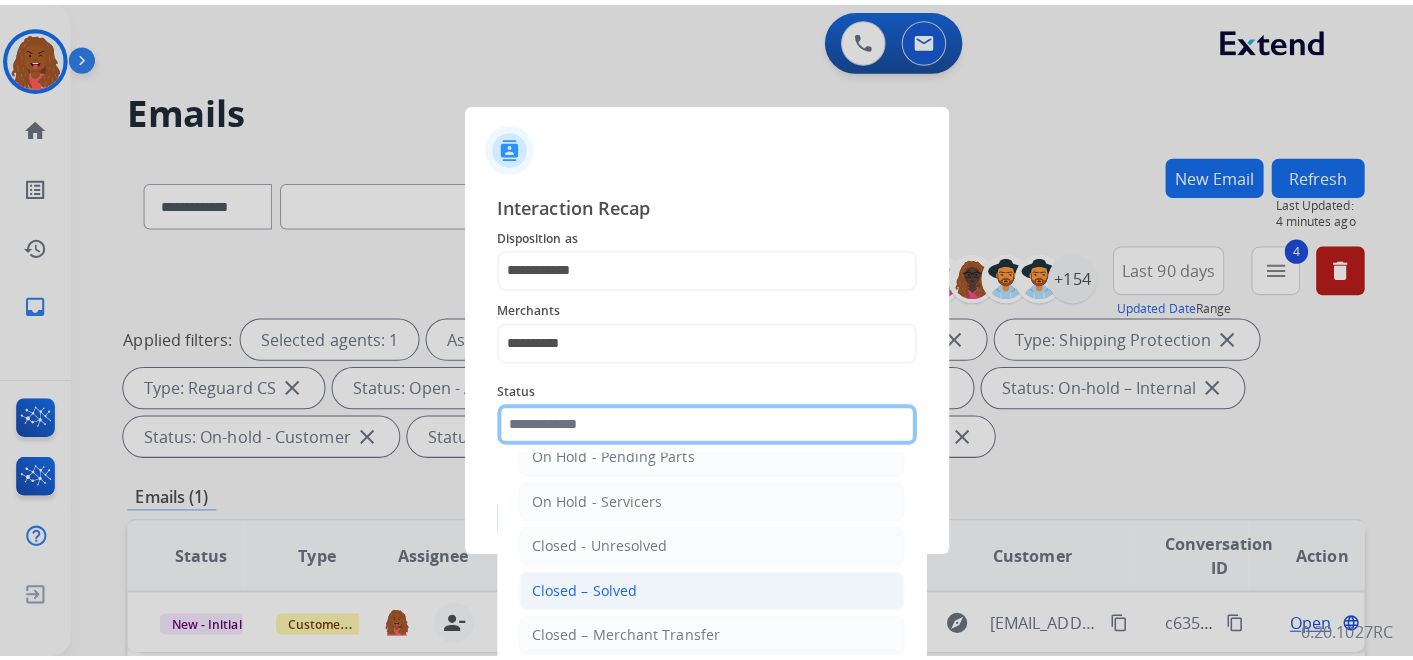 scroll, scrollTop: 114, scrollLeft: 0, axis: vertical 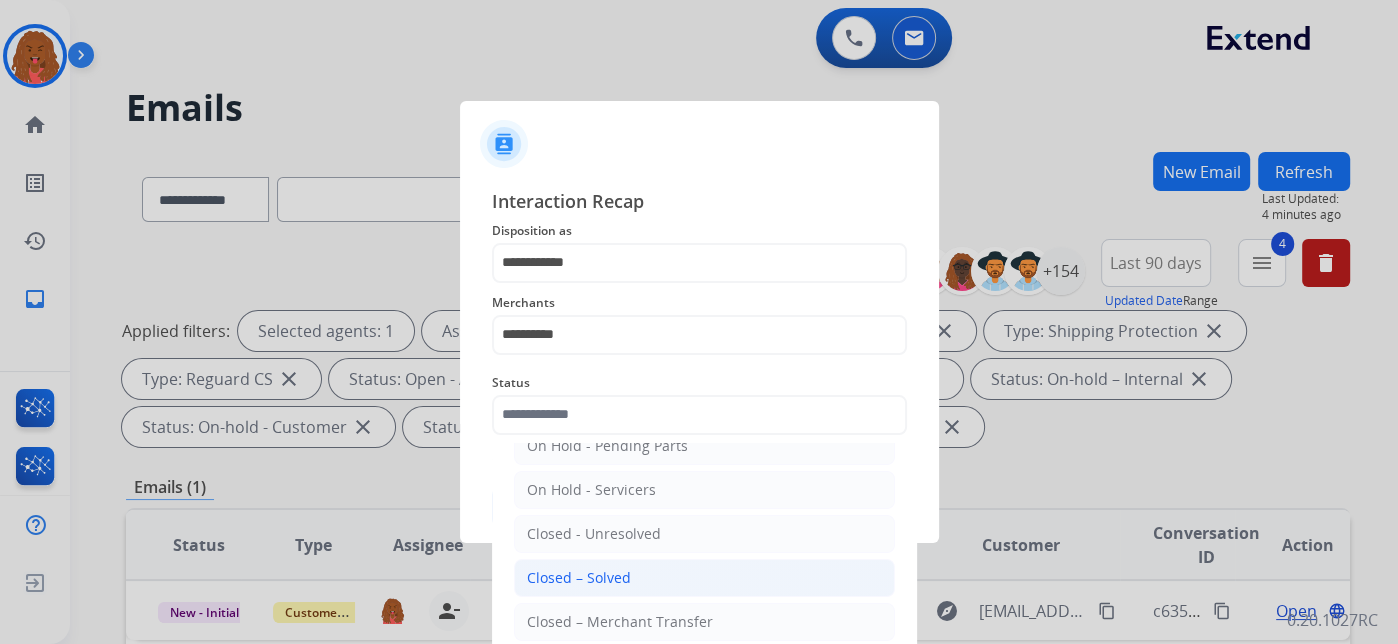 click on "Closed – Solved" 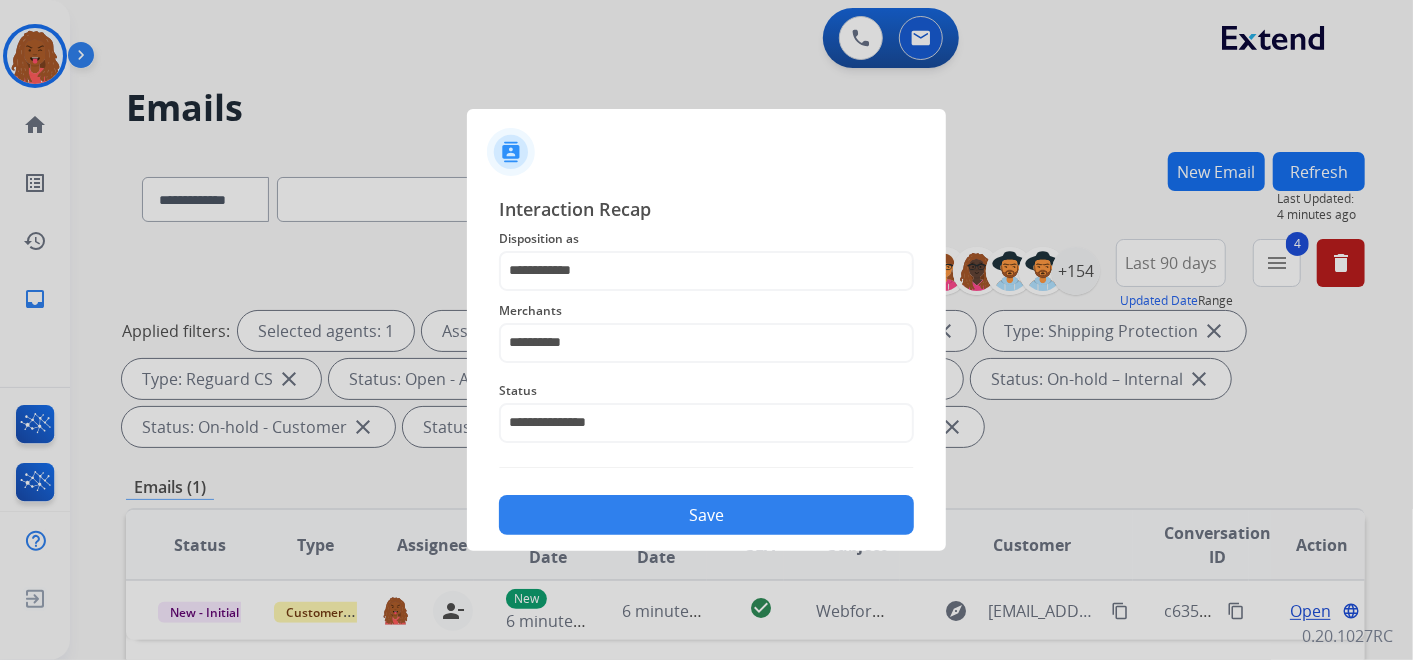 click on "Save" 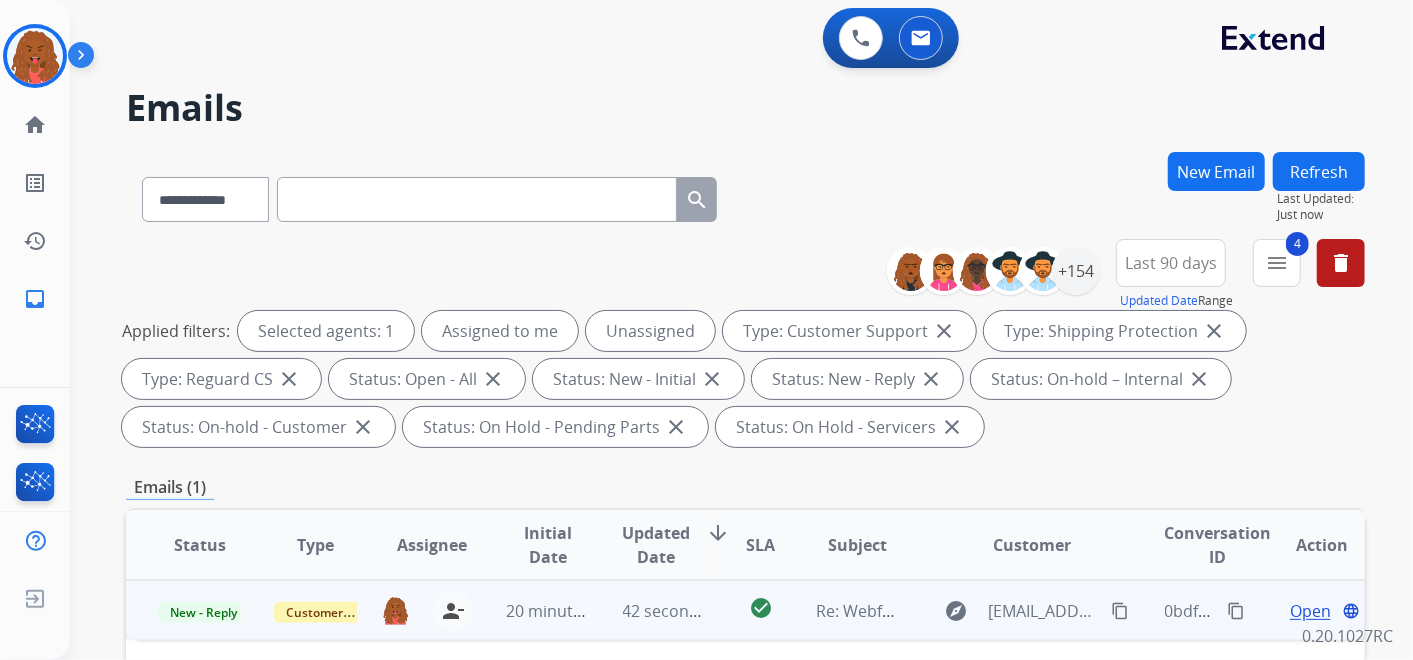 click on "Open" at bounding box center (1310, 611) 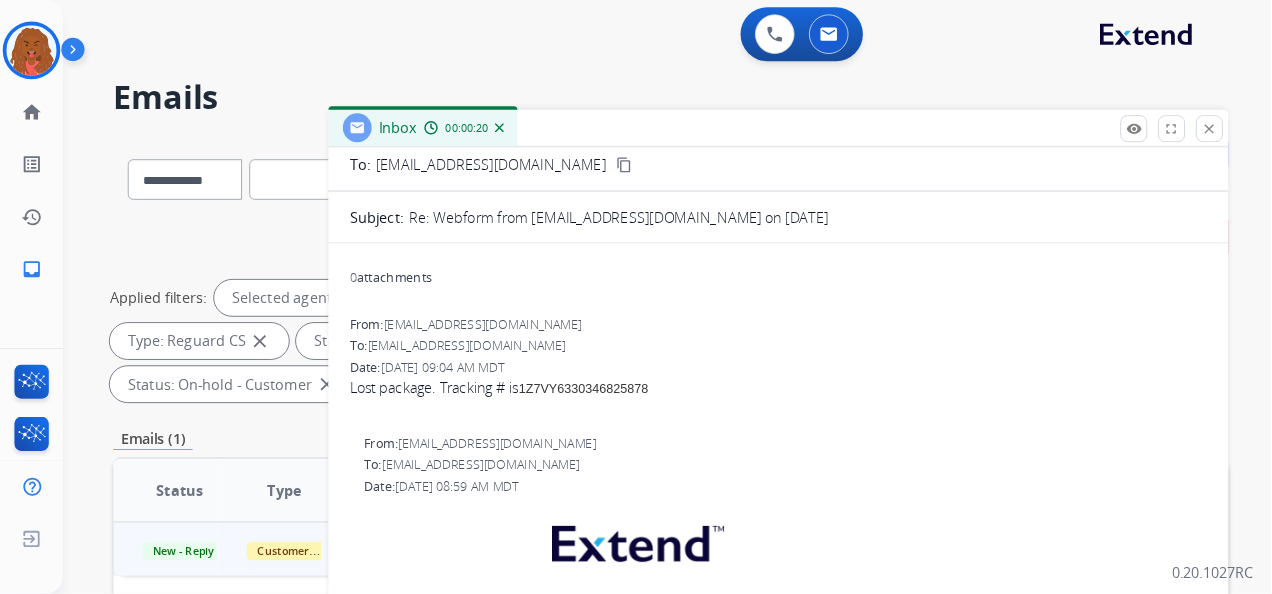 scroll, scrollTop: 0, scrollLeft: 0, axis: both 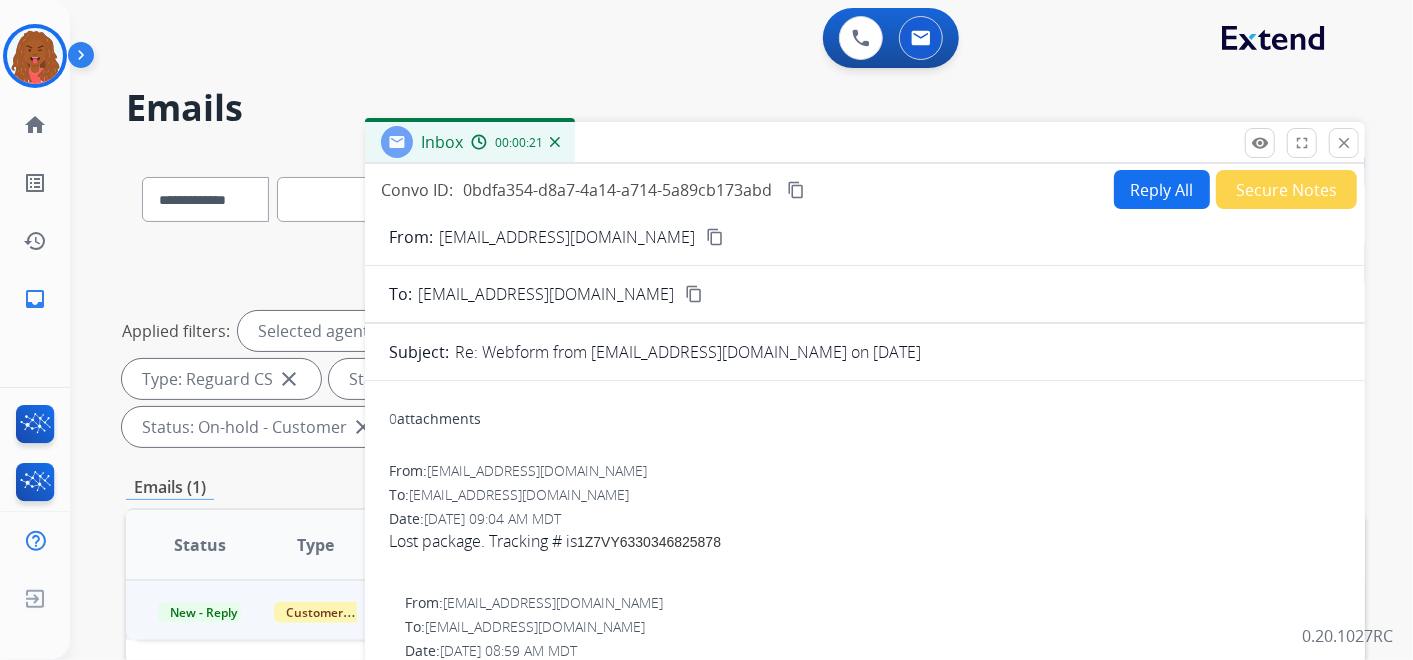 click on "content_copy" at bounding box center (715, 237) 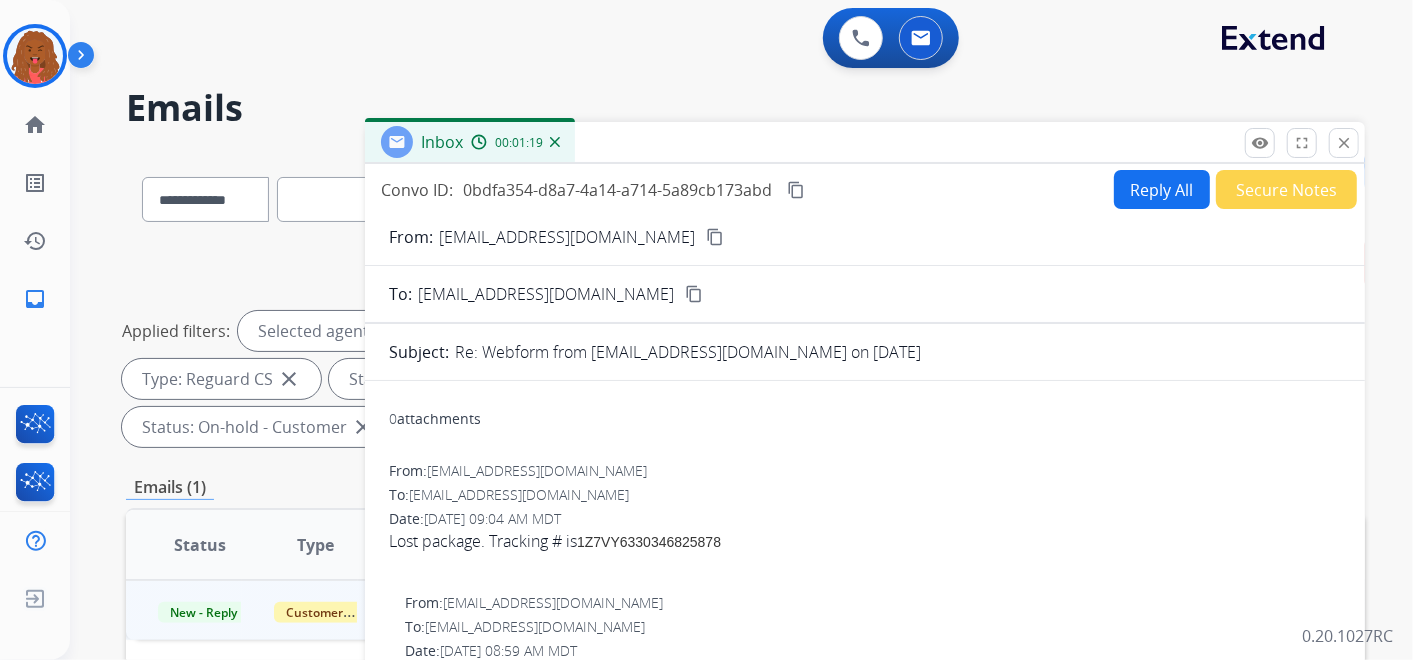 click on "1Z7VY6330346825878" at bounding box center (649, 542) 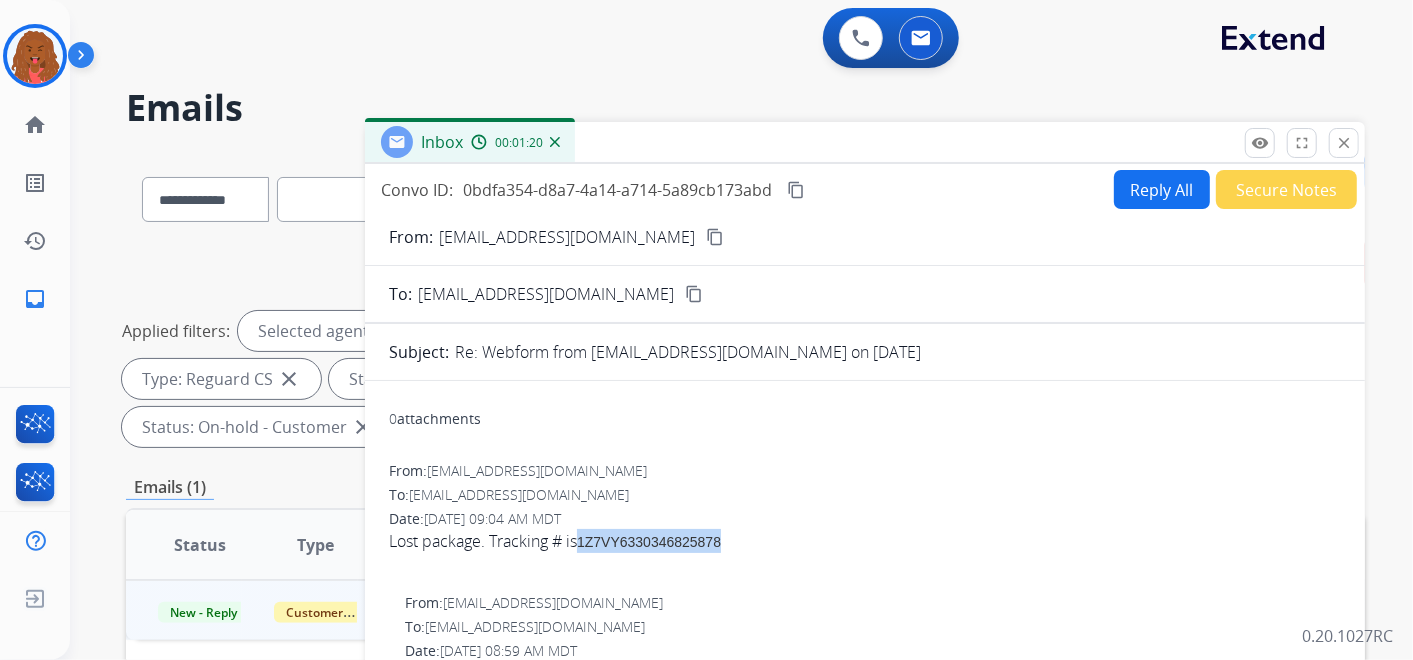 click on "1Z7VY6330346825878" at bounding box center (649, 542) 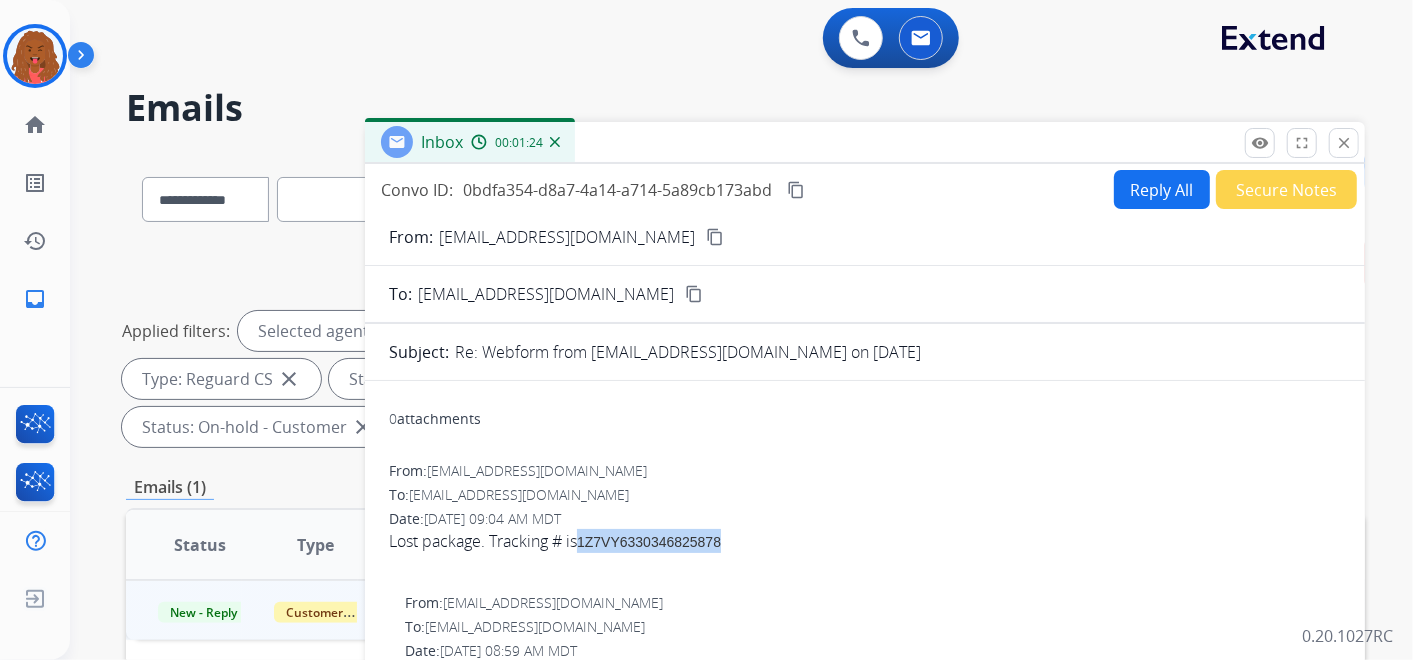 copy on "1Z7VY6330346825878" 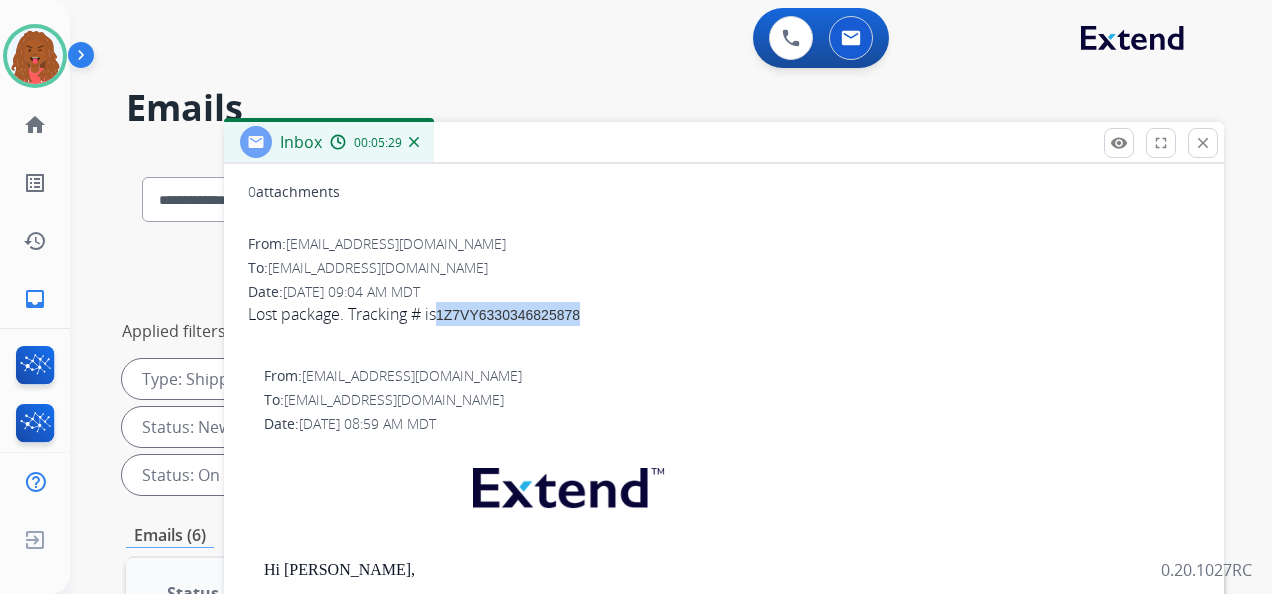 scroll, scrollTop: 298, scrollLeft: 0, axis: vertical 